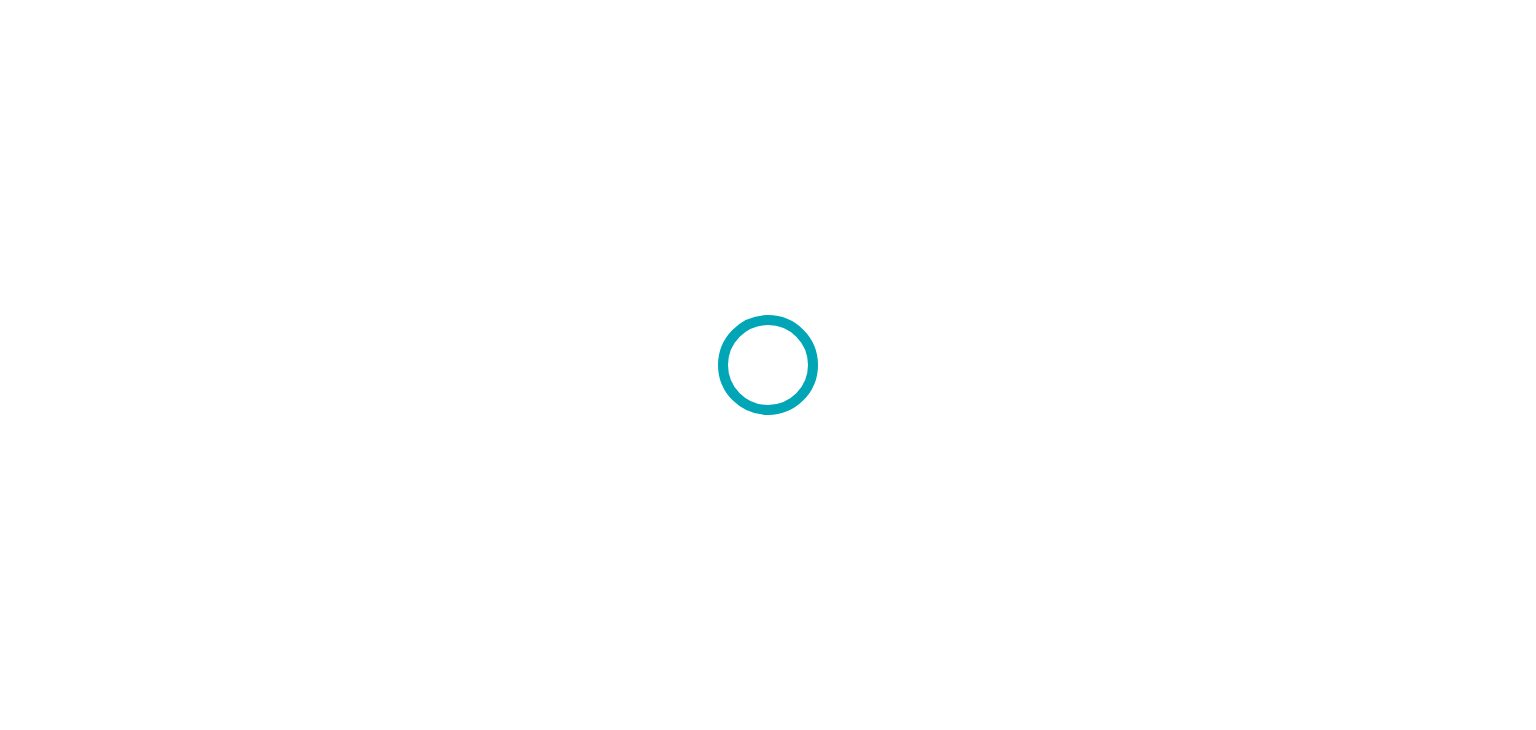 scroll, scrollTop: 0, scrollLeft: 0, axis: both 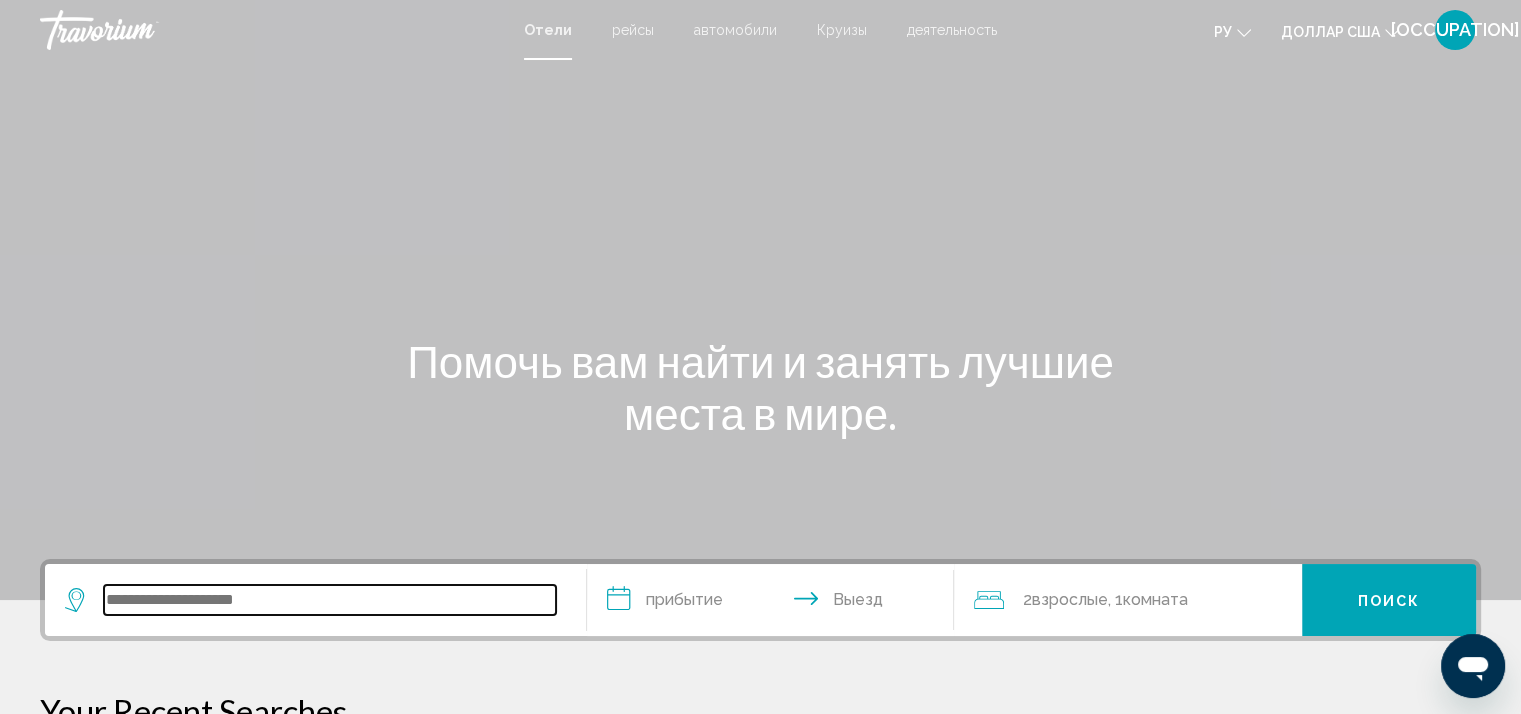 click at bounding box center (330, 600) 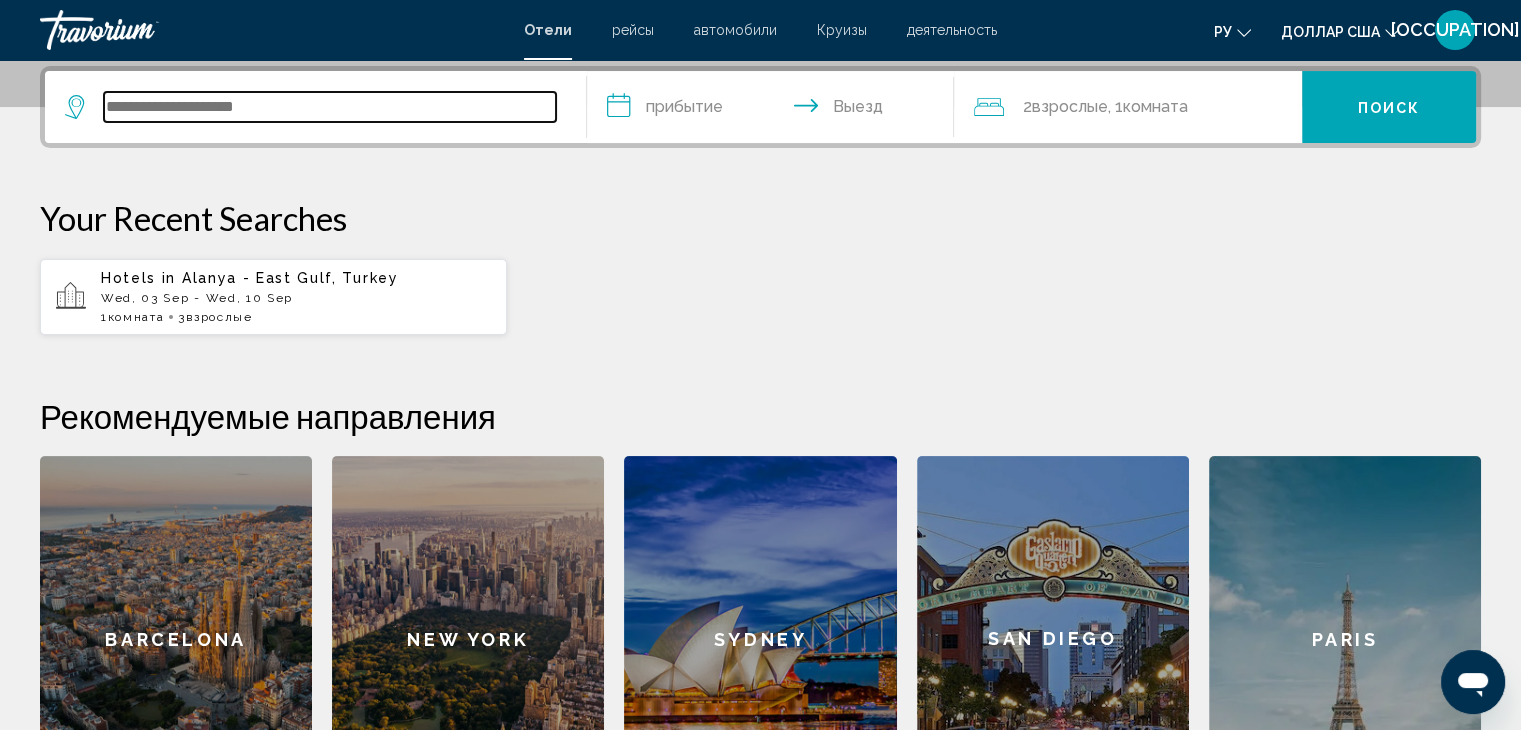 scroll, scrollTop: 393, scrollLeft: 0, axis: vertical 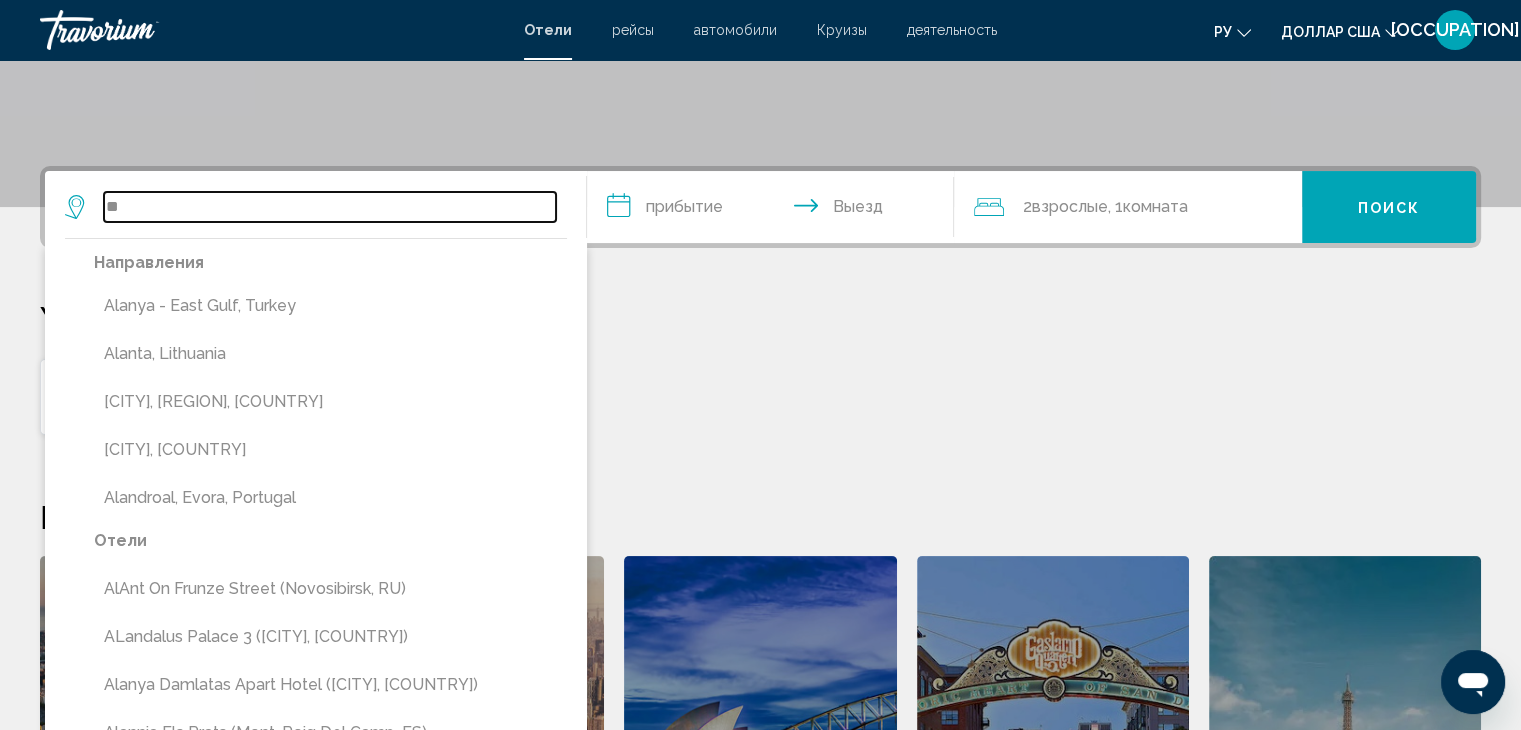 type on "*" 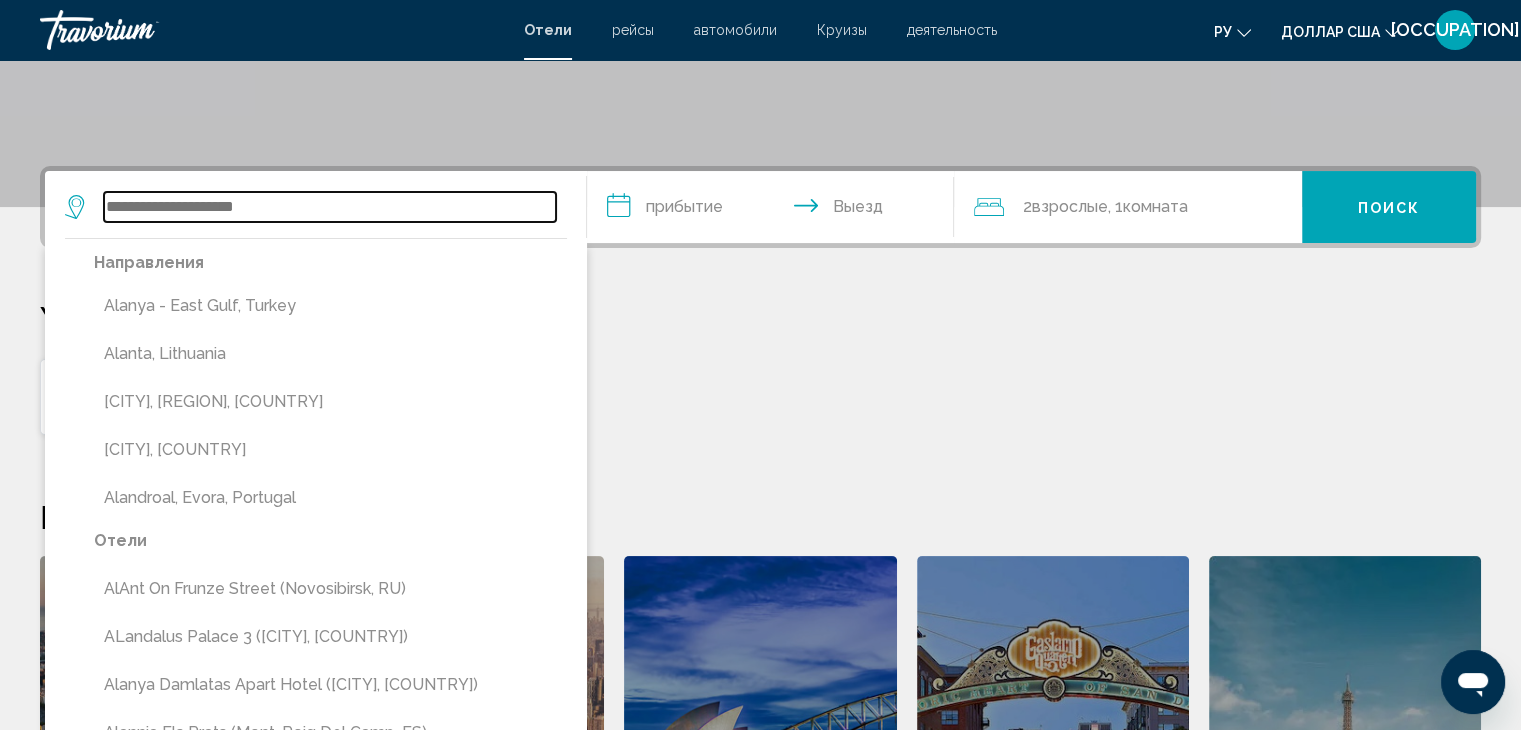 type on "*" 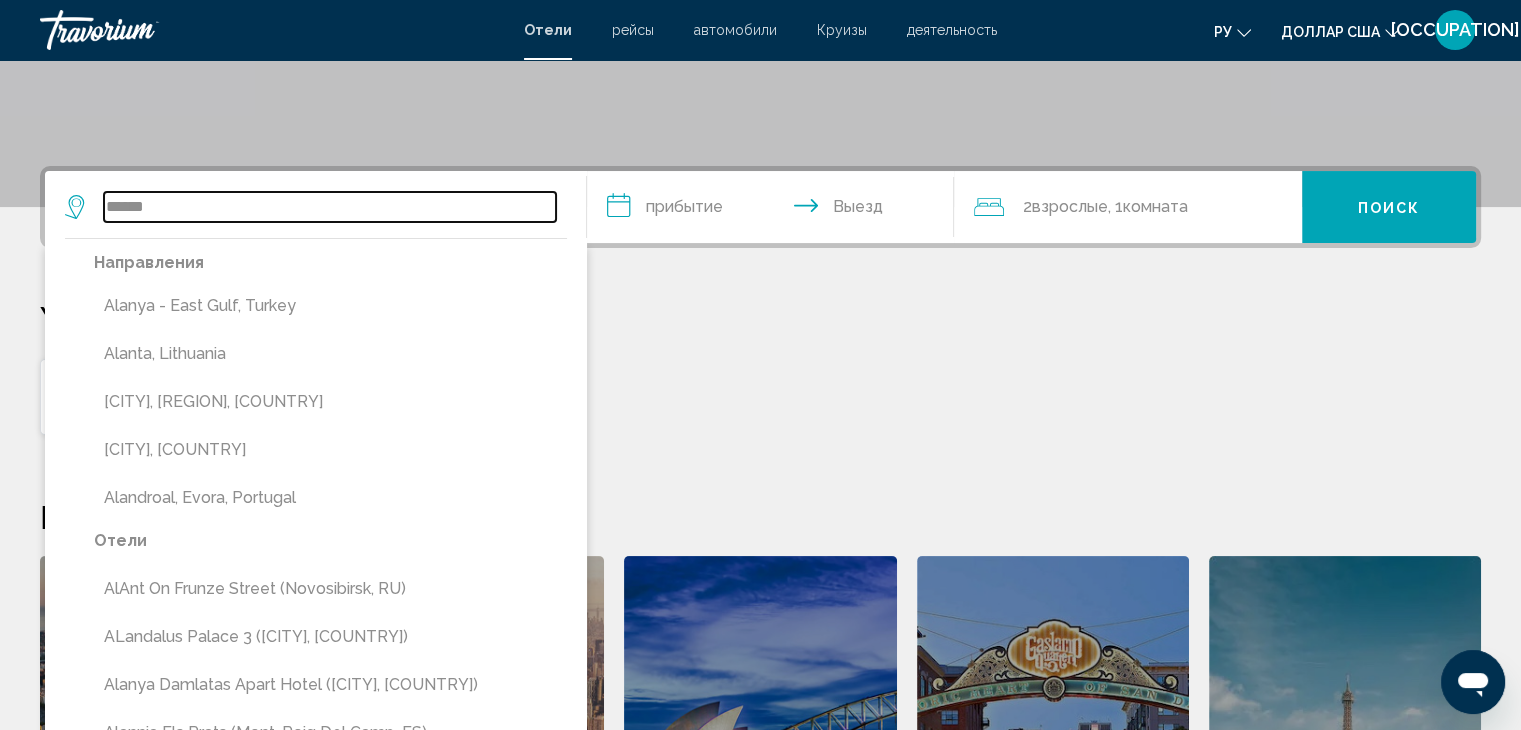drag, startPoint x: 0, startPoint y: 218, endPoint x: 0, endPoint y: 229, distance: 11 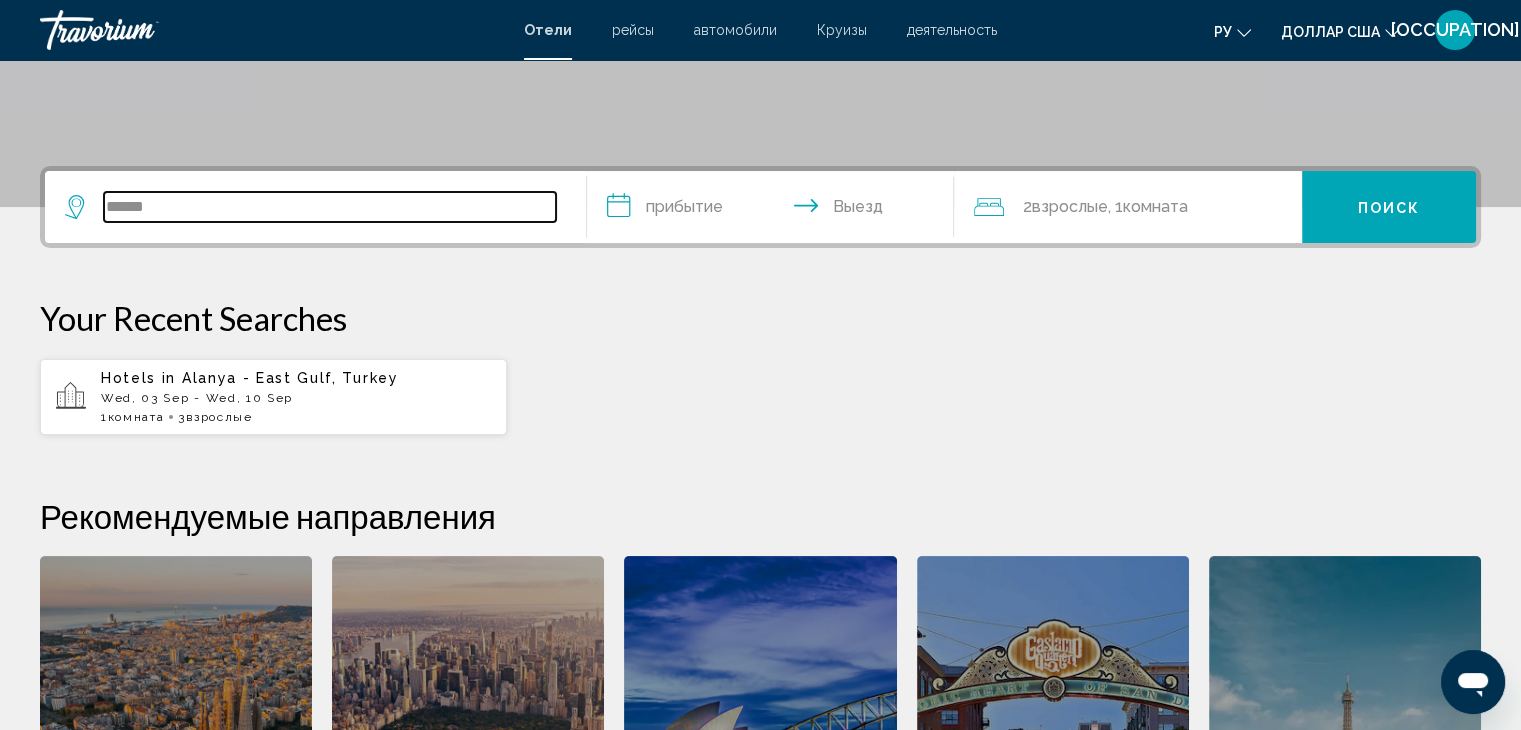 type on "*" 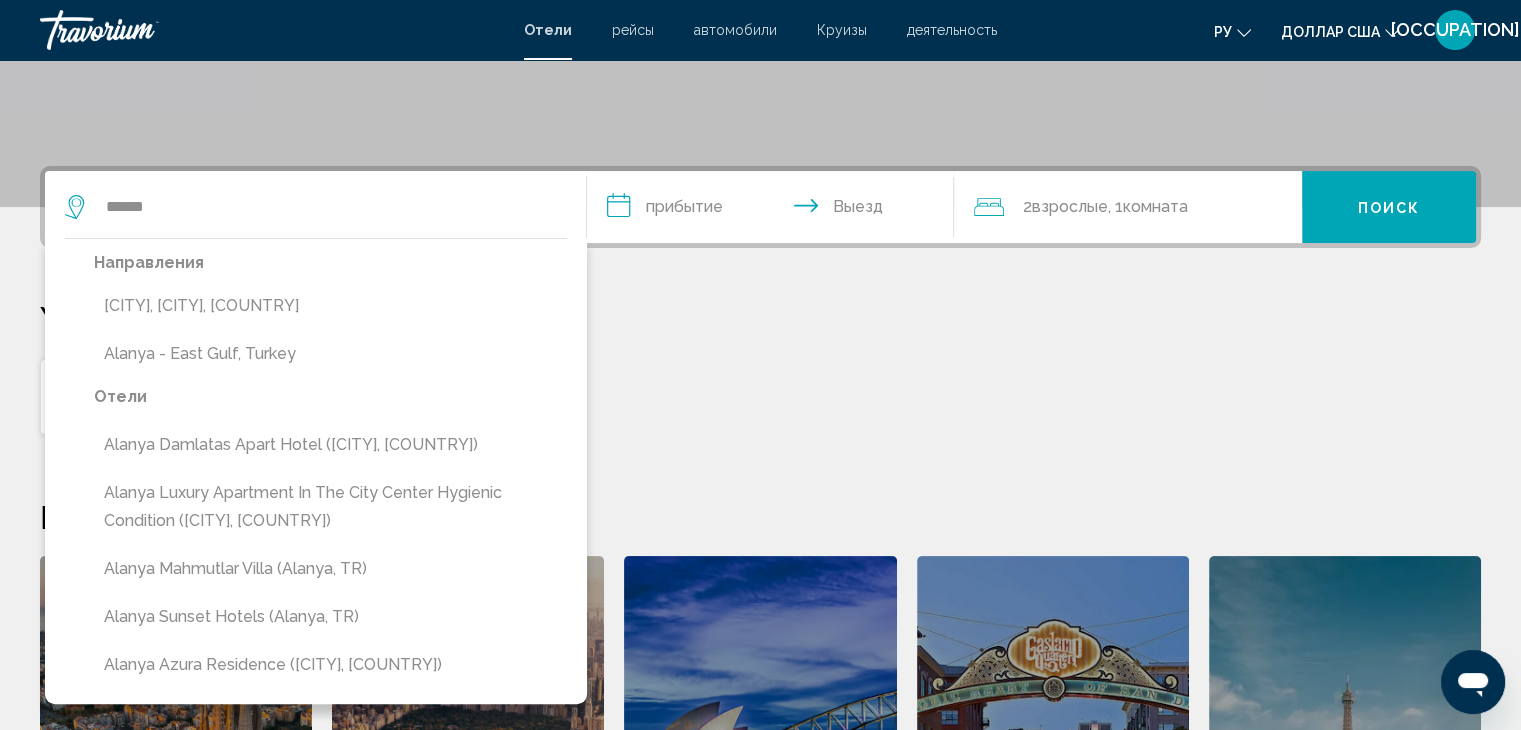 click on "[CITY], [PROVINCE], [COUNTRY]" at bounding box center (330, 306) 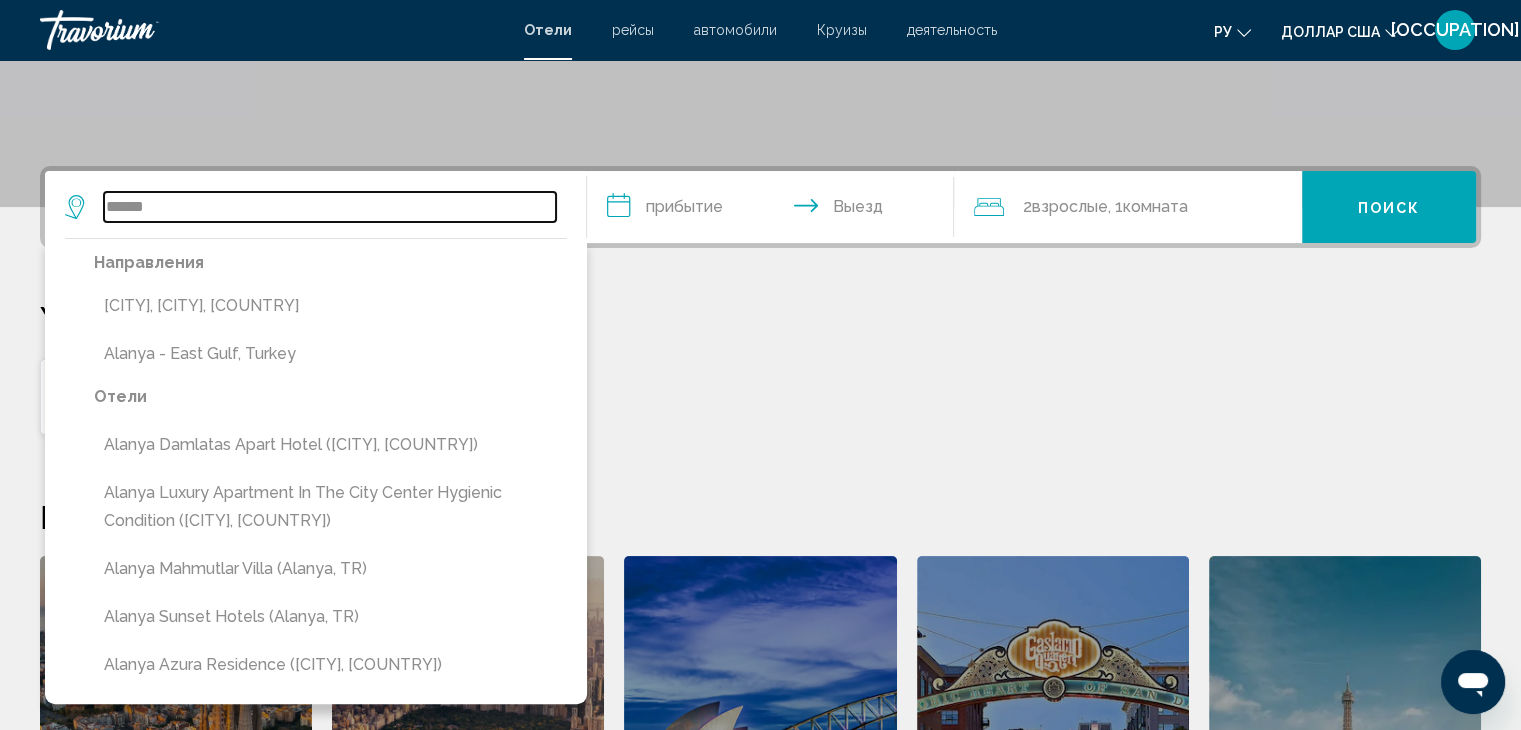 type on "**********" 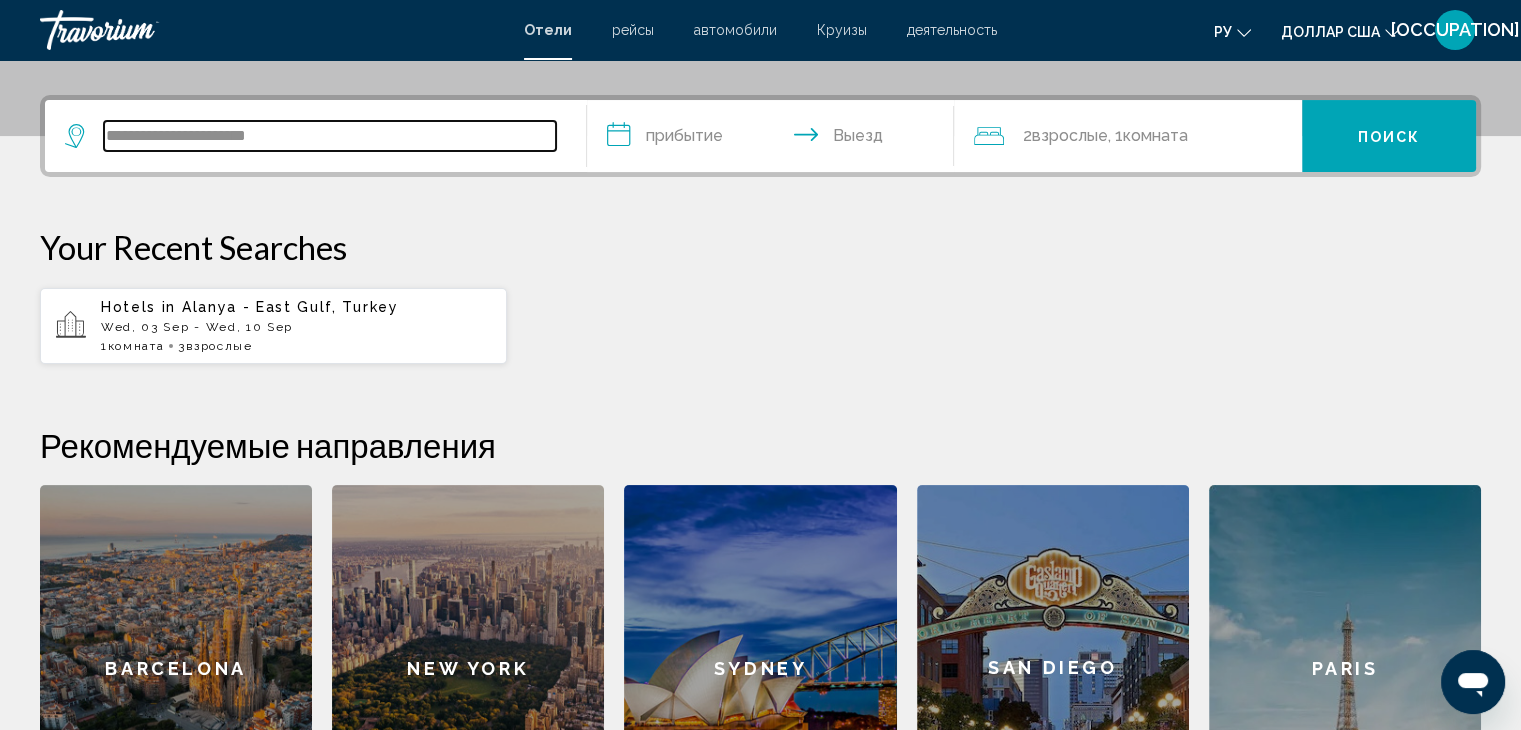 scroll, scrollTop: 493, scrollLeft: 0, axis: vertical 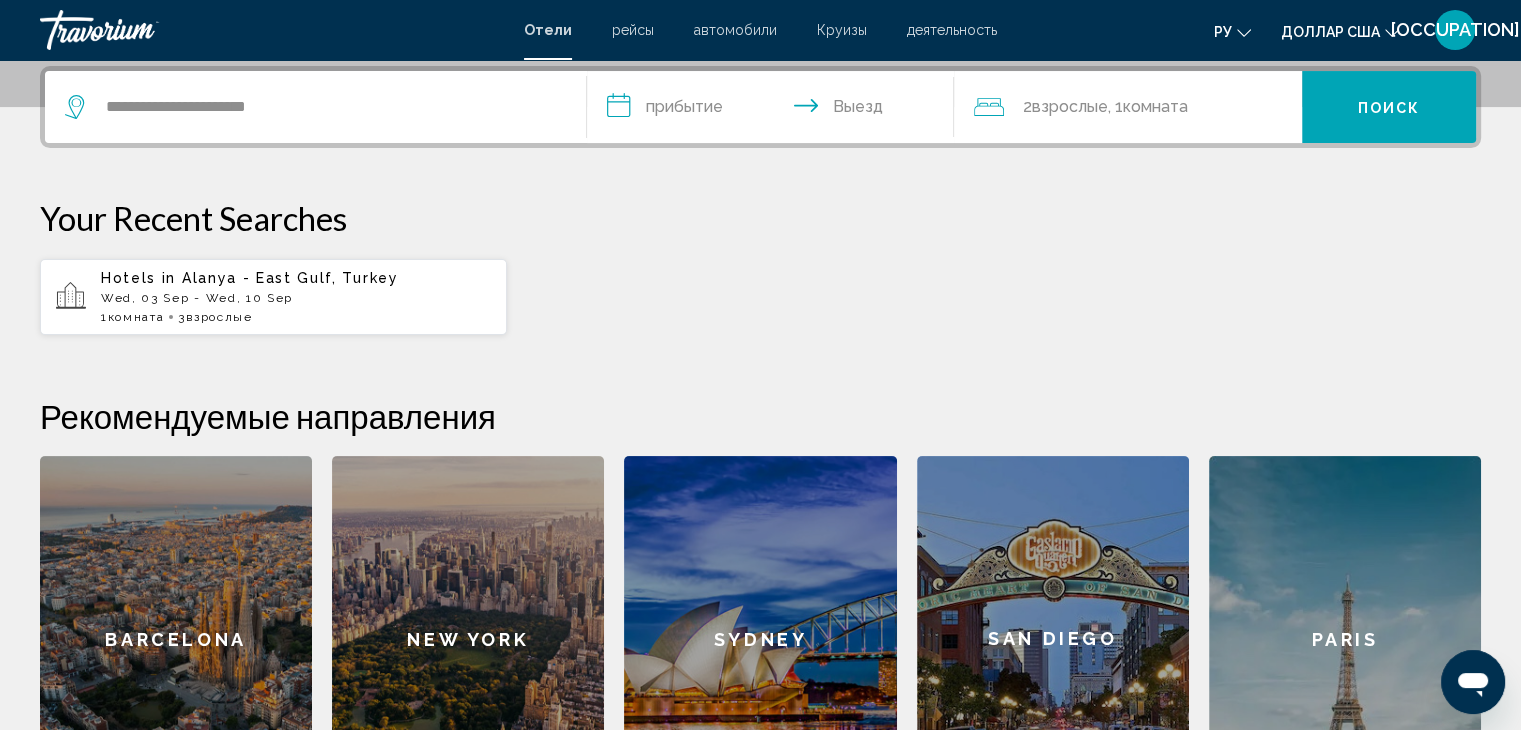 click on "**********" at bounding box center (775, 110) 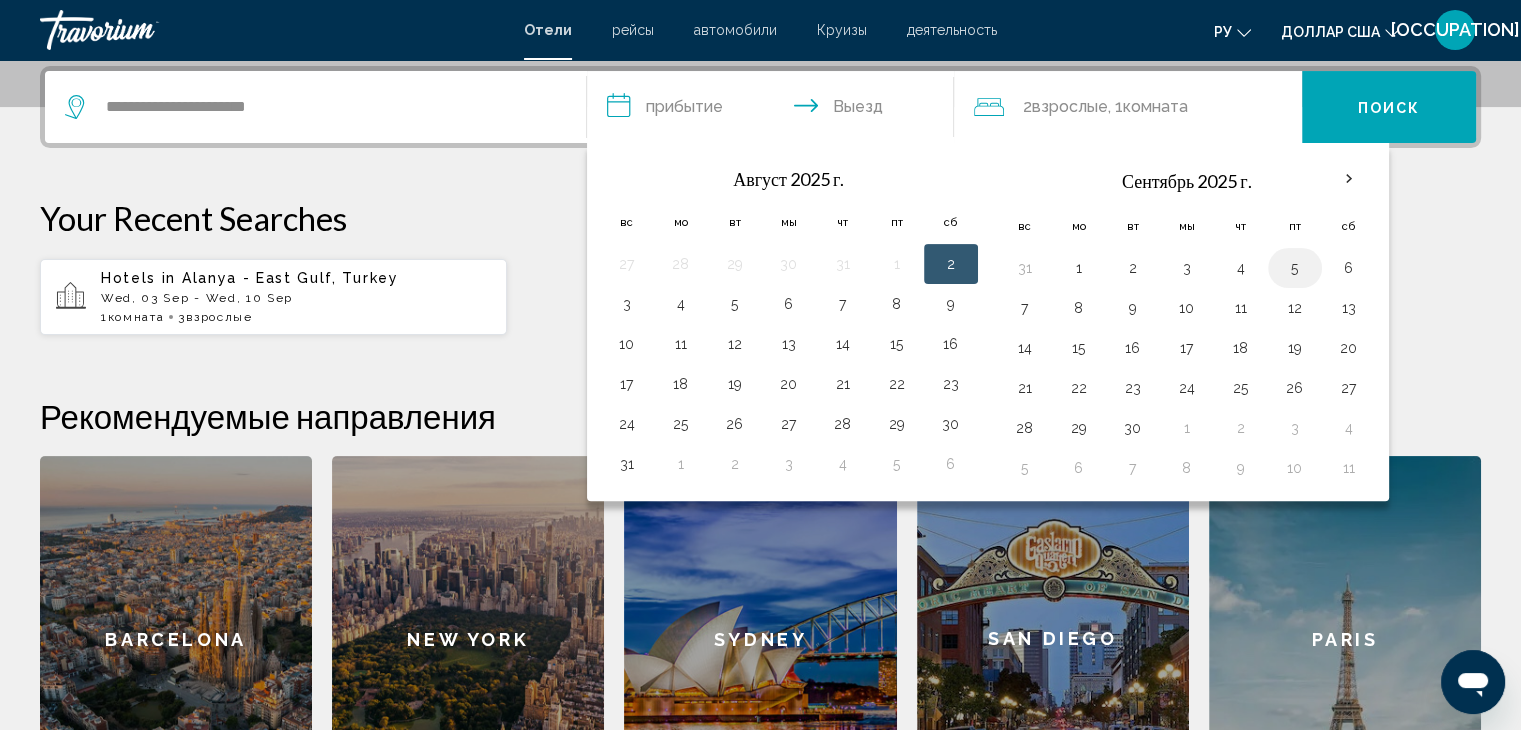 click on "5" at bounding box center [1295, 268] 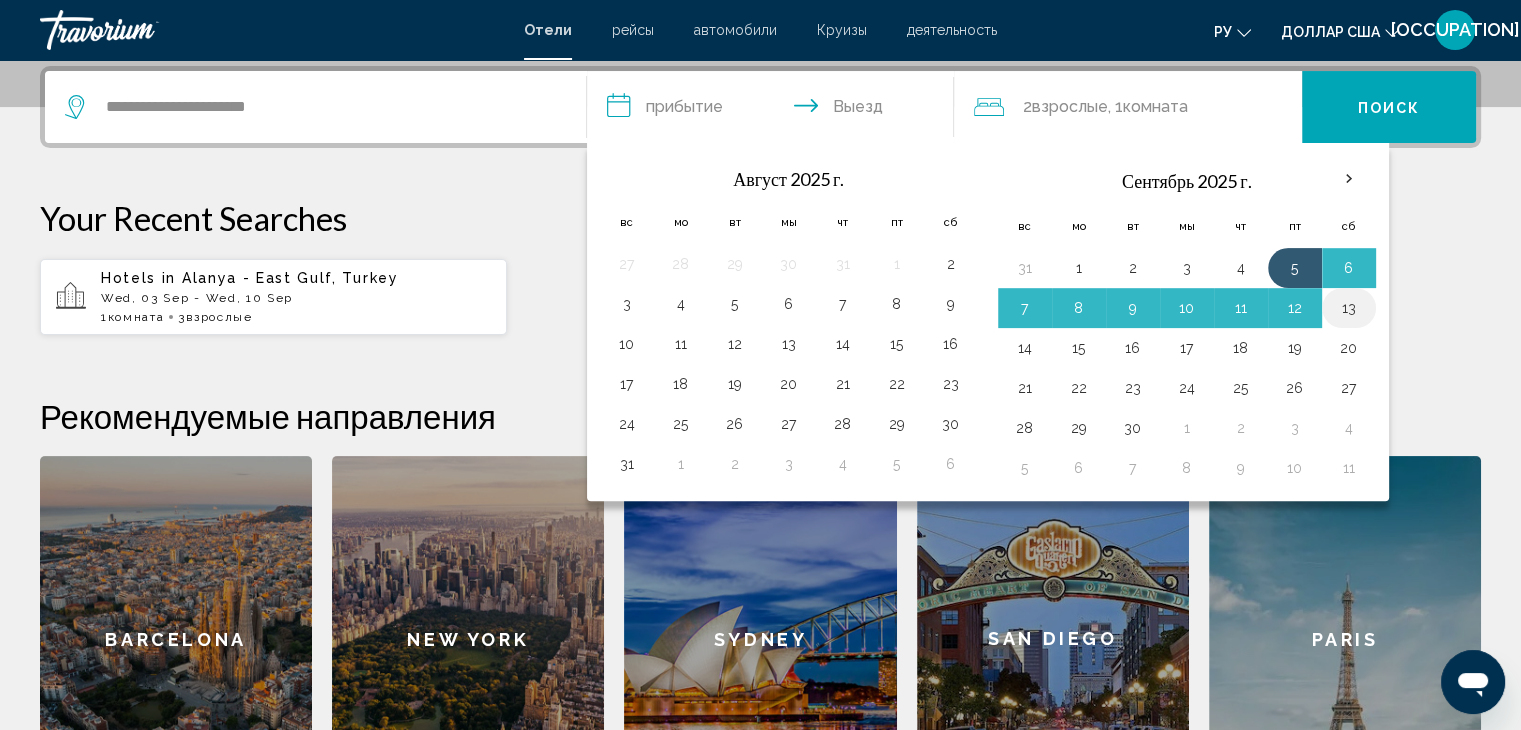 click on "13" at bounding box center [1349, 308] 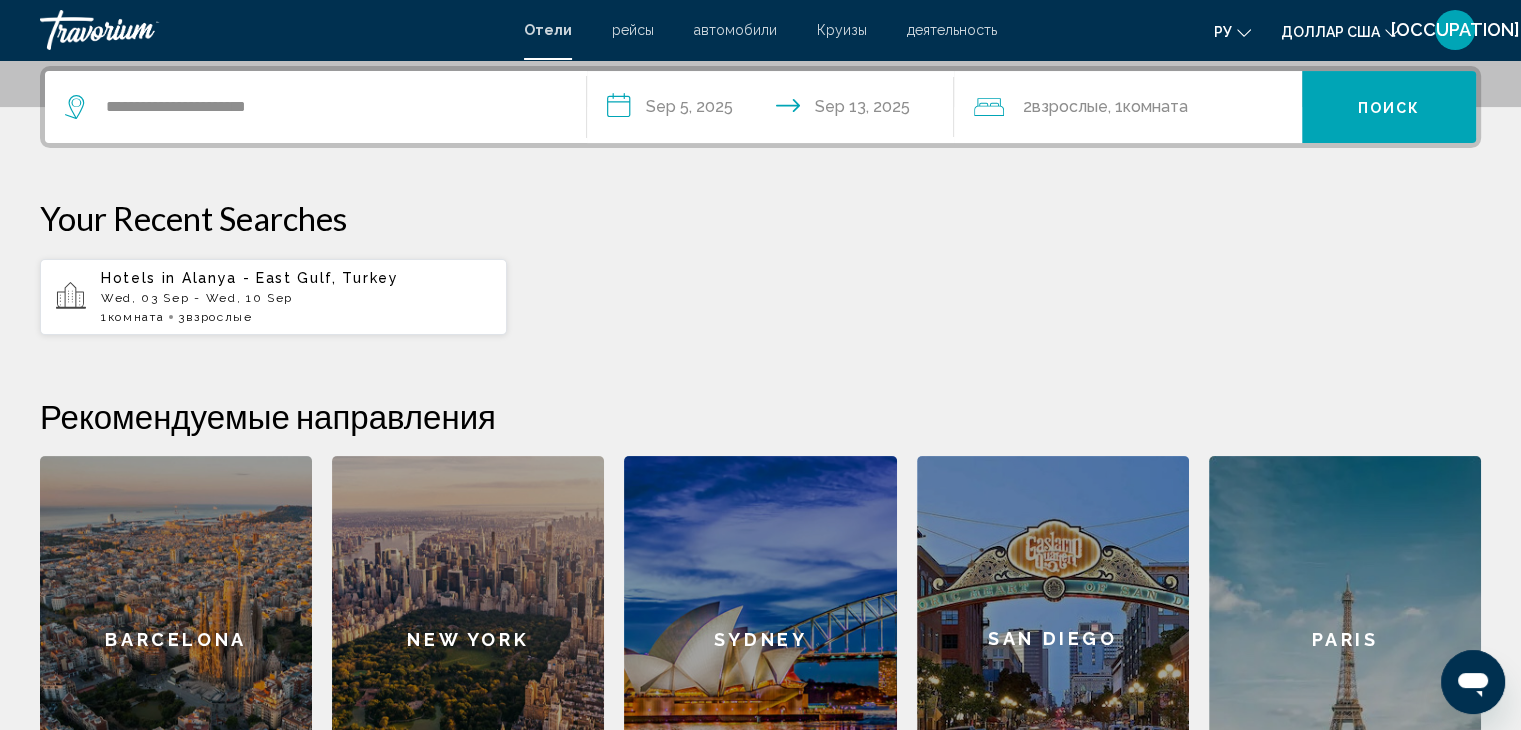 click on ", 1" 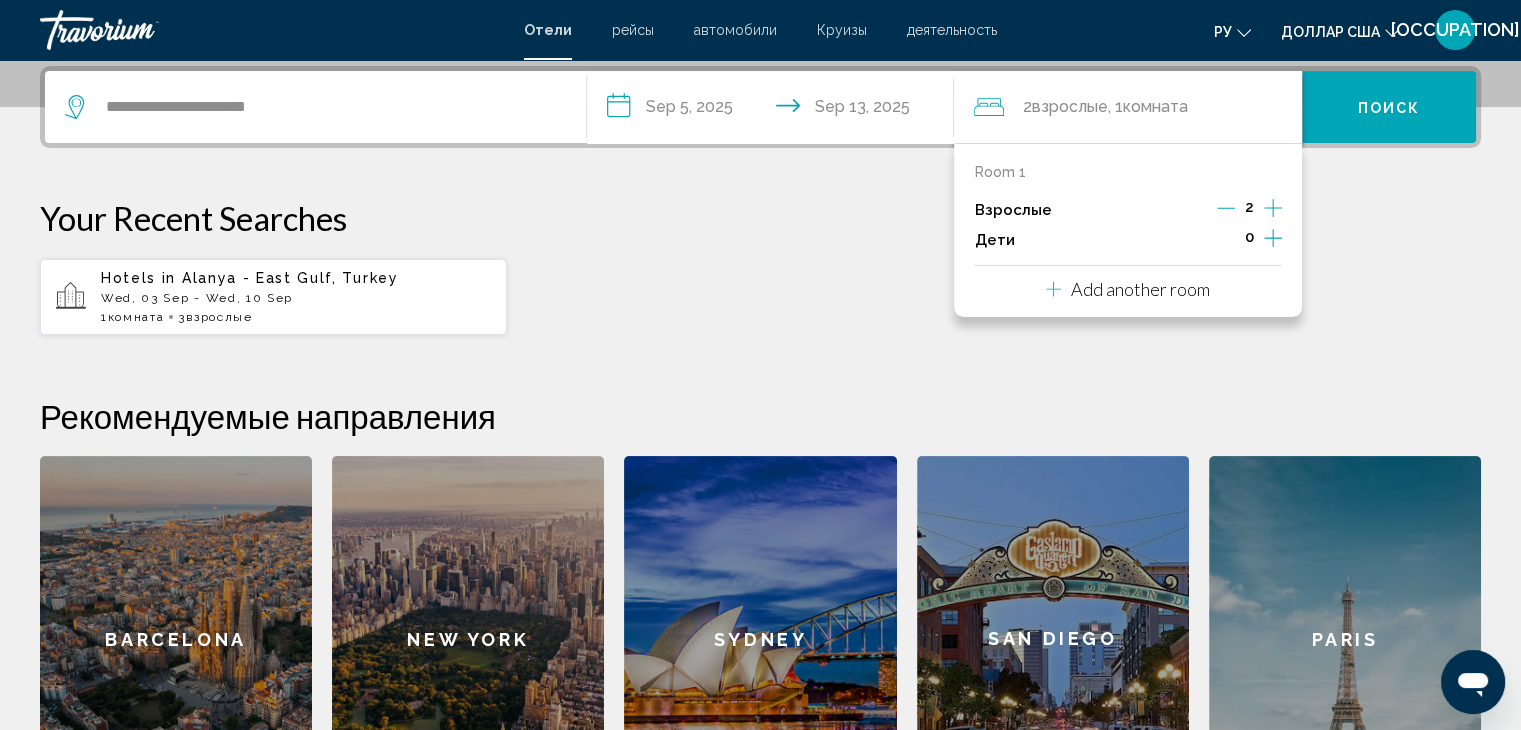 click 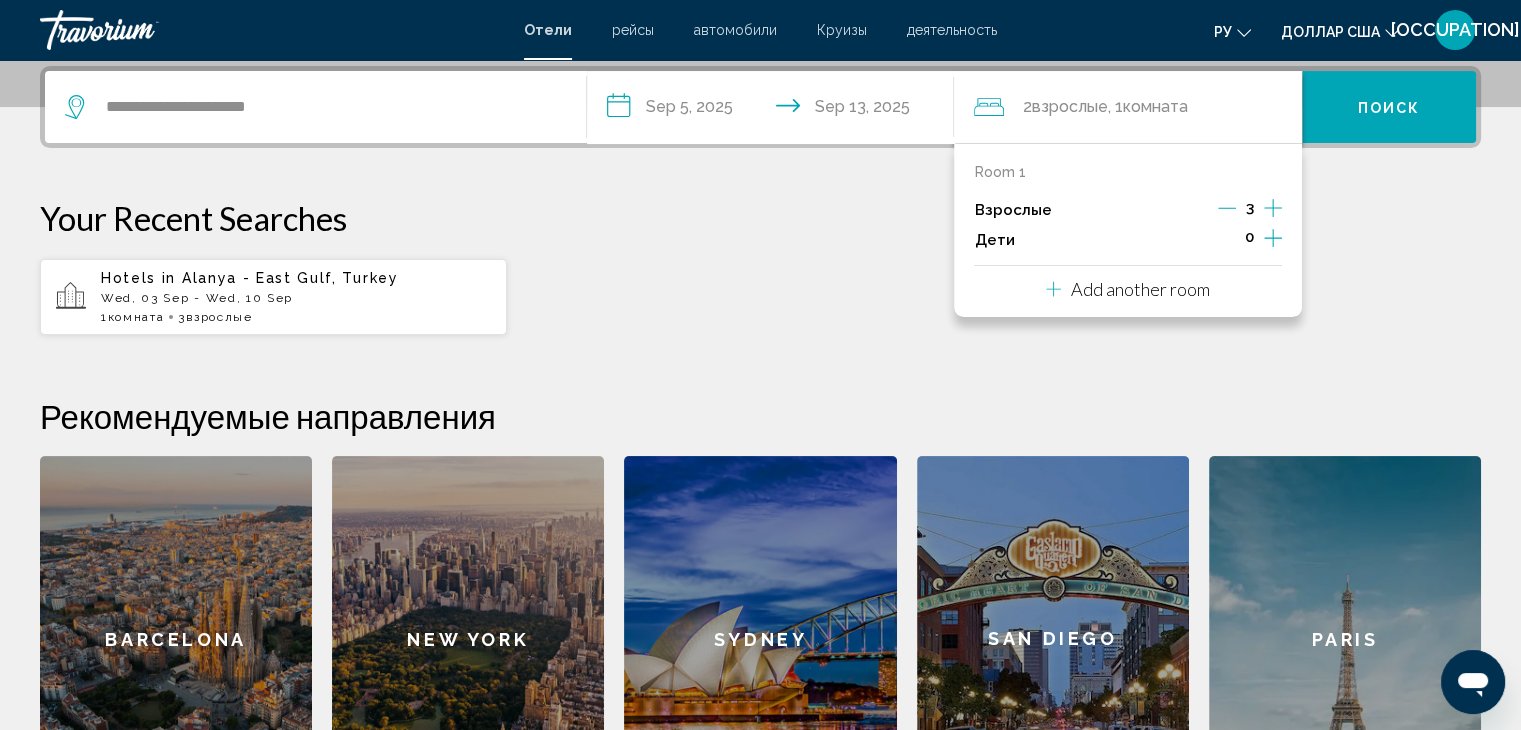 click on "Поиск" at bounding box center [1389, 108] 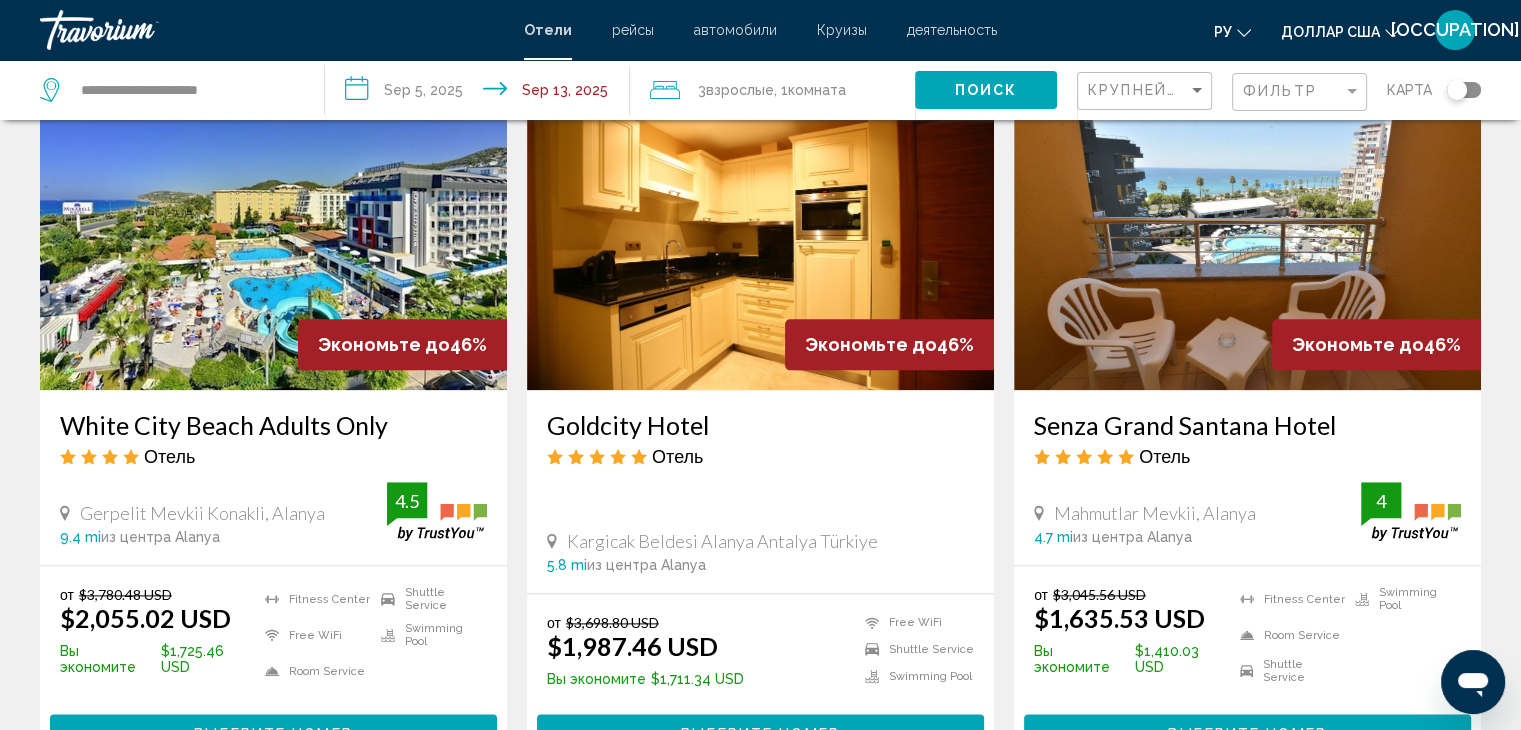 scroll, scrollTop: 2500, scrollLeft: 0, axis: vertical 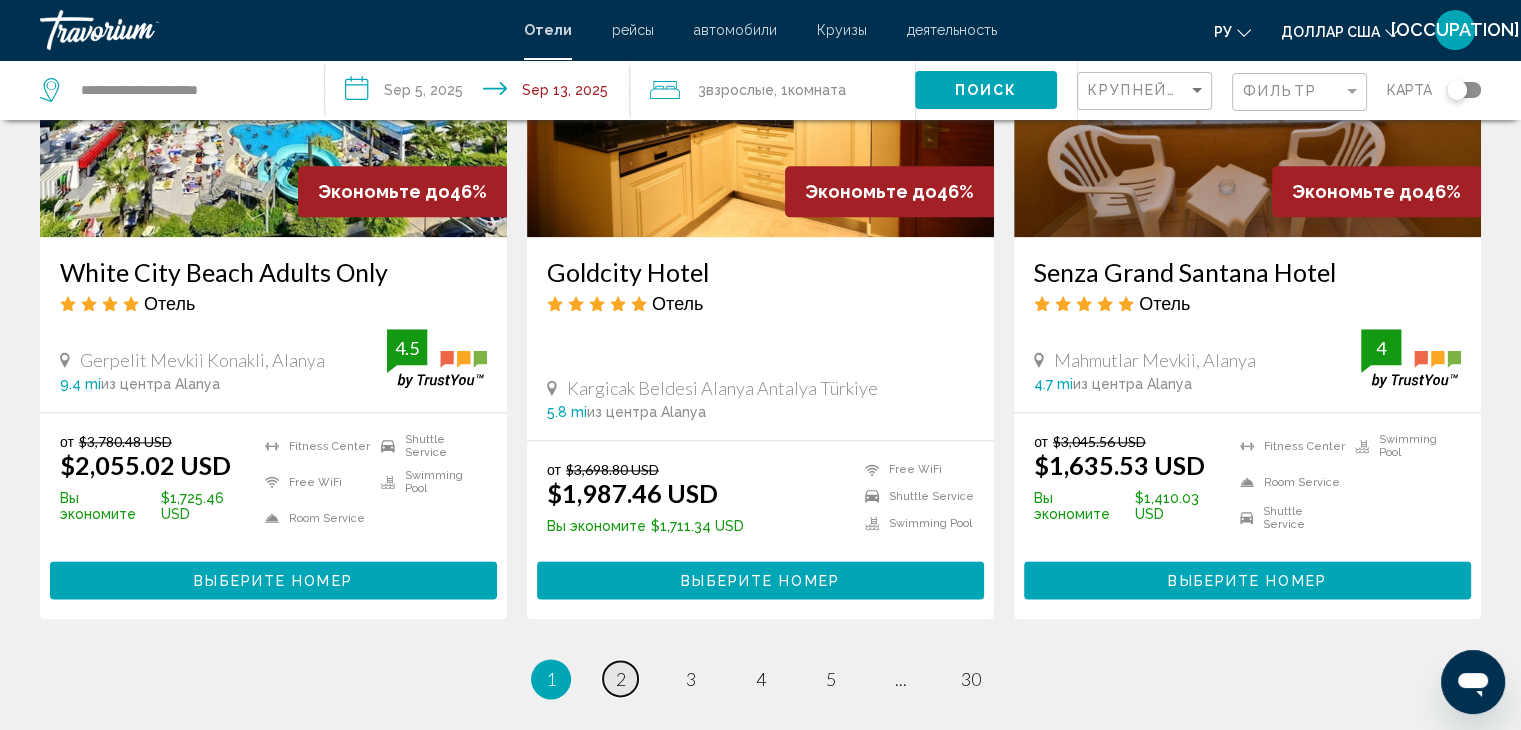 click on "page  2" at bounding box center [620, 678] 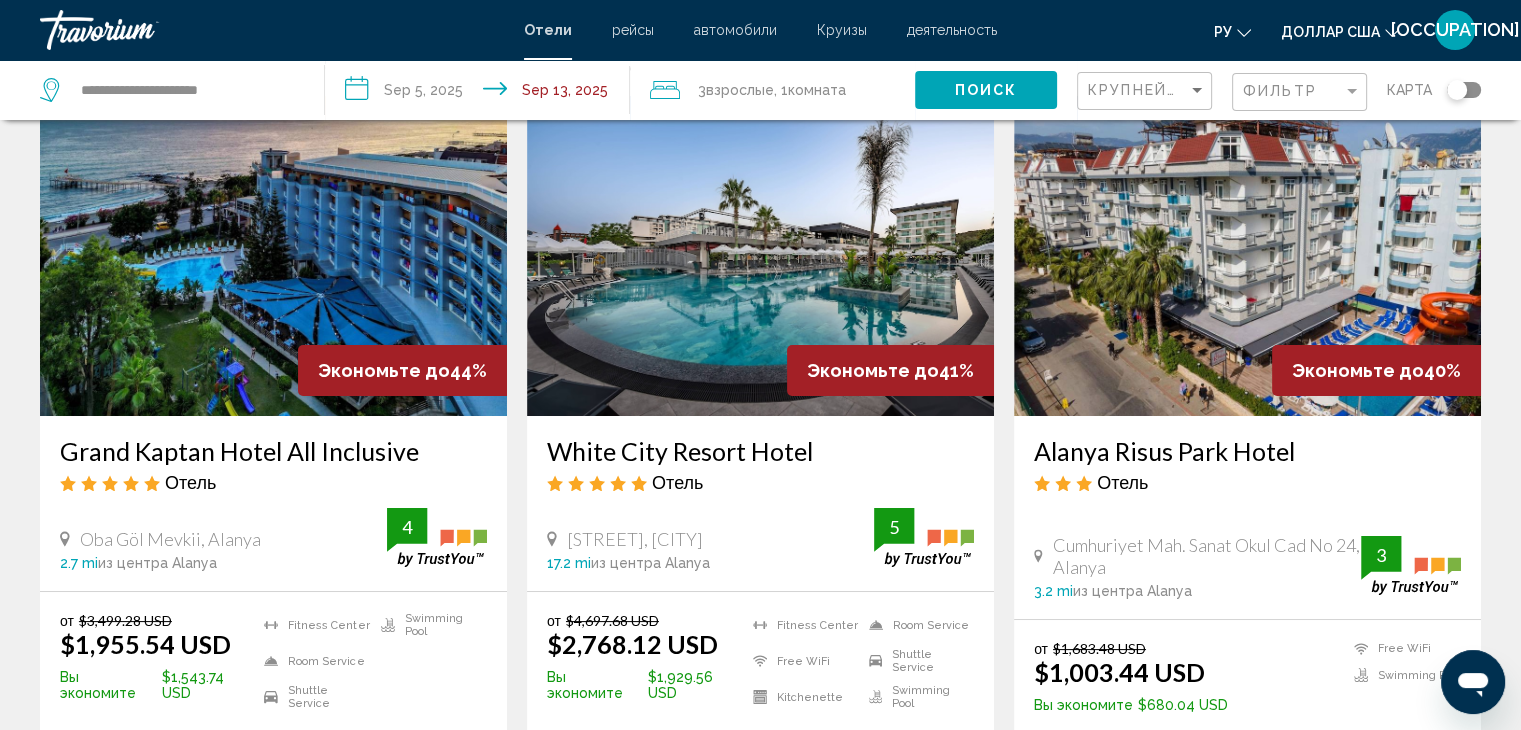 scroll, scrollTop: 0, scrollLeft: 0, axis: both 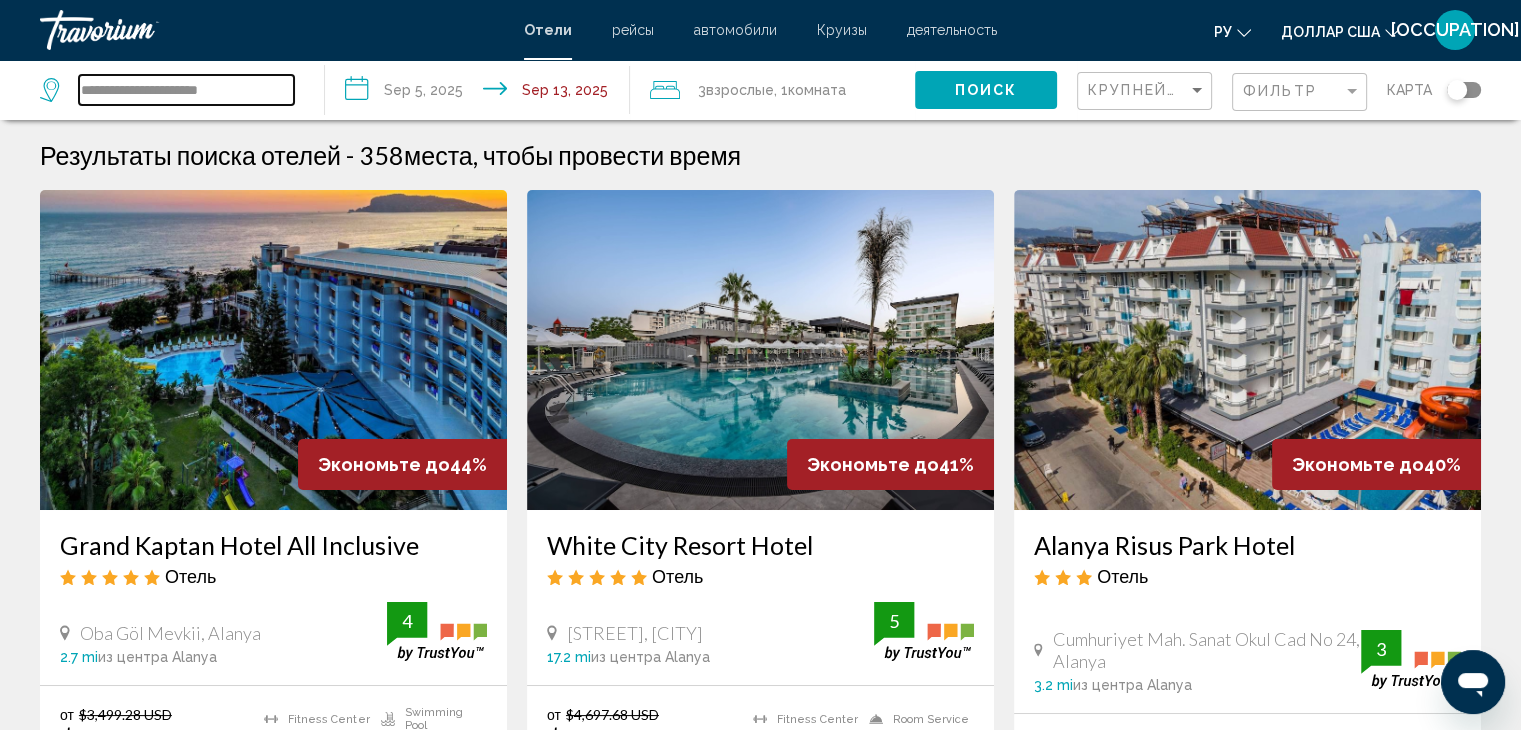 drag, startPoint x: 260, startPoint y: 80, endPoint x: 0, endPoint y: 99, distance: 260.6933 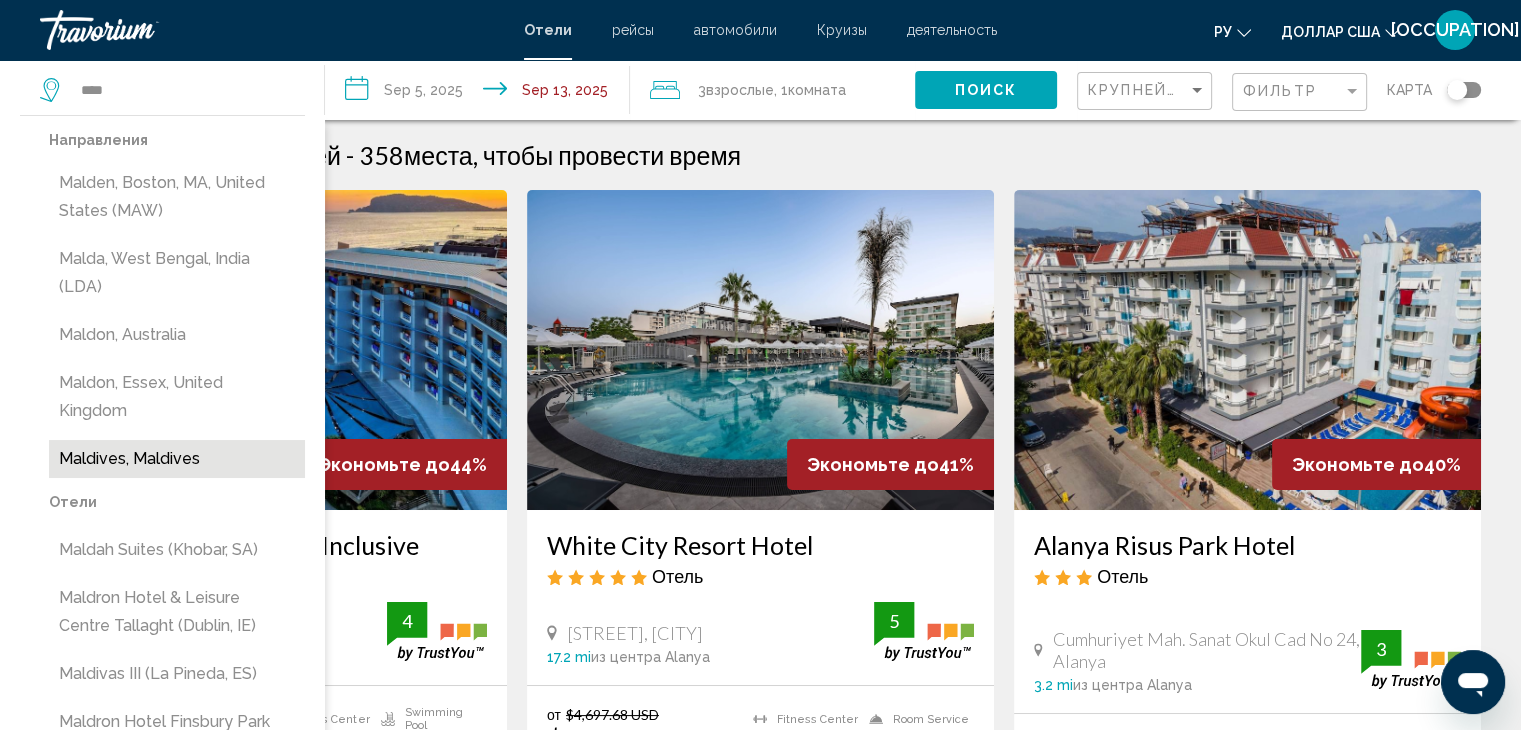 click on "Maldives, Maldives" at bounding box center [177, 459] 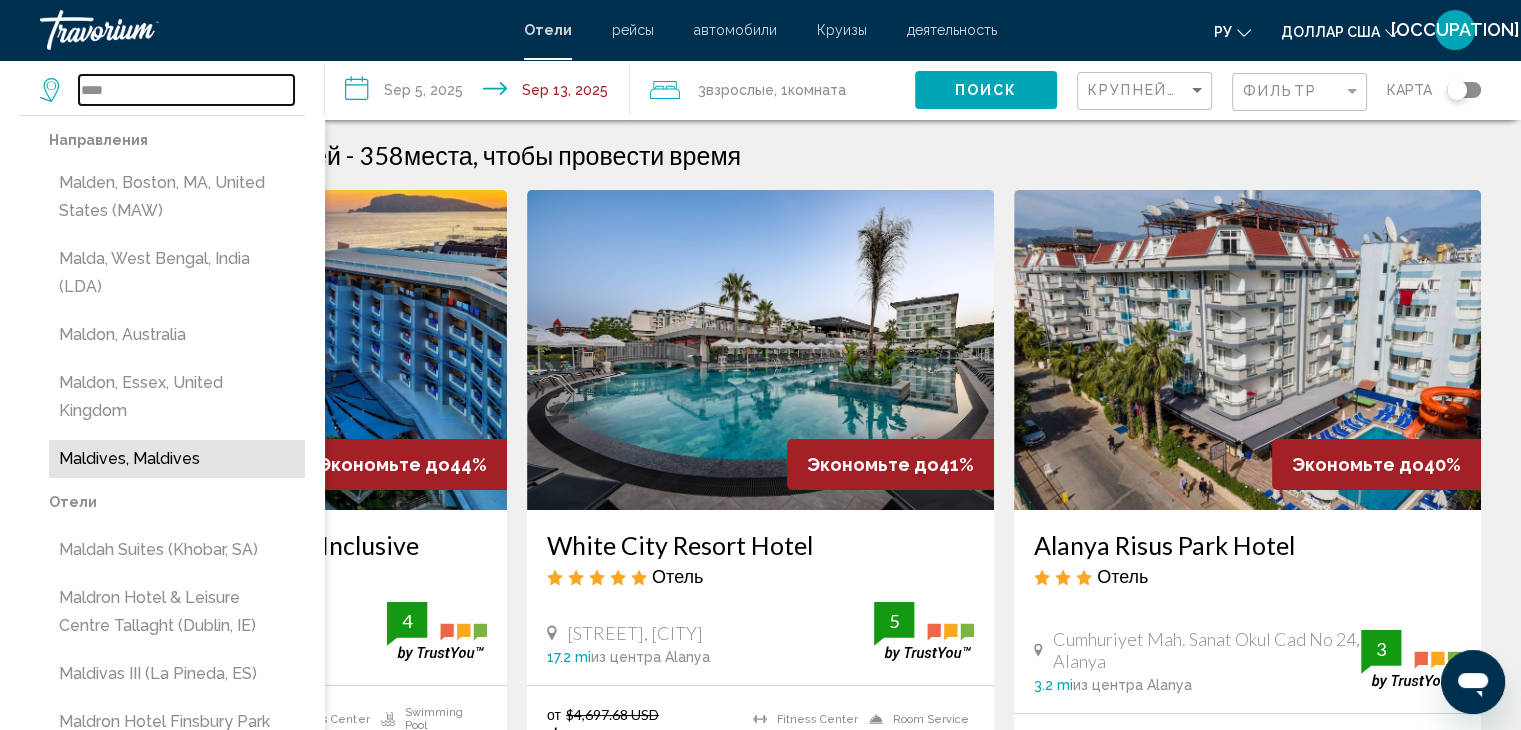 type on "**********" 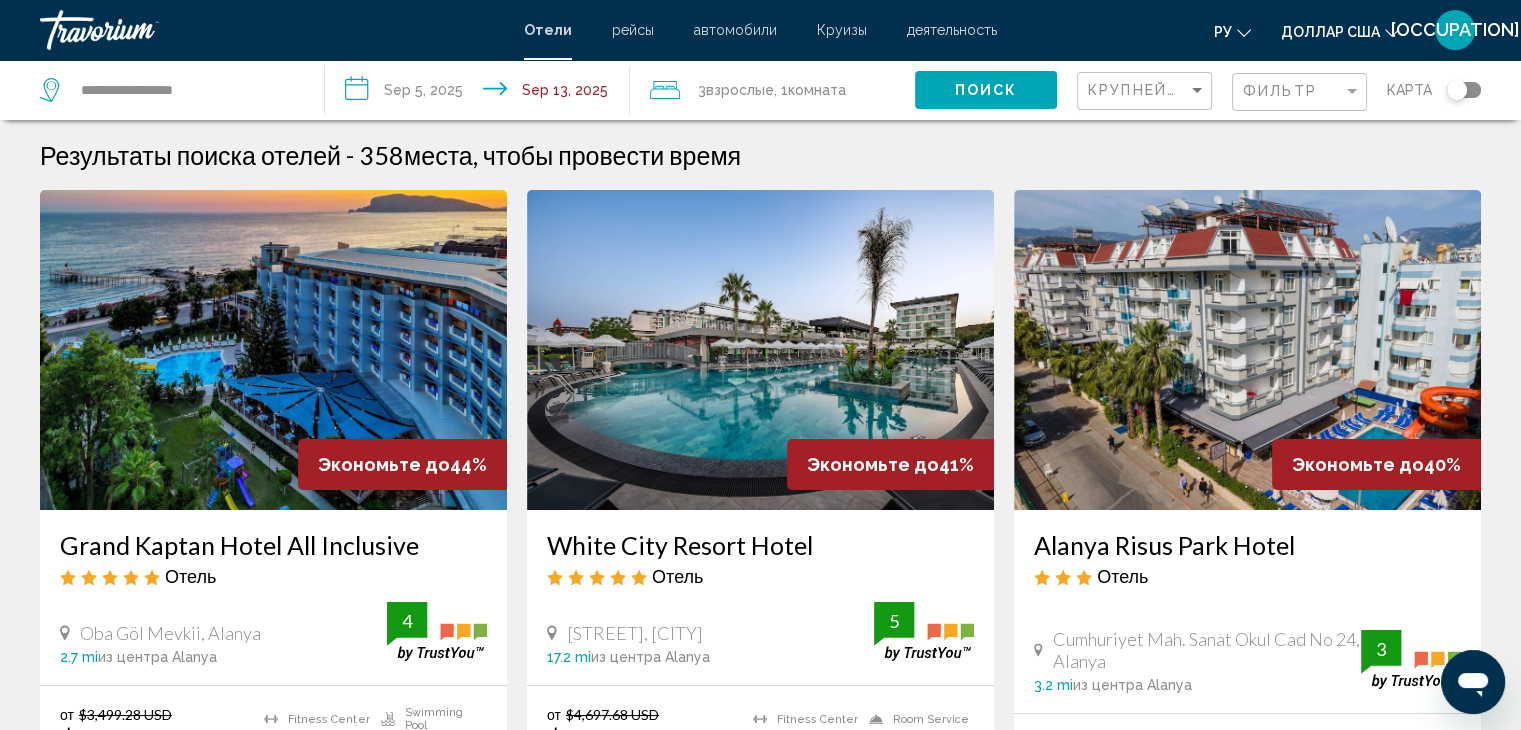 click on "**********" at bounding box center (481, 93) 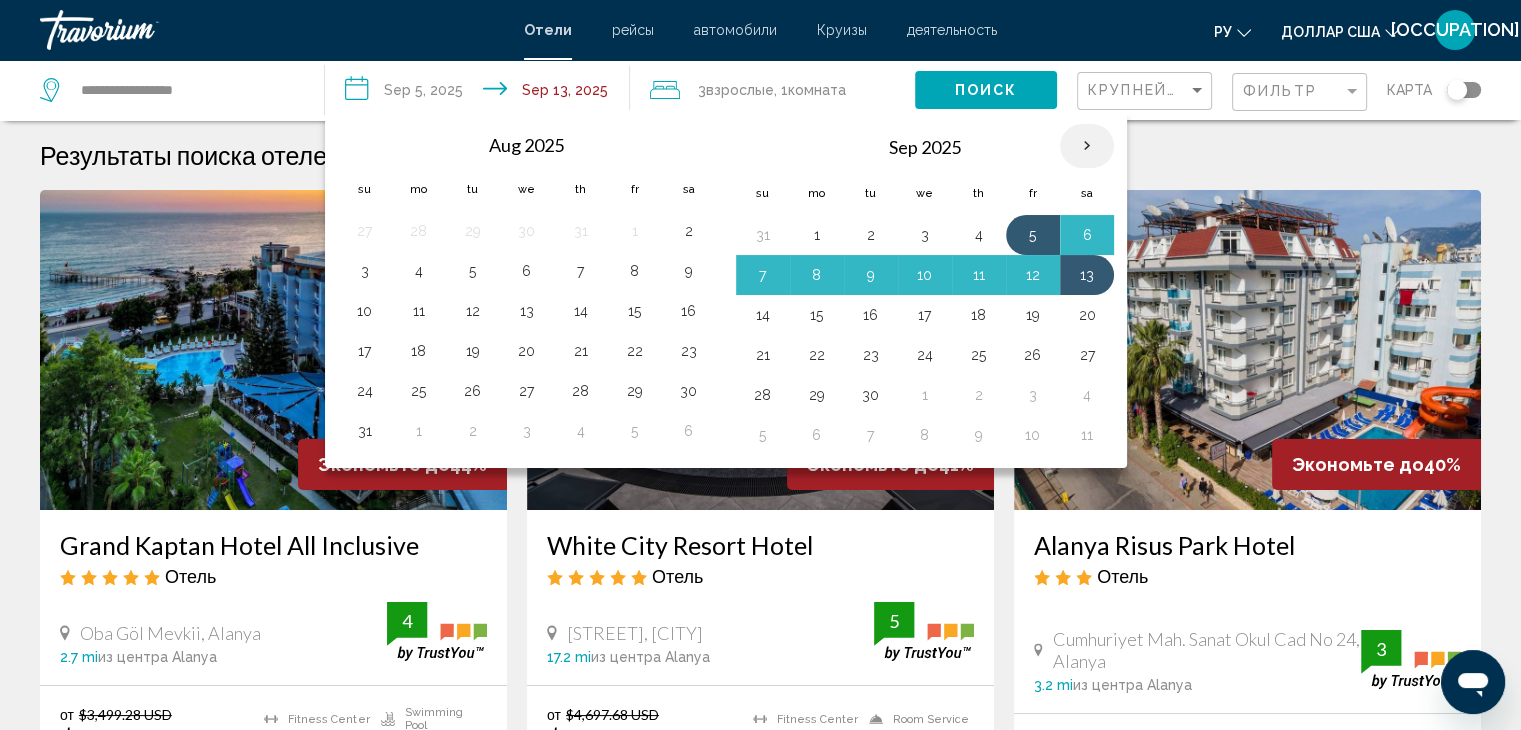 click at bounding box center (1087, 146) 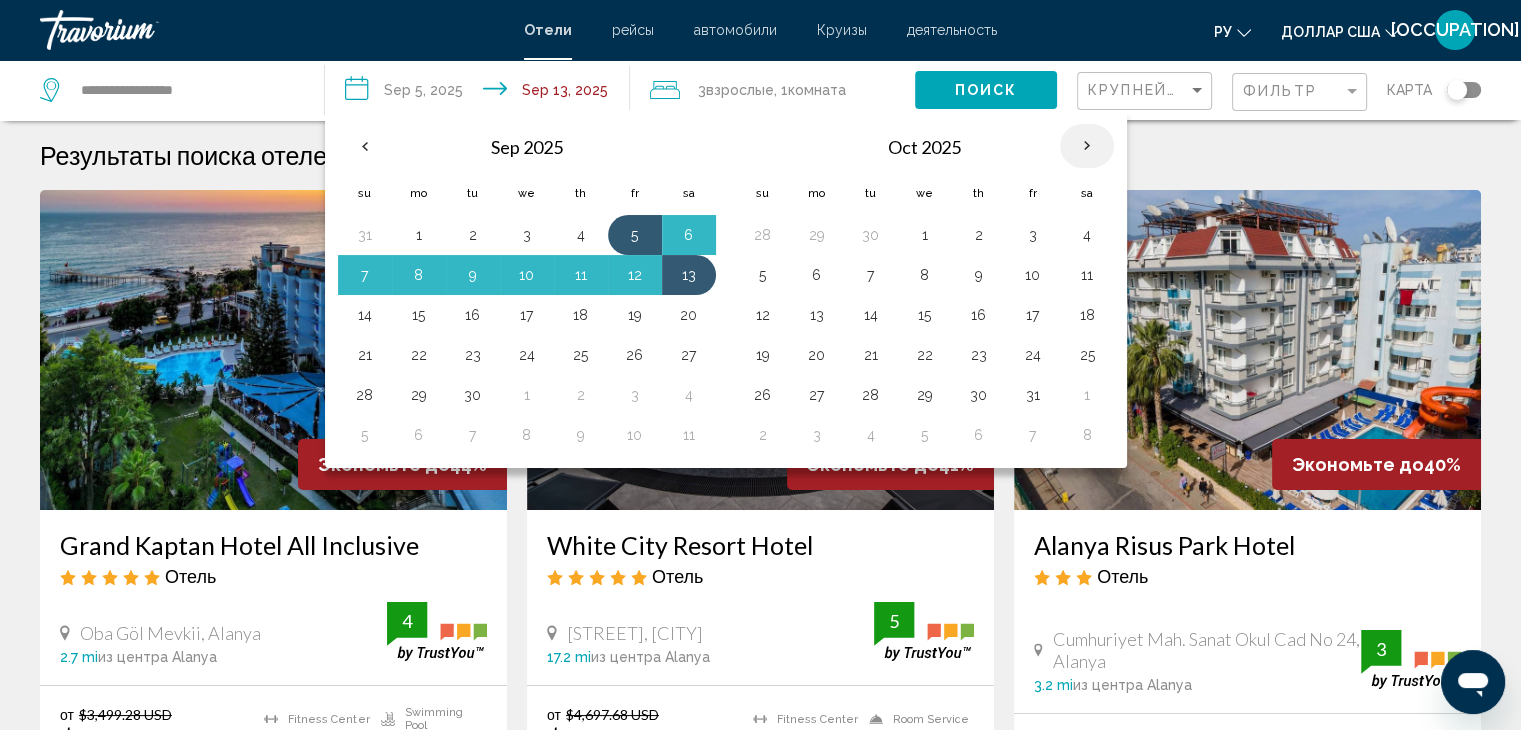 click at bounding box center [1087, 146] 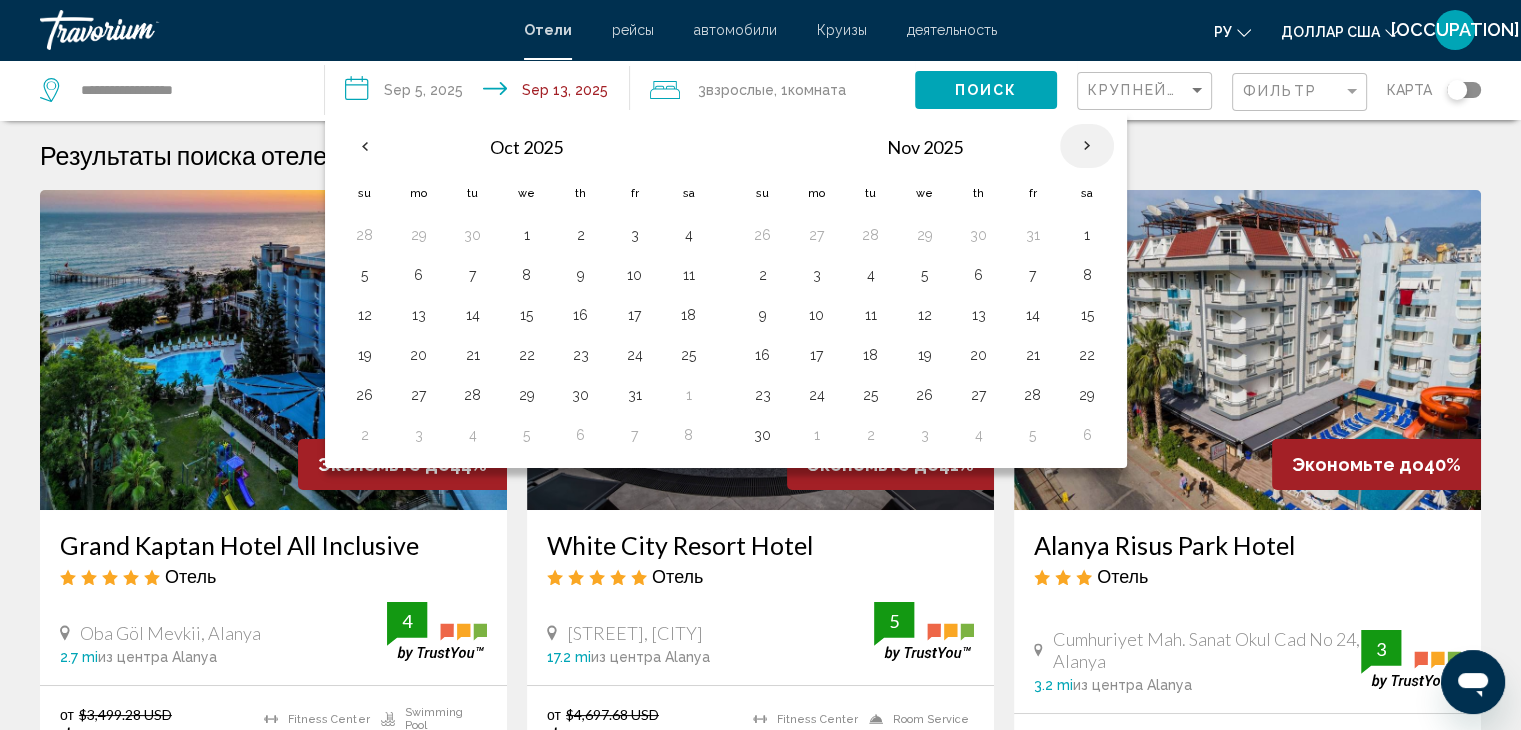click at bounding box center (1087, 146) 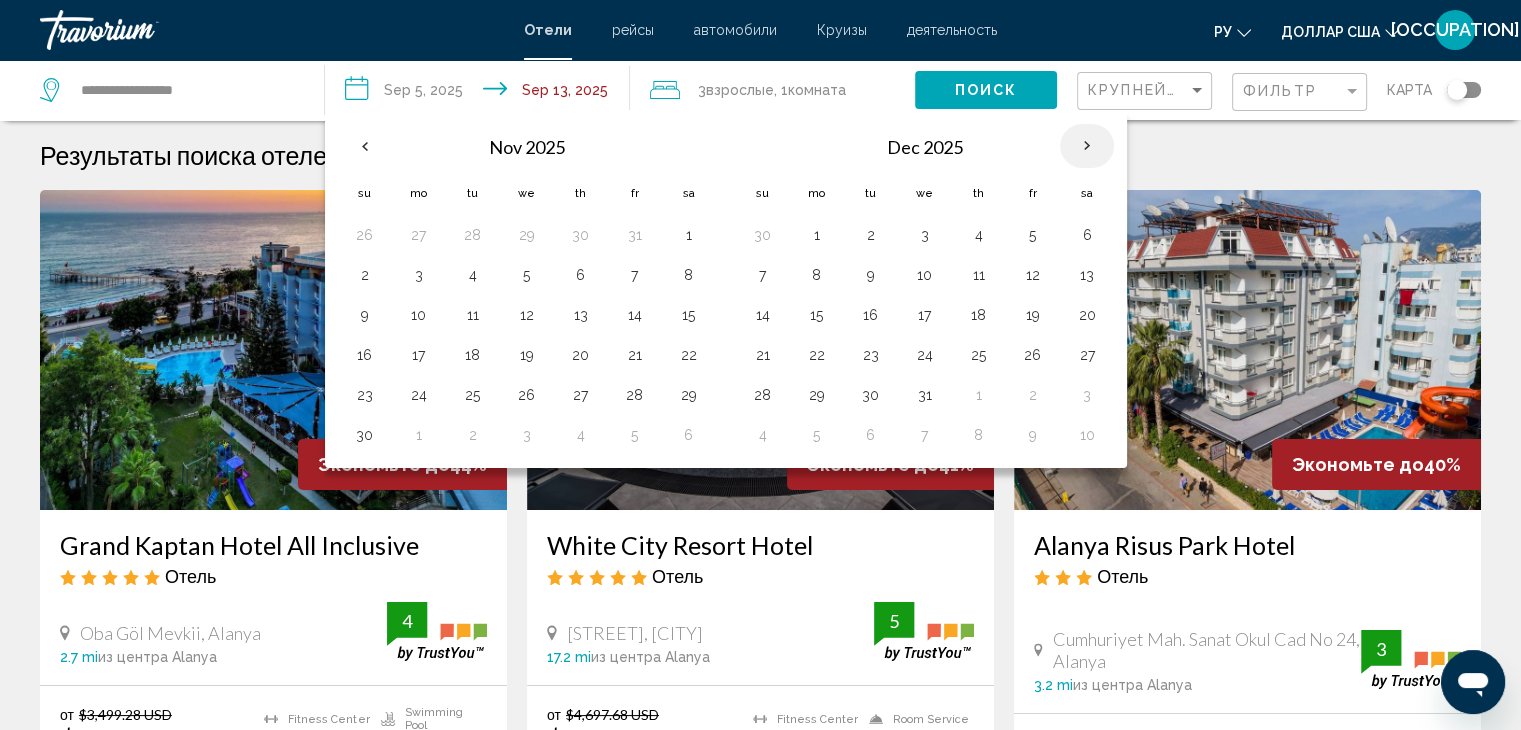 click at bounding box center [1087, 146] 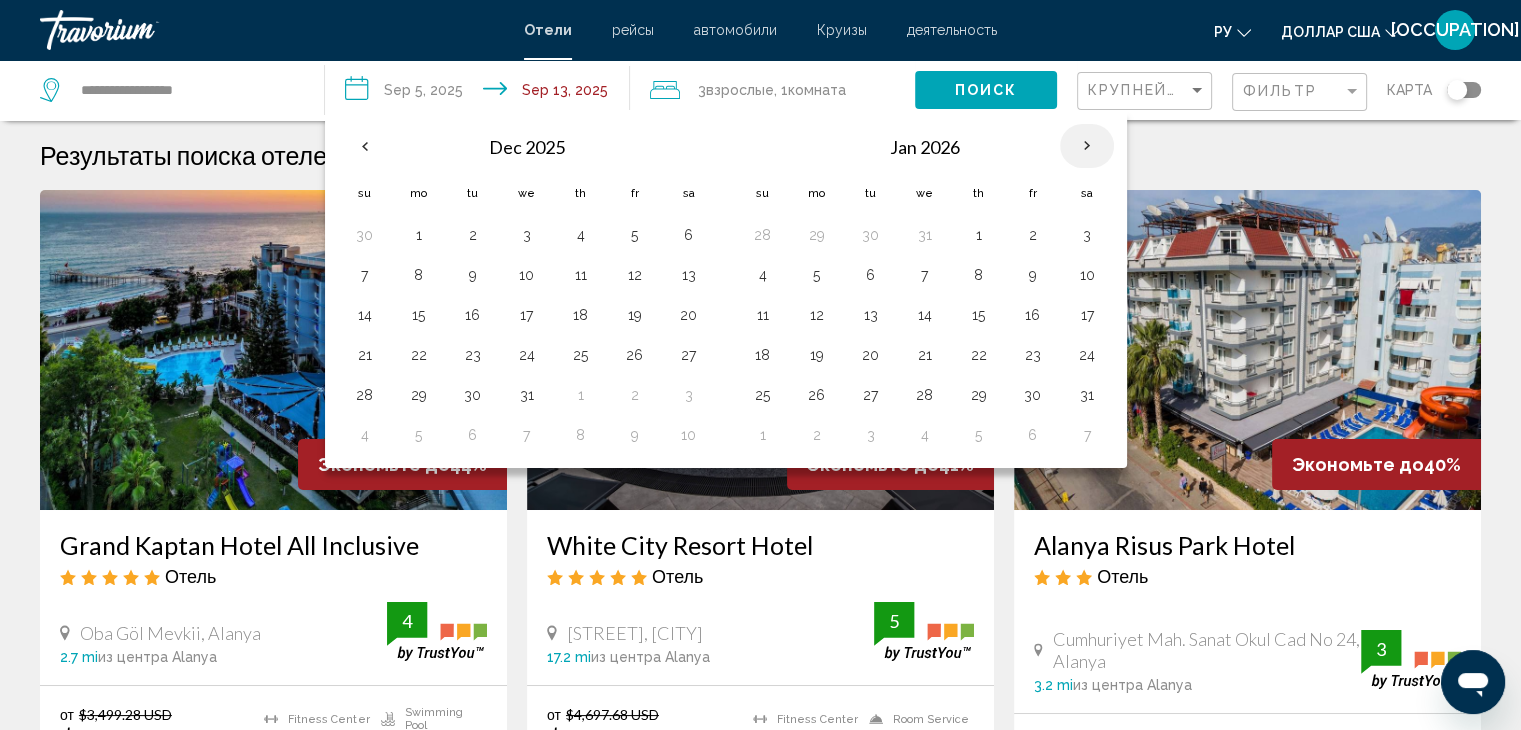 click at bounding box center [1087, 146] 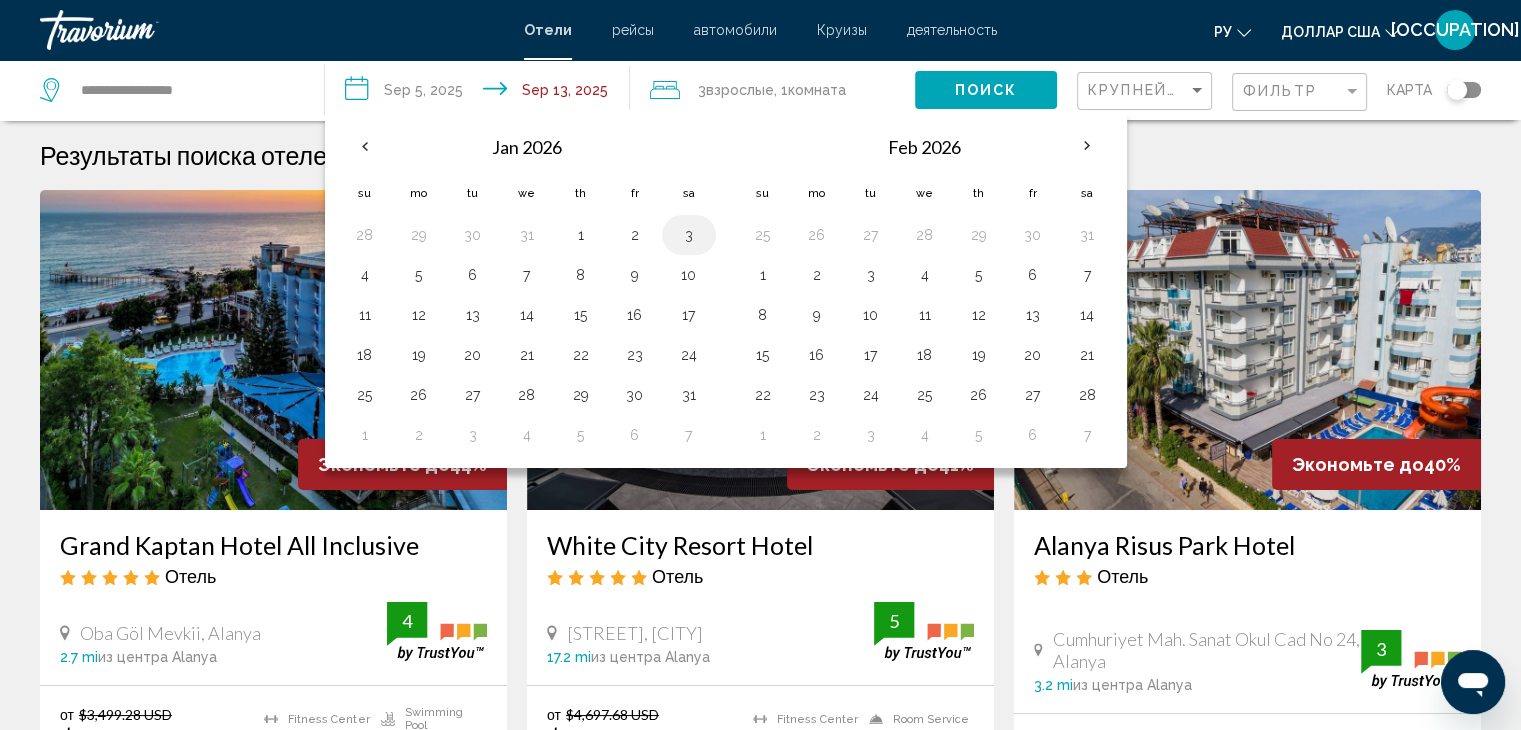 click on "3" at bounding box center [689, 235] 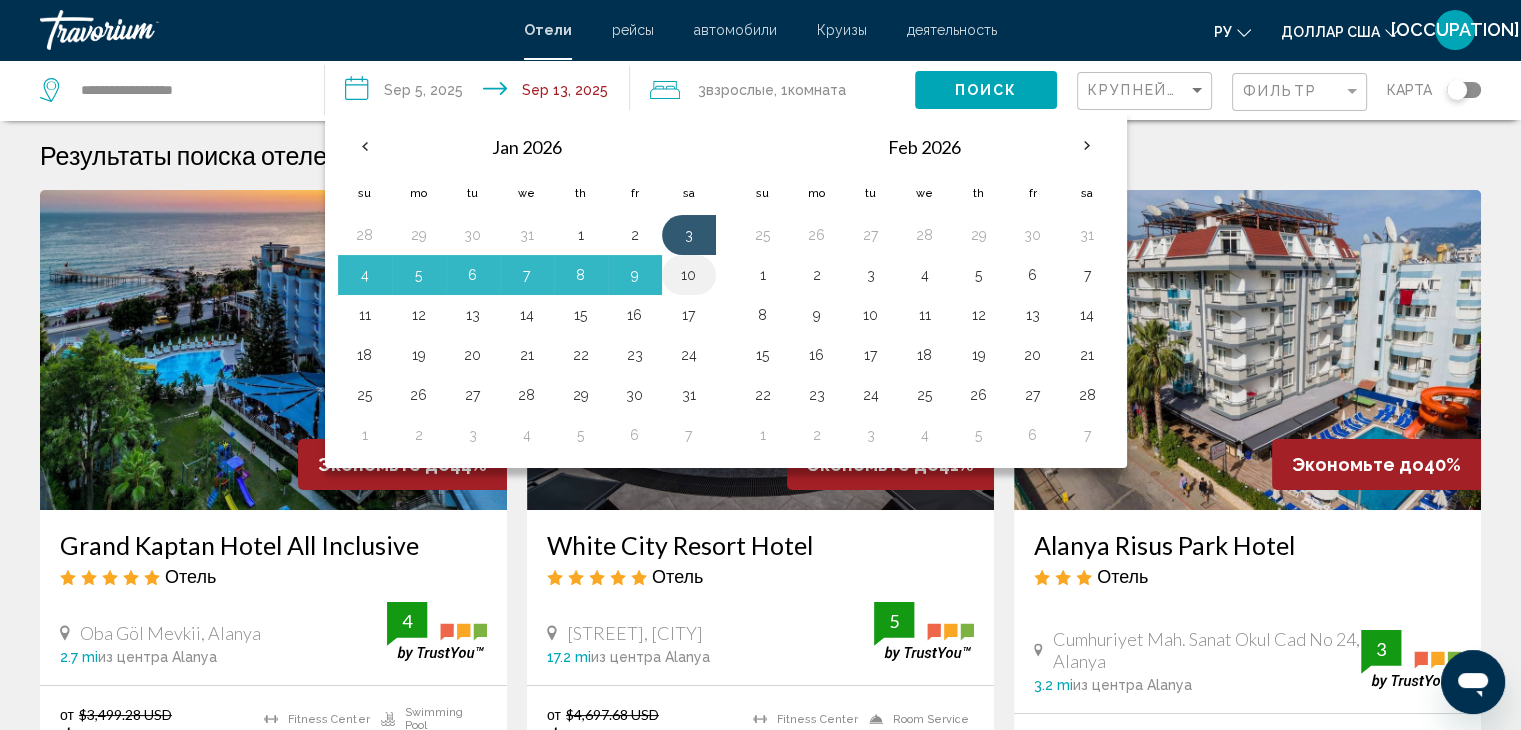 click on "10" at bounding box center (689, 275) 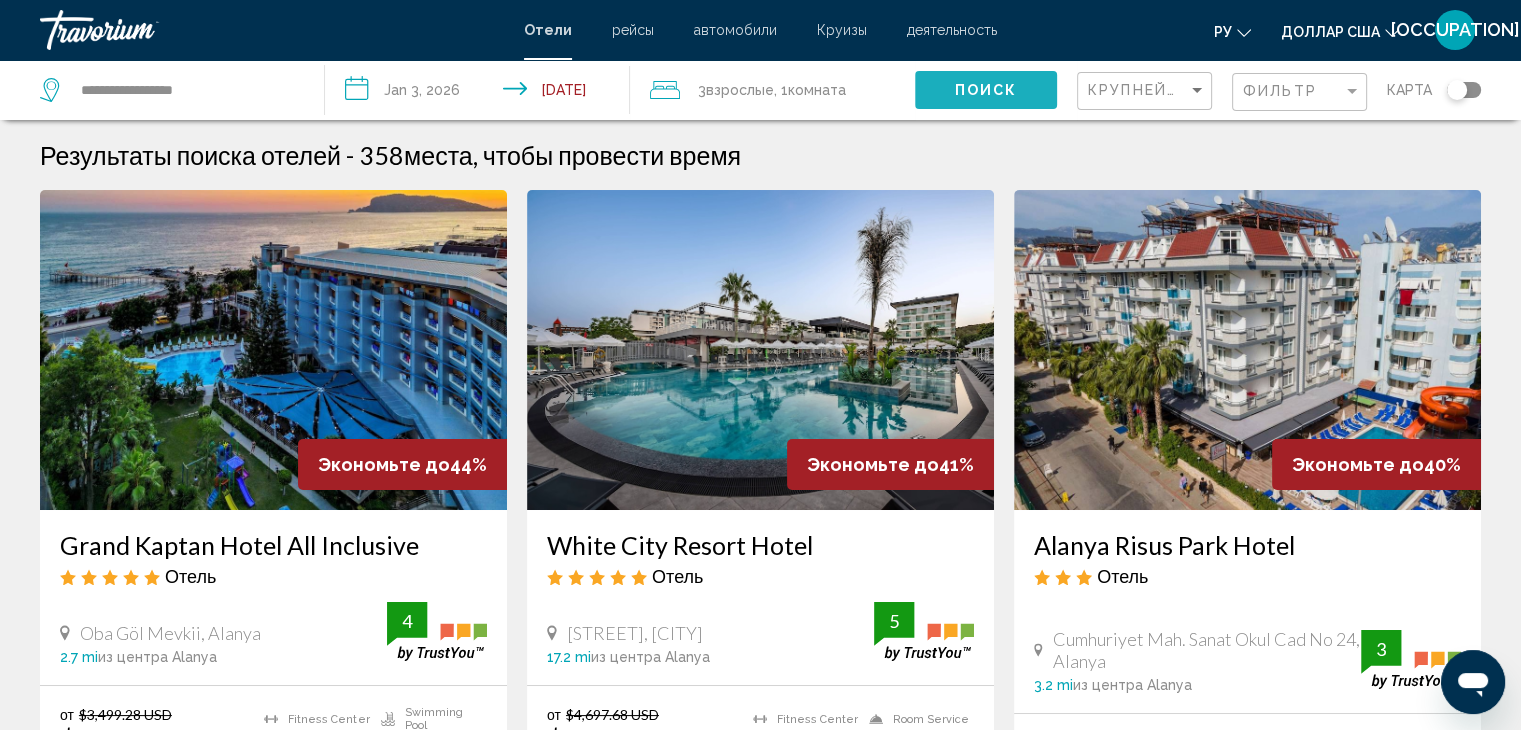 click on "Поиск" 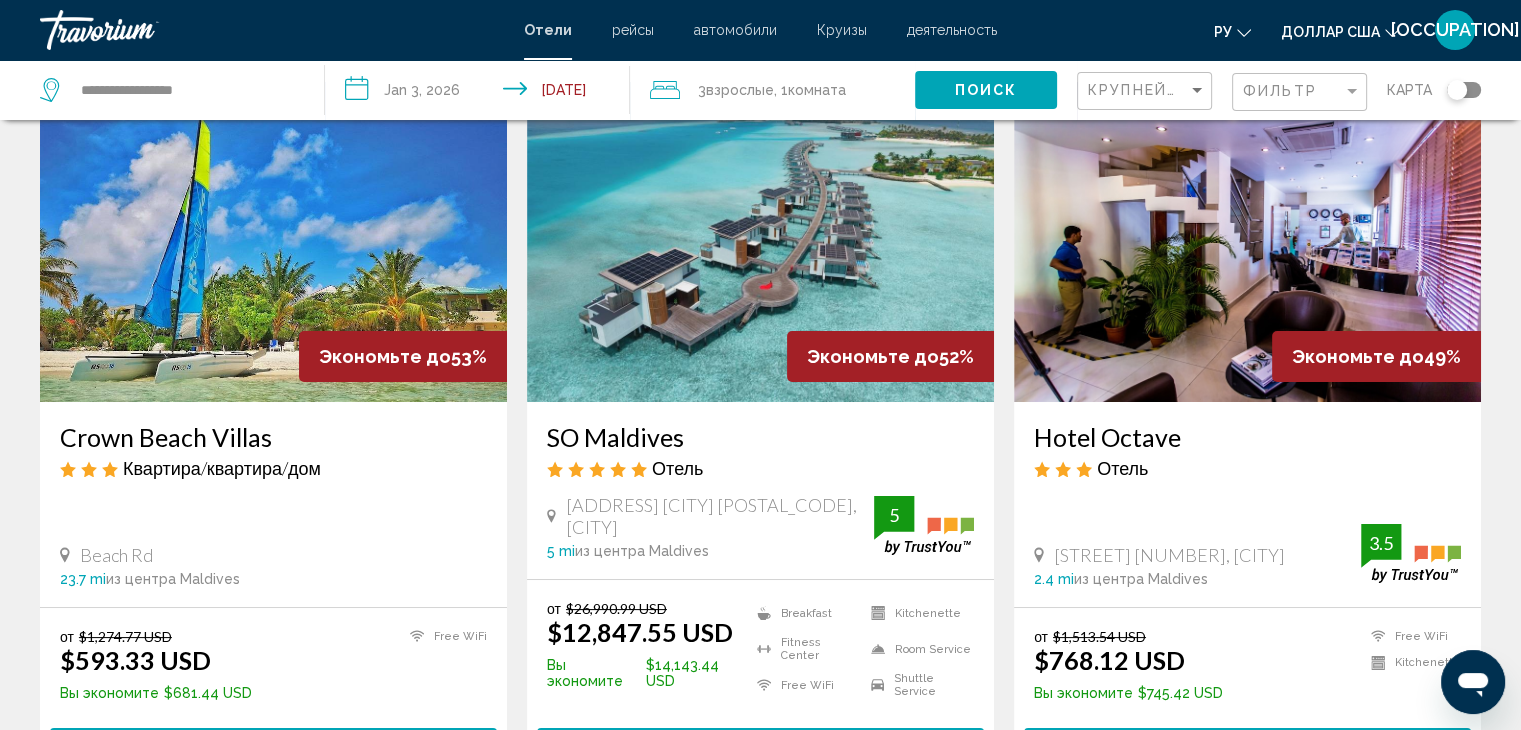scroll, scrollTop: 0, scrollLeft: 0, axis: both 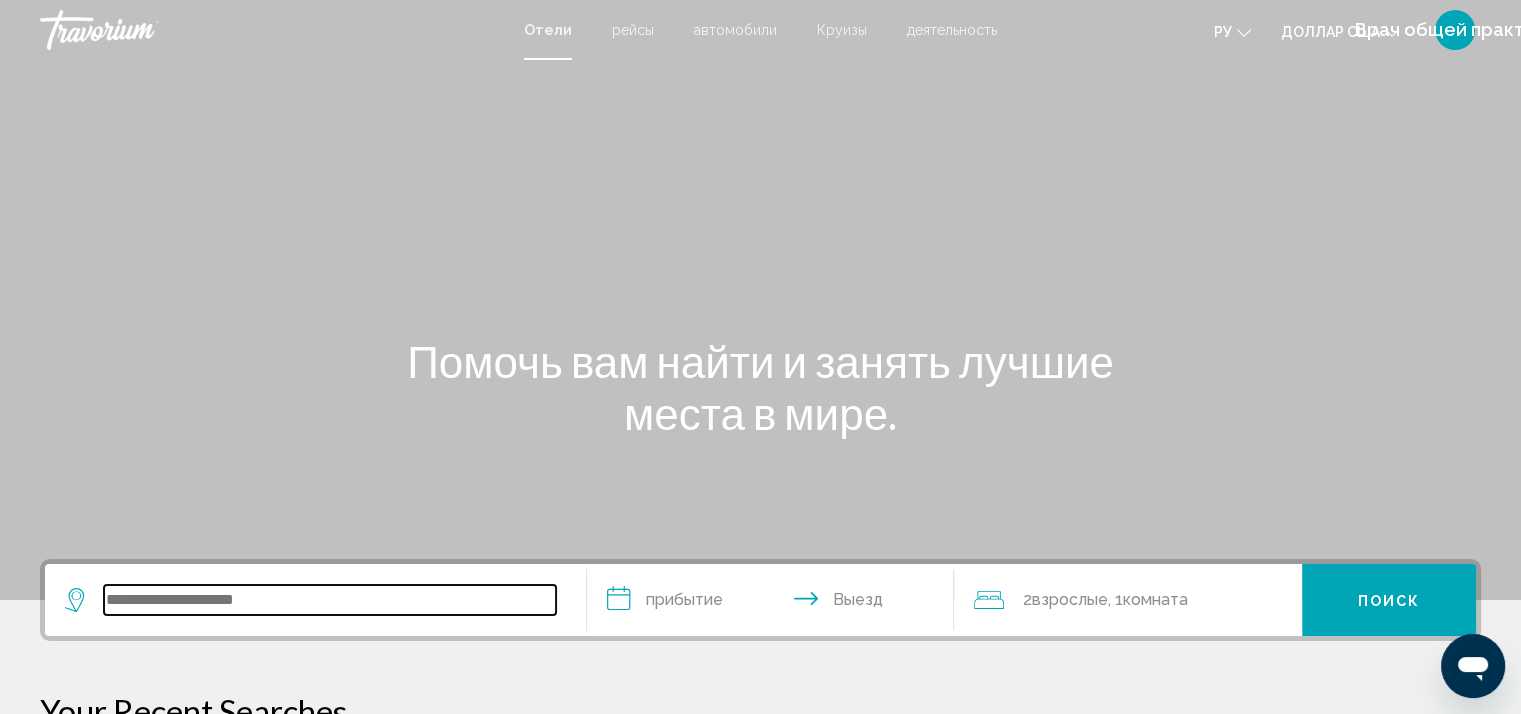 click at bounding box center (330, 600) 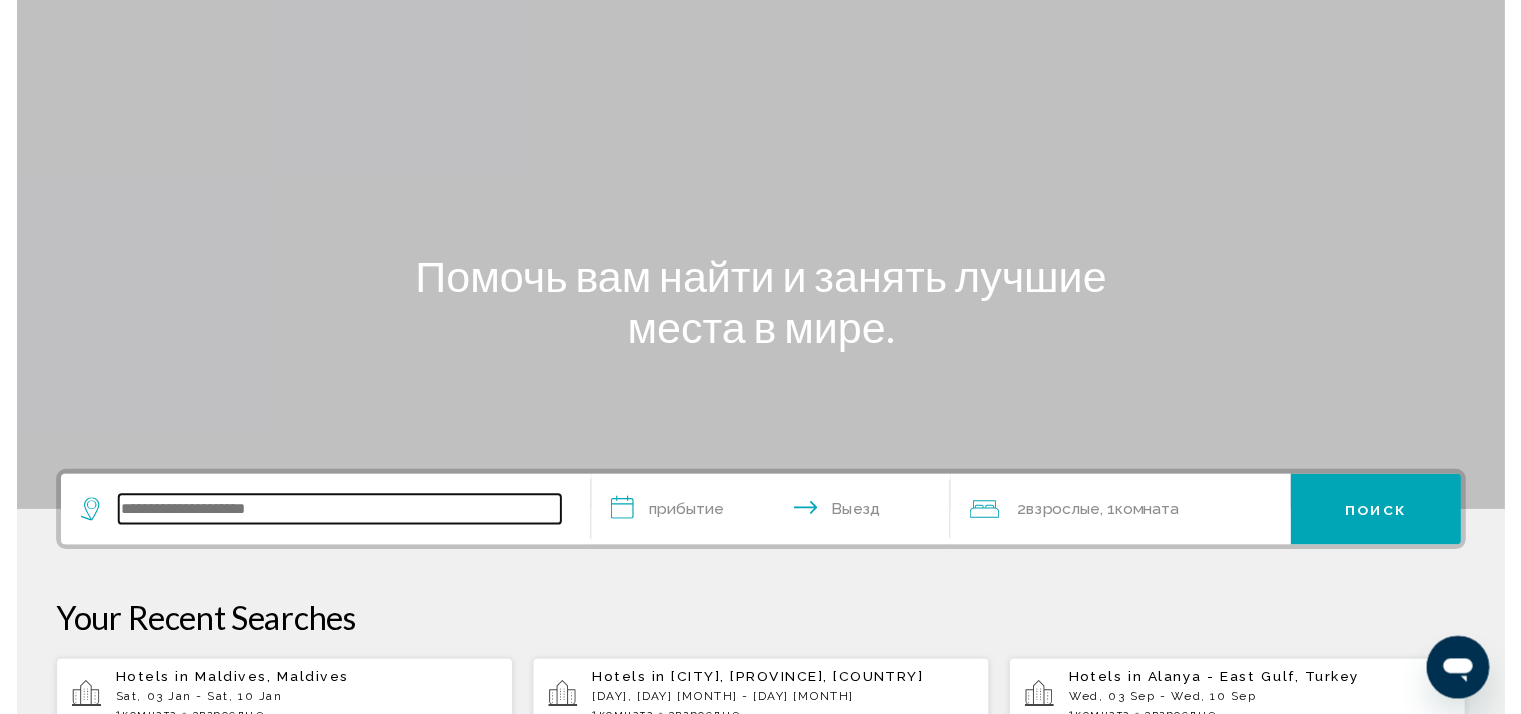 scroll, scrollTop: 0, scrollLeft: 0, axis: both 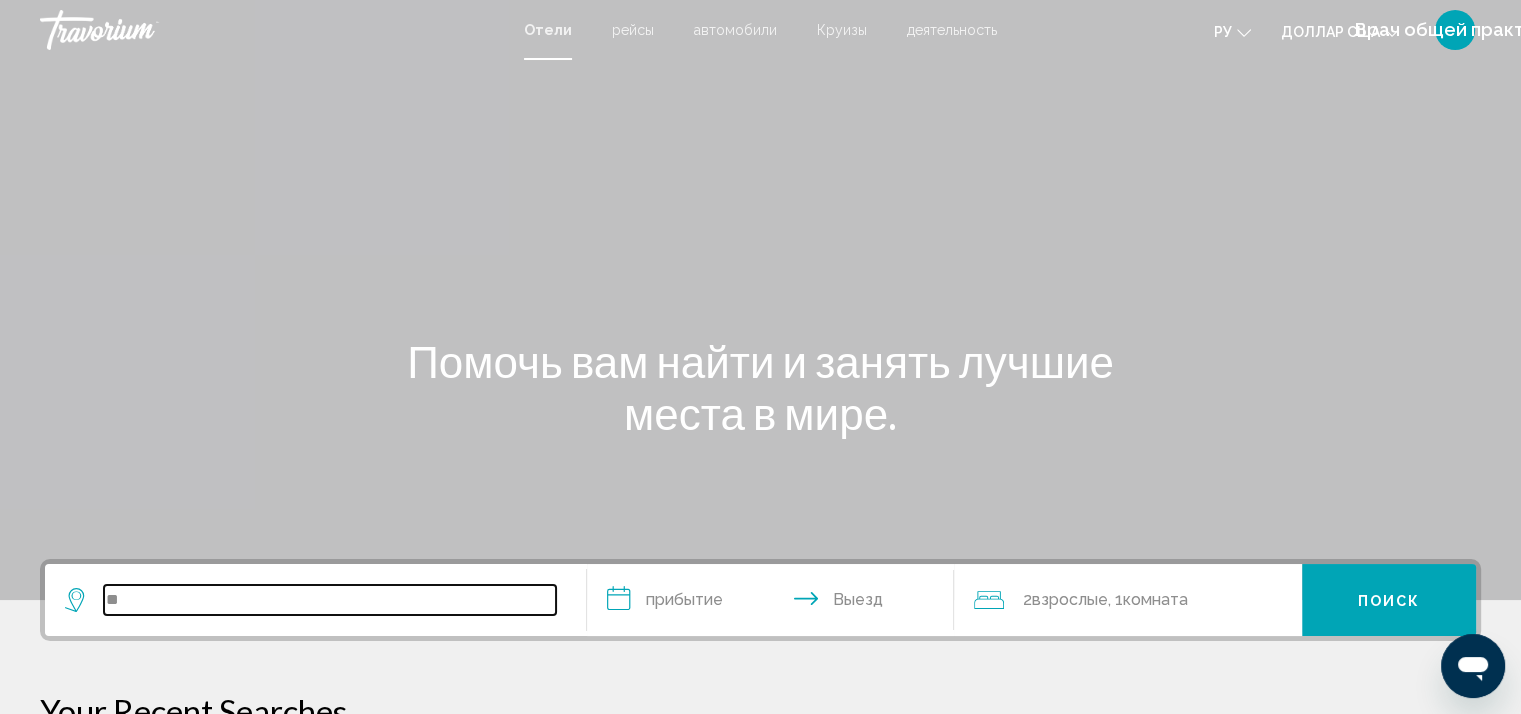 type on "*" 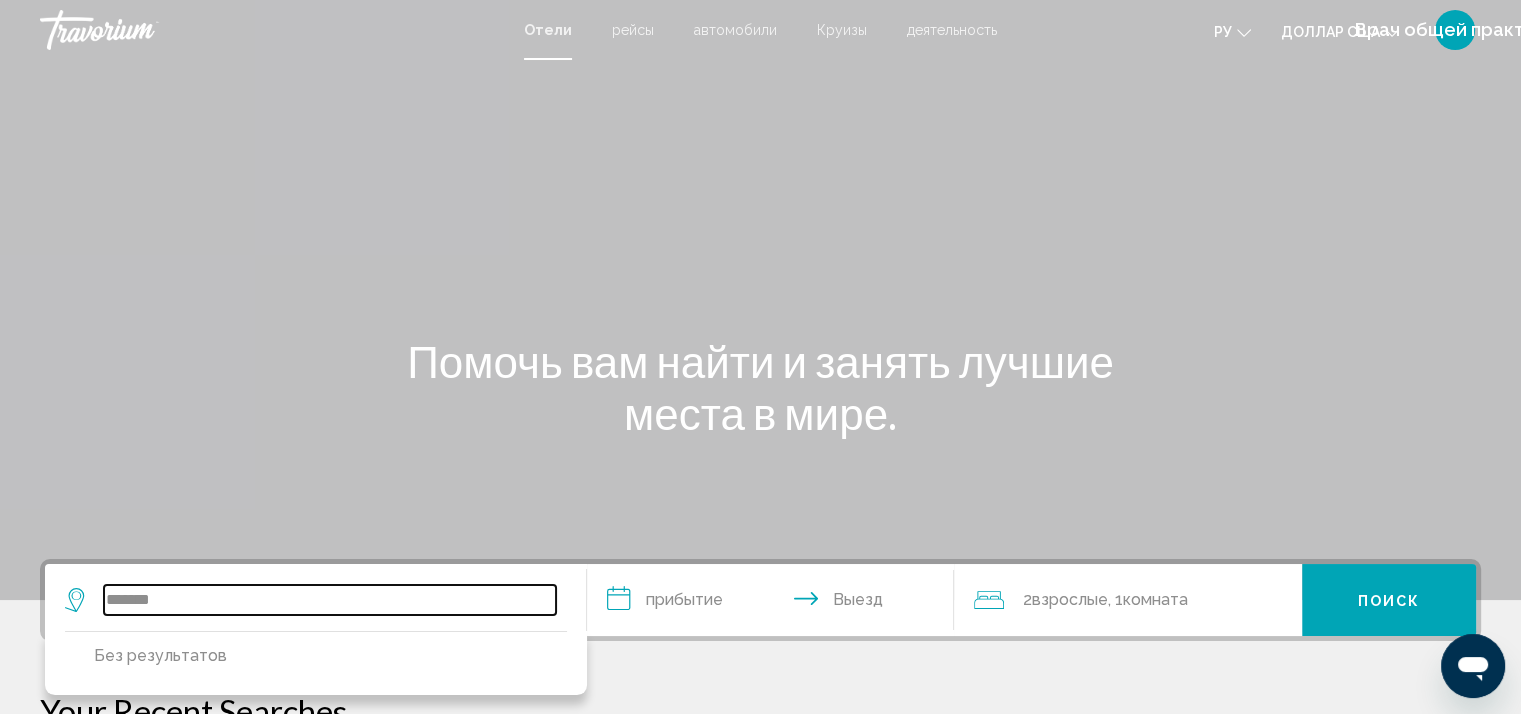 click on "*******" at bounding box center [330, 600] 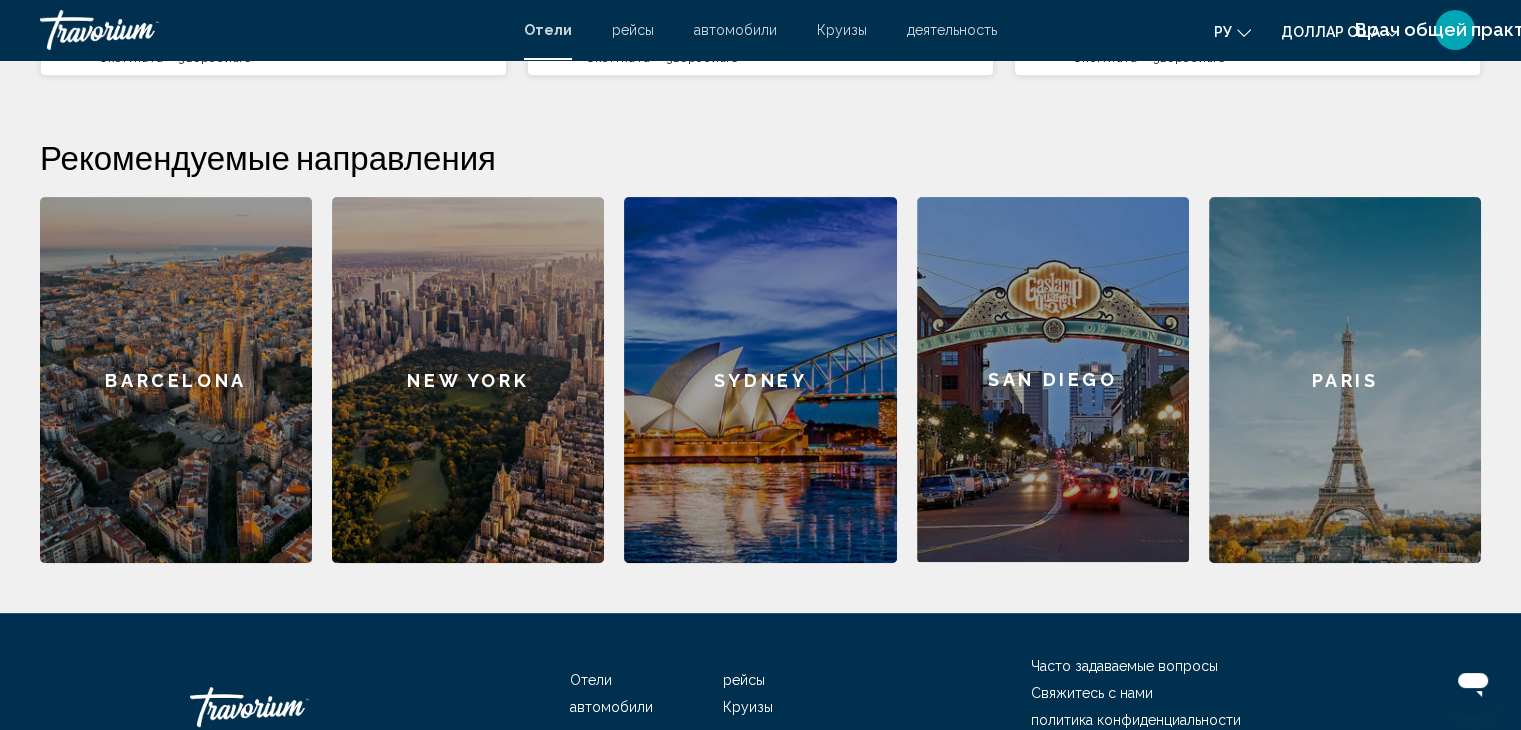 scroll, scrollTop: 379, scrollLeft: 0, axis: vertical 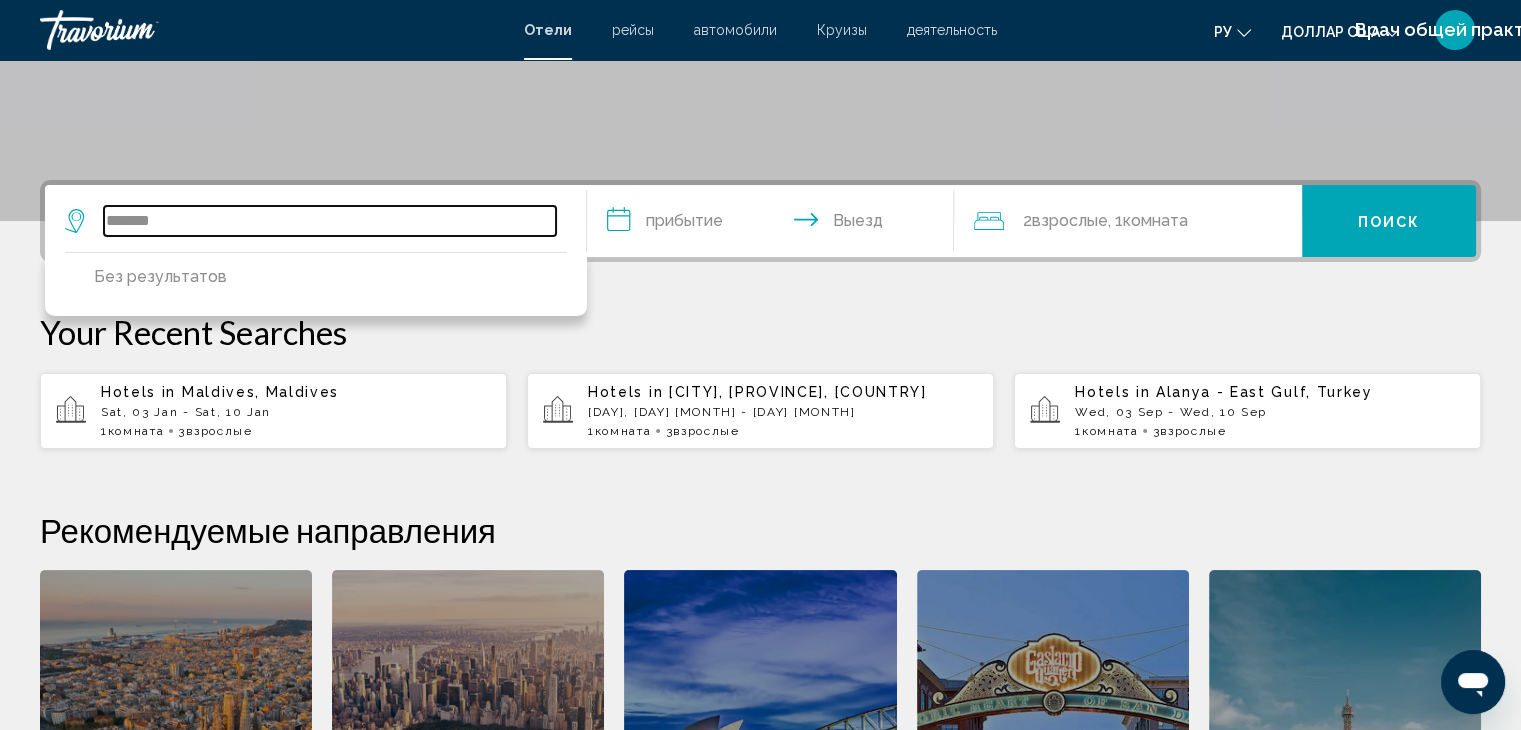 click on "*******" at bounding box center [330, 221] 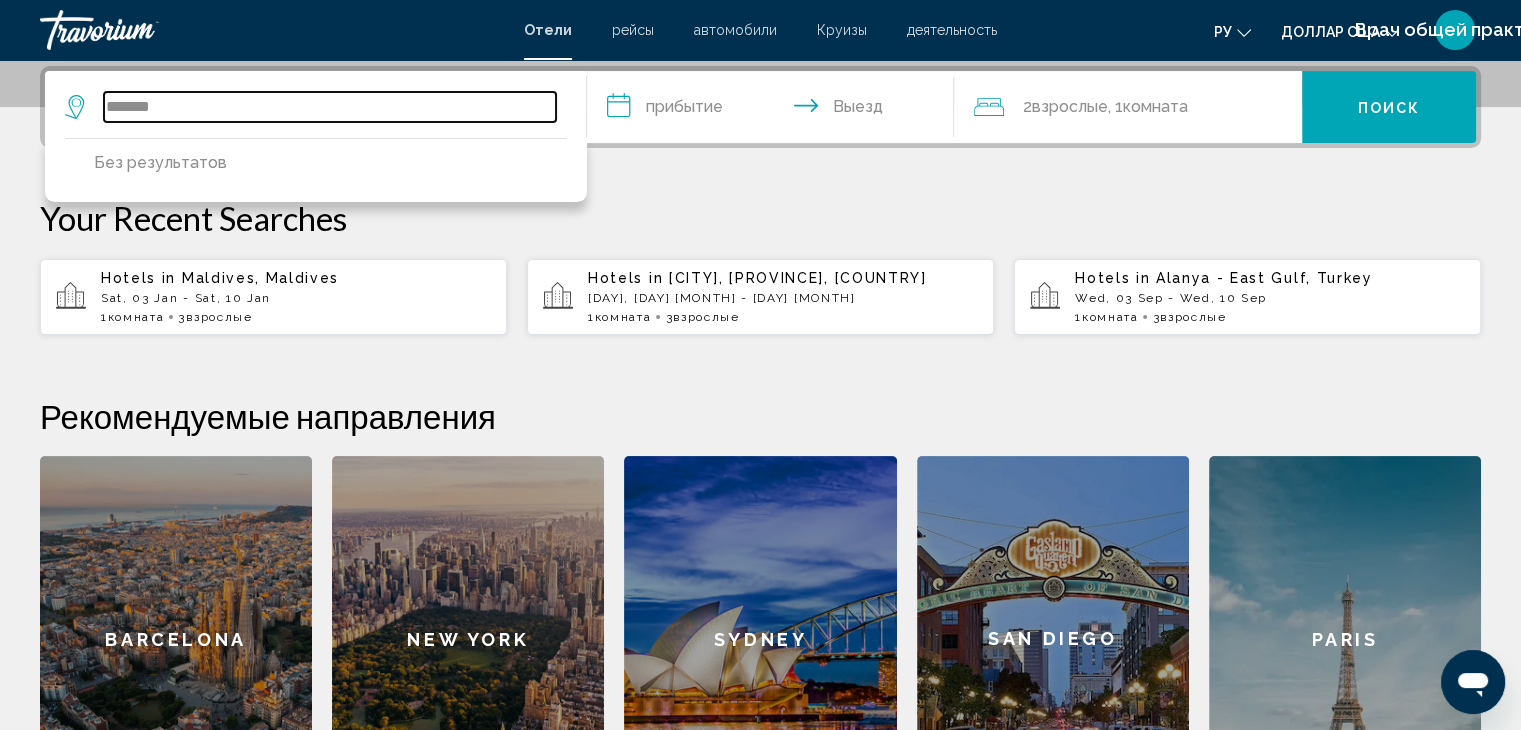 type on "*******" 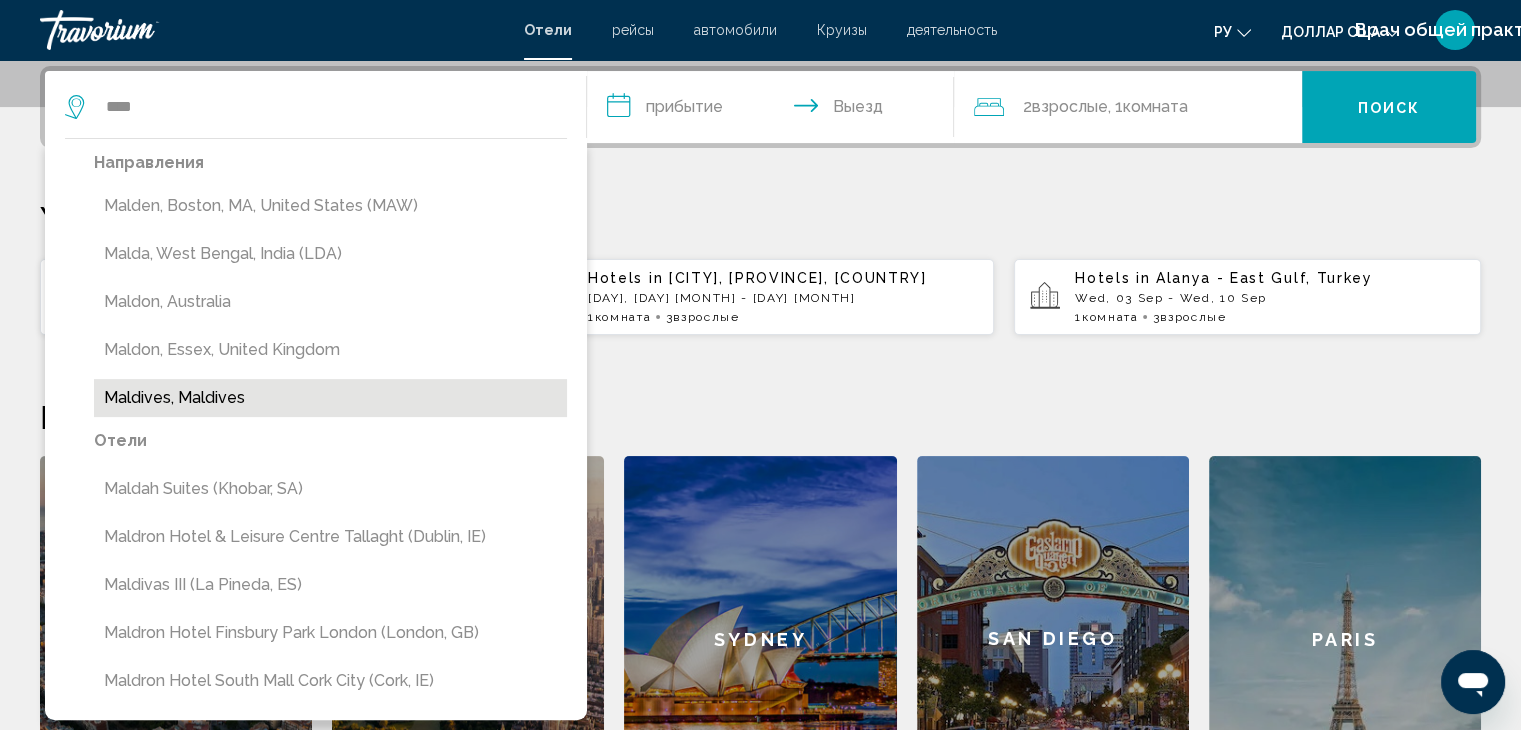 click on "Maldives, Maldives" at bounding box center [330, 398] 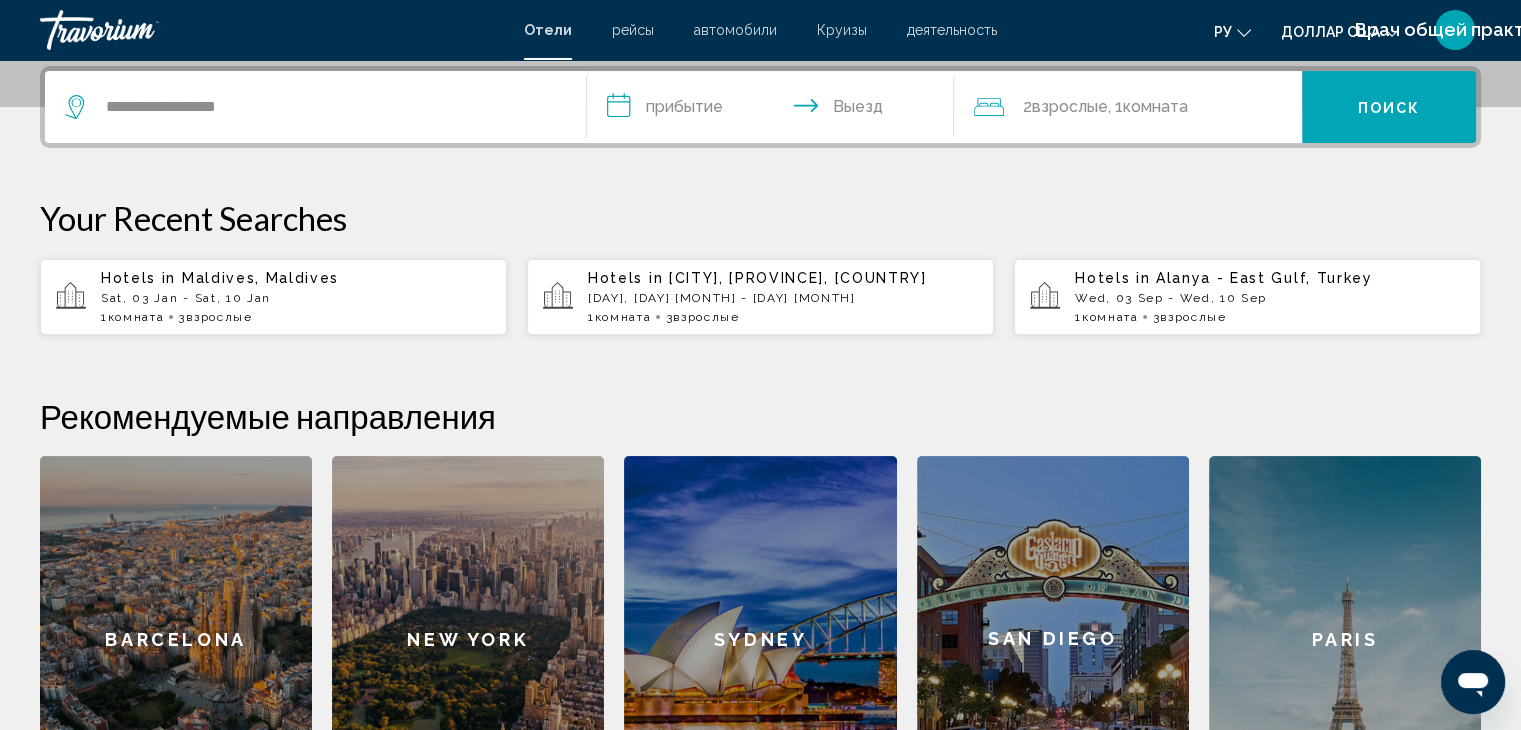 click on "**********" at bounding box center [775, 110] 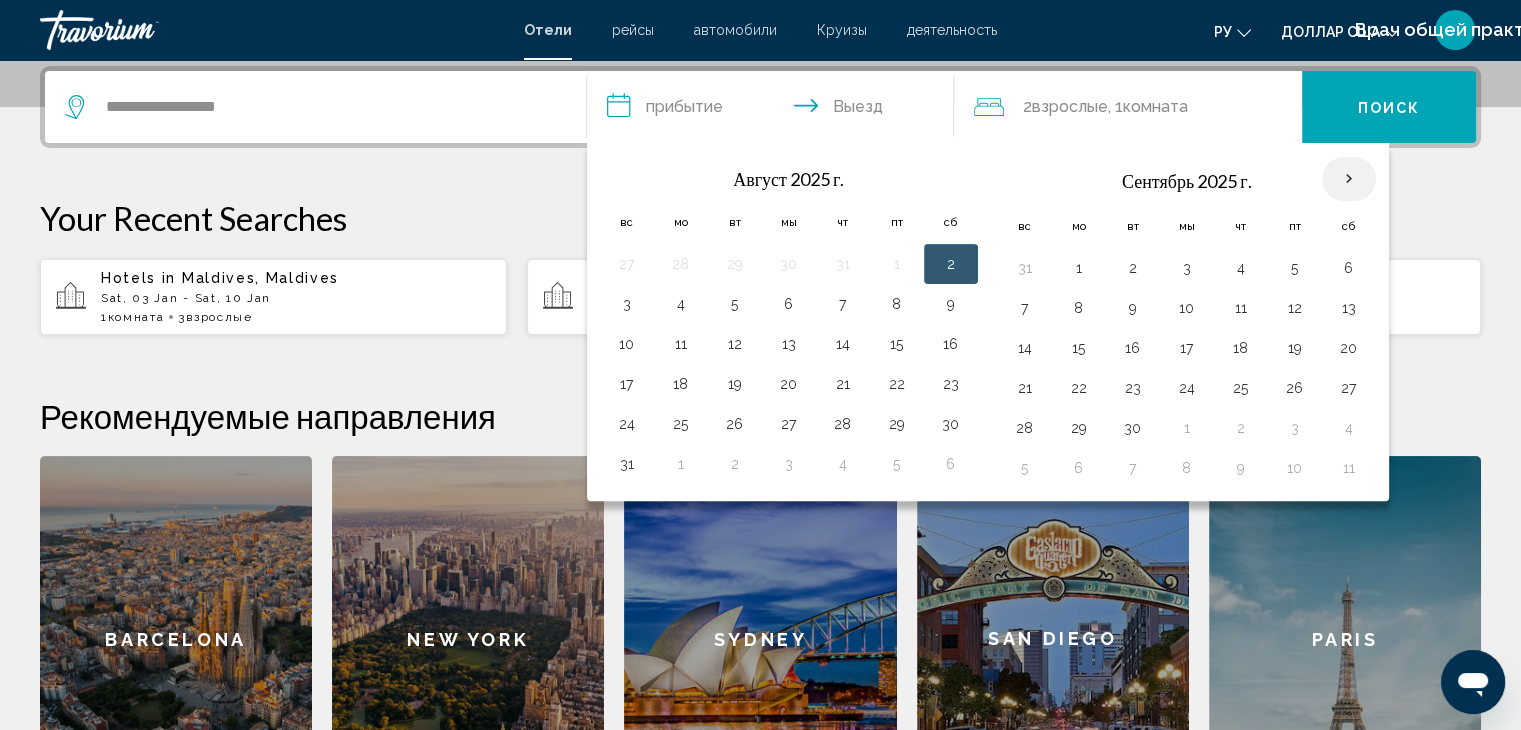 click at bounding box center (1349, 179) 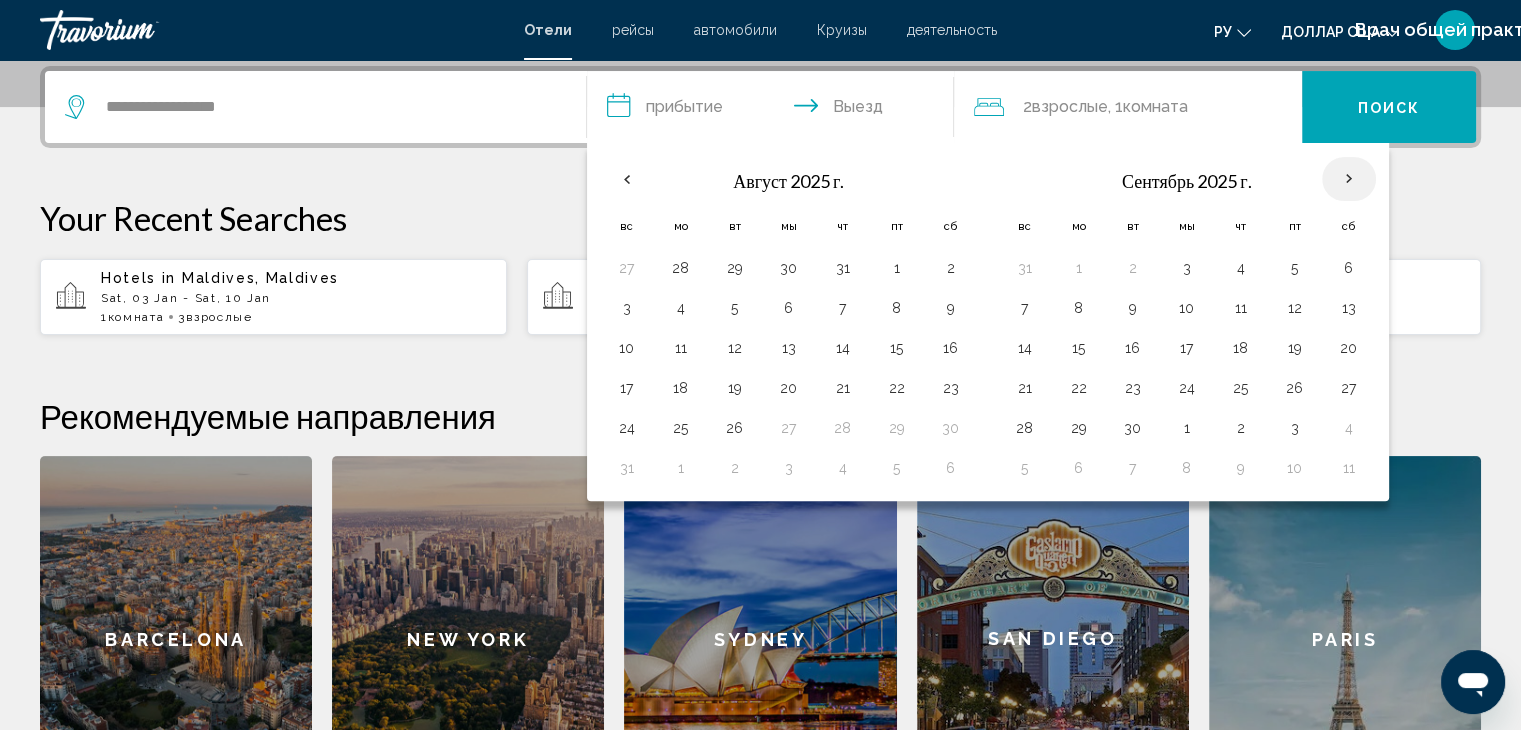 click at bounding box center [1349, 179] 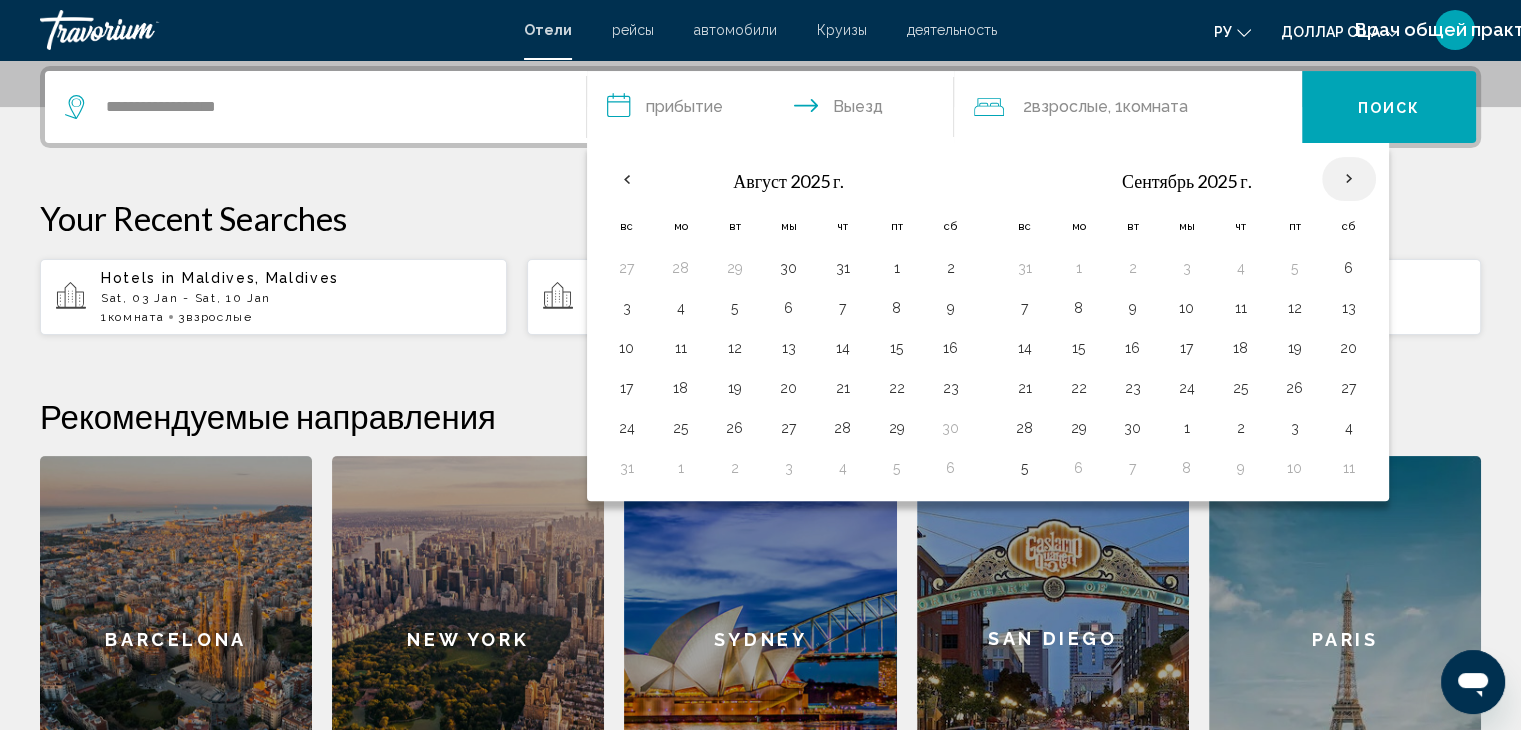 click at bounding box center [1349, 179] 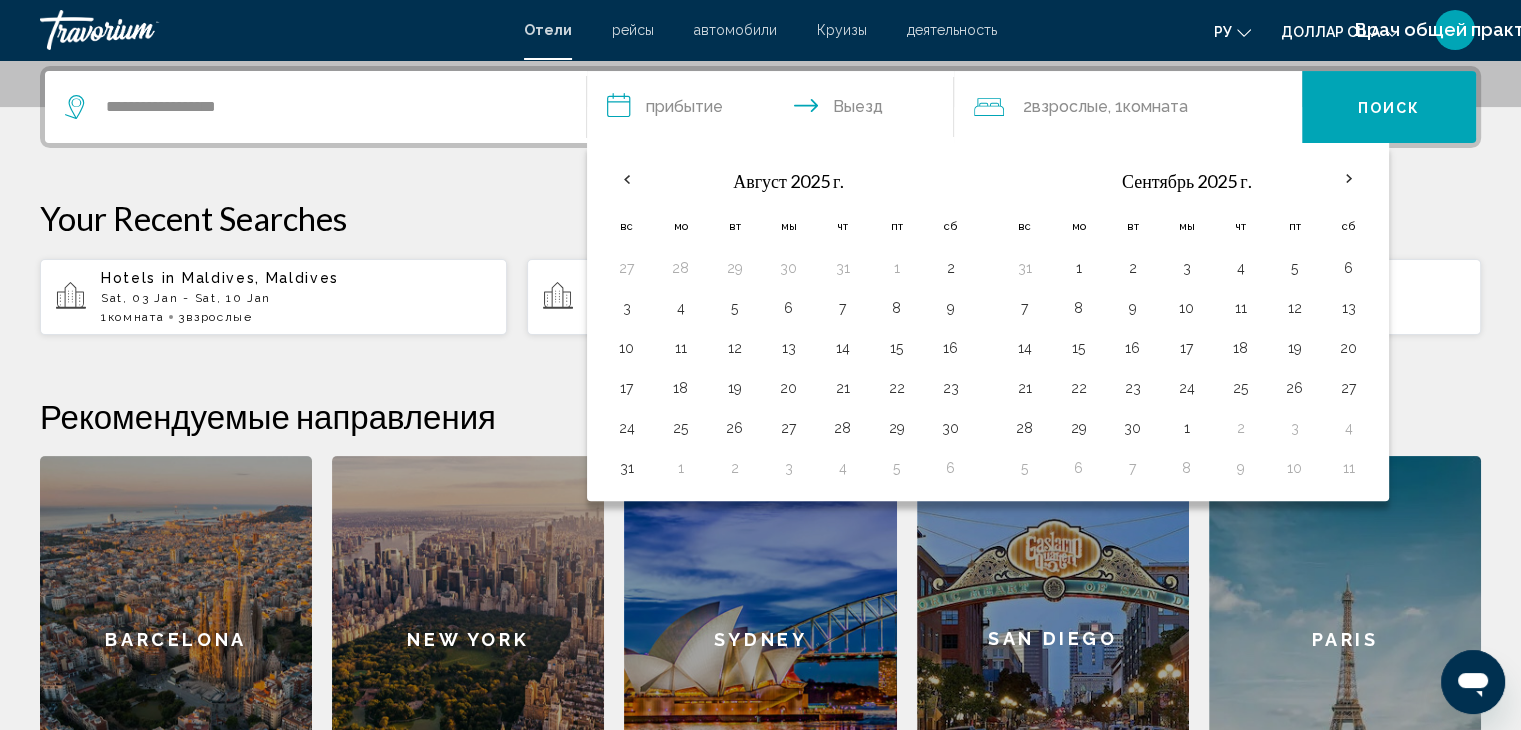click on "**********" at bounding box center [775, 110] 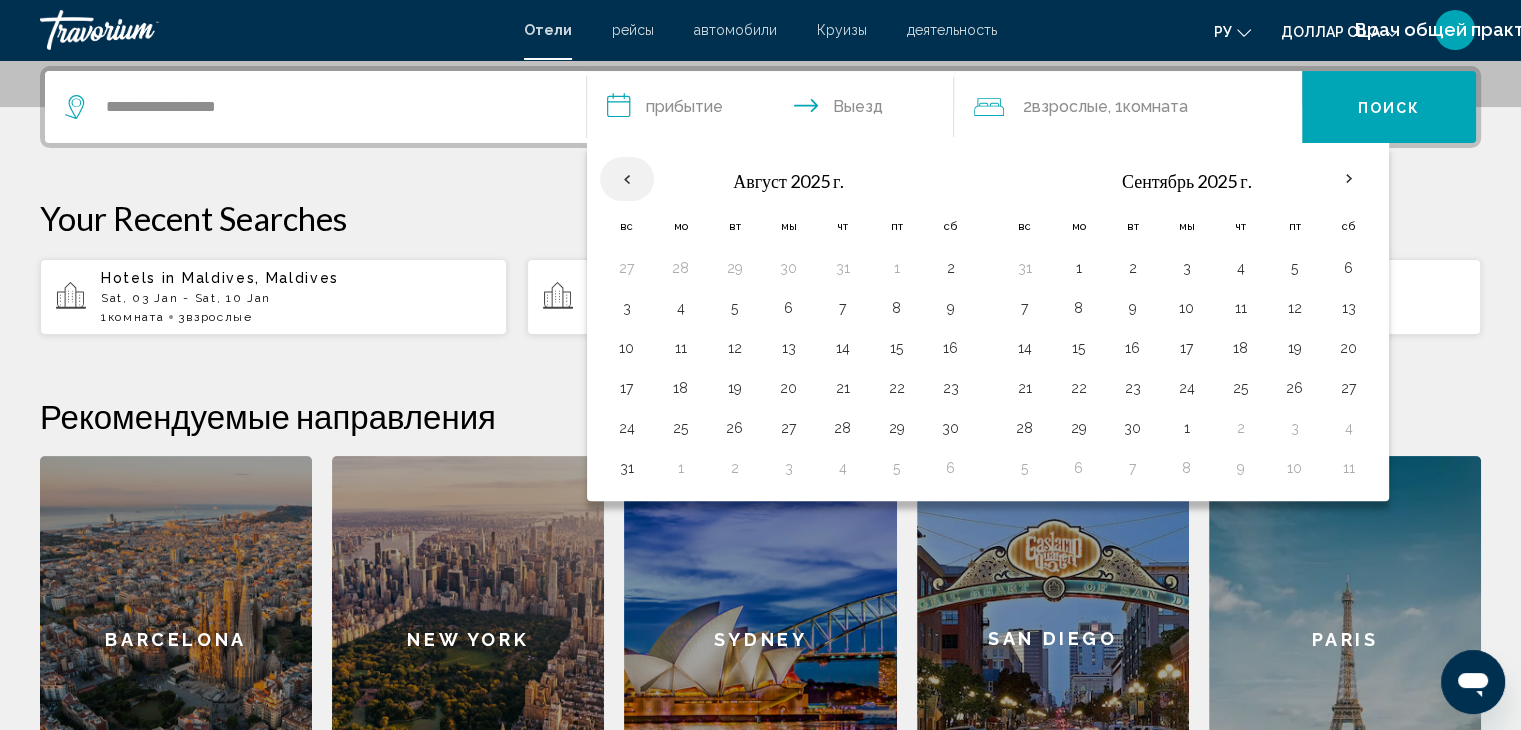 click at bounding box center (627, 179) 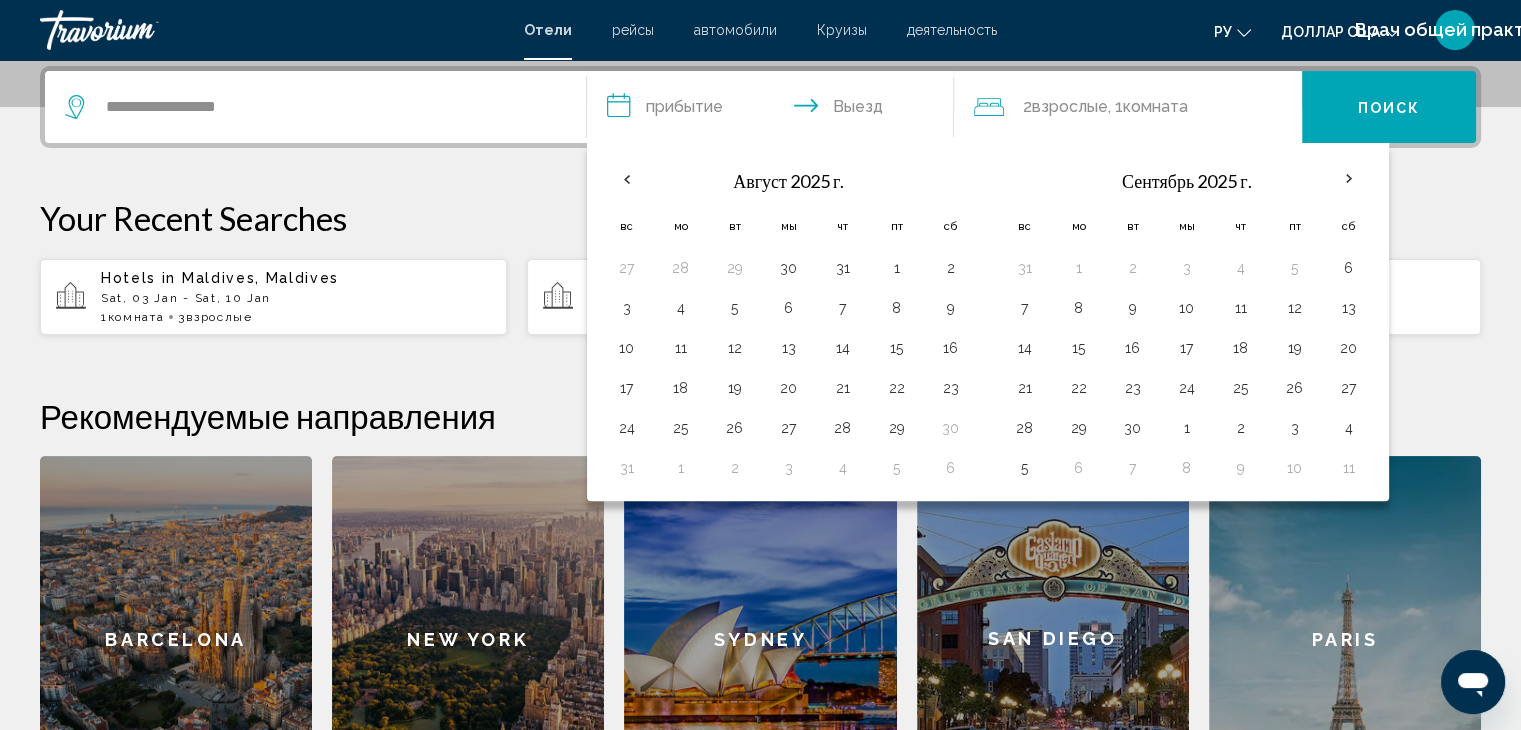 click on "Август 2025 г." at bounding box center (788, 181) 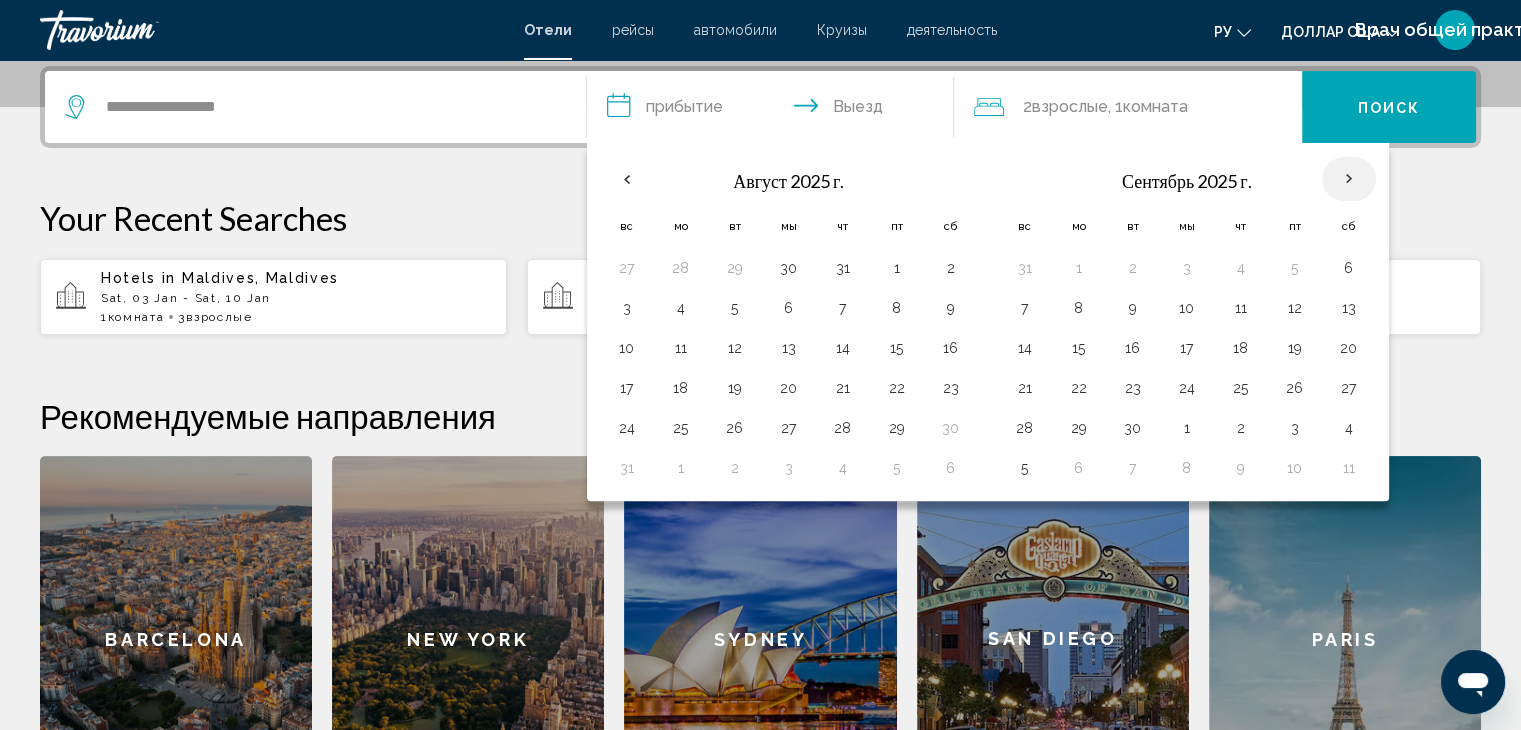 click at bounding box center (1349, 179) 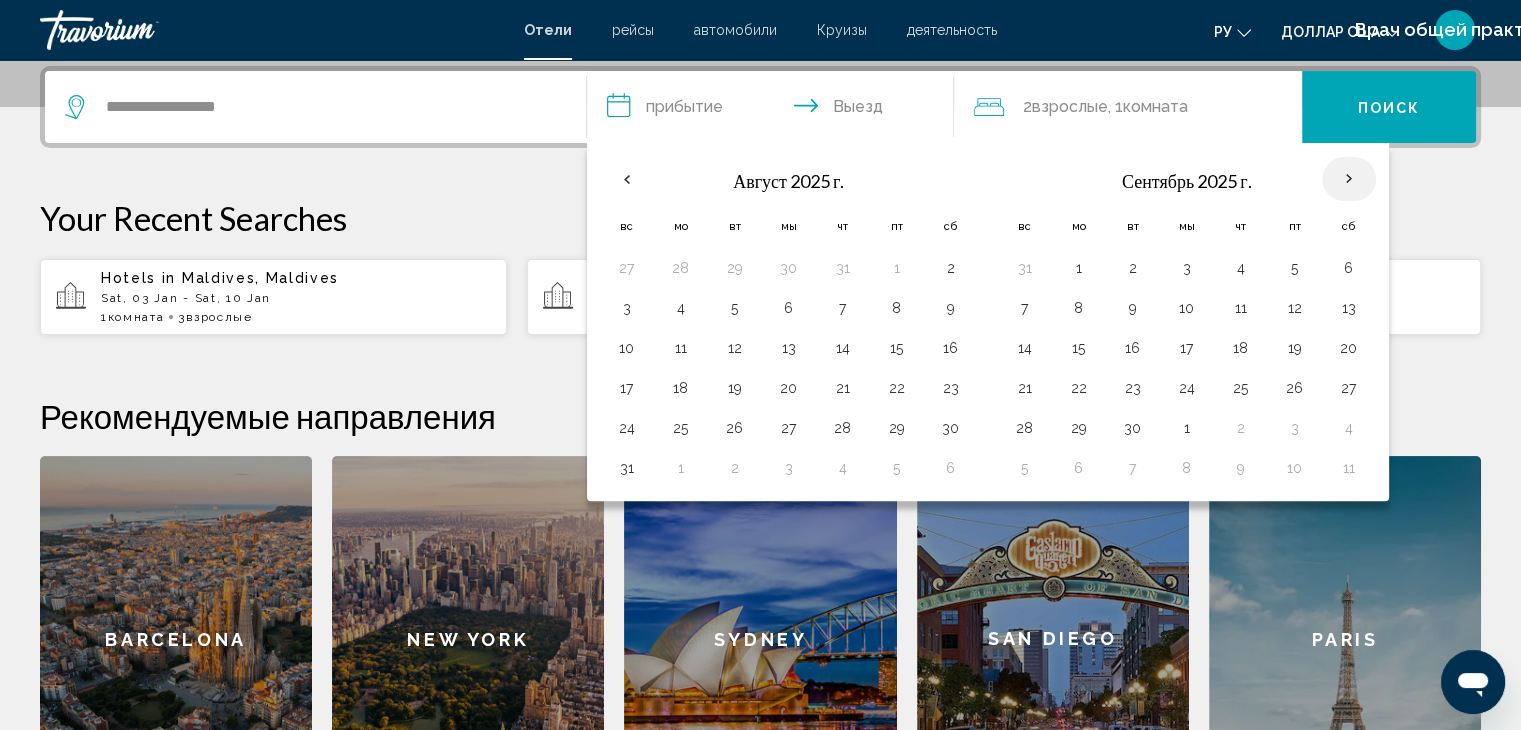 click at bounding box center (1349, 179) 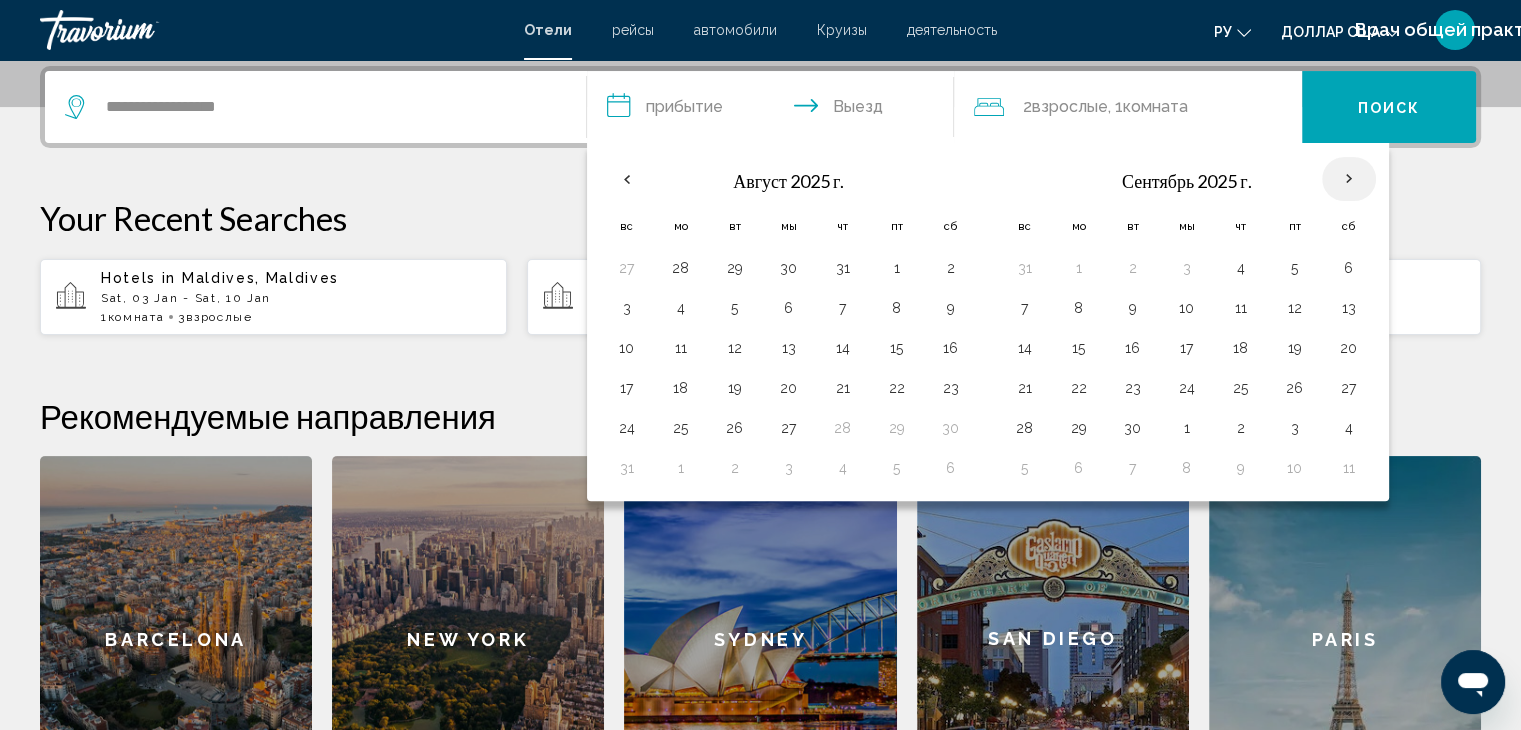 click at bounding box center (1349, 179) 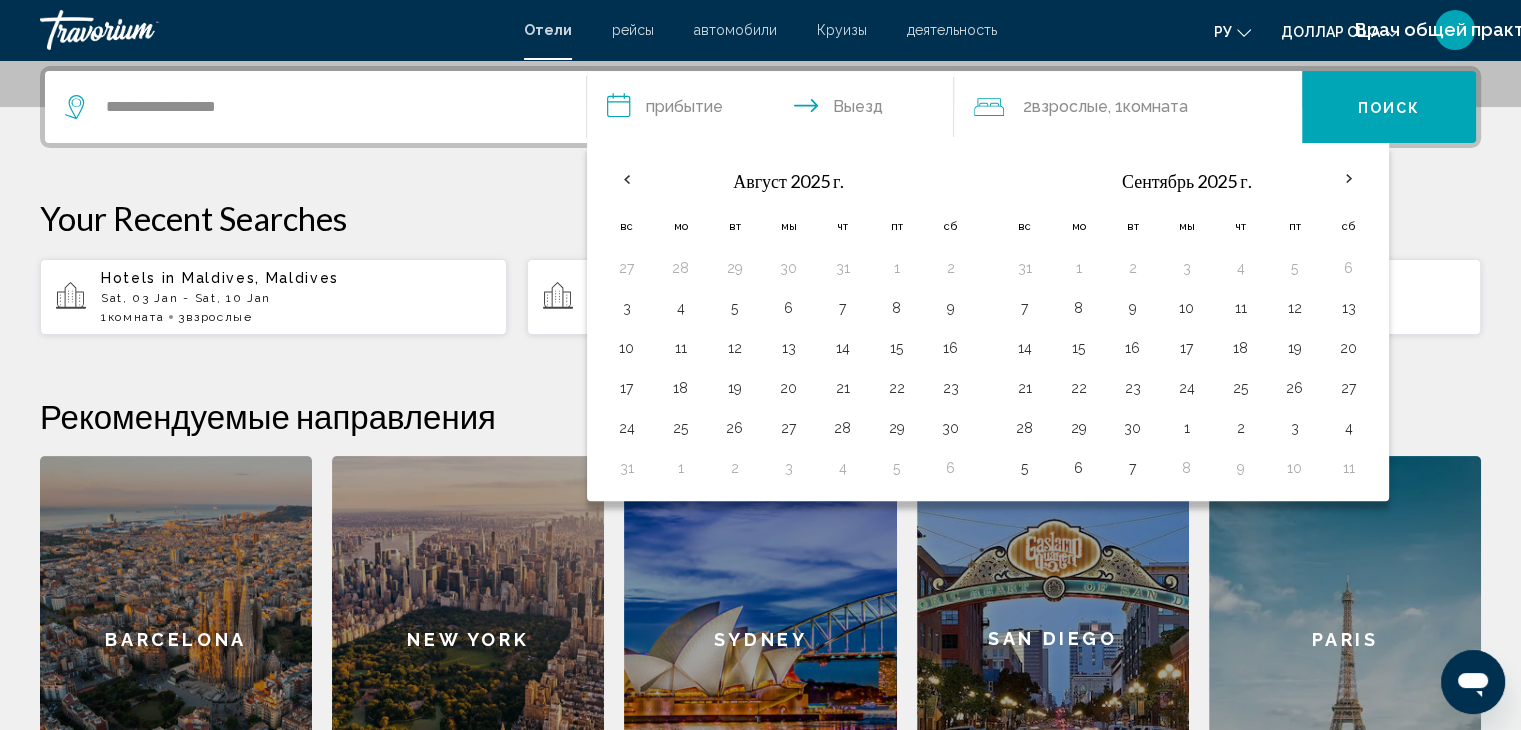 click on "2  Взрослые Взрослый , 1  Комната номера" 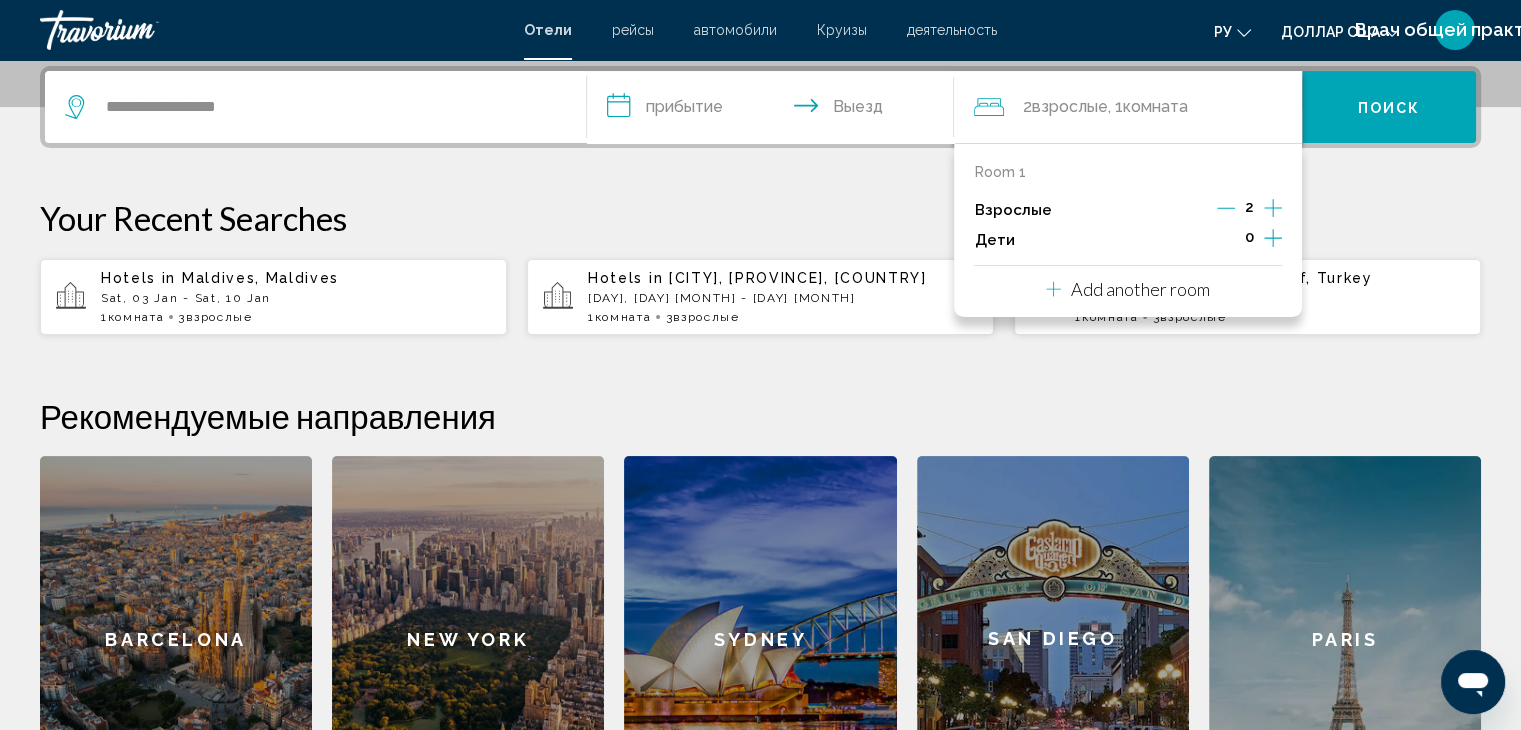 click on "**********" at bounding box center [775, 110] 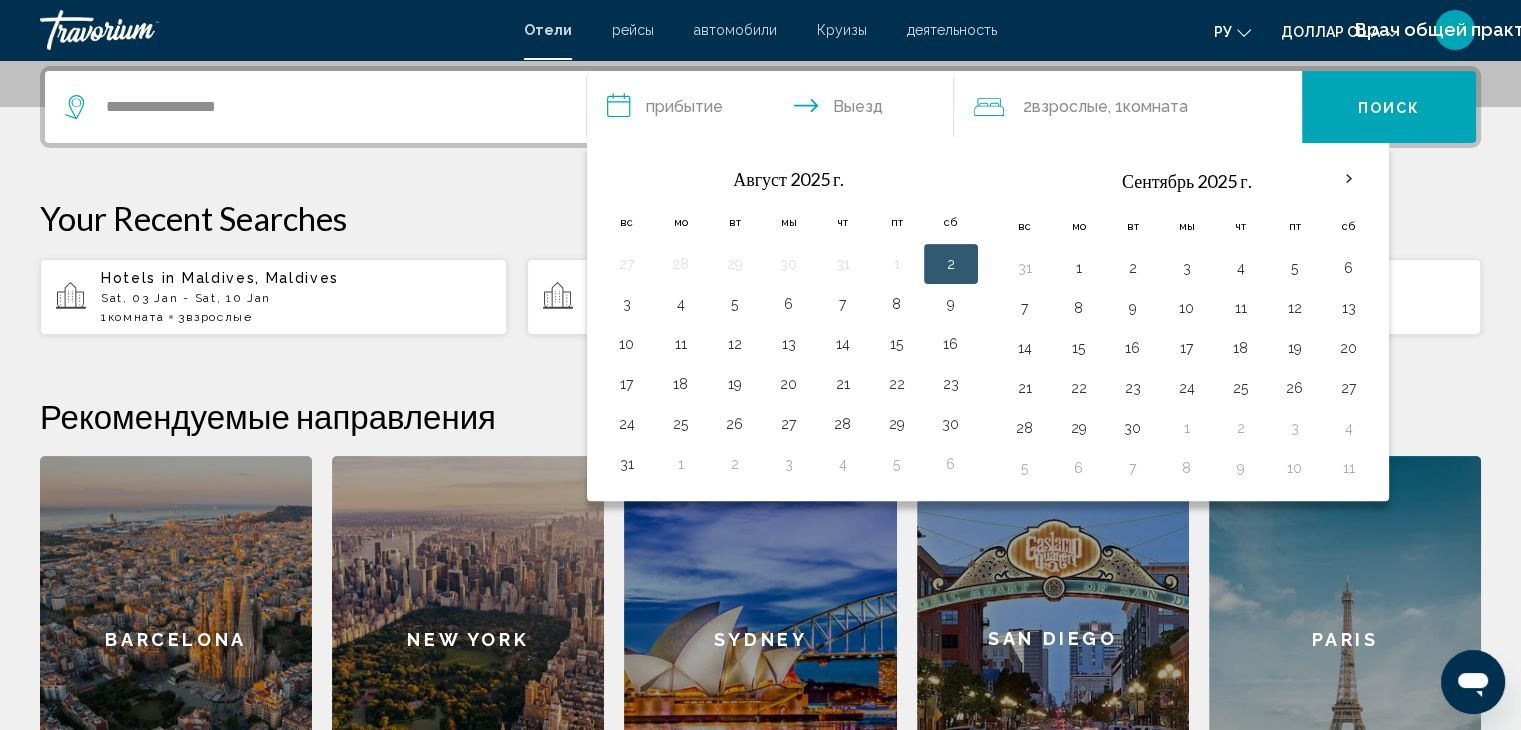 click on "**********" at bounding box center (775, 110) 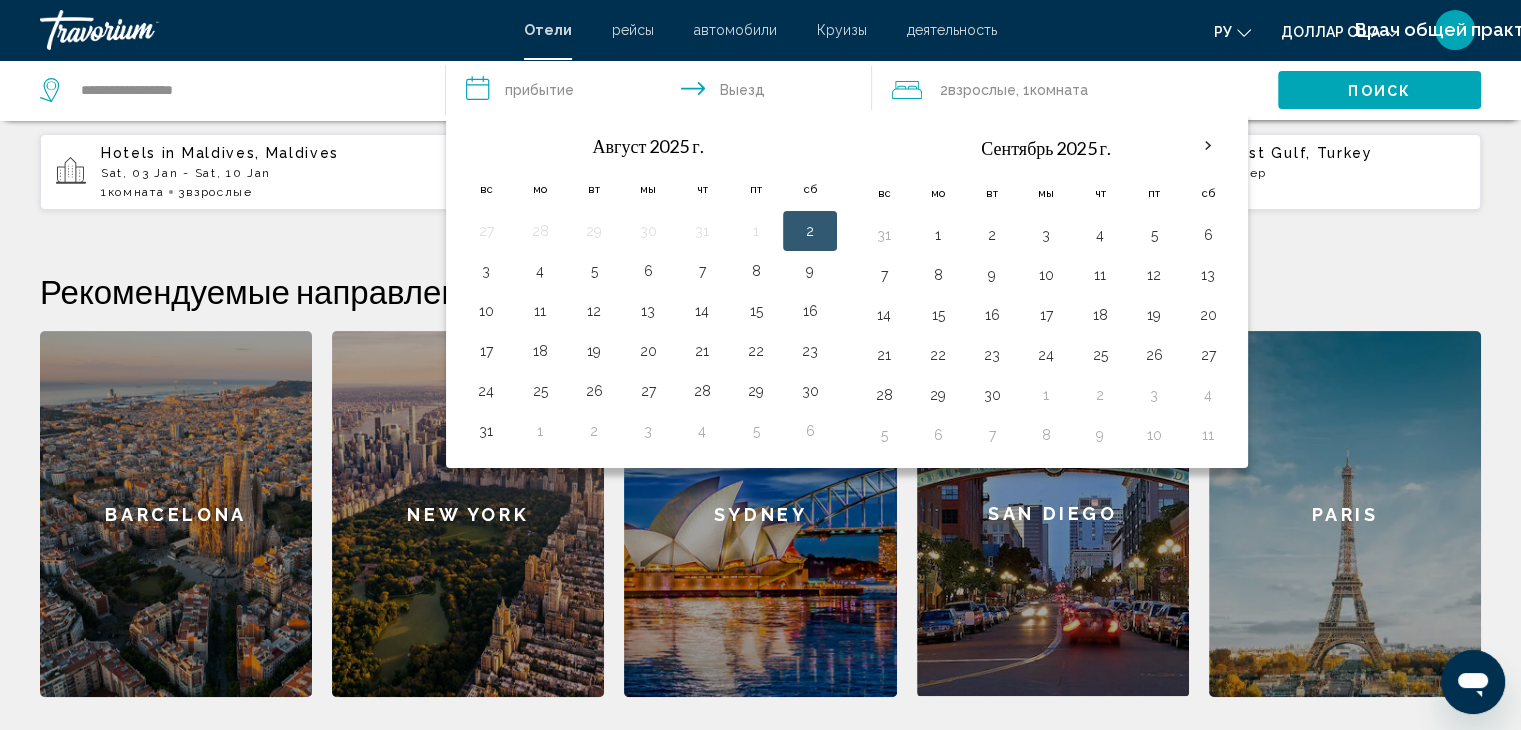 scroll, scrollTop: 580, scrollLeft: 0, axis: vertical 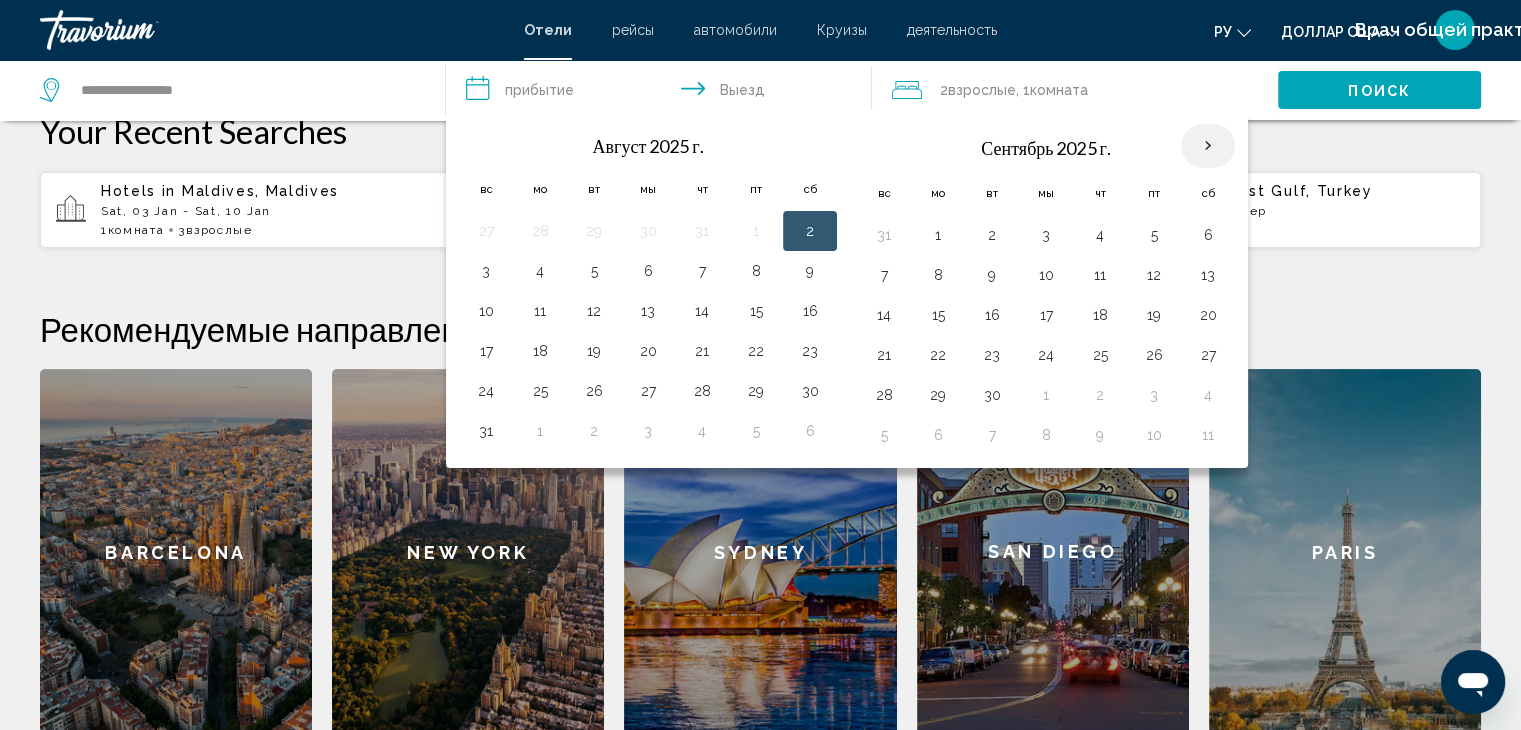 click at bounding box center [1208, 146] 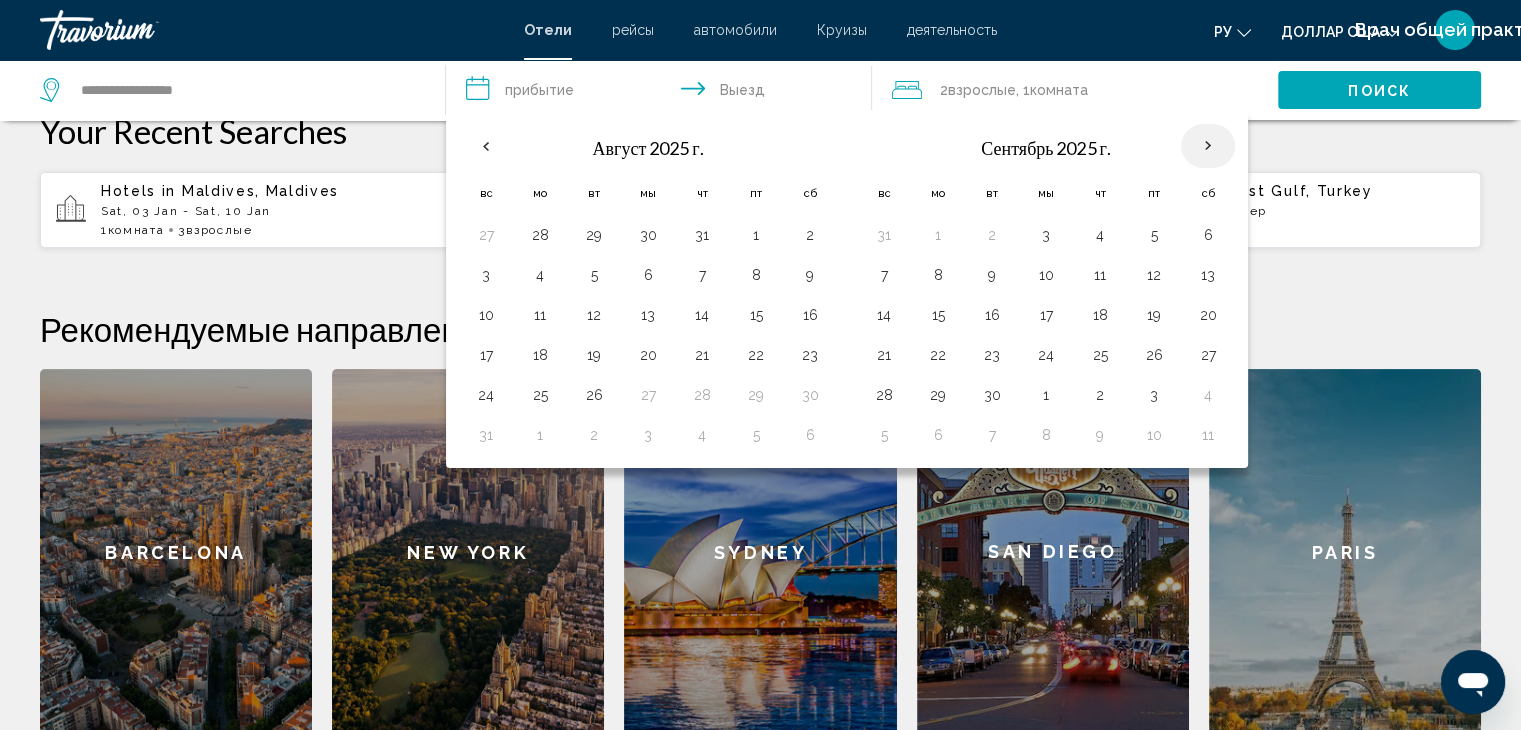 click at bounding box center (1208, 146) 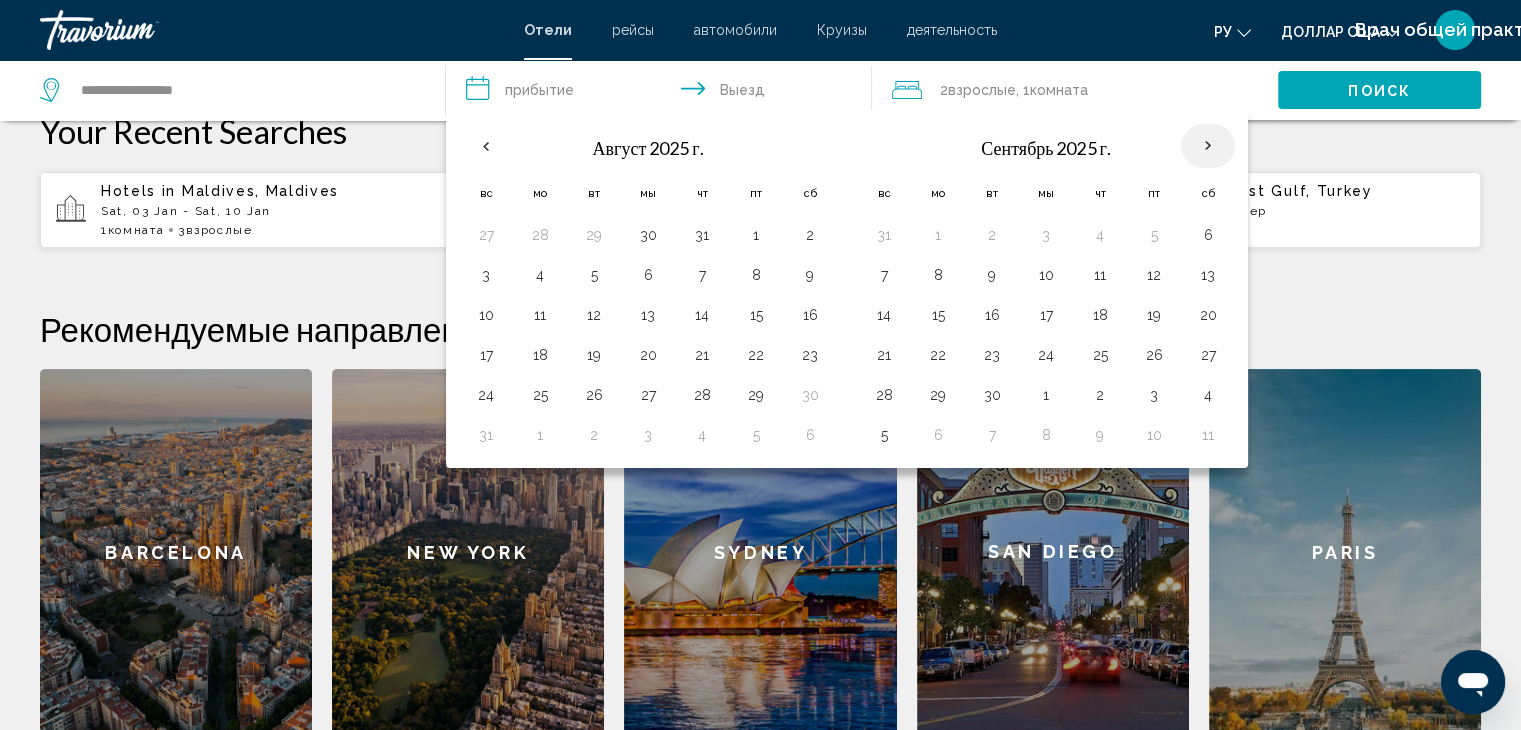 click at bounding box center (1208, 146) 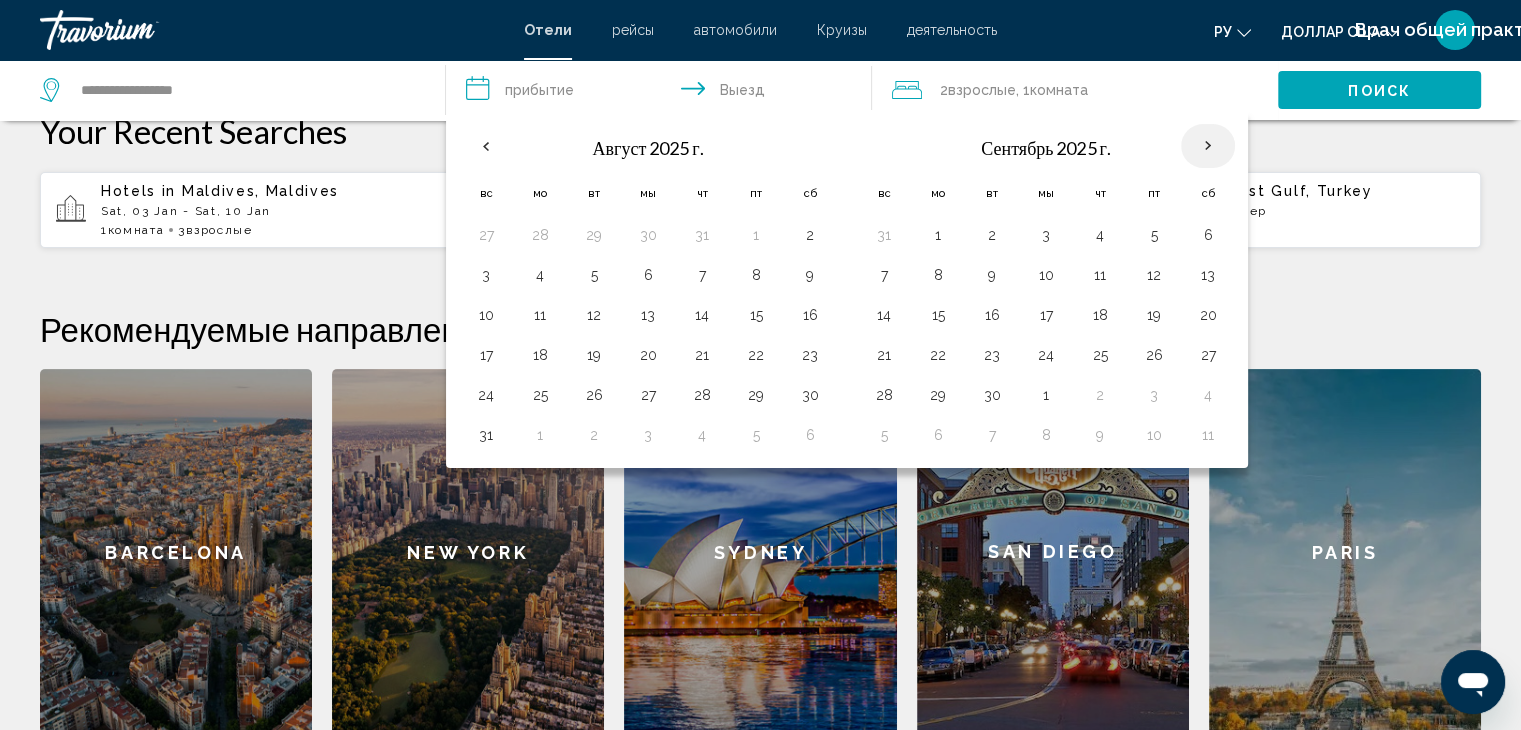 click at bounding box center [1208, 146] 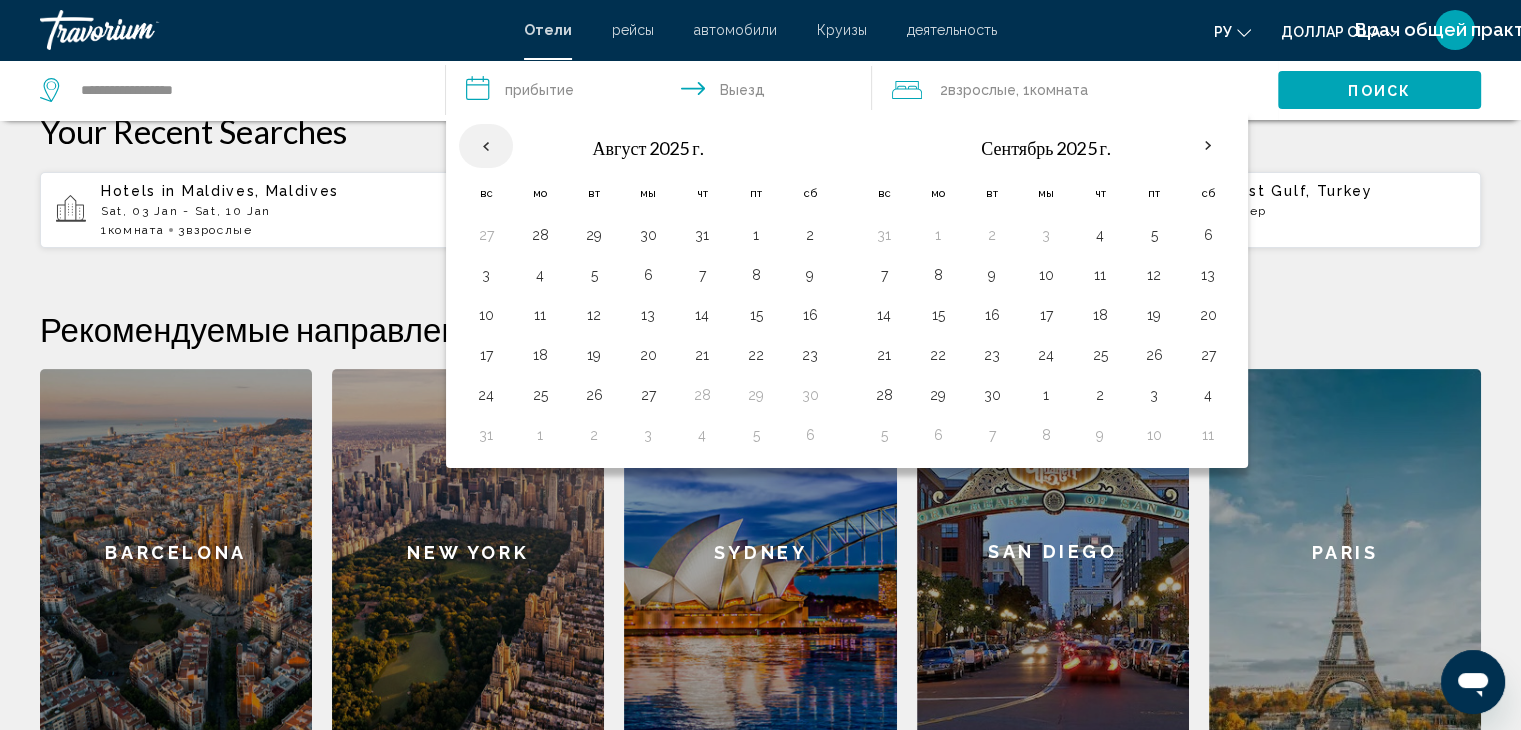 click at bounding box center (486, 146) 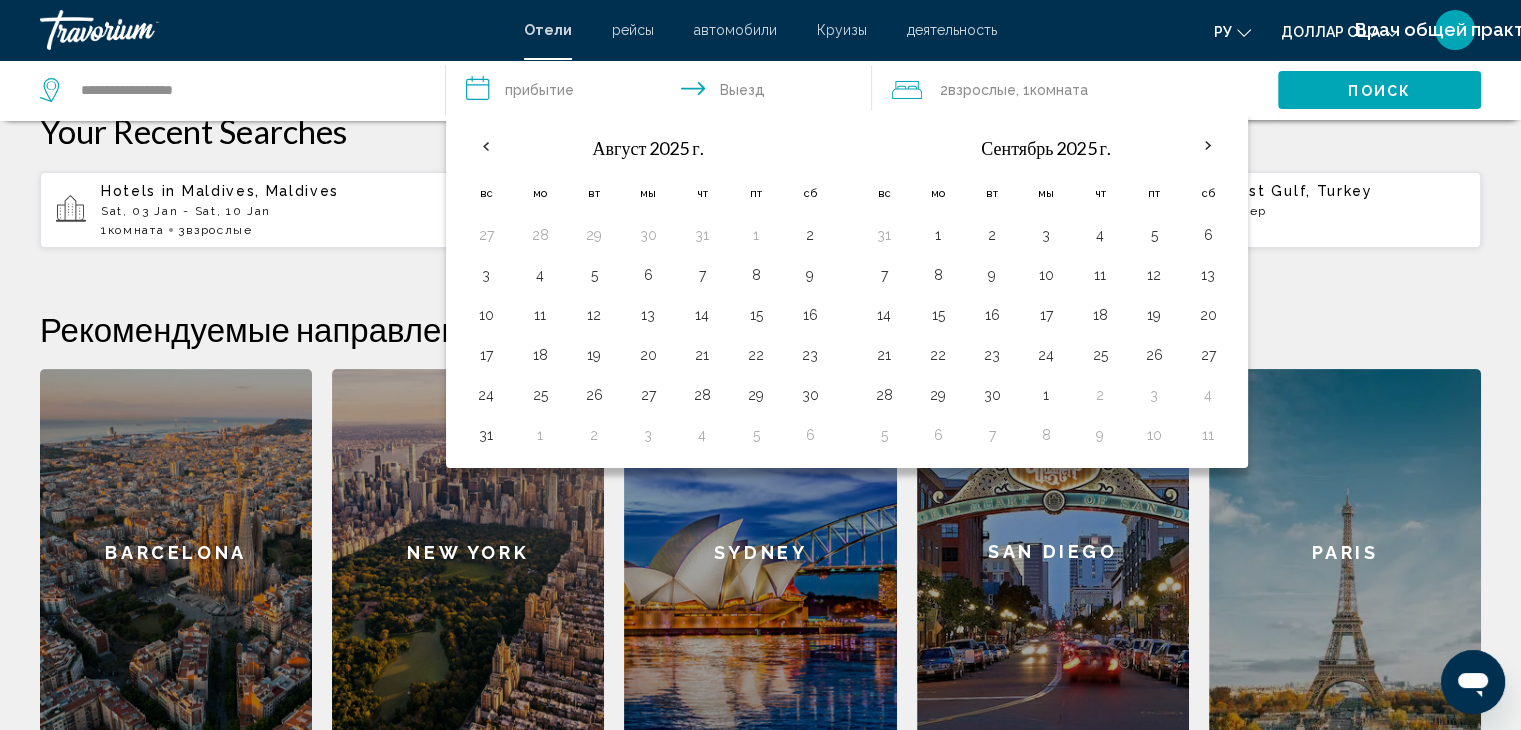 click on "**********" at bounding box center (663, 93) 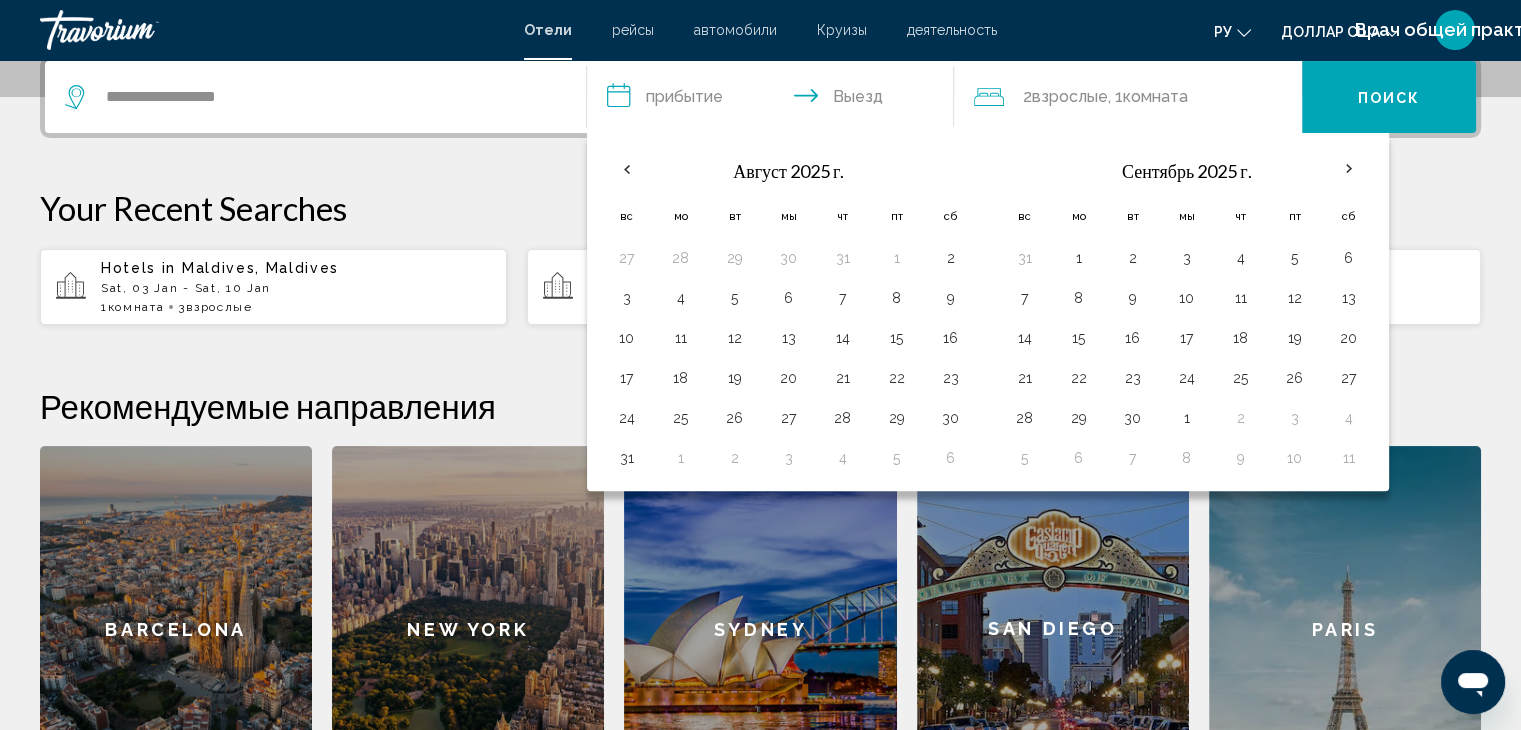 scroll, scrollTop: 280, scrollLeft: 0, axis: vertical 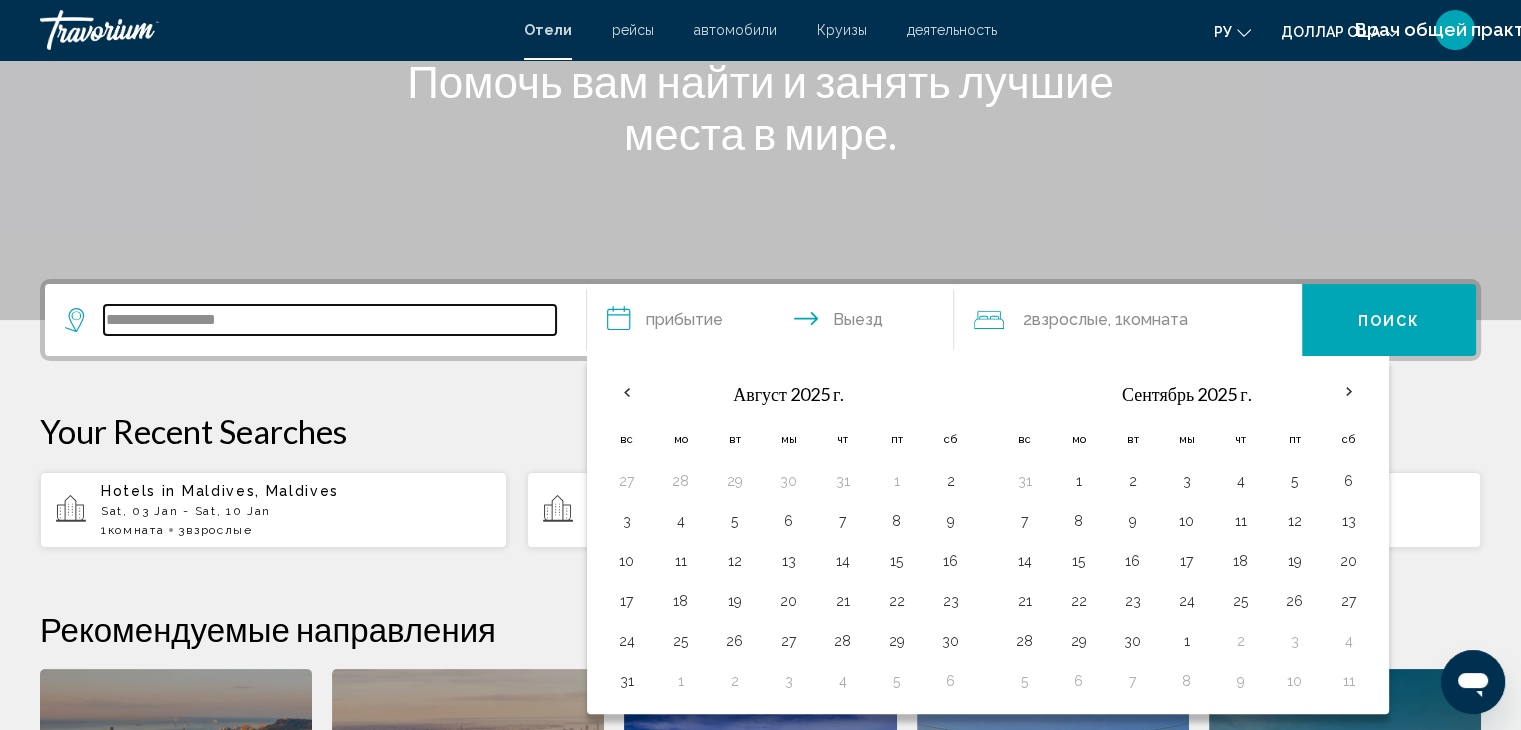drag, startPoint x: 311, startPoint y: 321, endPoint x: 1, endPoint y: 317, distance: 310.02582 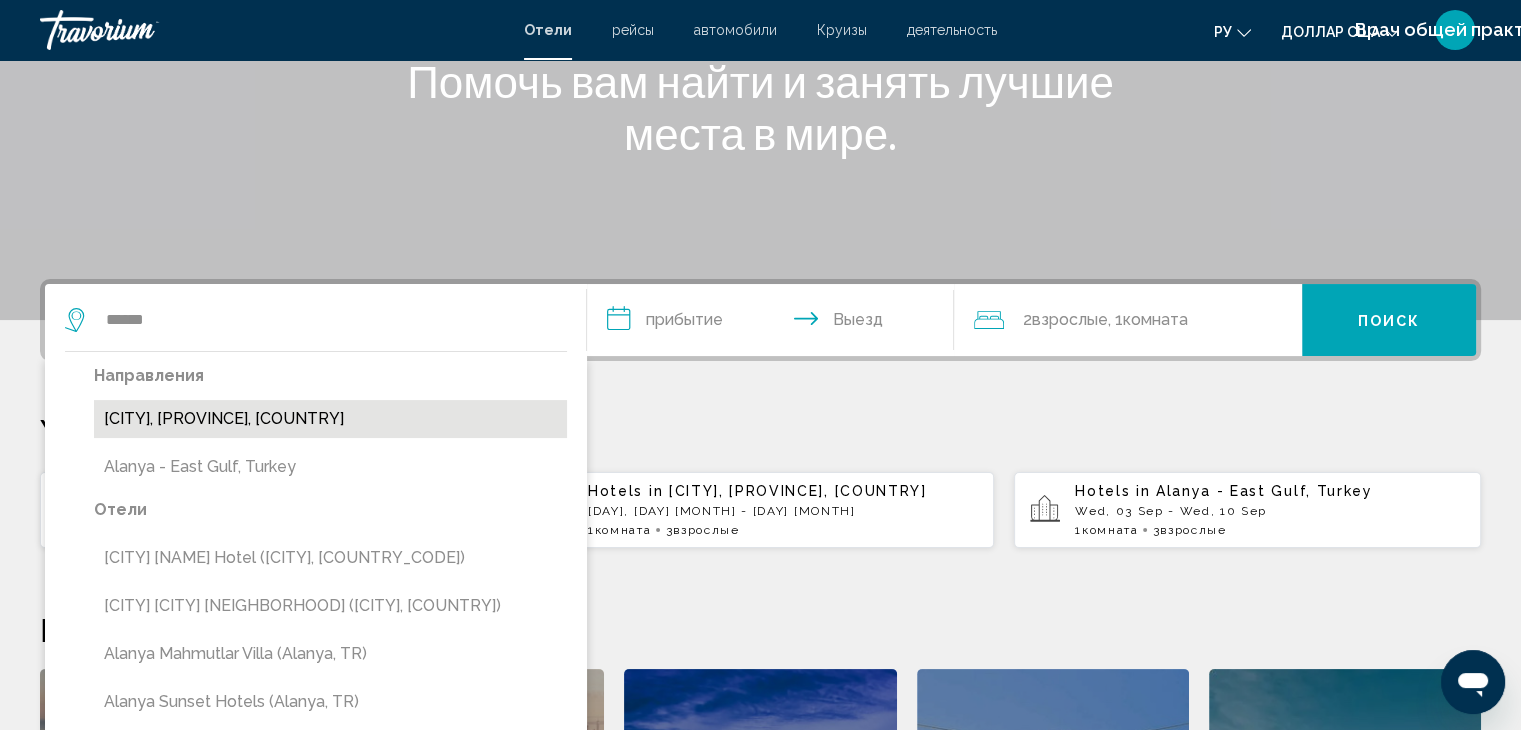 click on "[CITY], [PROVINCE], [COUNTRY]" at bounding box center [330, 419] 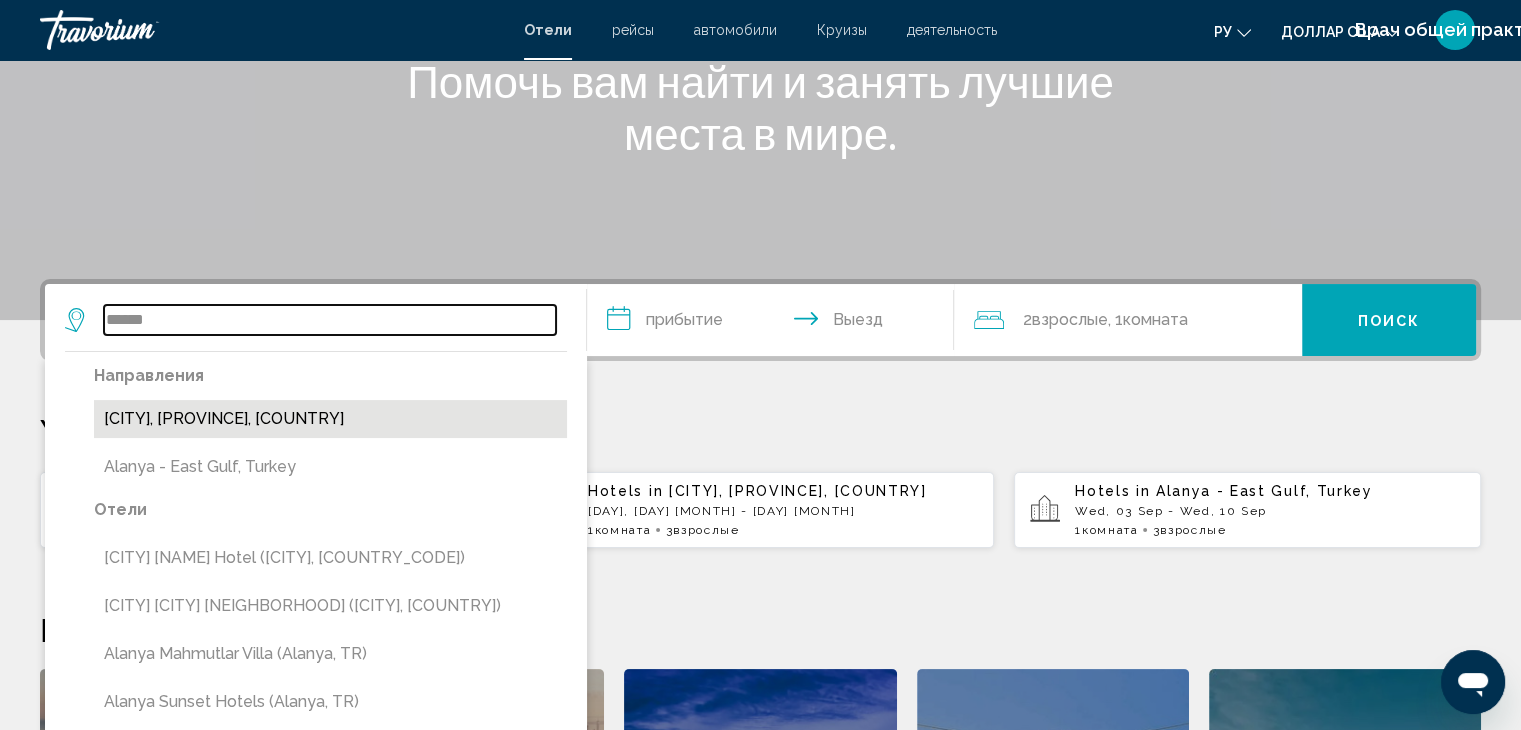 type on "**********" 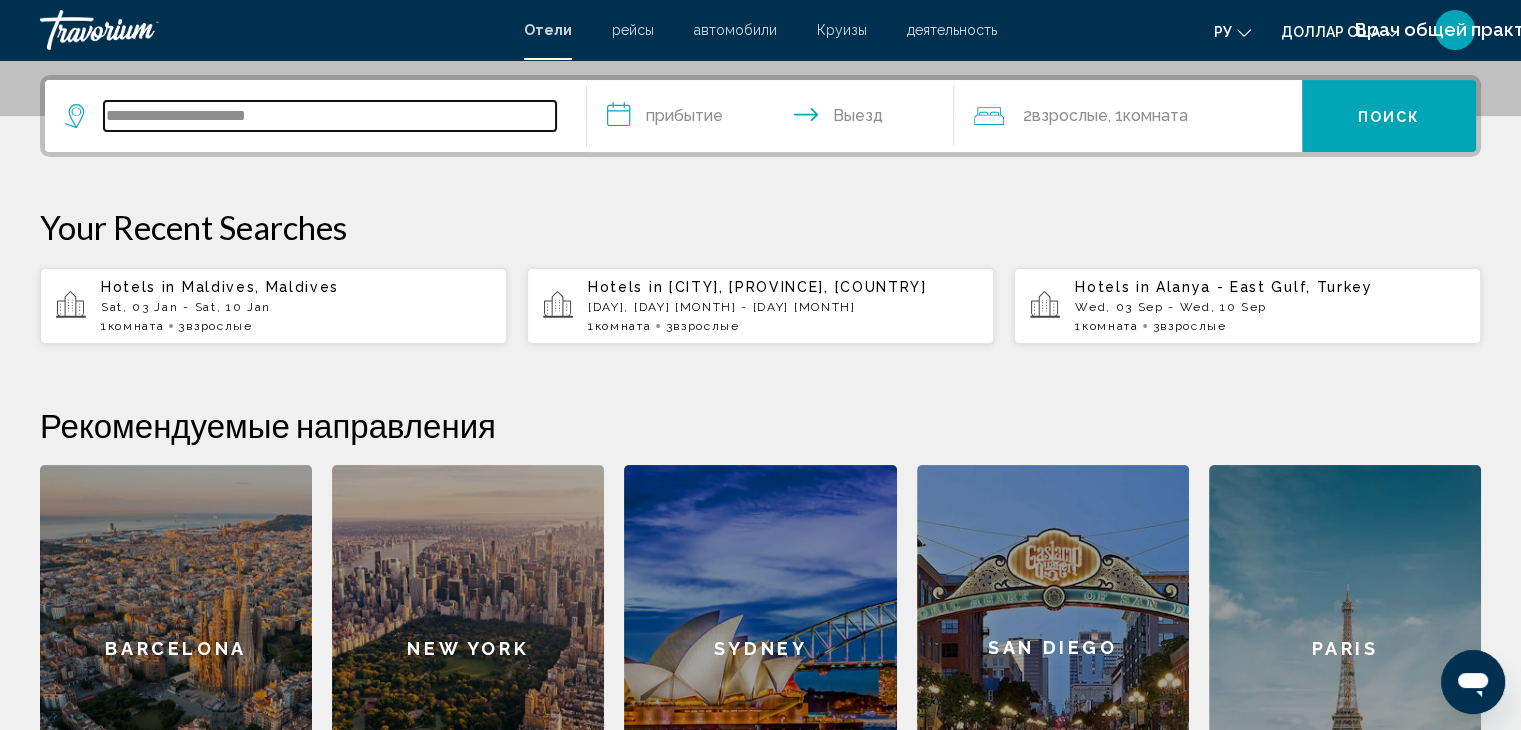 scroll, scrollTop: 493, scrollLeft: 0, axis: vertical 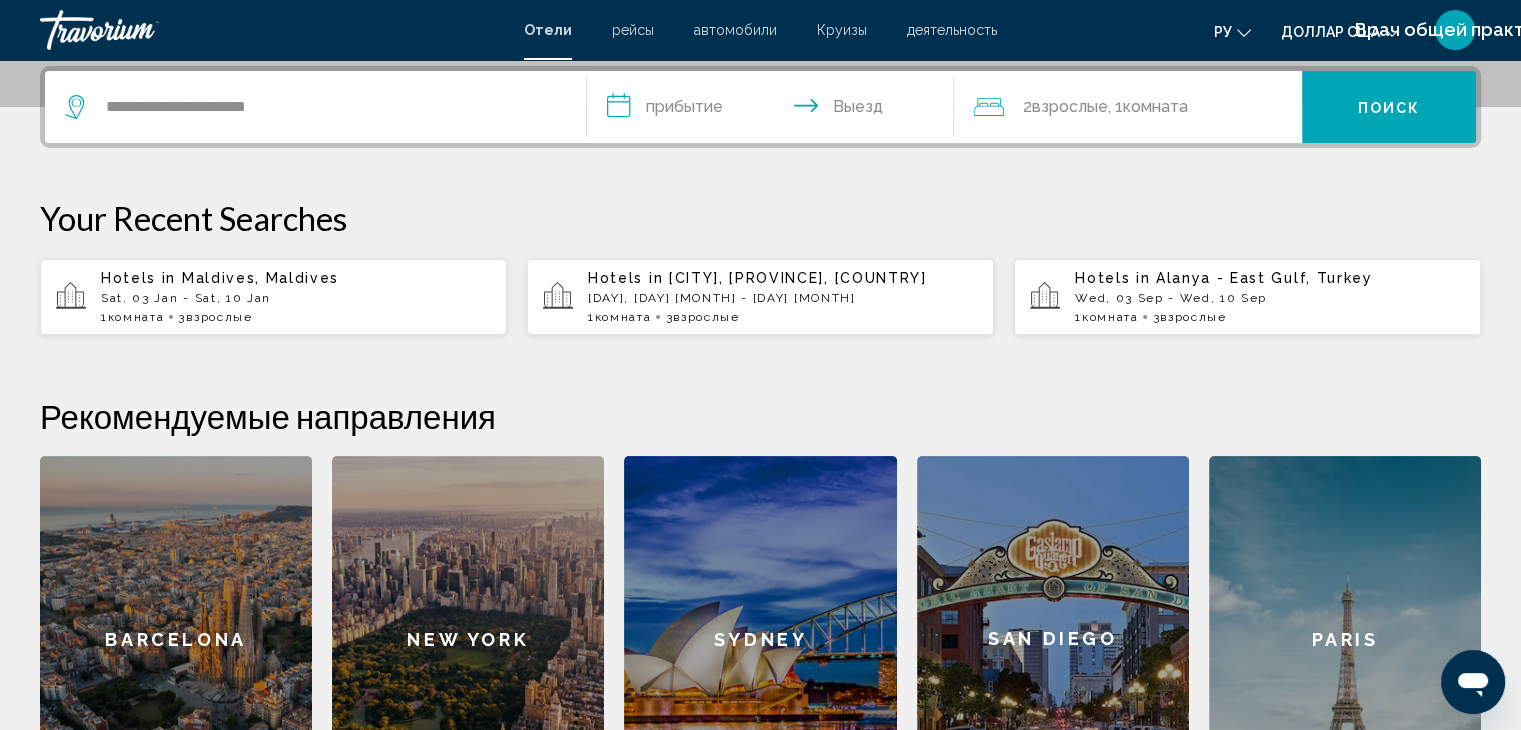 click on "**********" at bounding box center [775, 110] 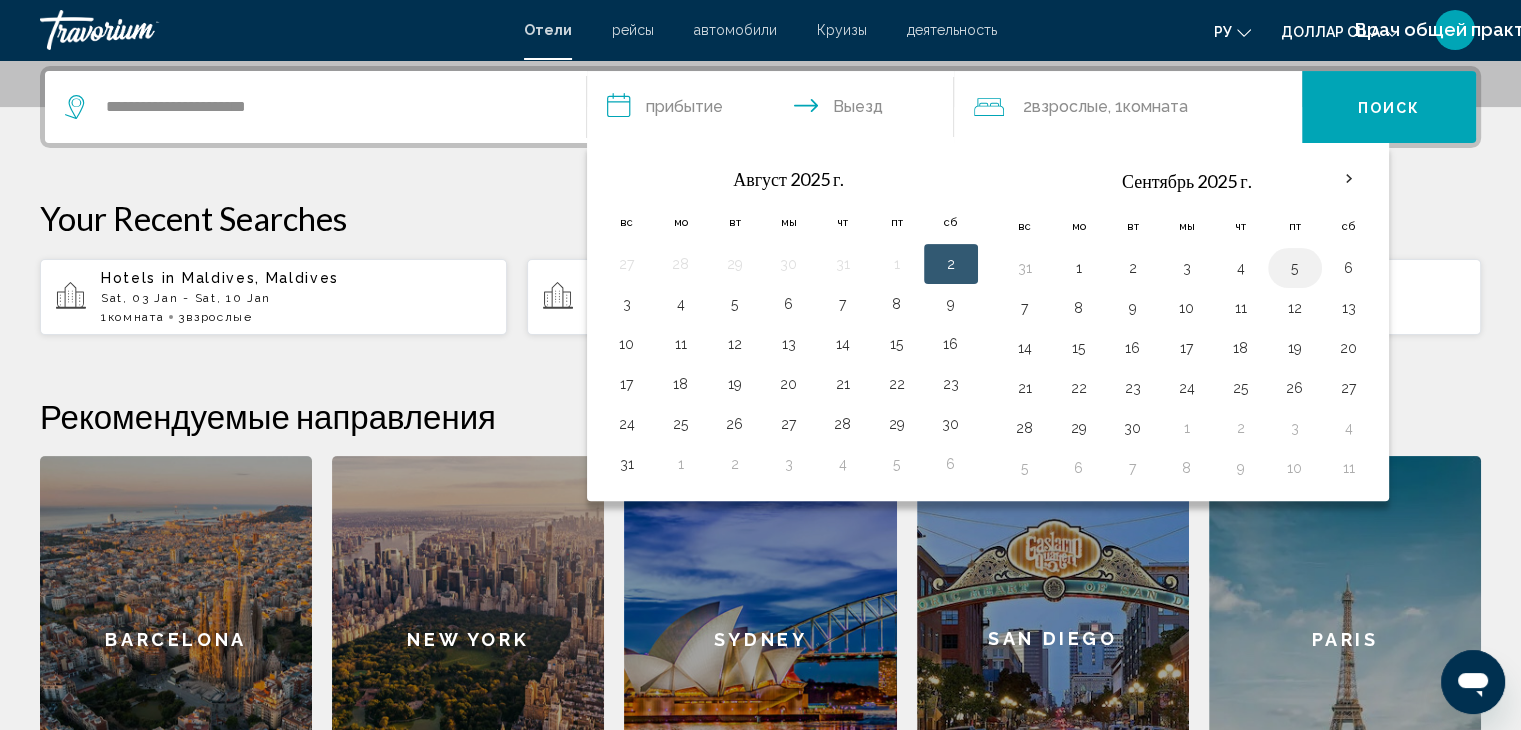 click on "5" at bounding box center (1295, 268) 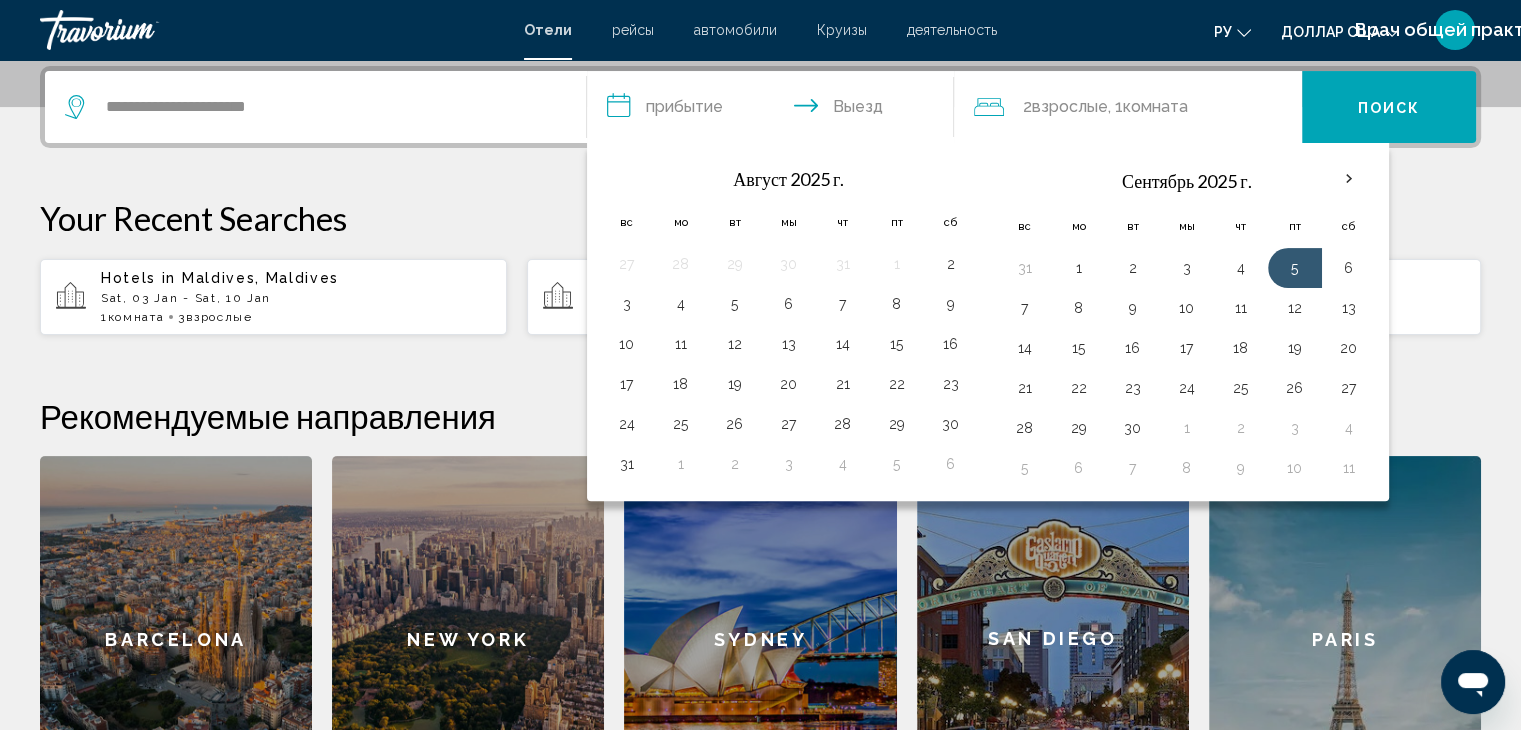 click on "**********" at bounding box center (775, 110) 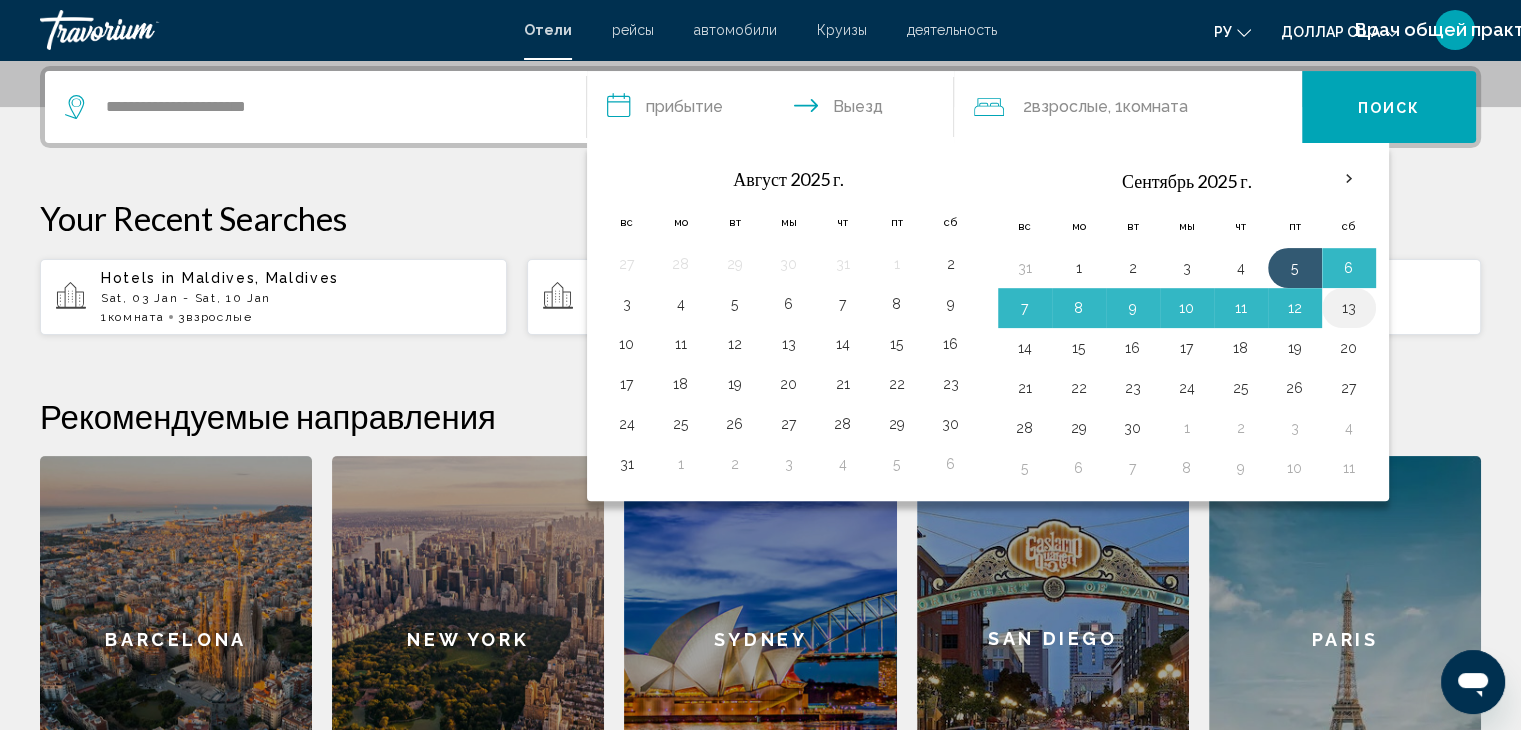 click on "13" at bounding box center [1349, 308] 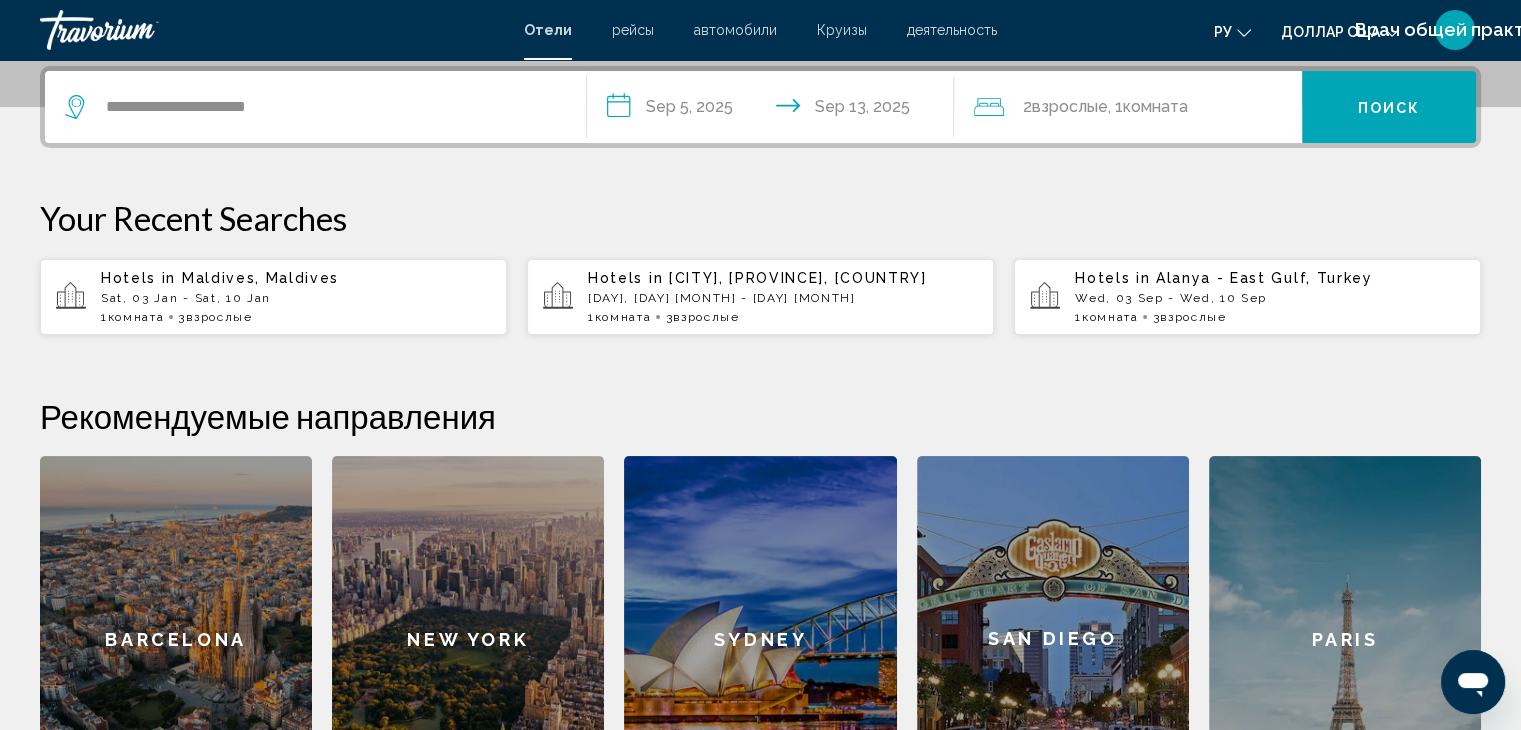 click on ", 1" 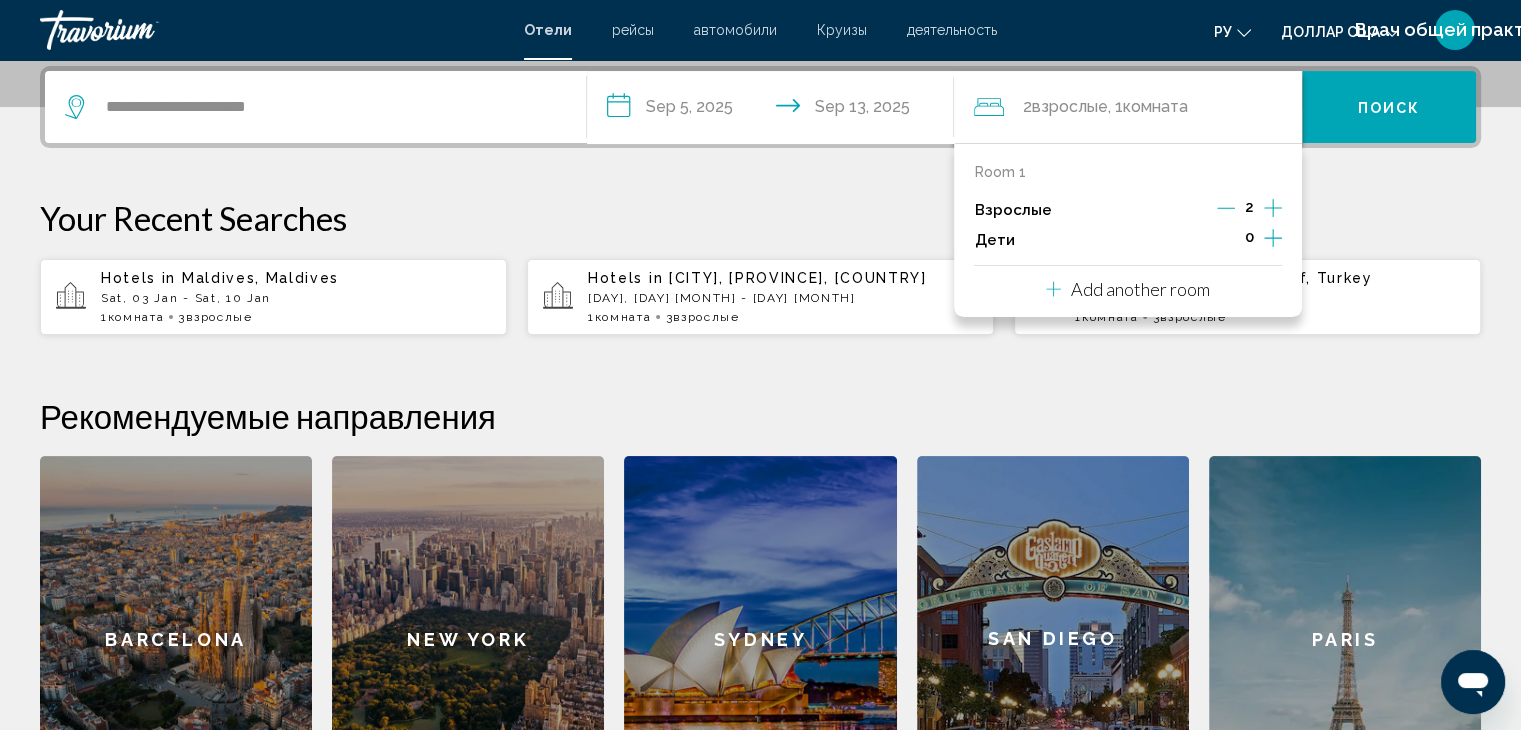 click 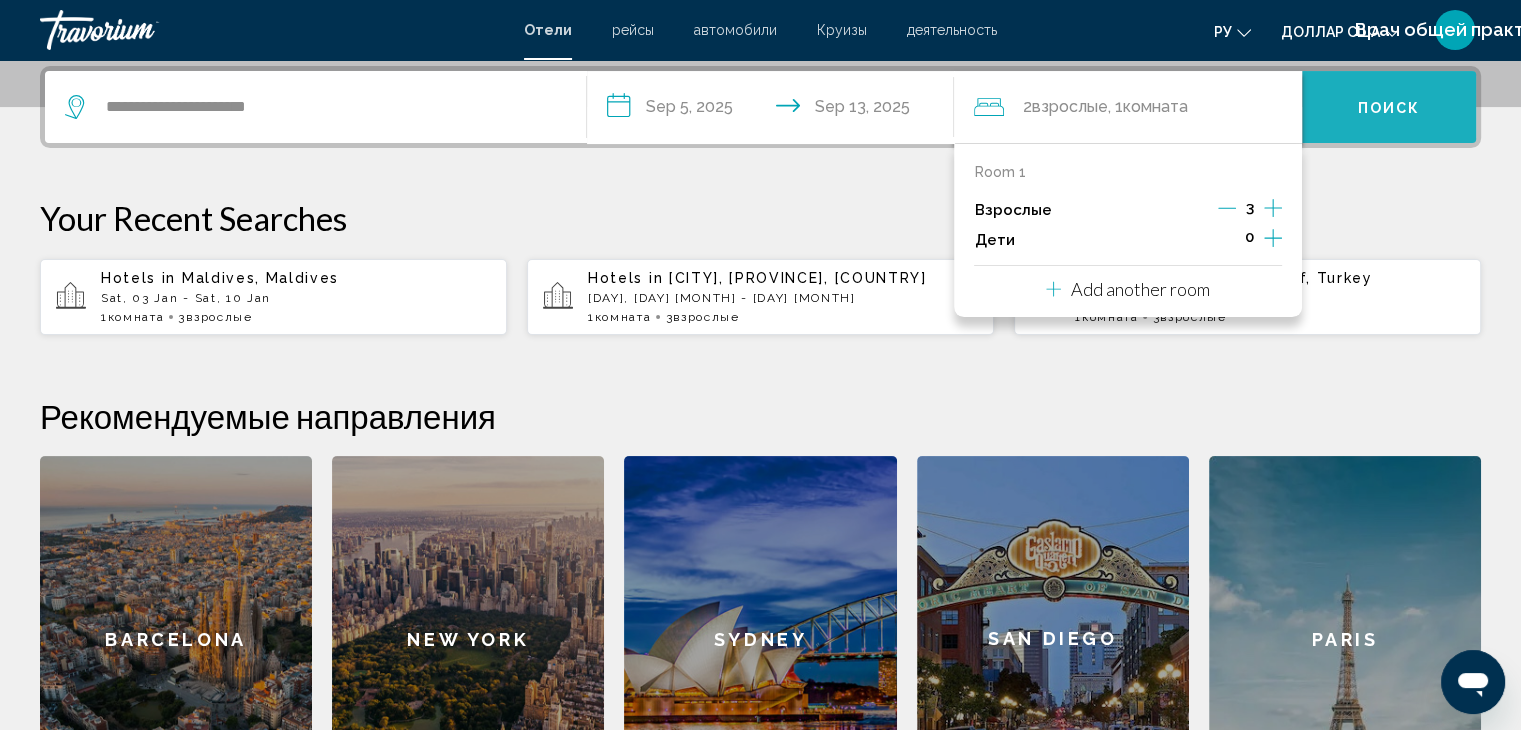 click on "Поиск" at bounding box center (1389, 108) 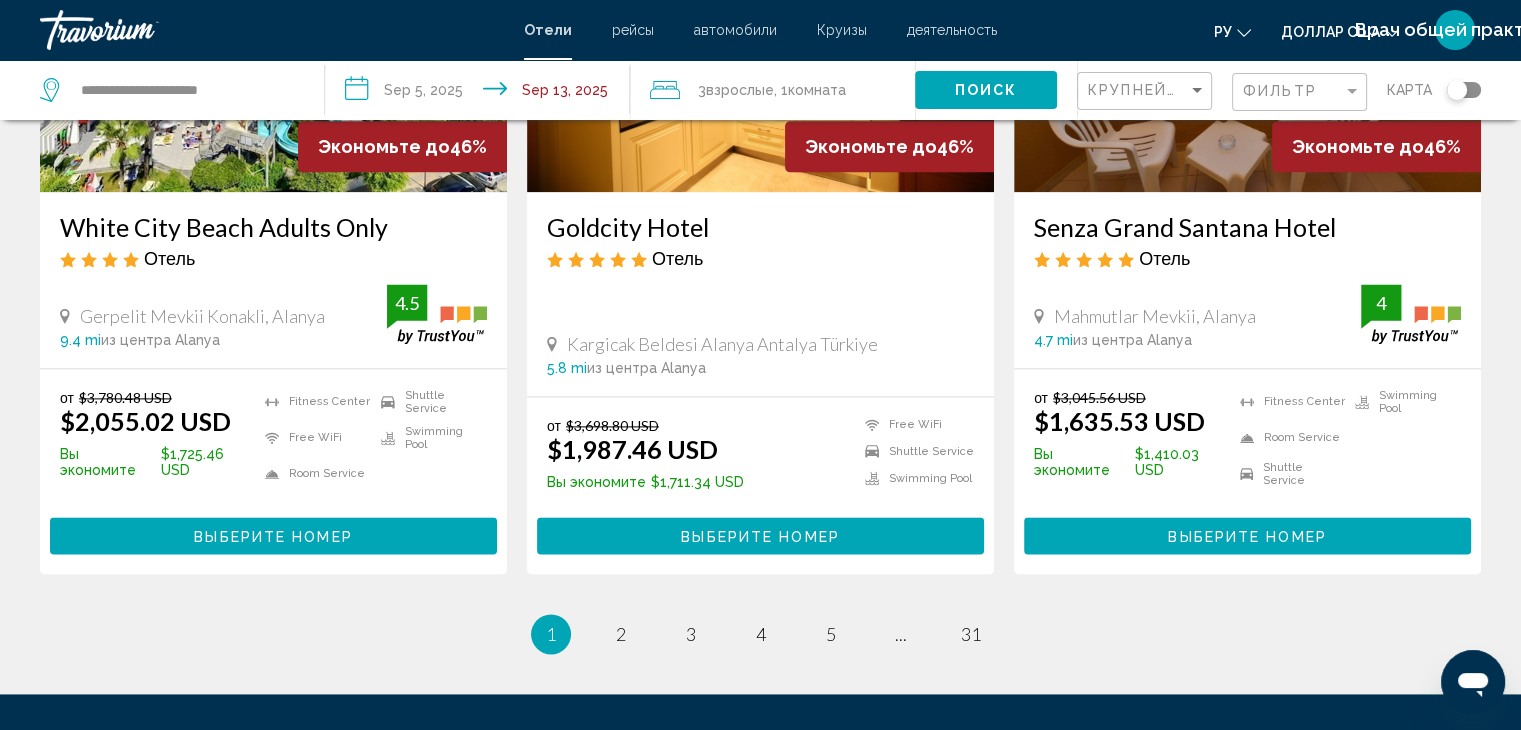 scroll, scrollTop: 2600, scrollLeft: 0, axis: vertical 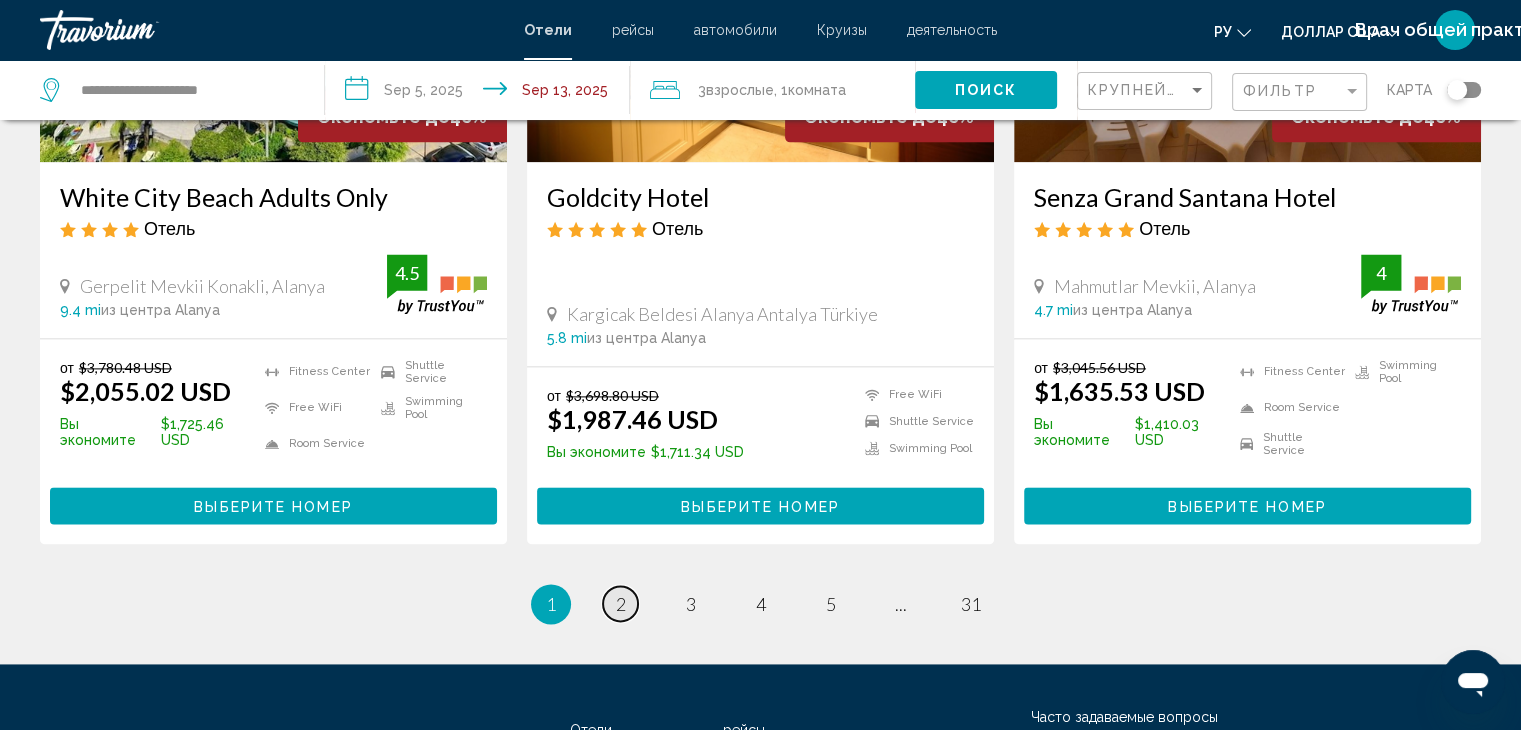 click on "page  2" at bounding box center [620, 603] 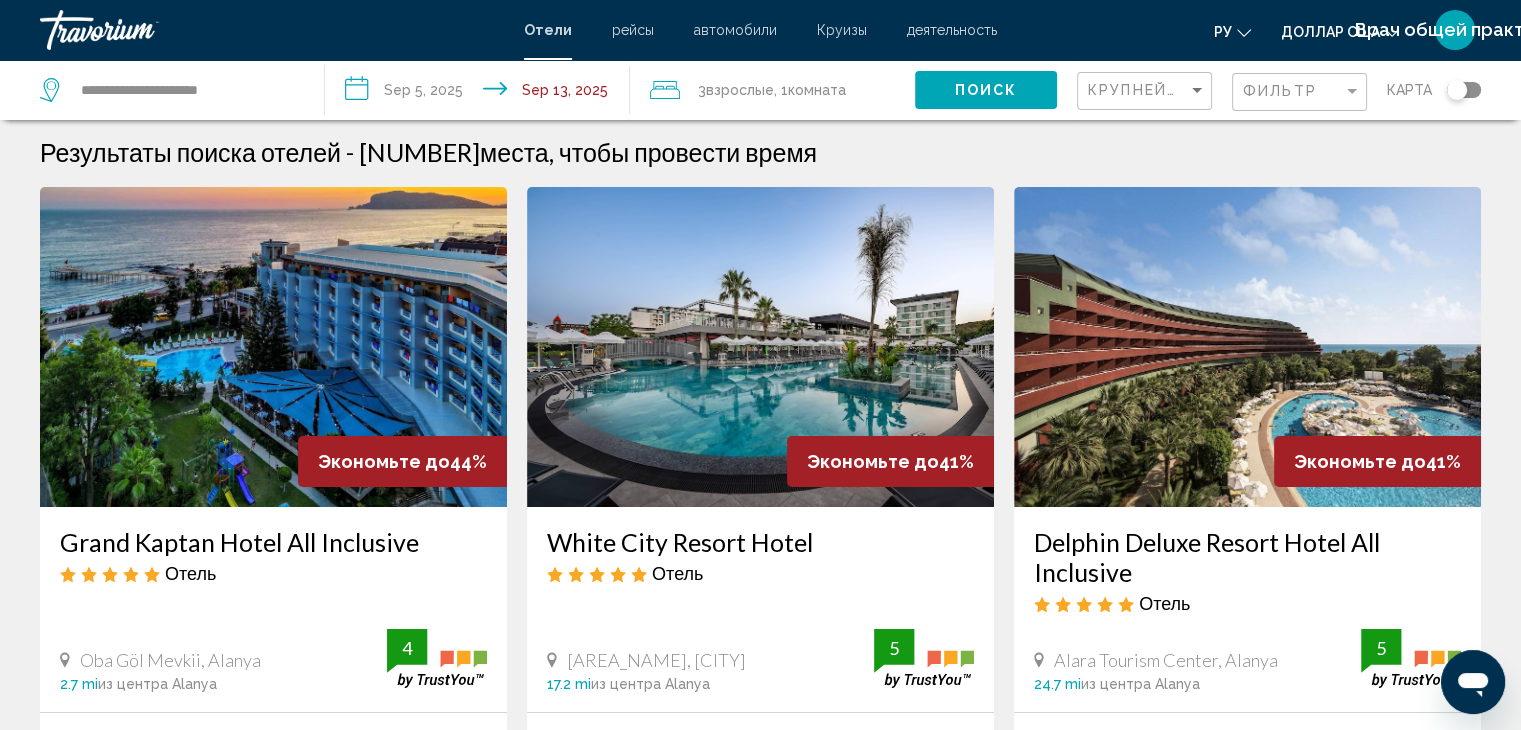scroll, scrollTop: 0, scrollLeft: 0, axis: both 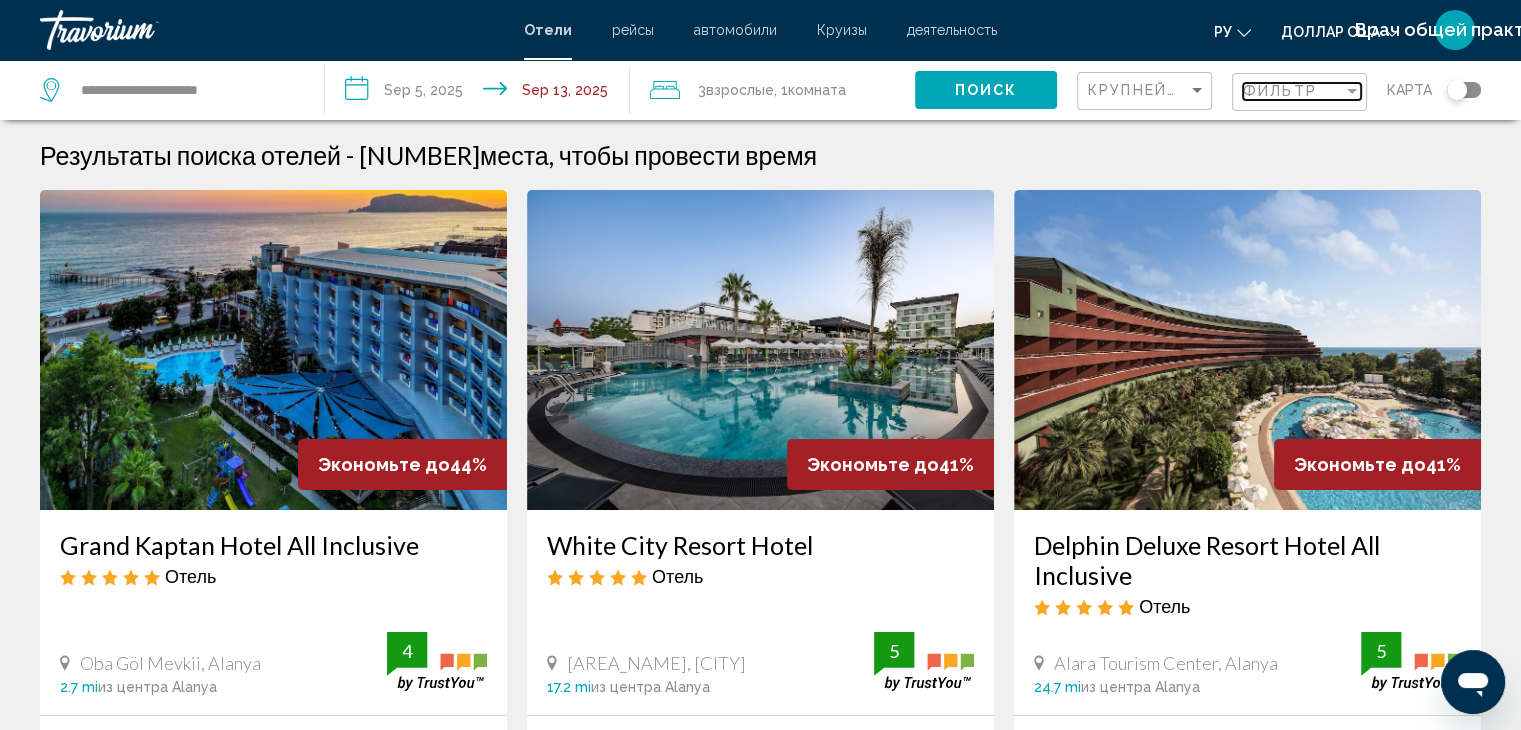 click on "Фильтр" at bounding box center [1280, 91] 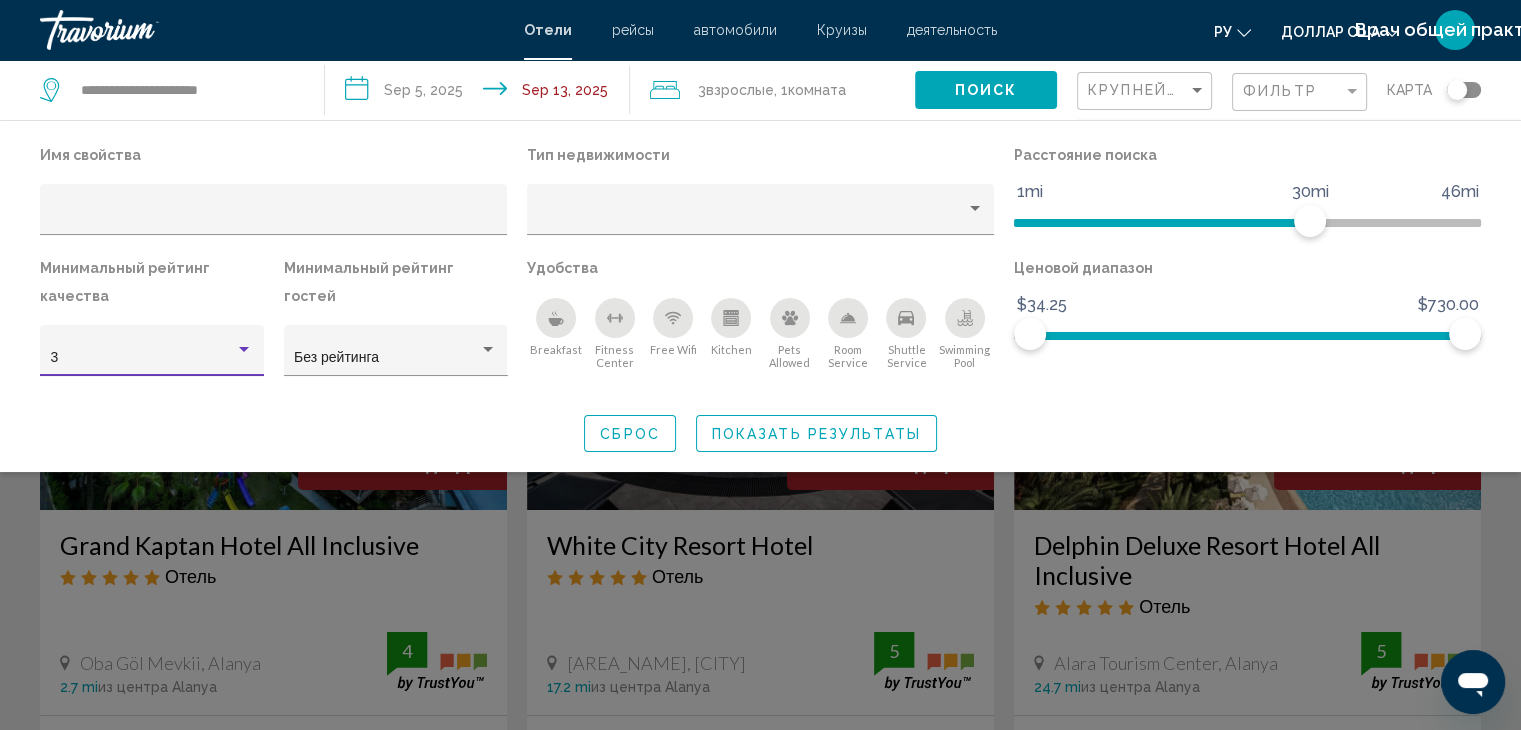 click at bounding box center [244, 349] 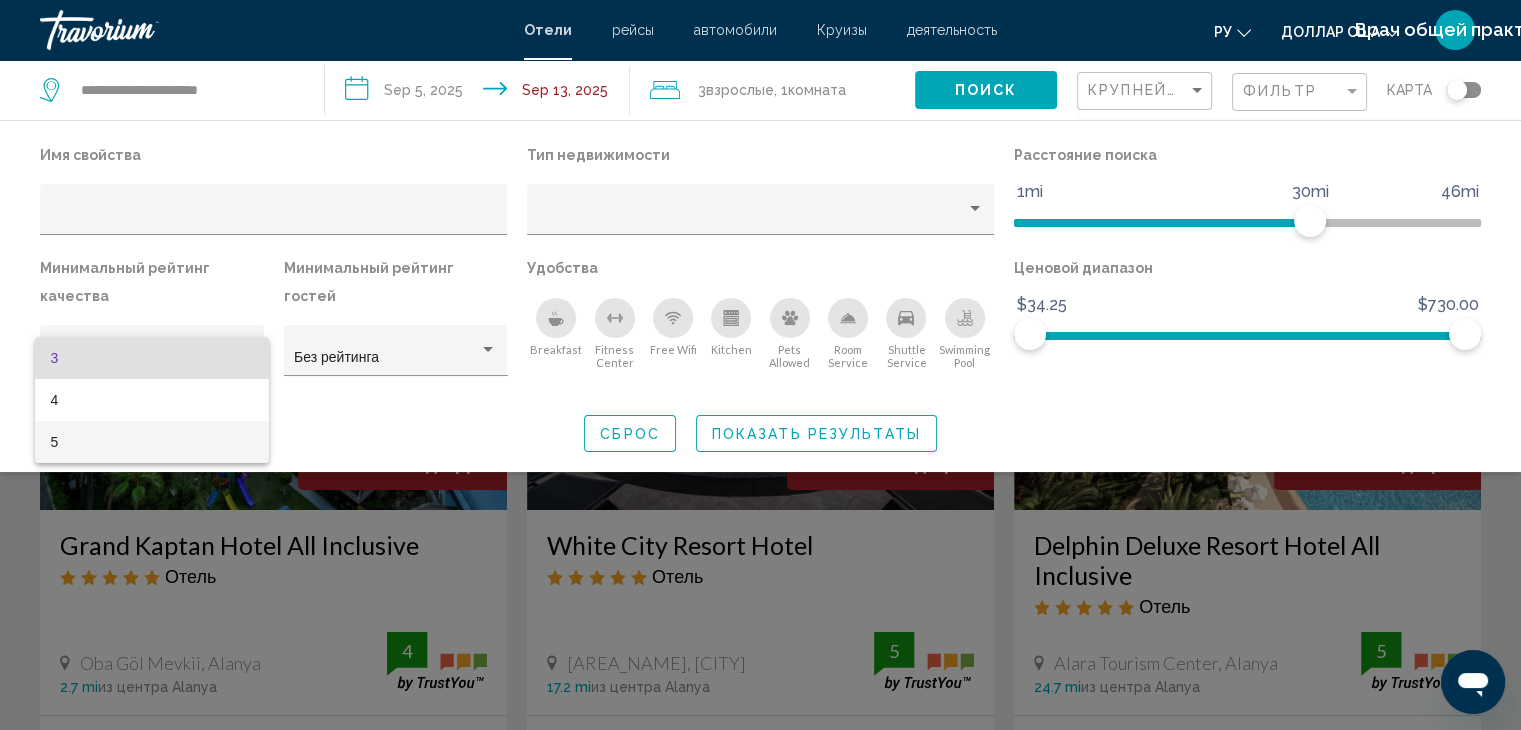 click on "5" at bounding box center [152, 442] 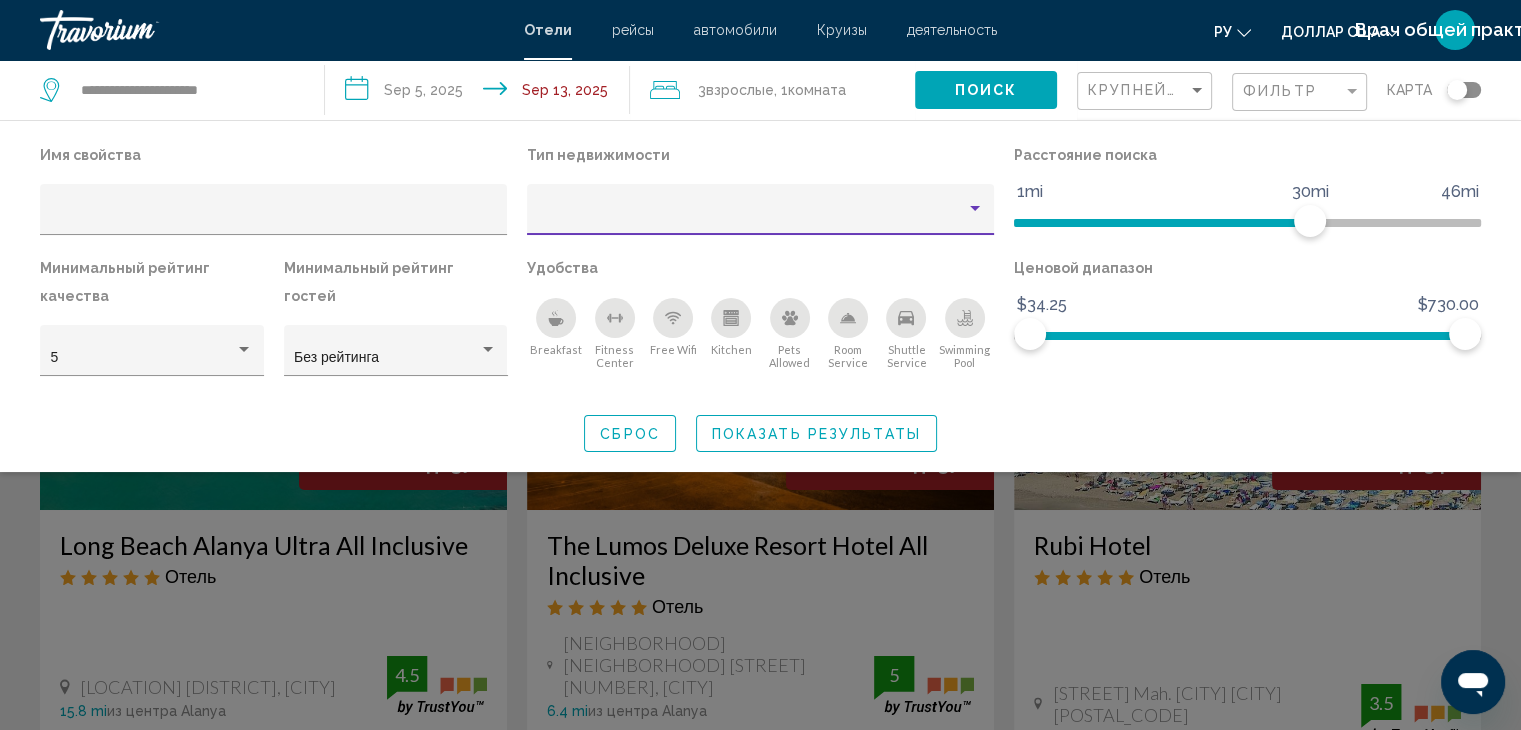click at bounding box center [975, 209] 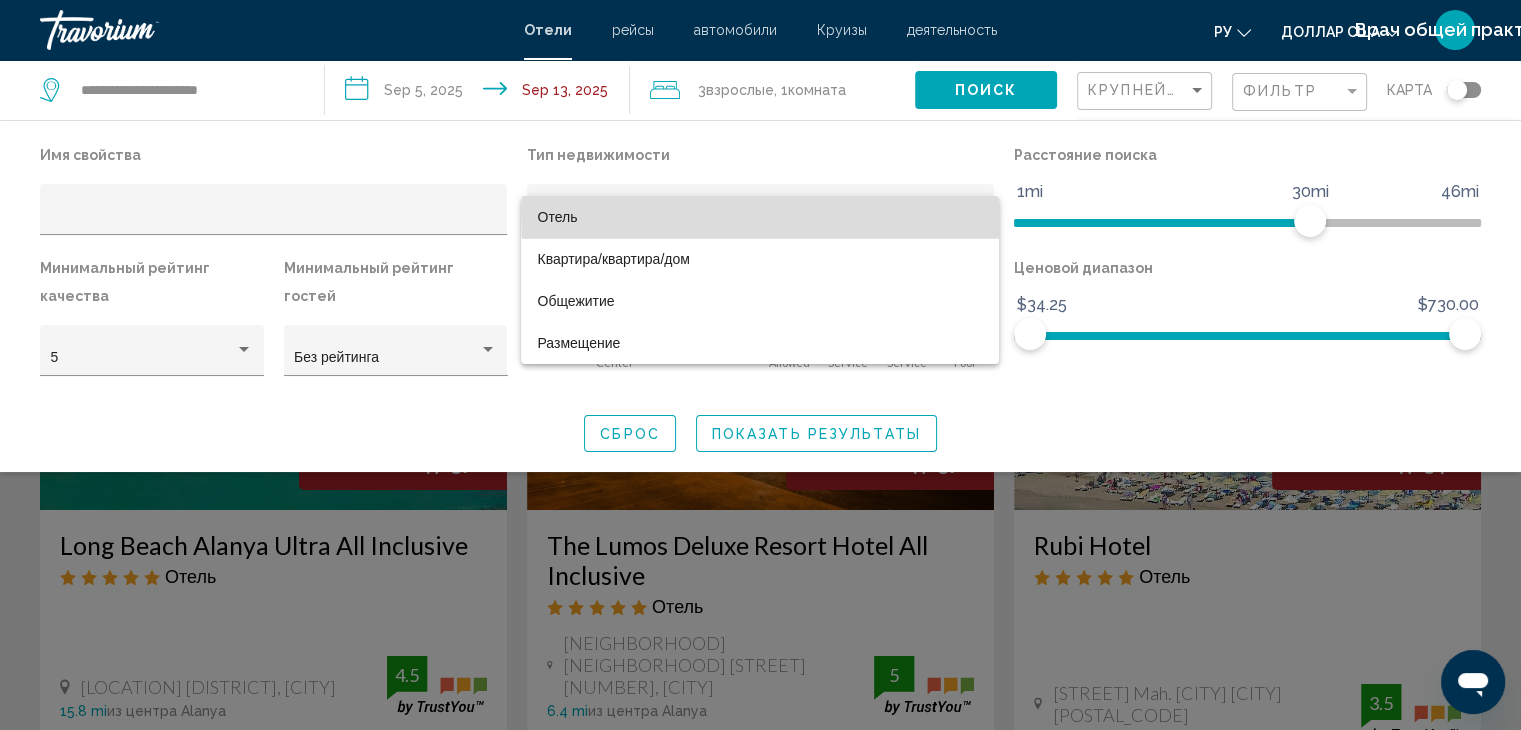 click on "Отель" at bounding box center [760, 217] 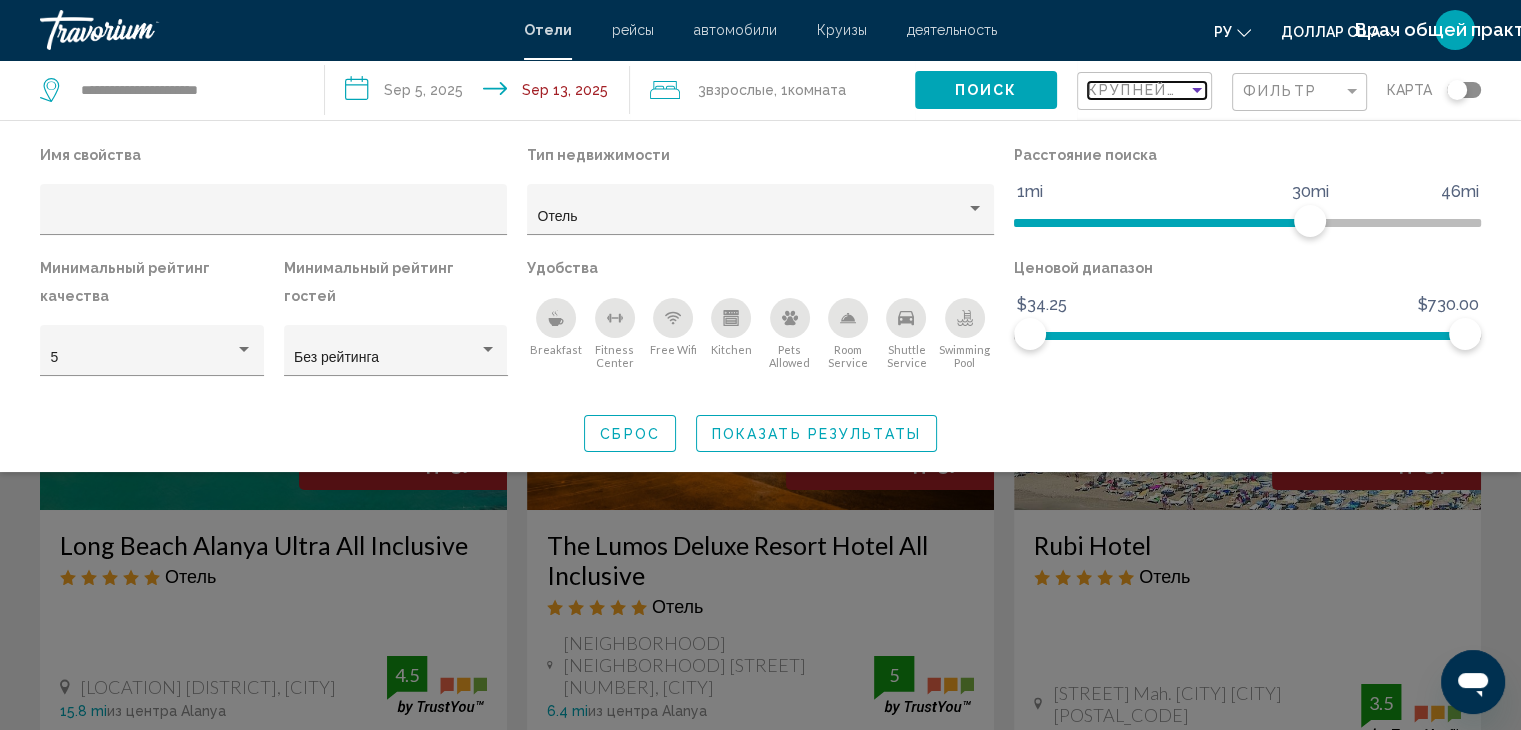 click on "Крупнейшие сбережения" at bounding box center (1207, 90) 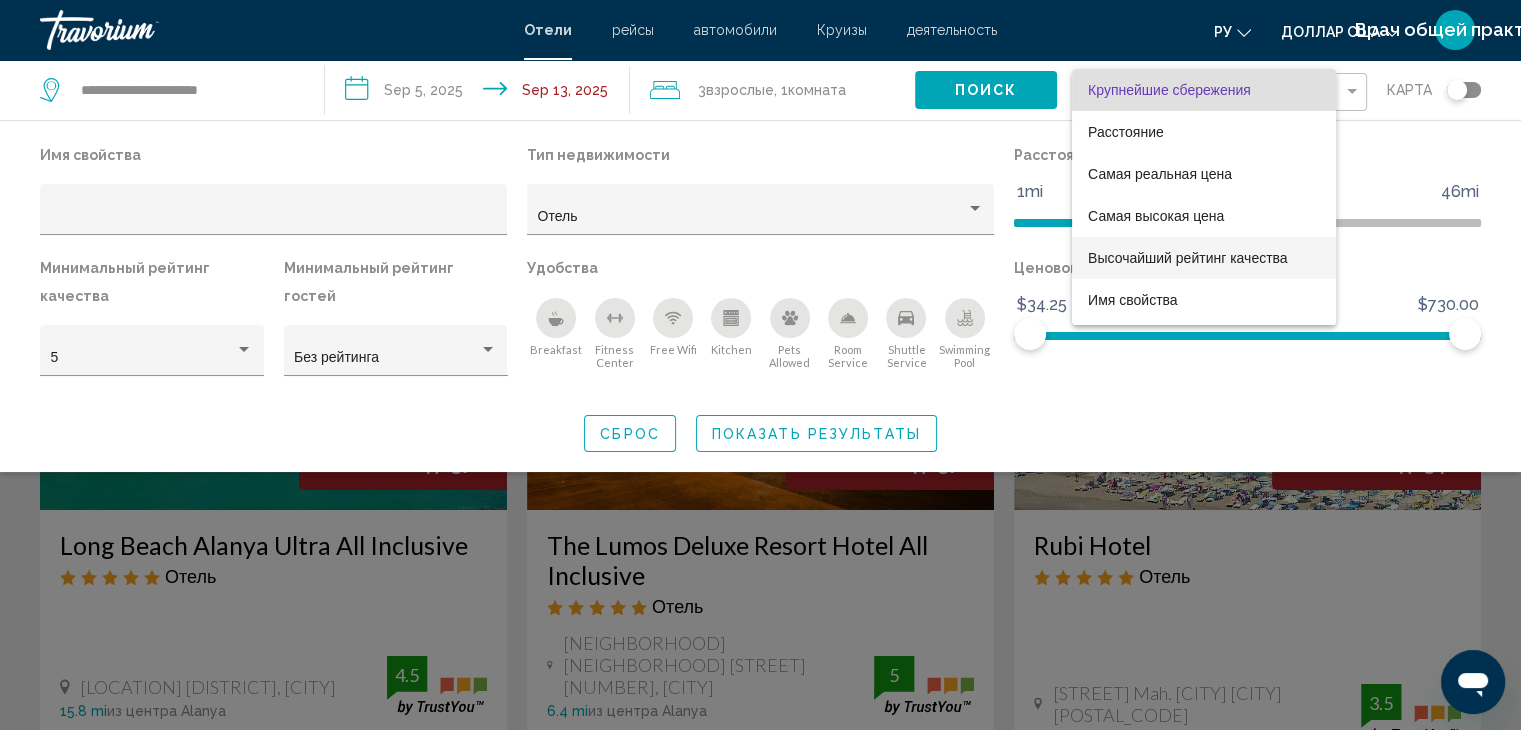 click on "Высочайший рейтинг качества" at bounding box center (1188, 258) 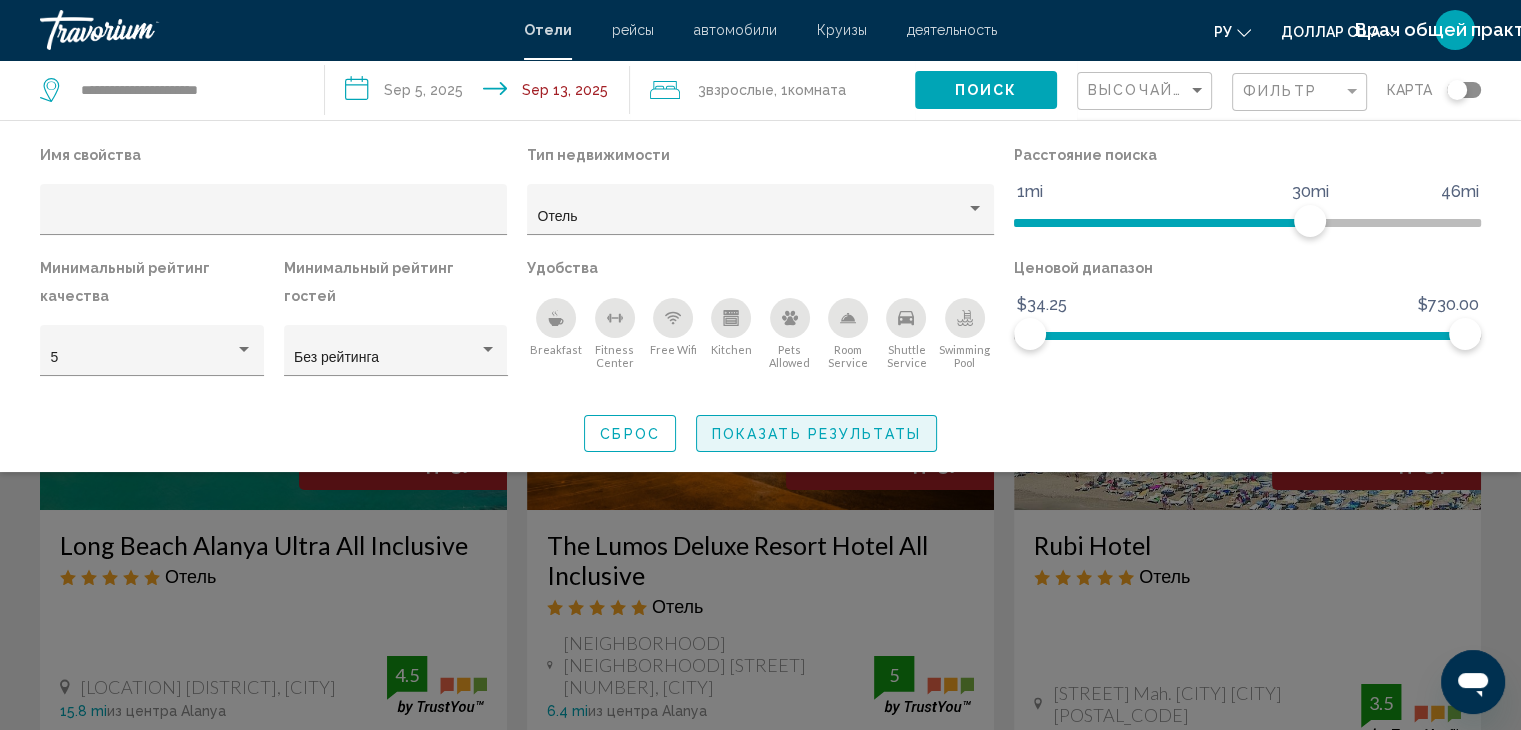 click on "Показать результаты" 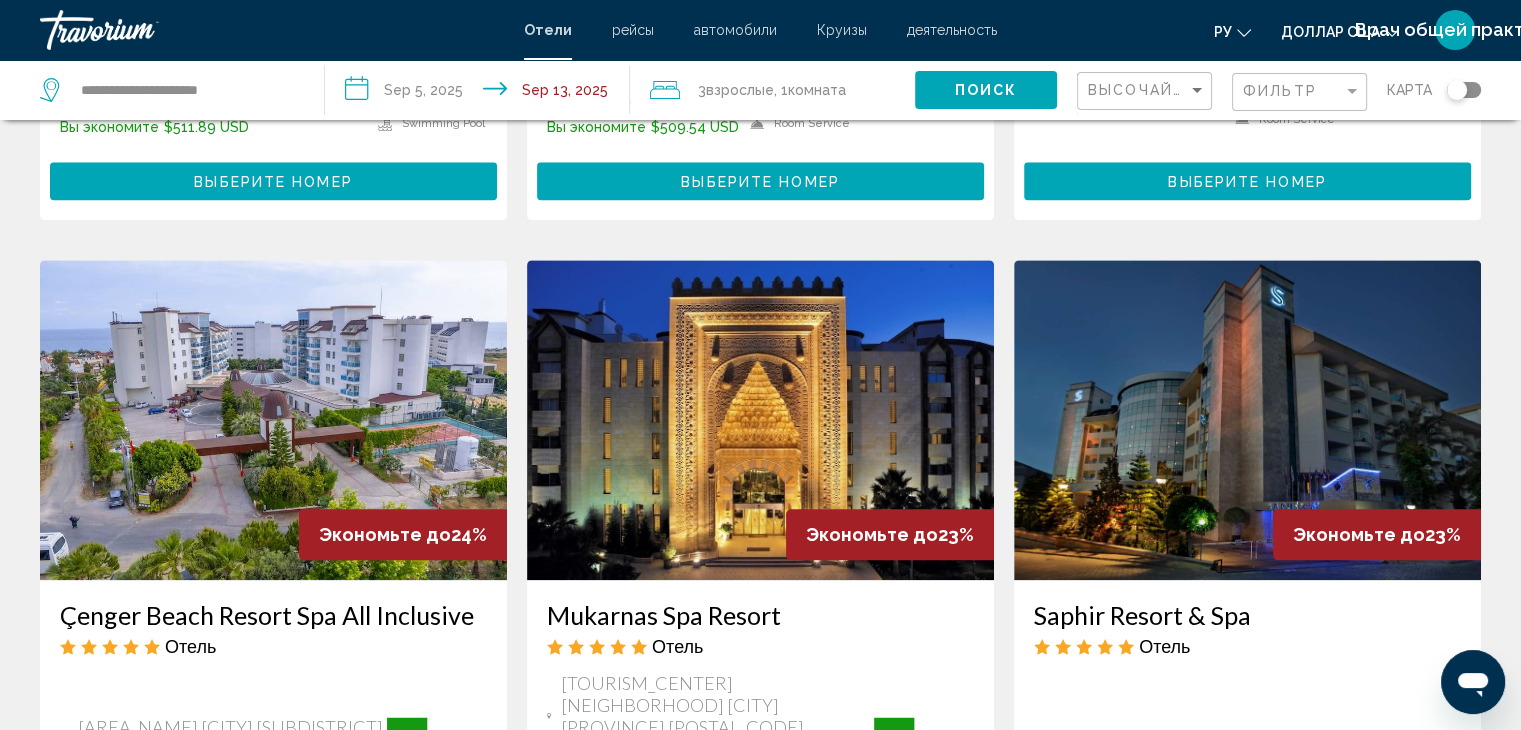 scroll, scrollTop: 2300, scrollLeft: 0, axis: vertical 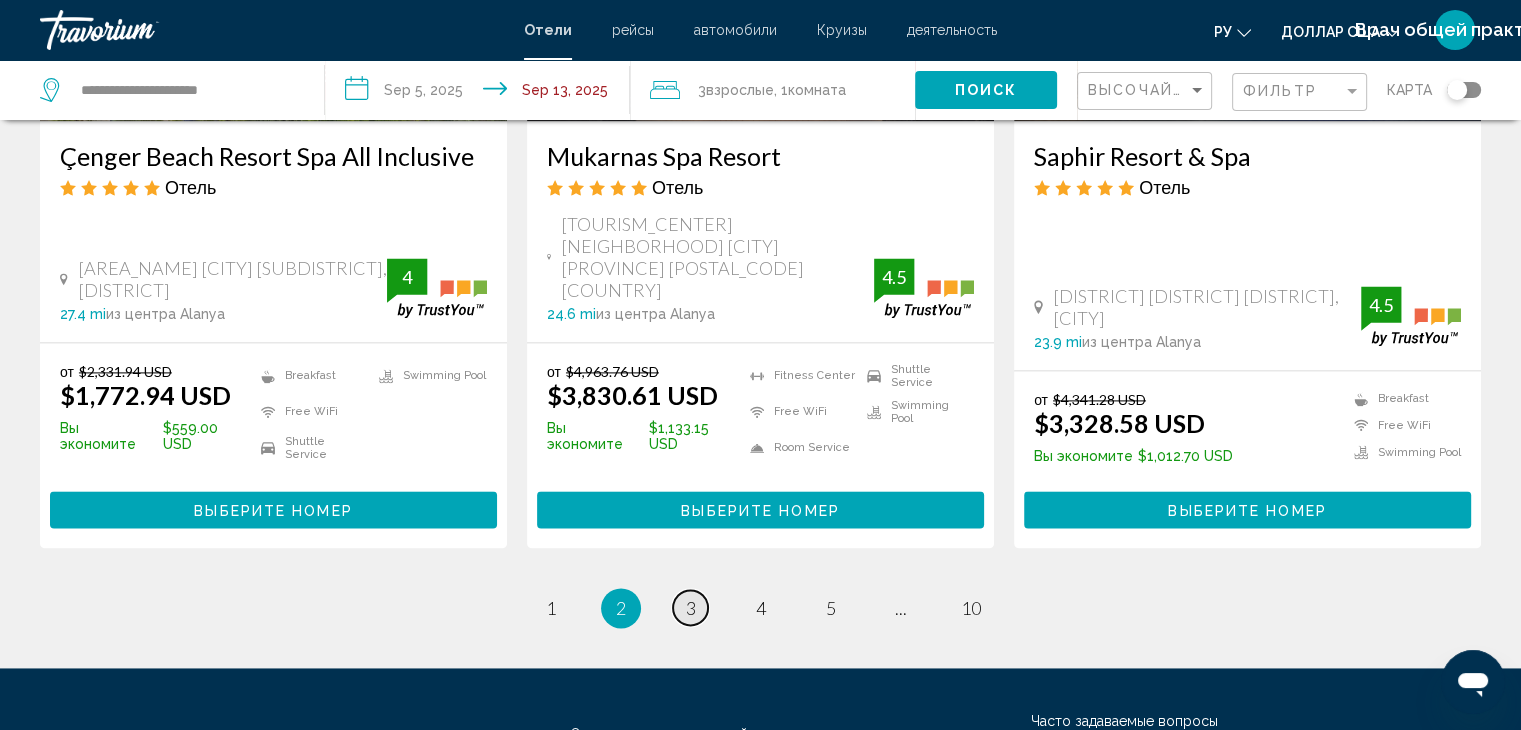 click on "page  3" at bounding box center [690, 607] 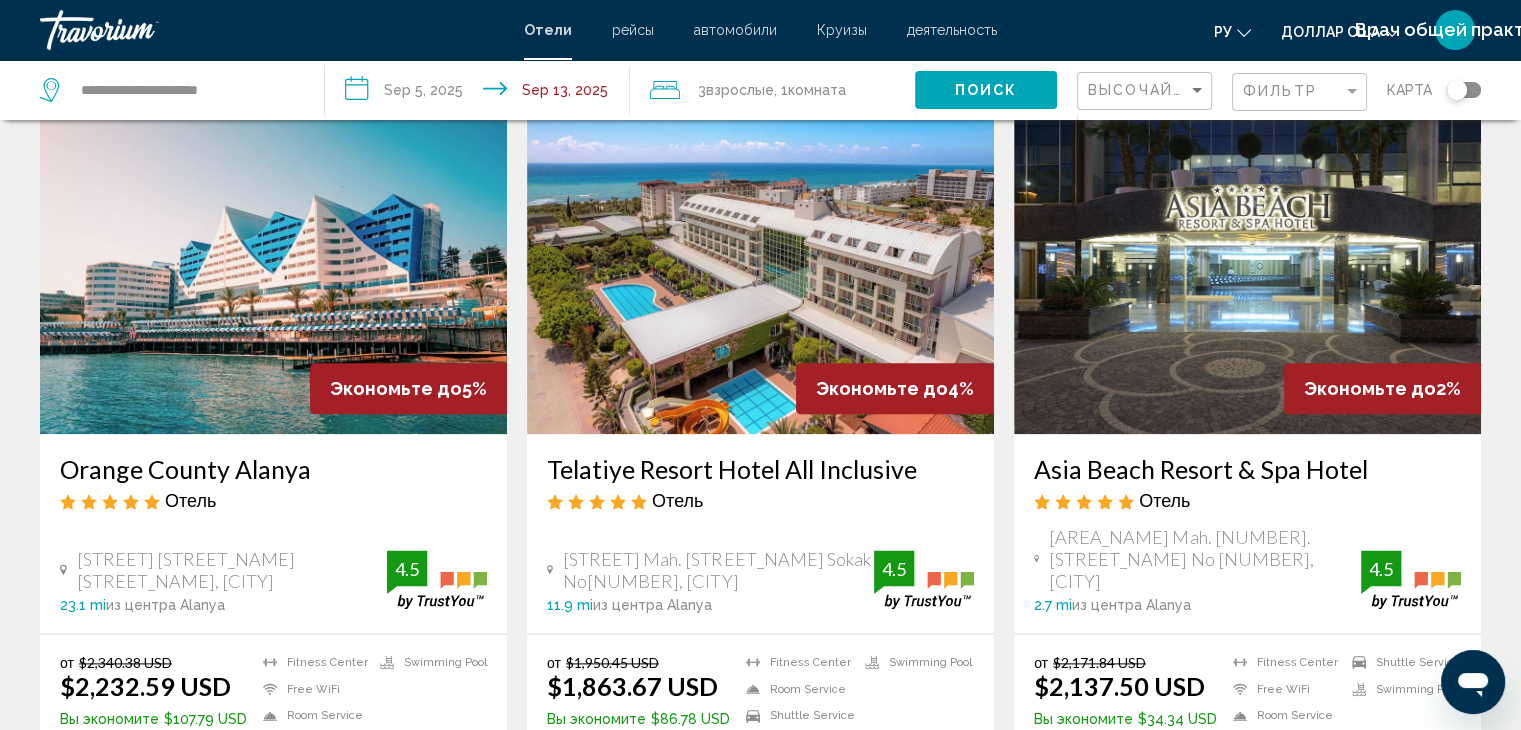 scroll, scrollTop: 2400, scrollLeft: 0, axis: vertical 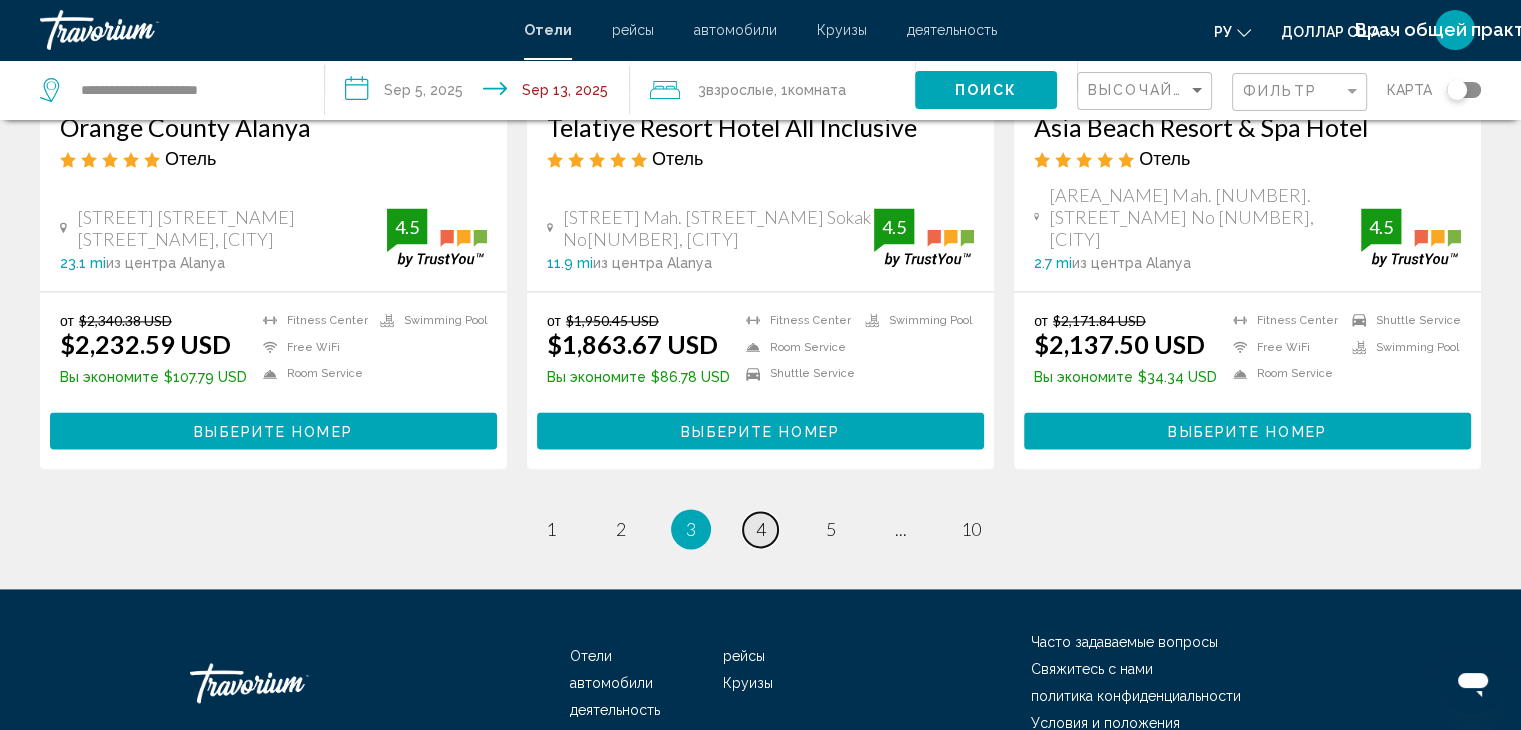 click on "page  4" at bounding box center [760, 529] 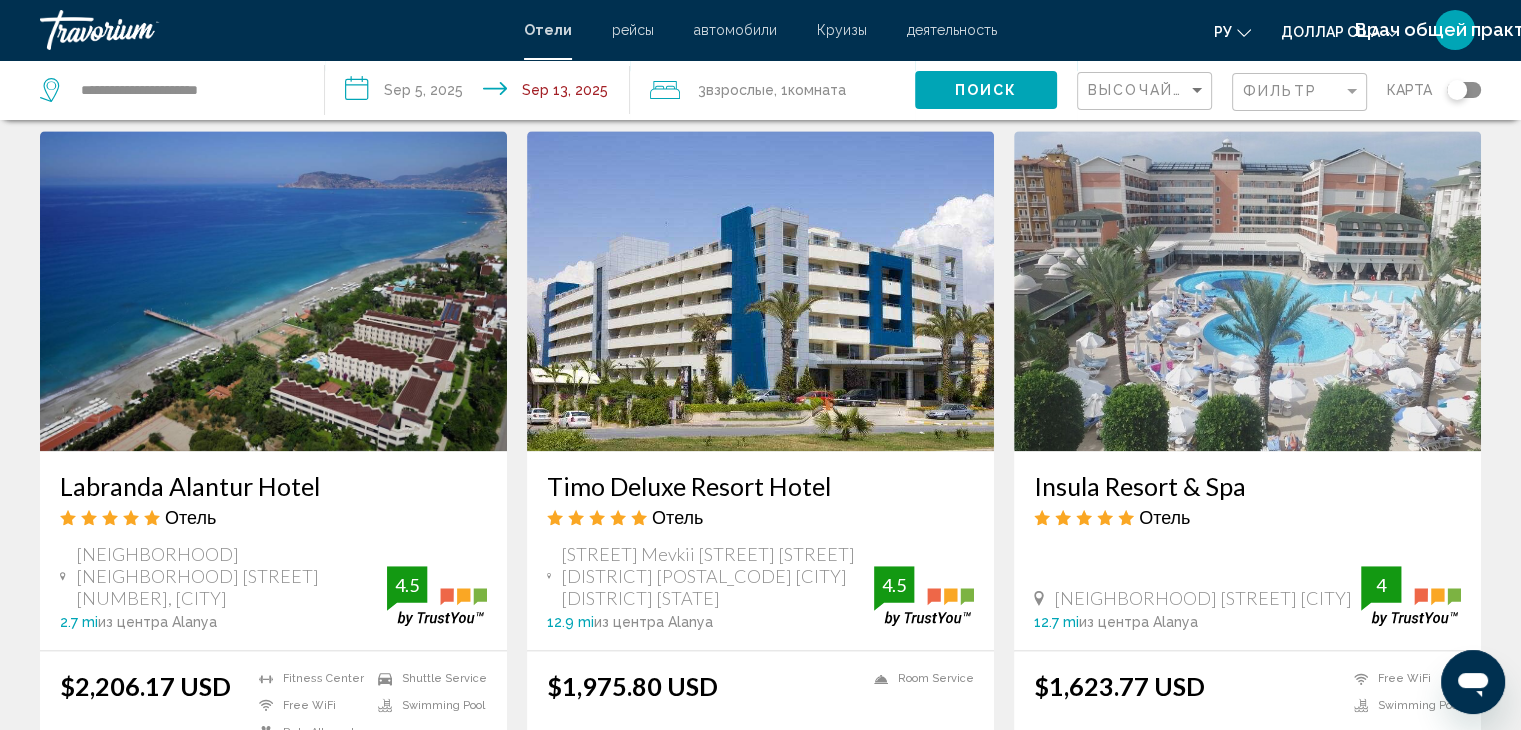scroll, scrollTop: 2400, scrollLeft: 0, axis: vertical 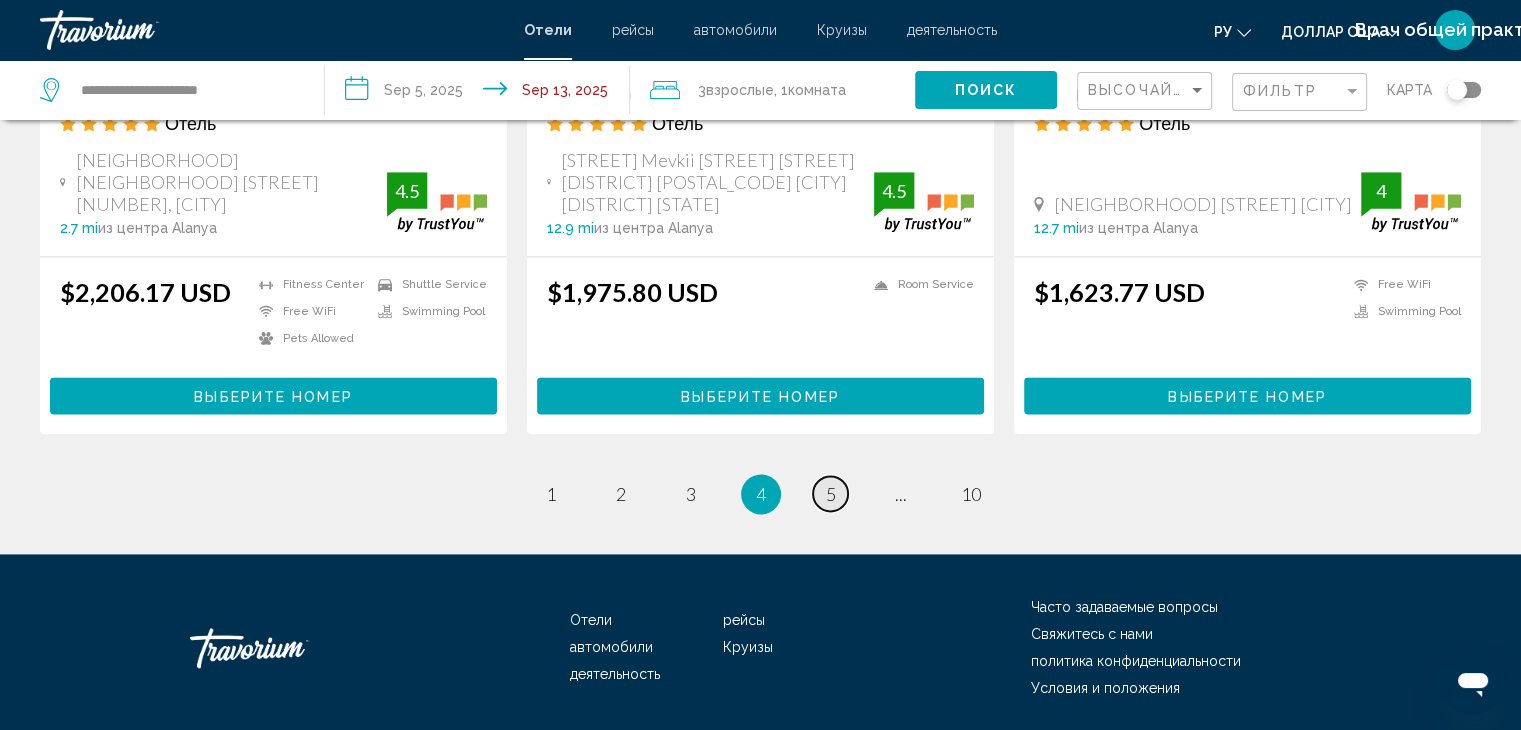 click on "page  5" at bounding box center (830, 493) 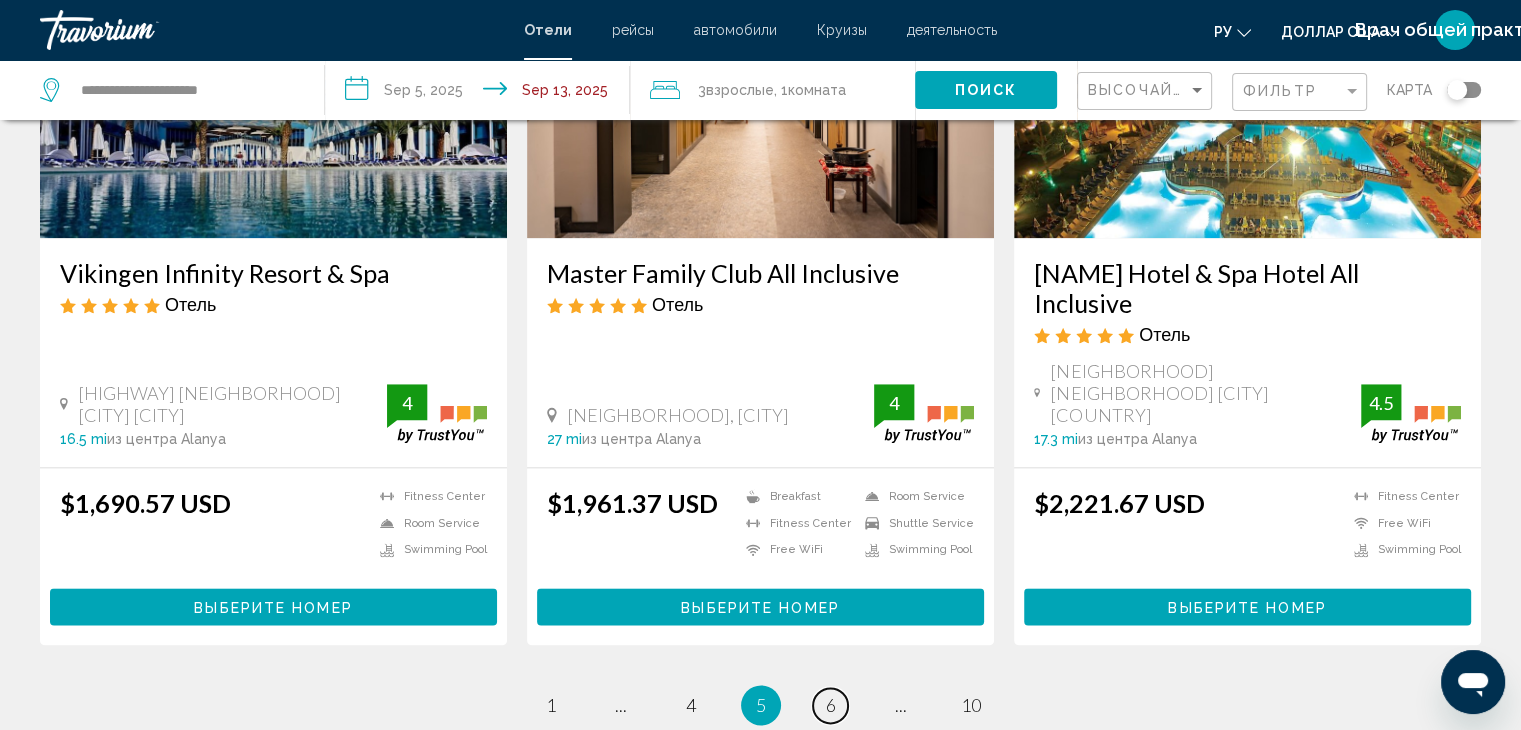 scroll, scrollTop: 2600, scrollLeft: 0, axis: vertical 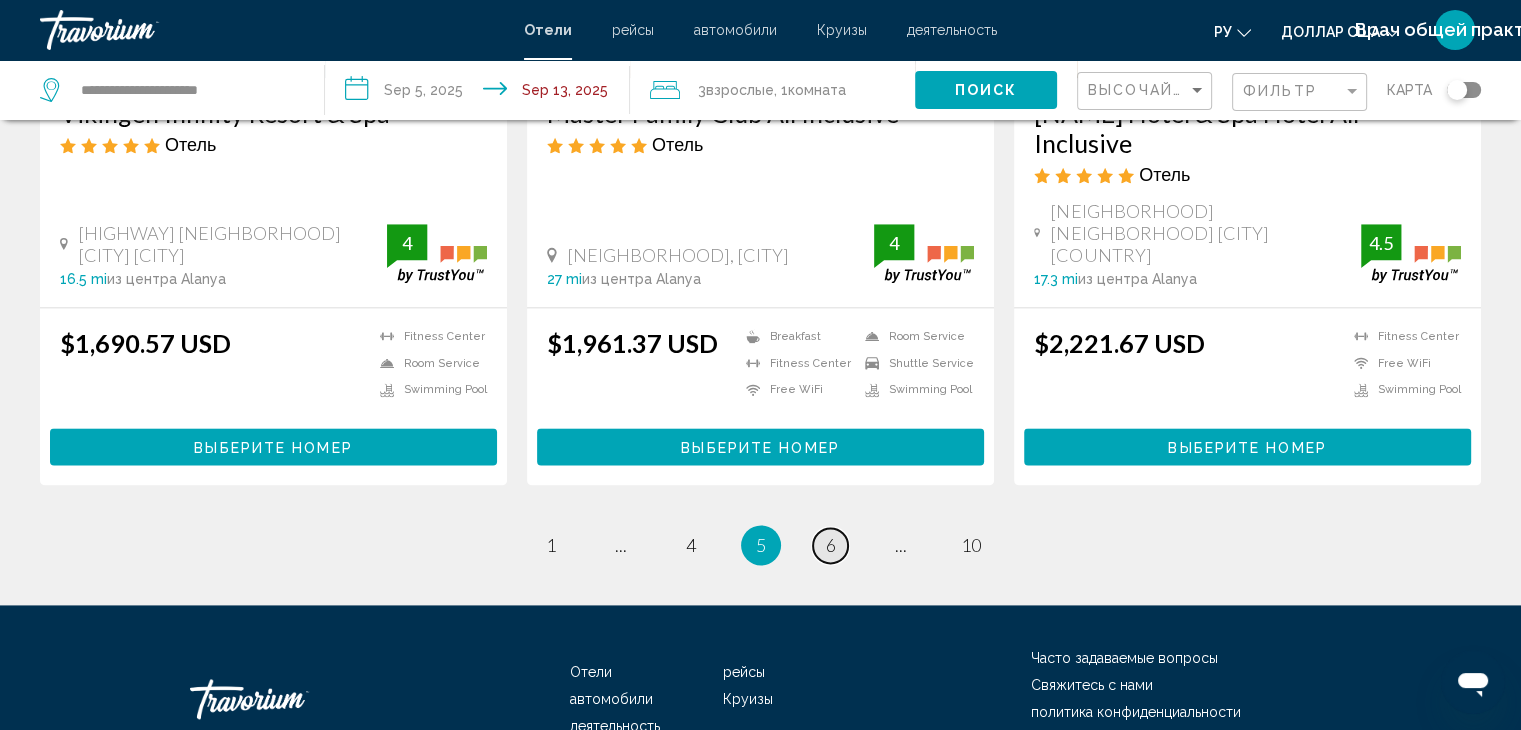 click on "page  6" at bounding box center [830, 545] 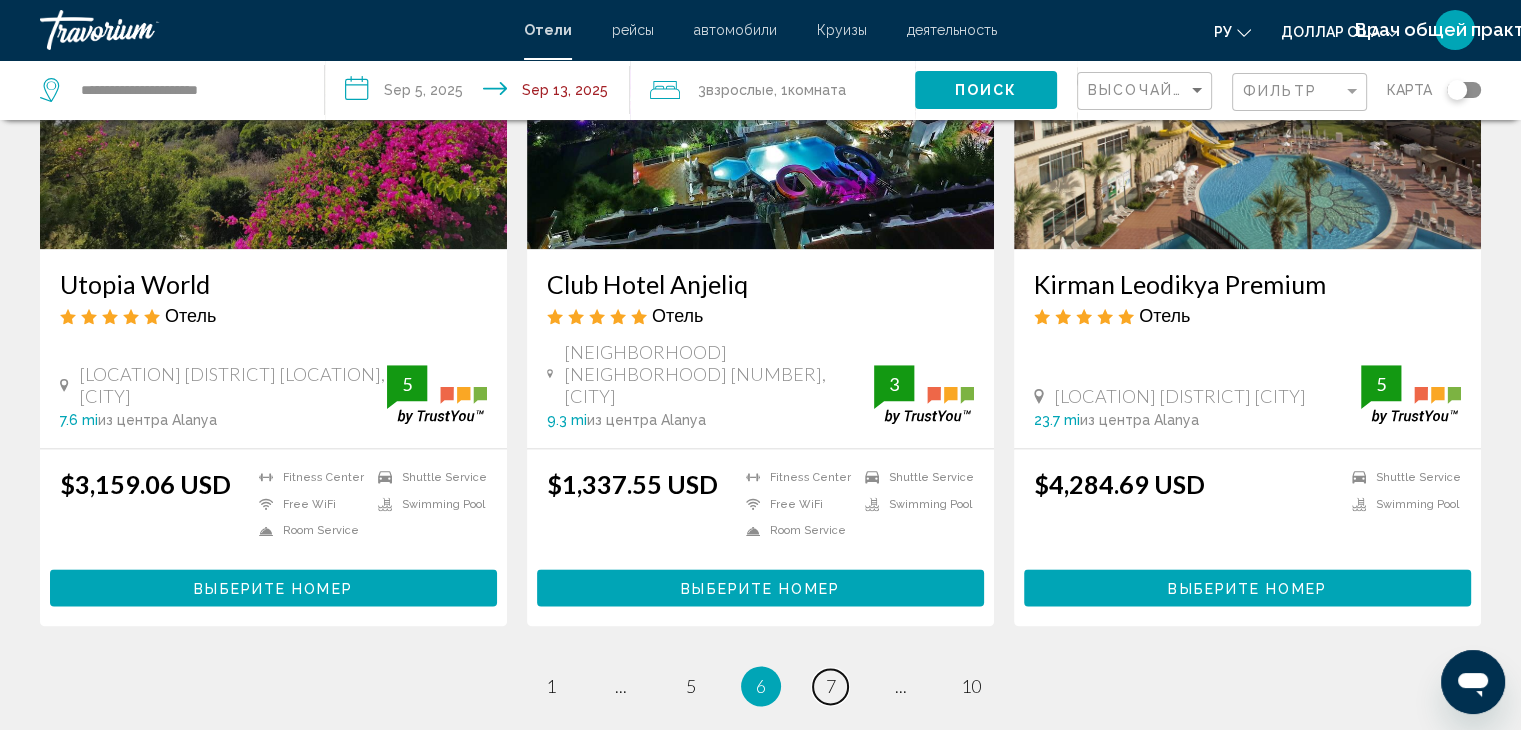 scroll, scrollTop: 2600, scrollLeft: 0, axis: vertical 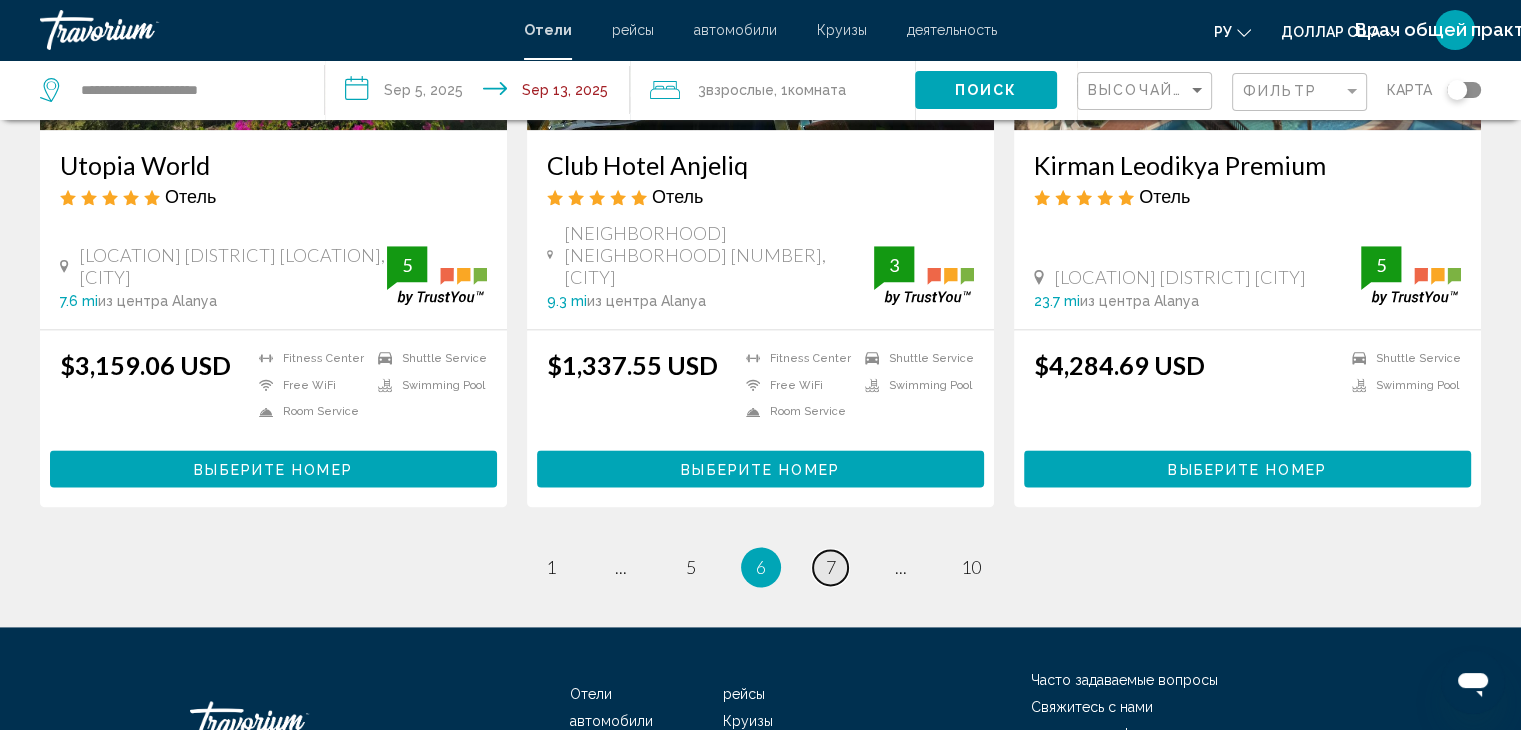 click on "7" at bounding box center (831, 567) 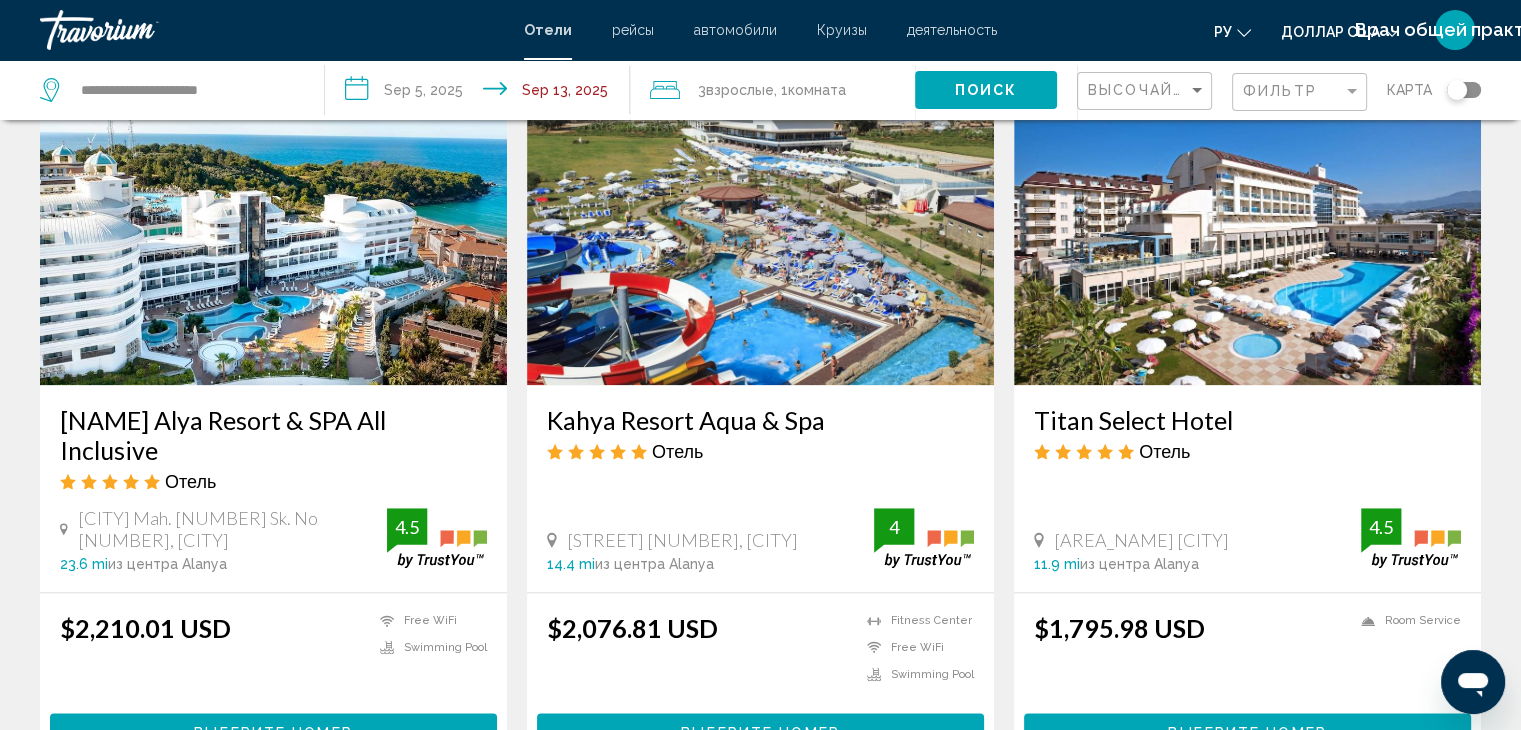 scroll, scrollTop: 2500, scrollLeft: 0, axis: vertical 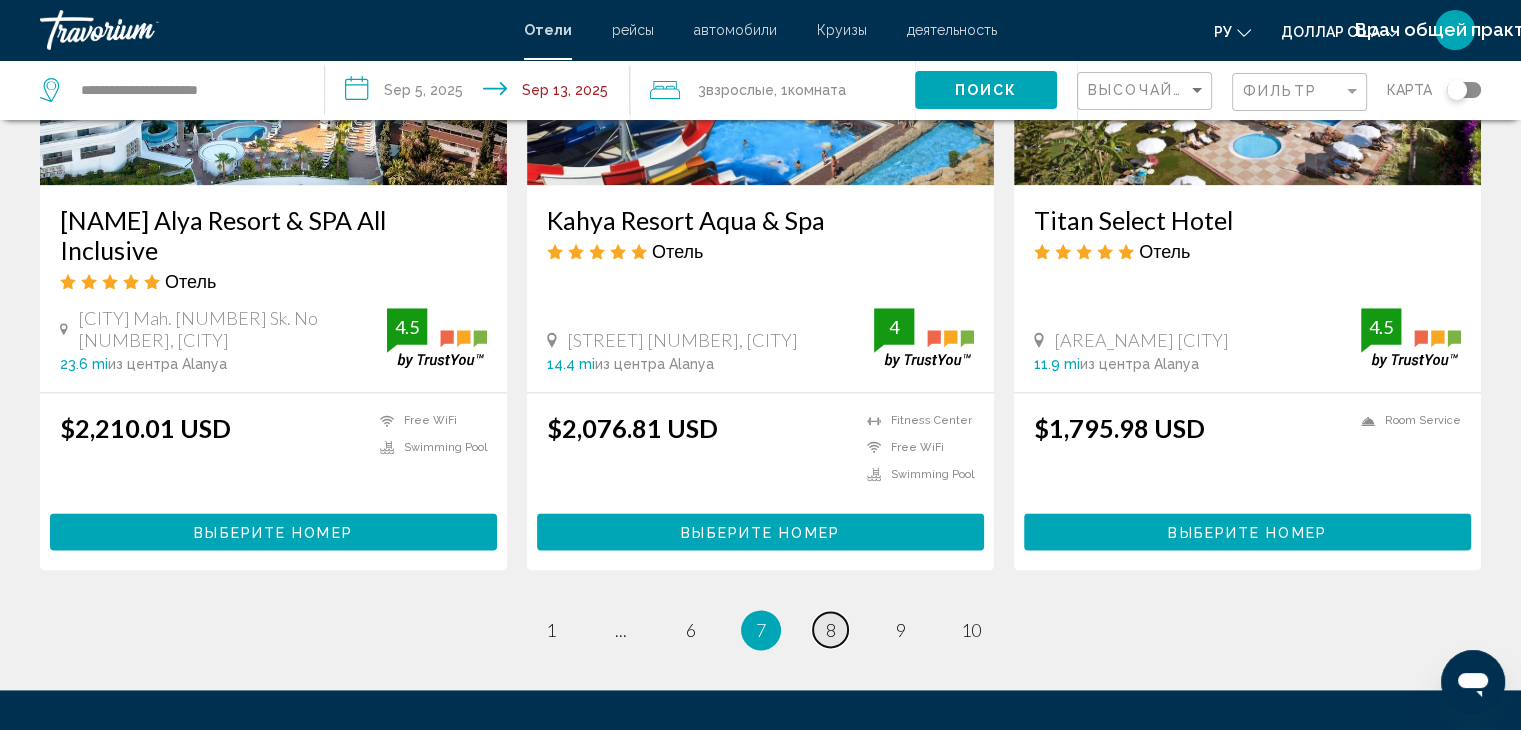 click on "8" at bounding box center (831, 630) 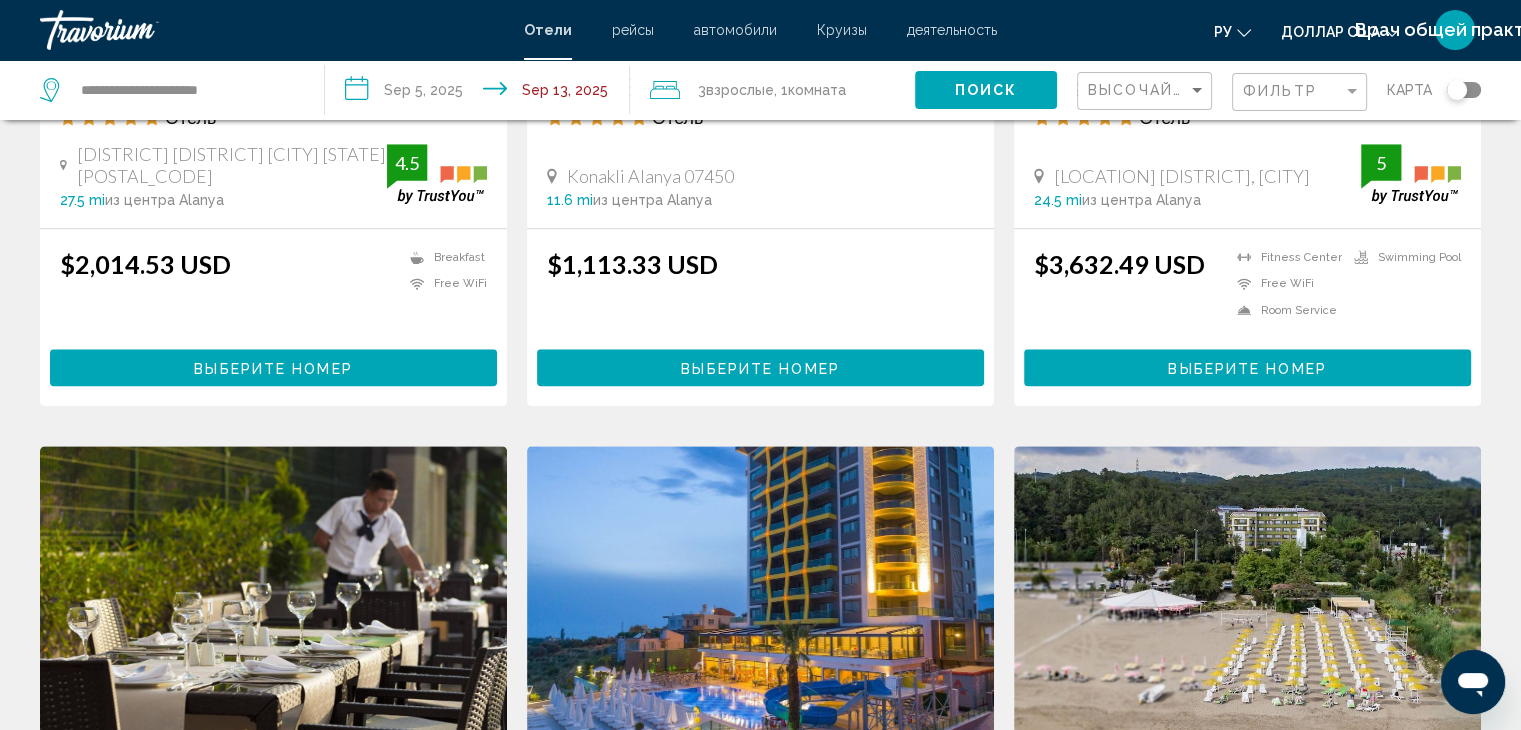 scroll, scrollTop: 2100, scrollLeft: 0, axis: vertical 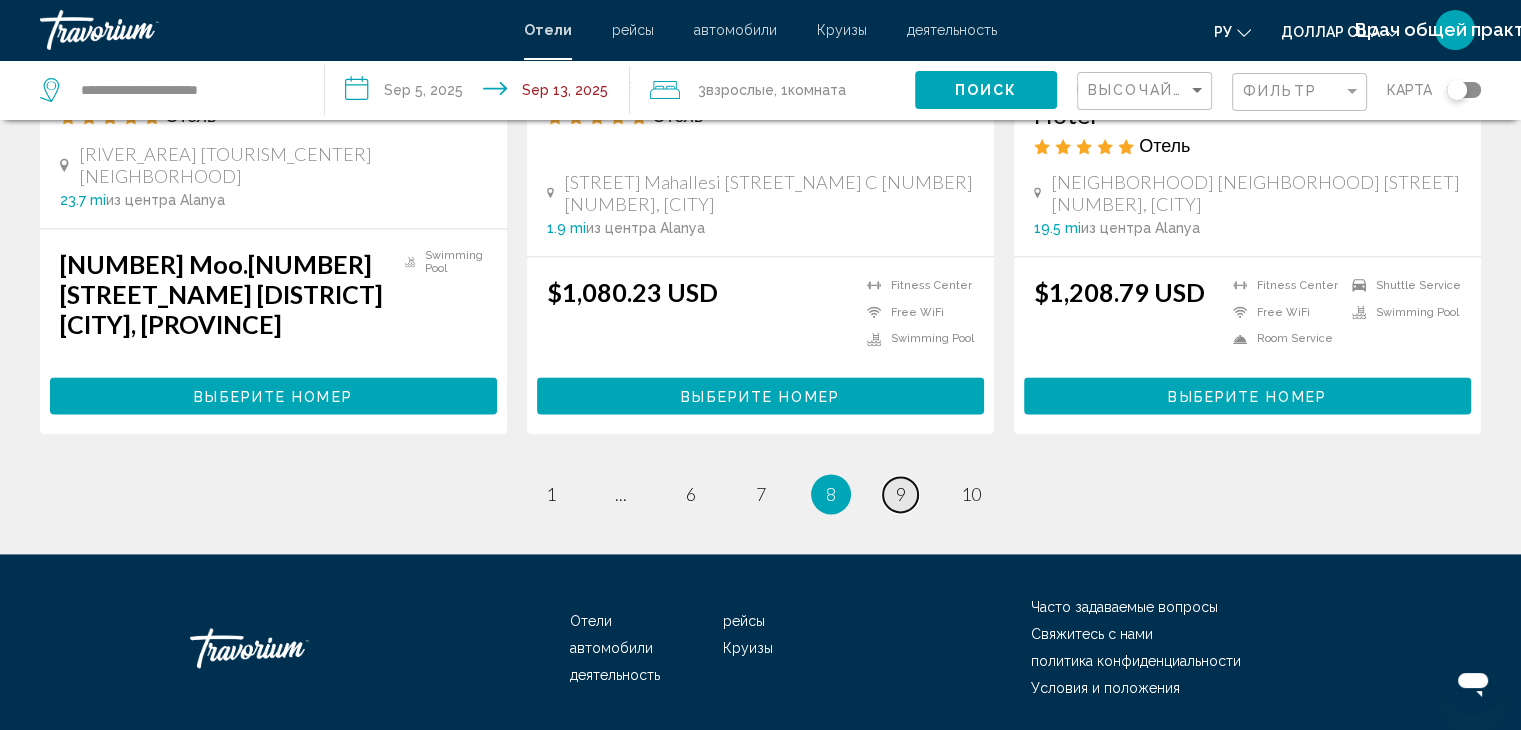 click on "9" at bounding box center [901, 494] 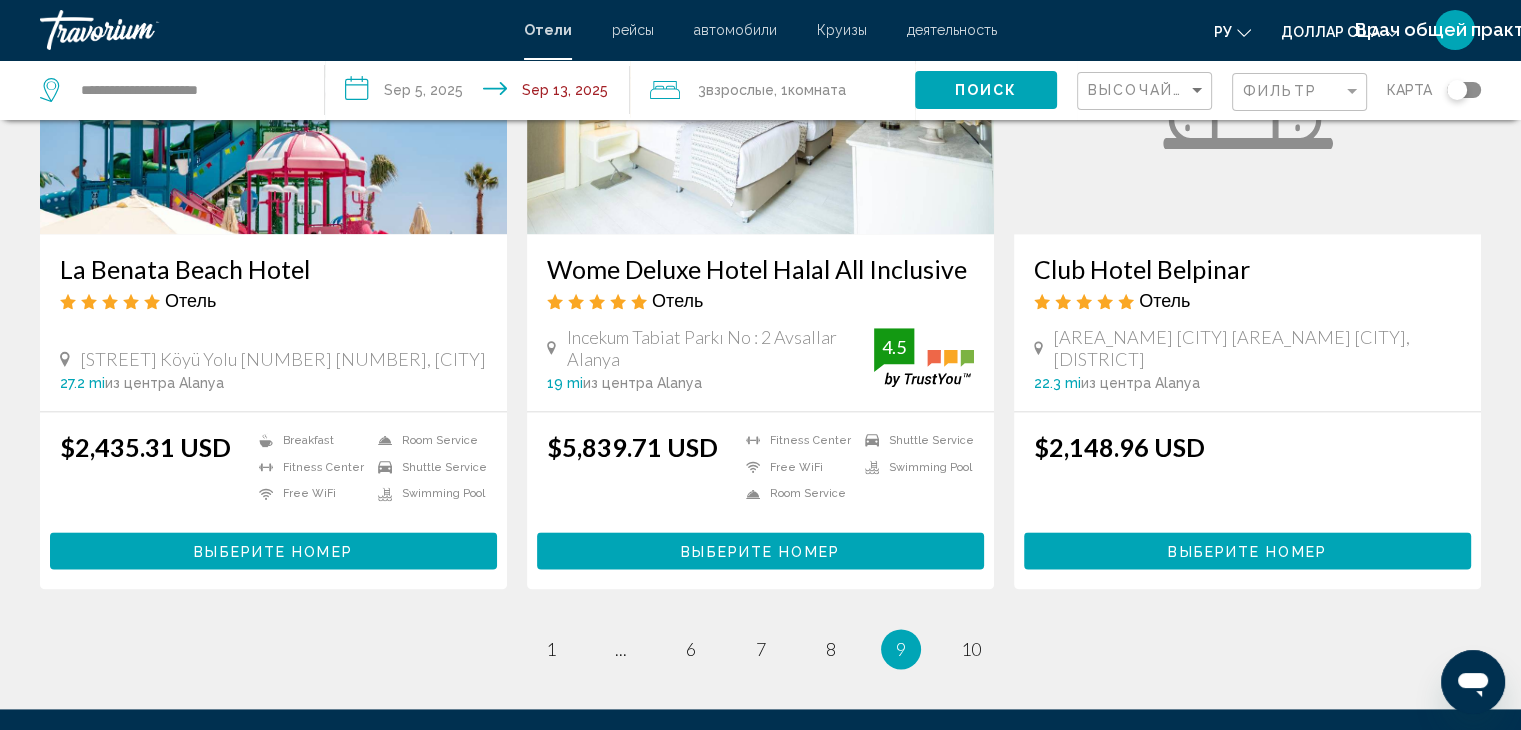 scroll, scrollTop: 2500, scrollLeft: 0, axis: vertical 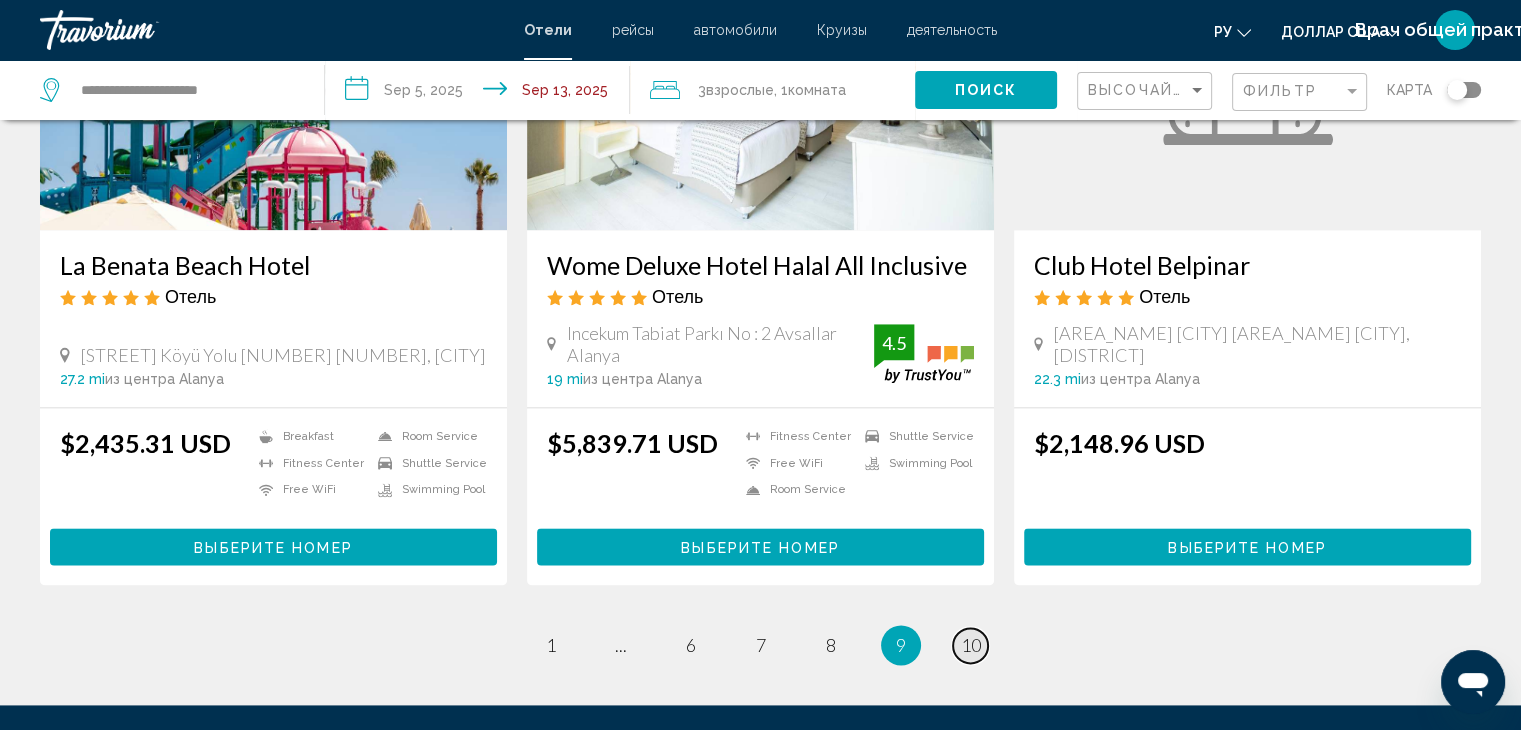 click on "10" at bounding box center (971, 645) 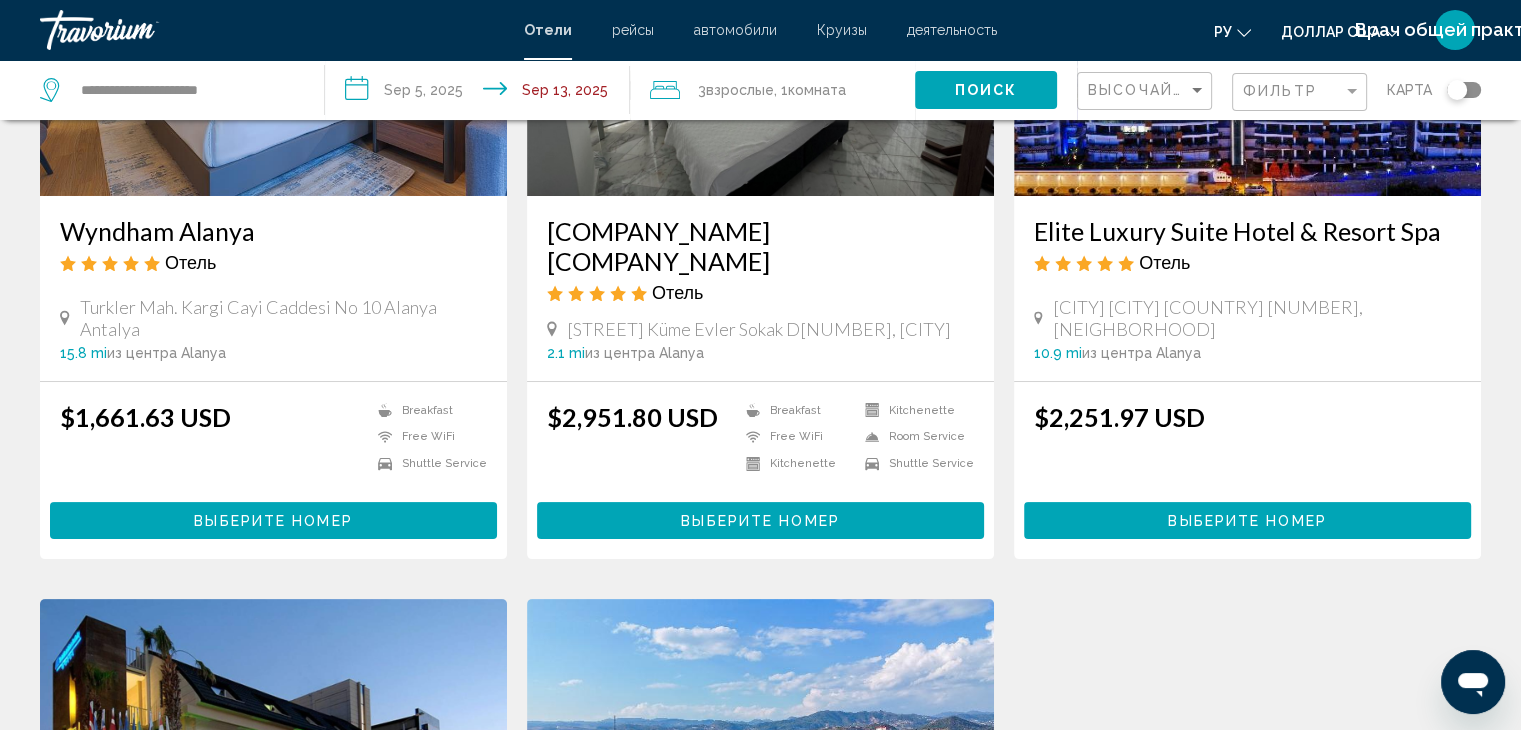 scroll, scrollTop: 0, scrollLeft: 0, axis: both 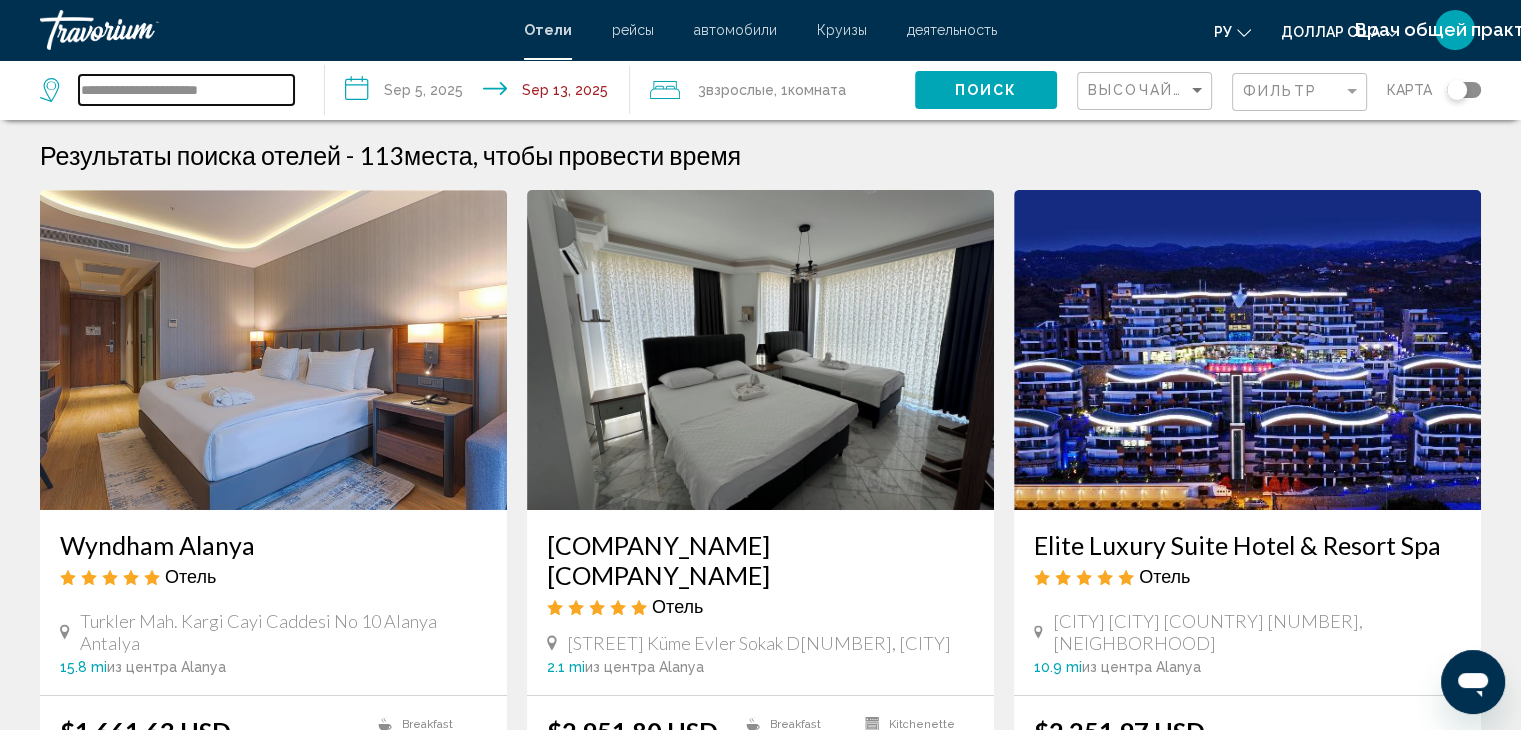 drag, startPoint x: 257, startPoint y: 91, endPoint x: 0, endPoint y: 121, distance: 258.74506 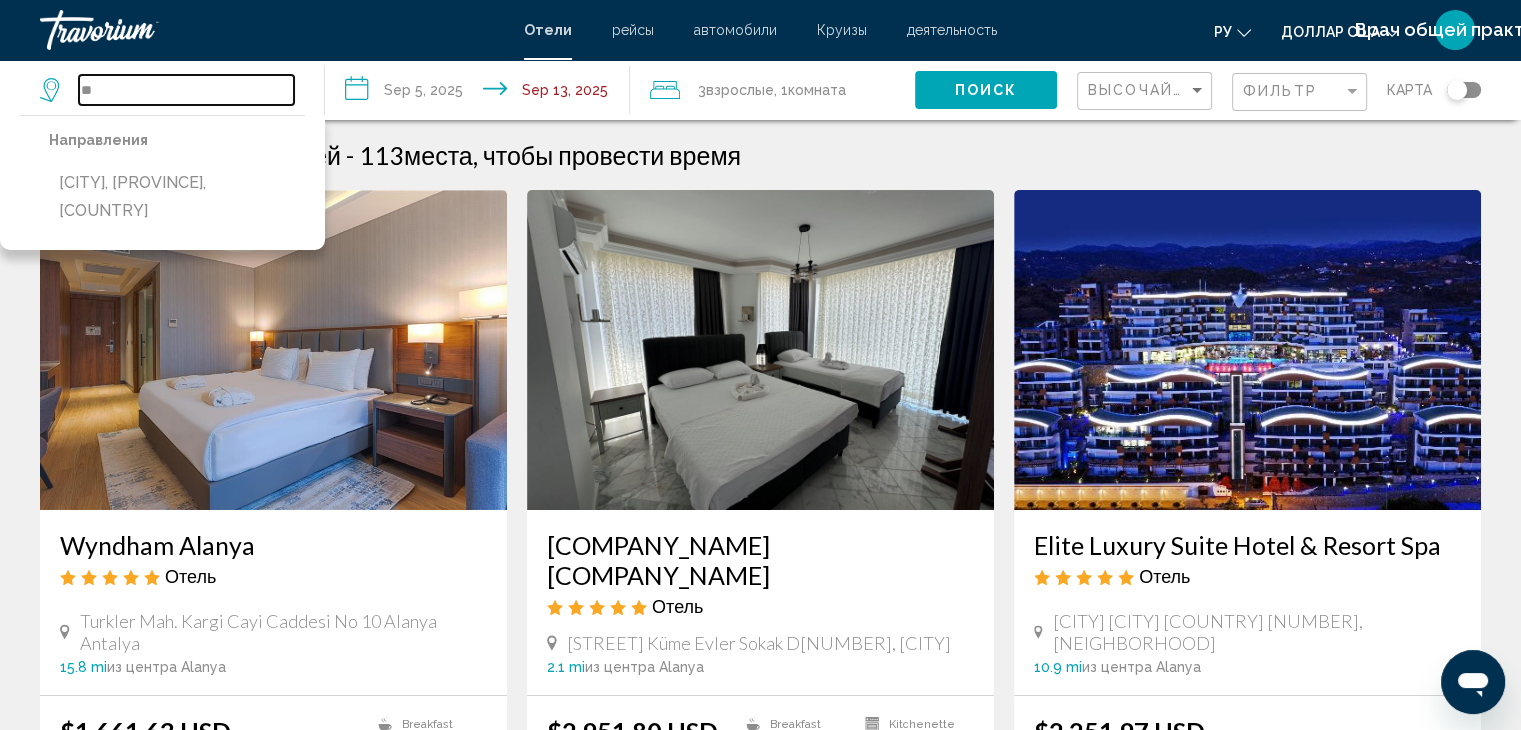 type on "*" 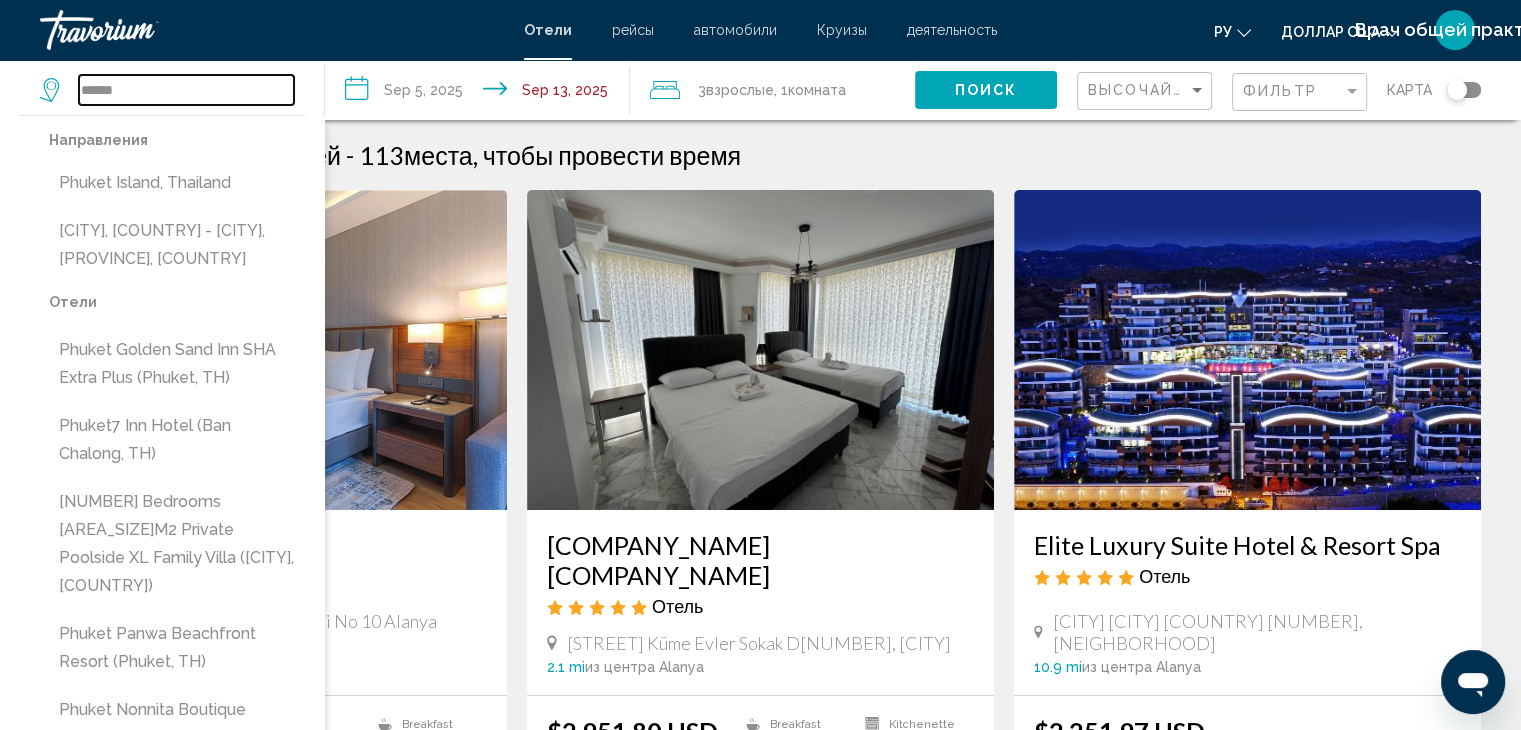 type on "******" 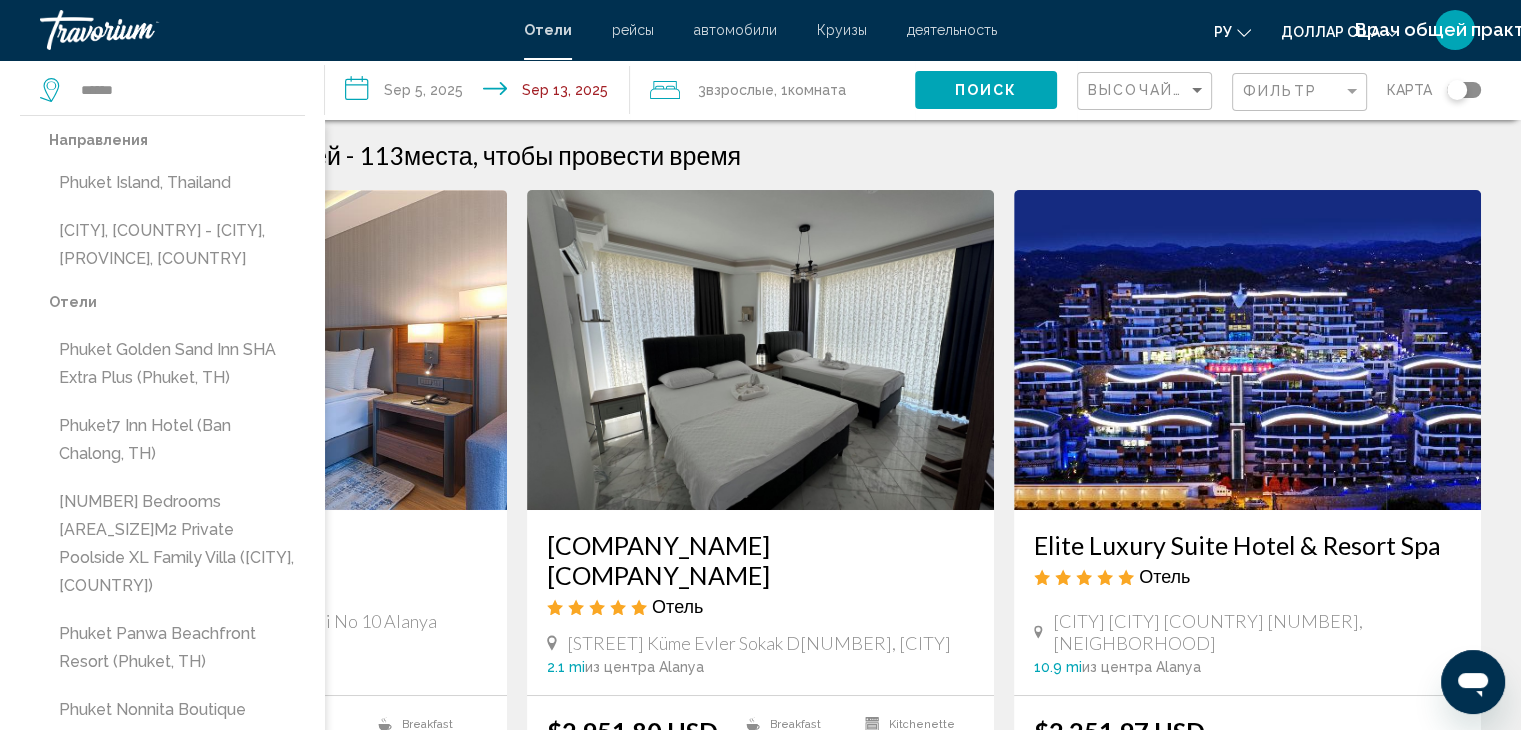 click on "**********" at bounding box center [481, 93] 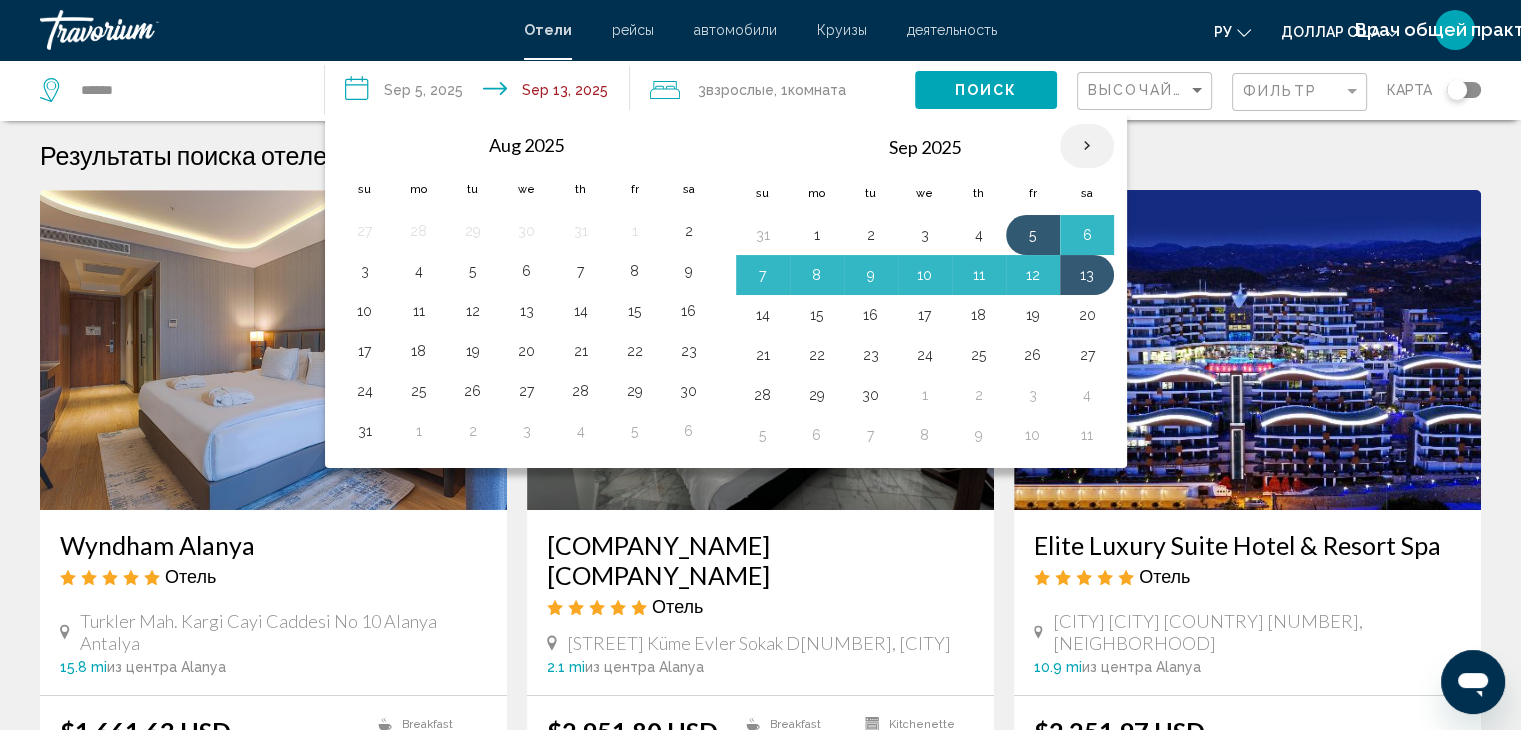click at bounding box center (1087, 146) 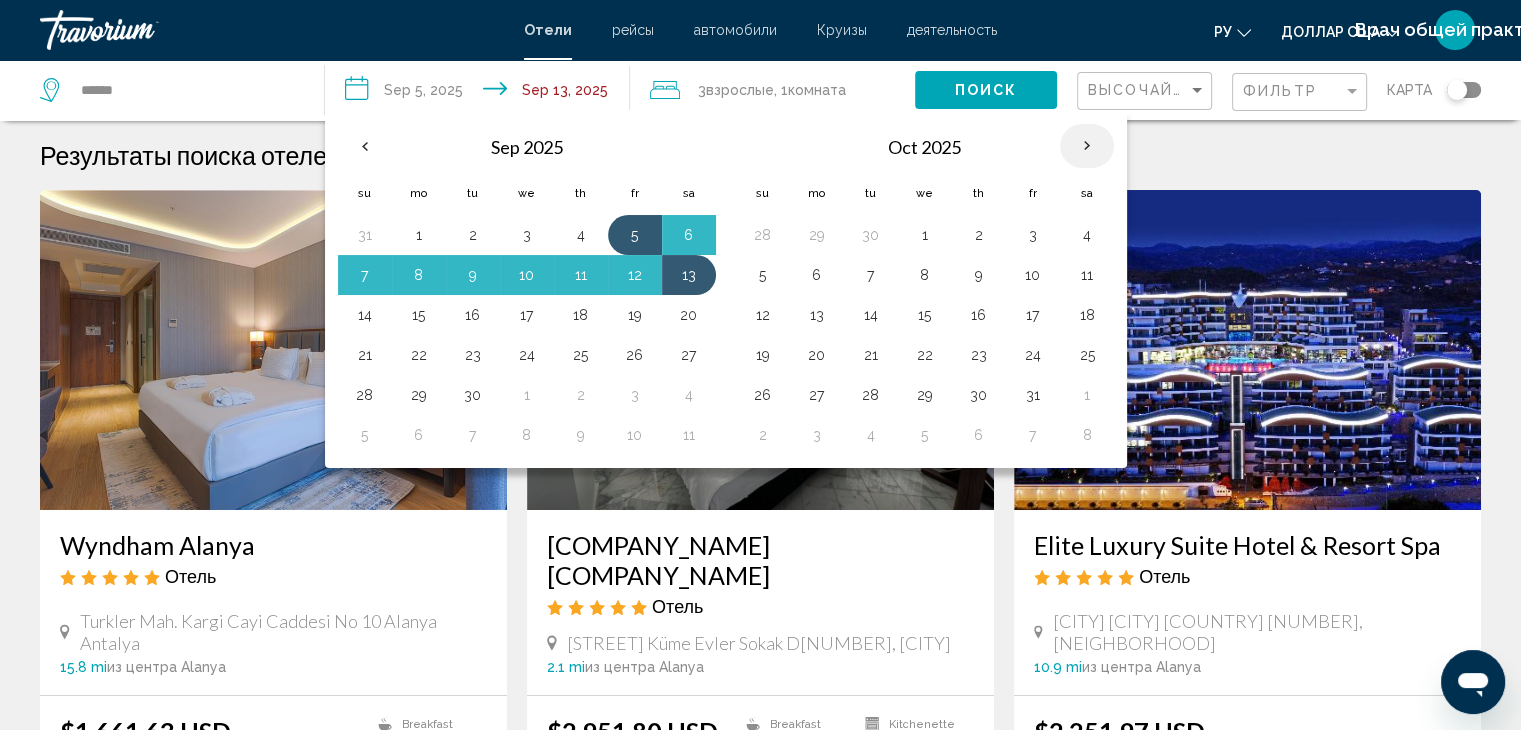 click at bounding box center [1087, 146] 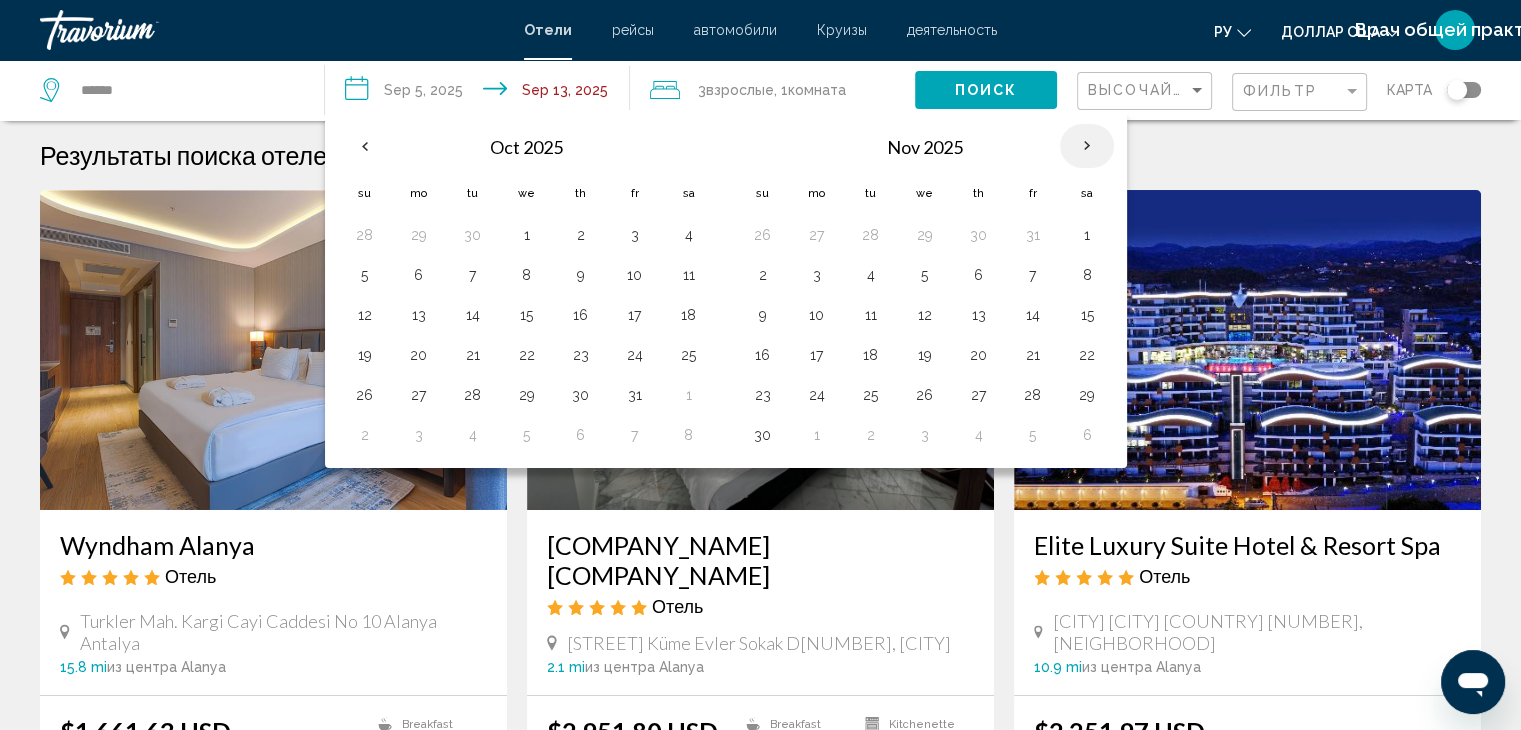 click at bounding box center (1087, 146) 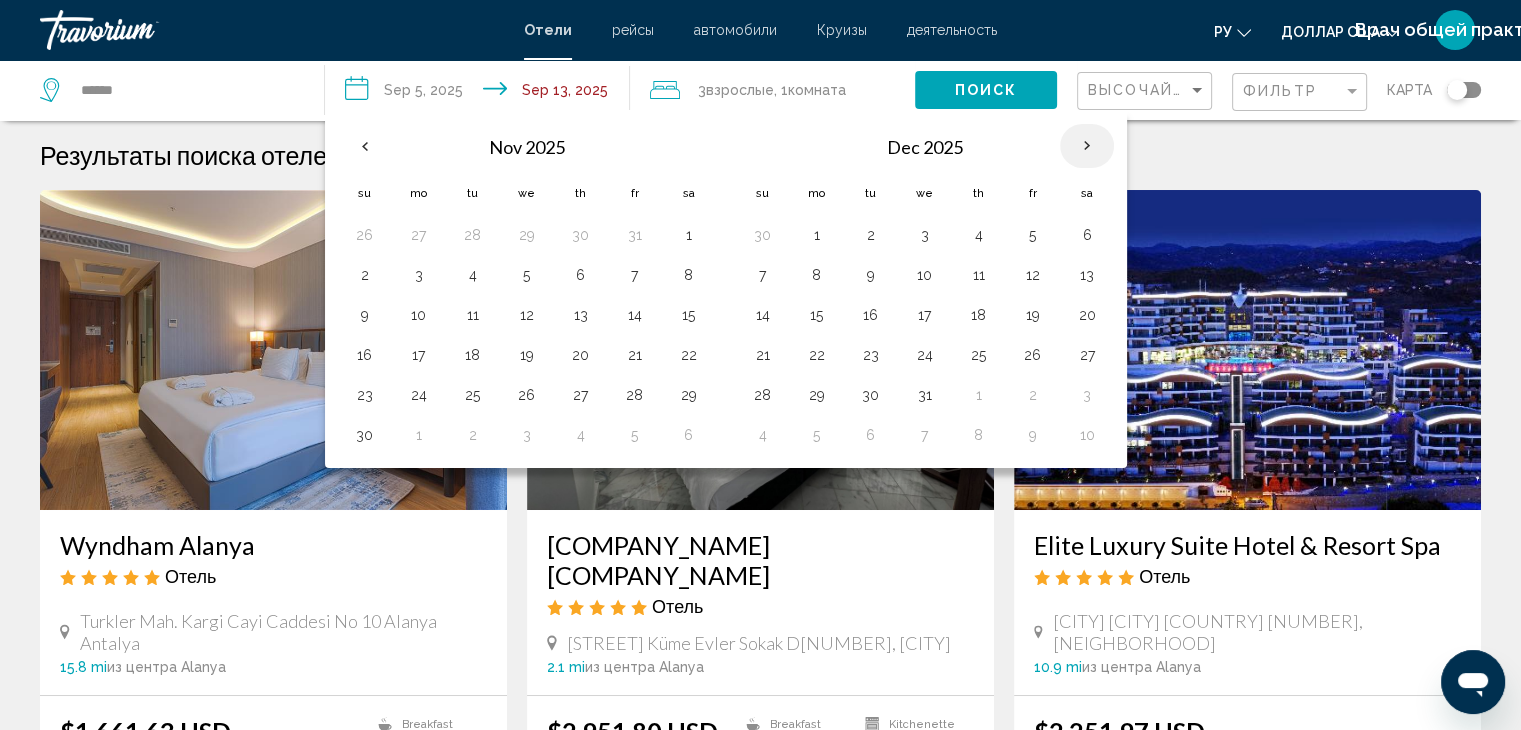 click at bounding box center (1087, 146) 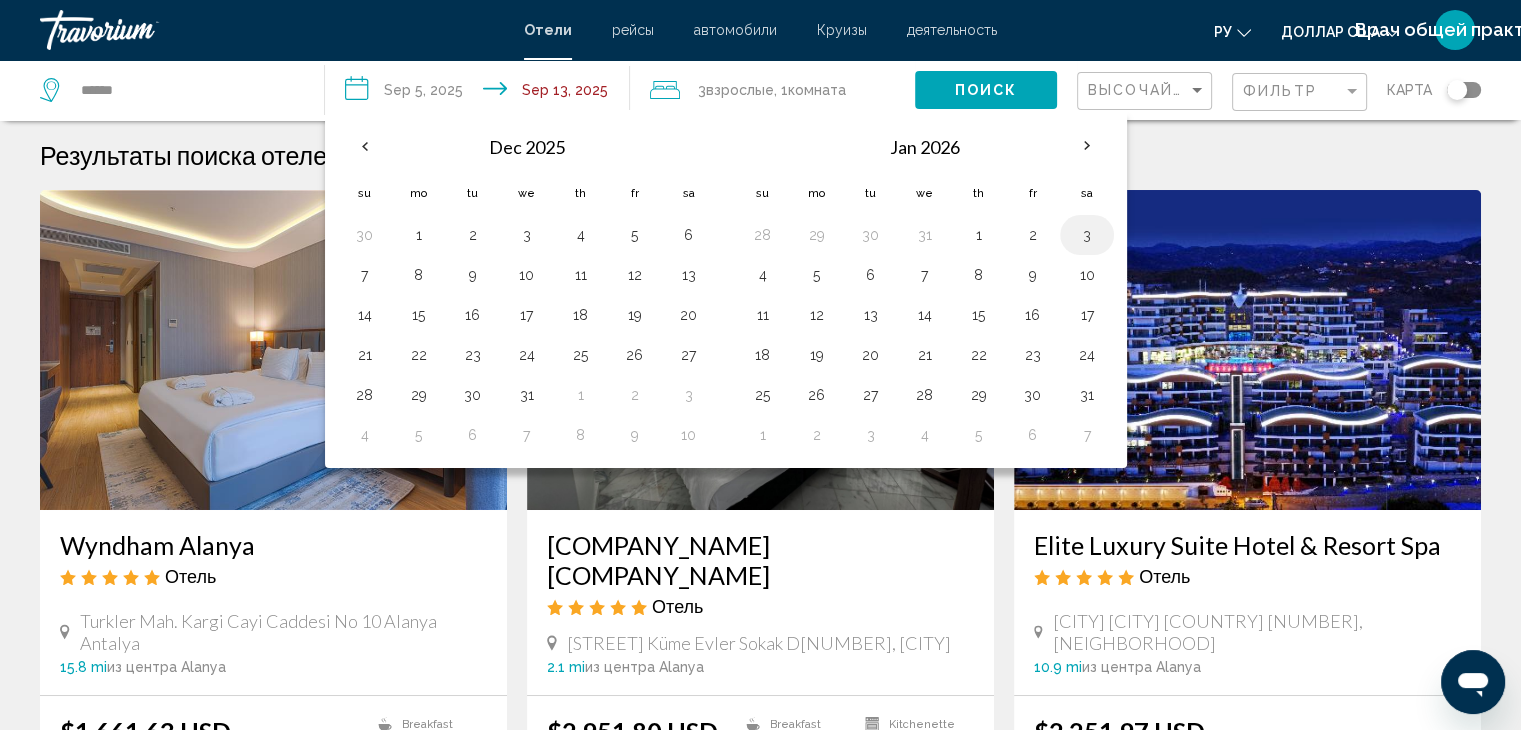 click on "3" at bounding box center [1087, 235] 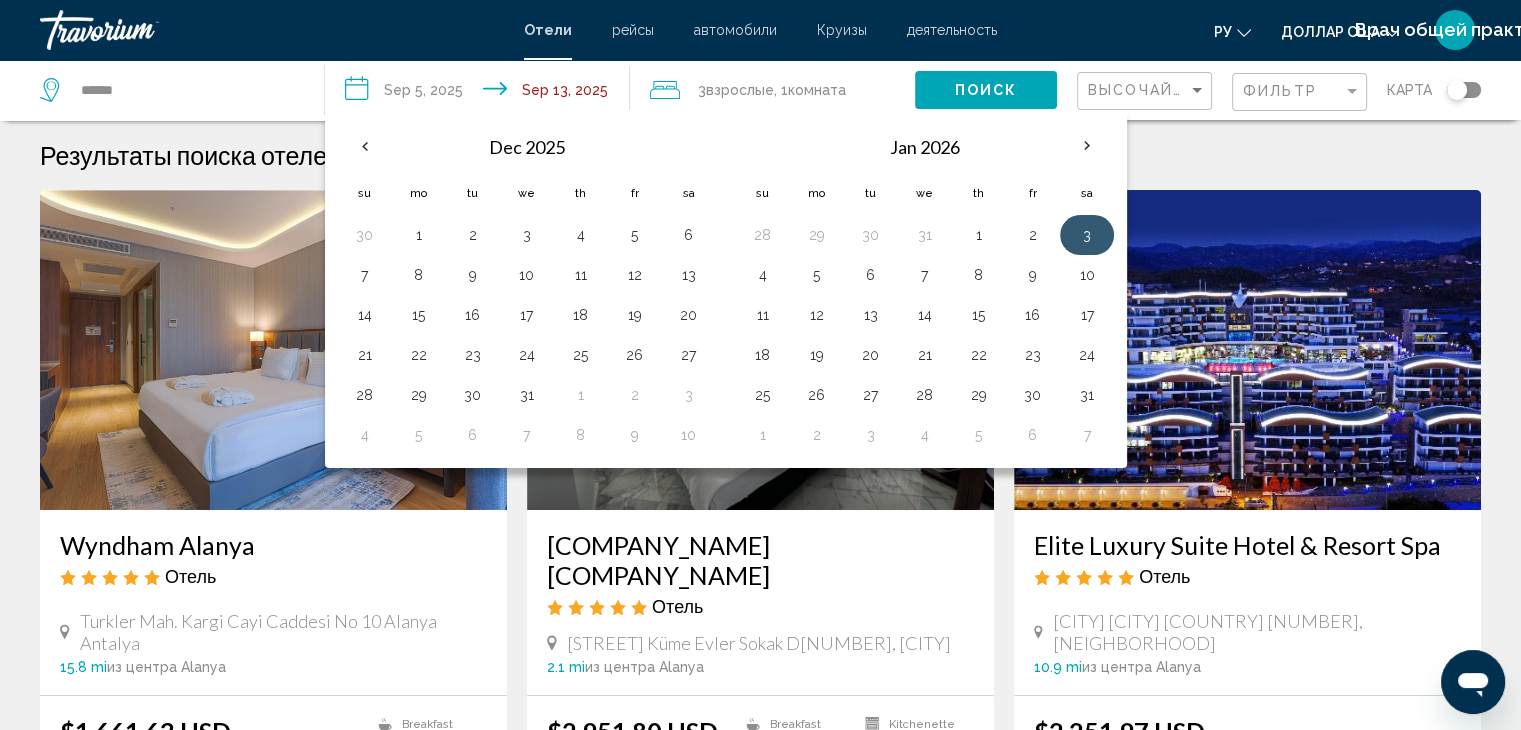 click on "3" at bounding box center [1087, 235] 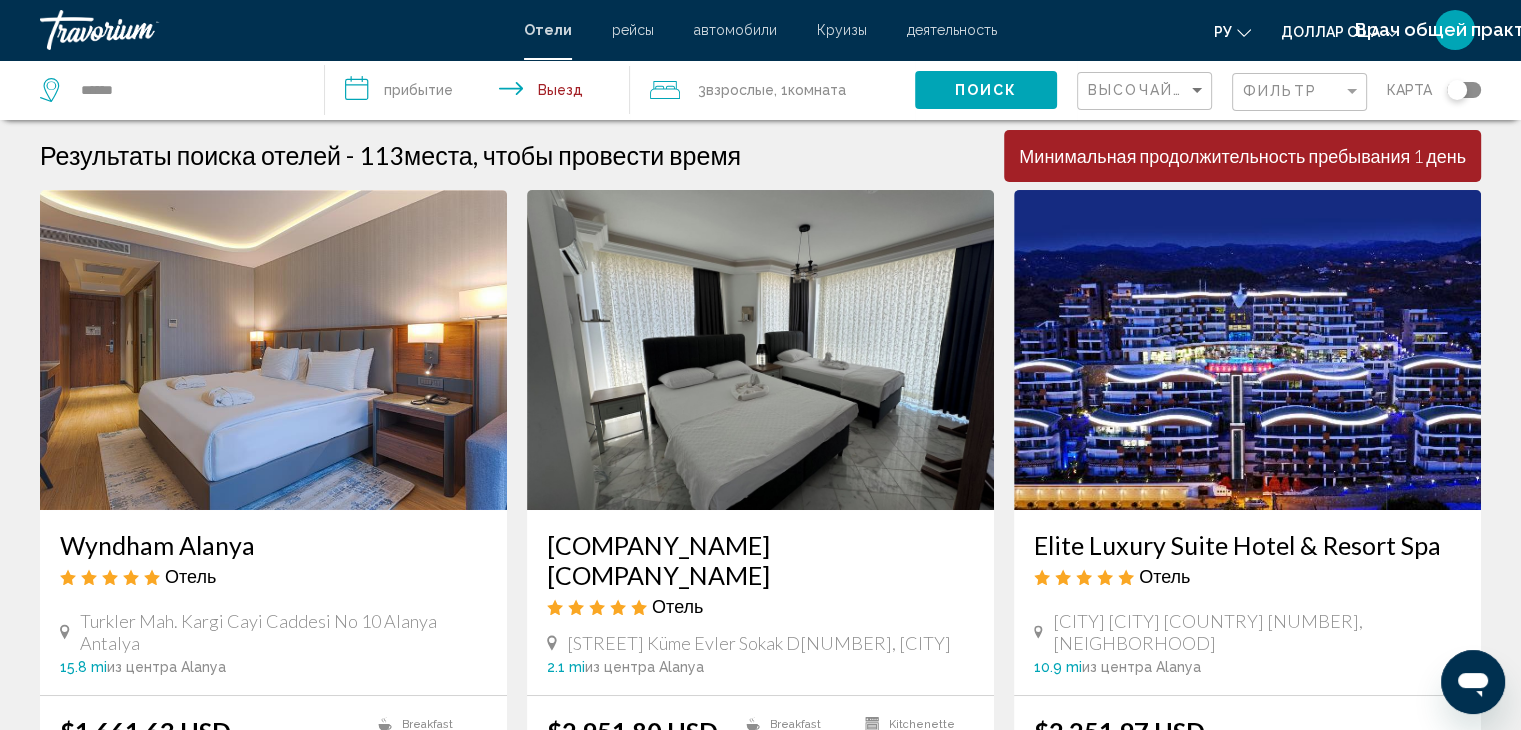 click on "**********" at bounding box center (481, 93) 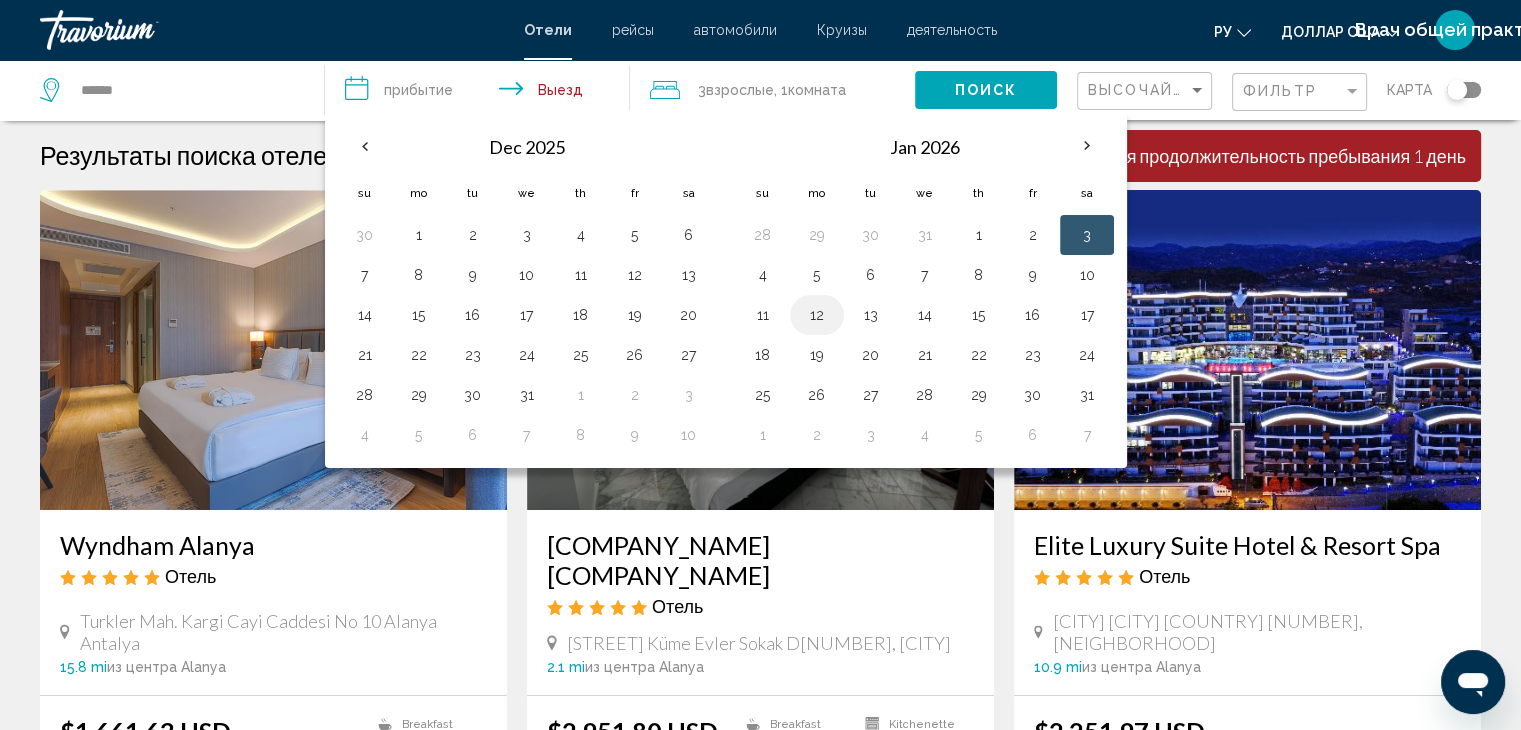 click on "12" at bounding box center (817, 315) 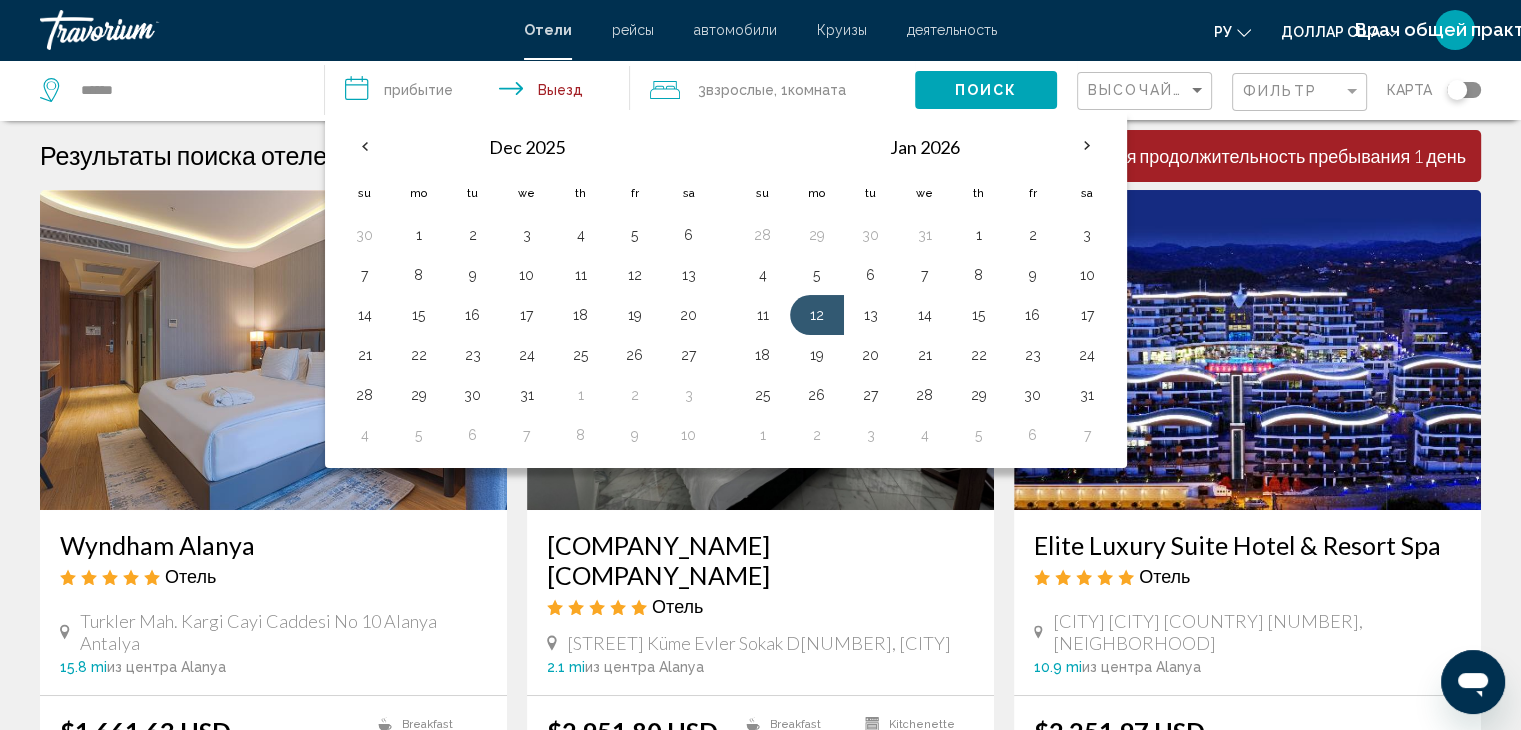 click on "Взрослые" 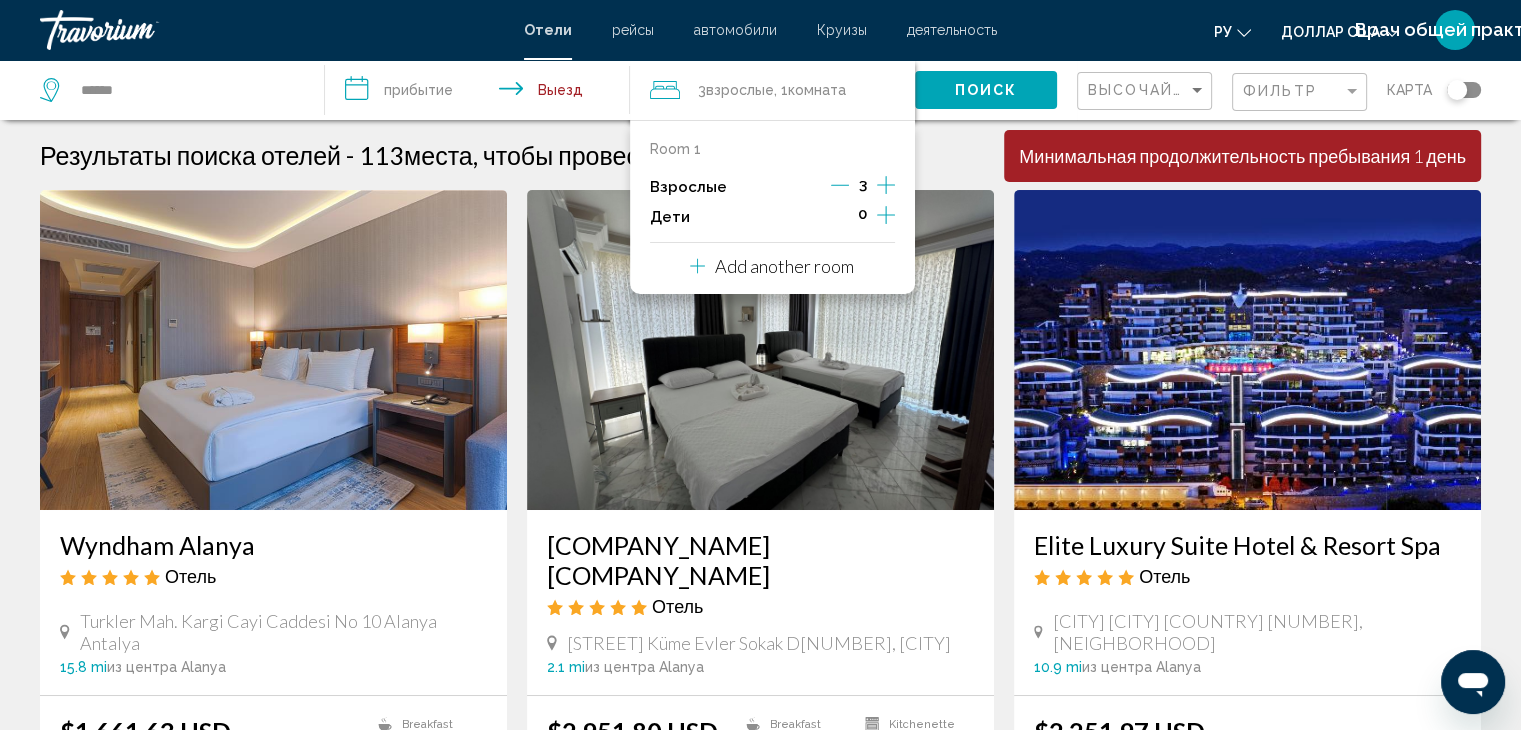 click 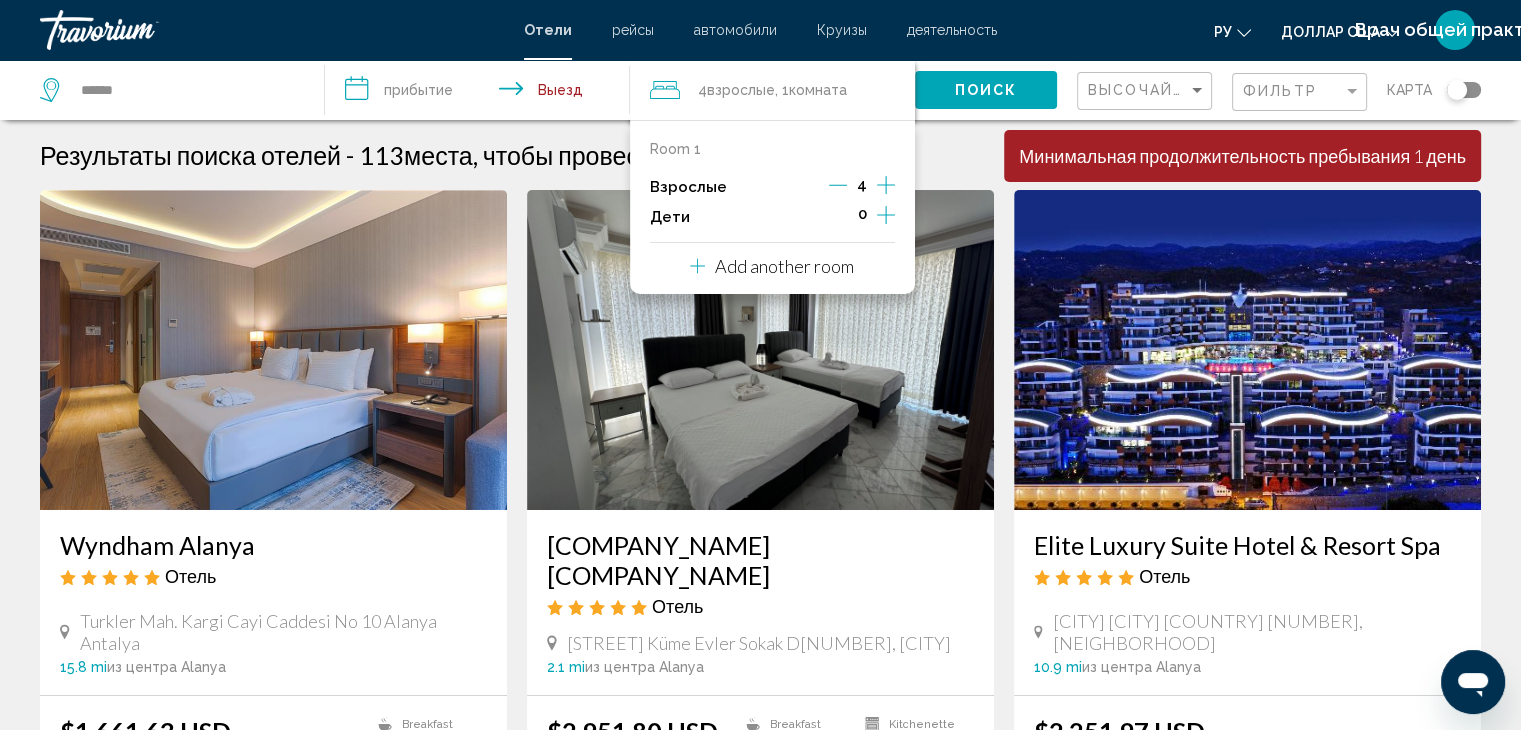 click on "Поиск" 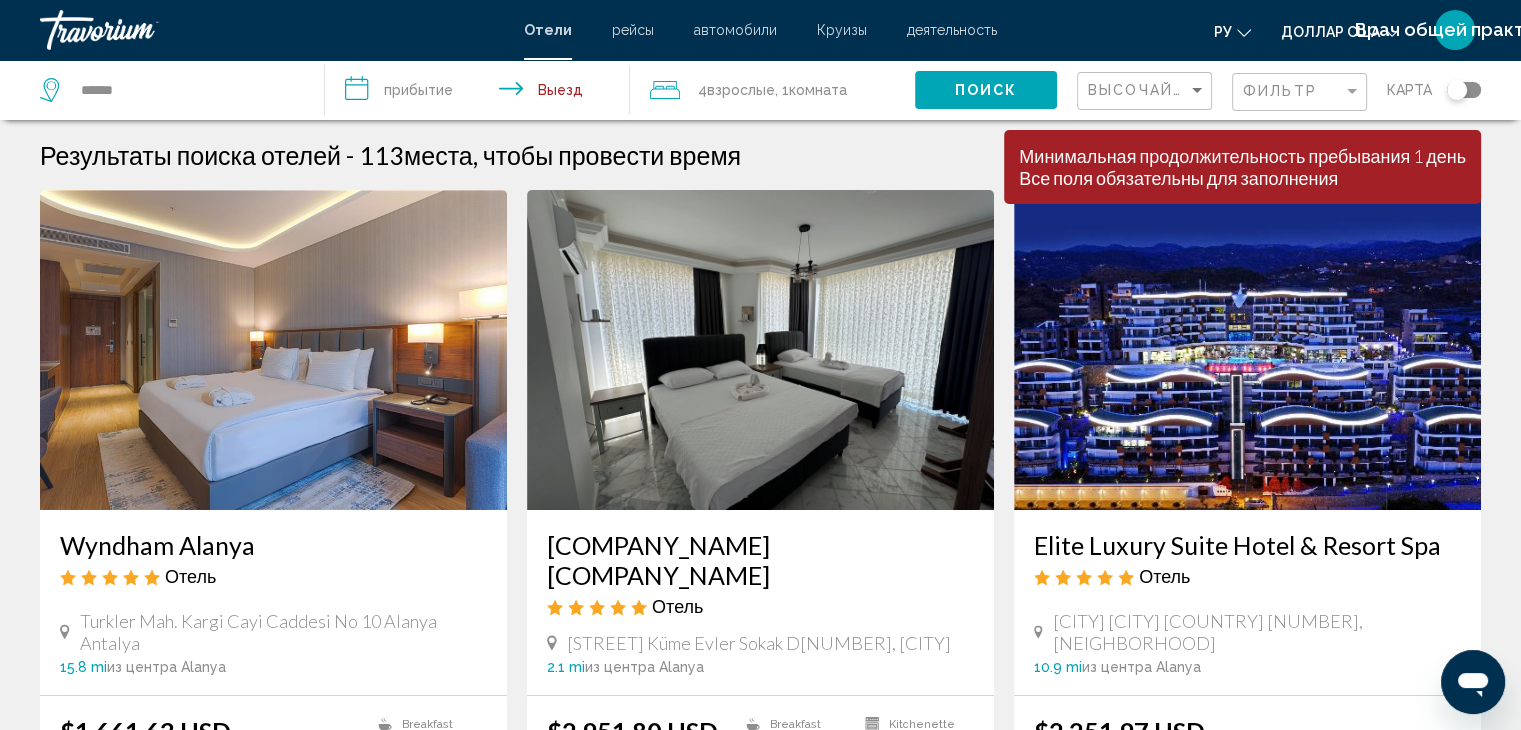 click on "Поиск" 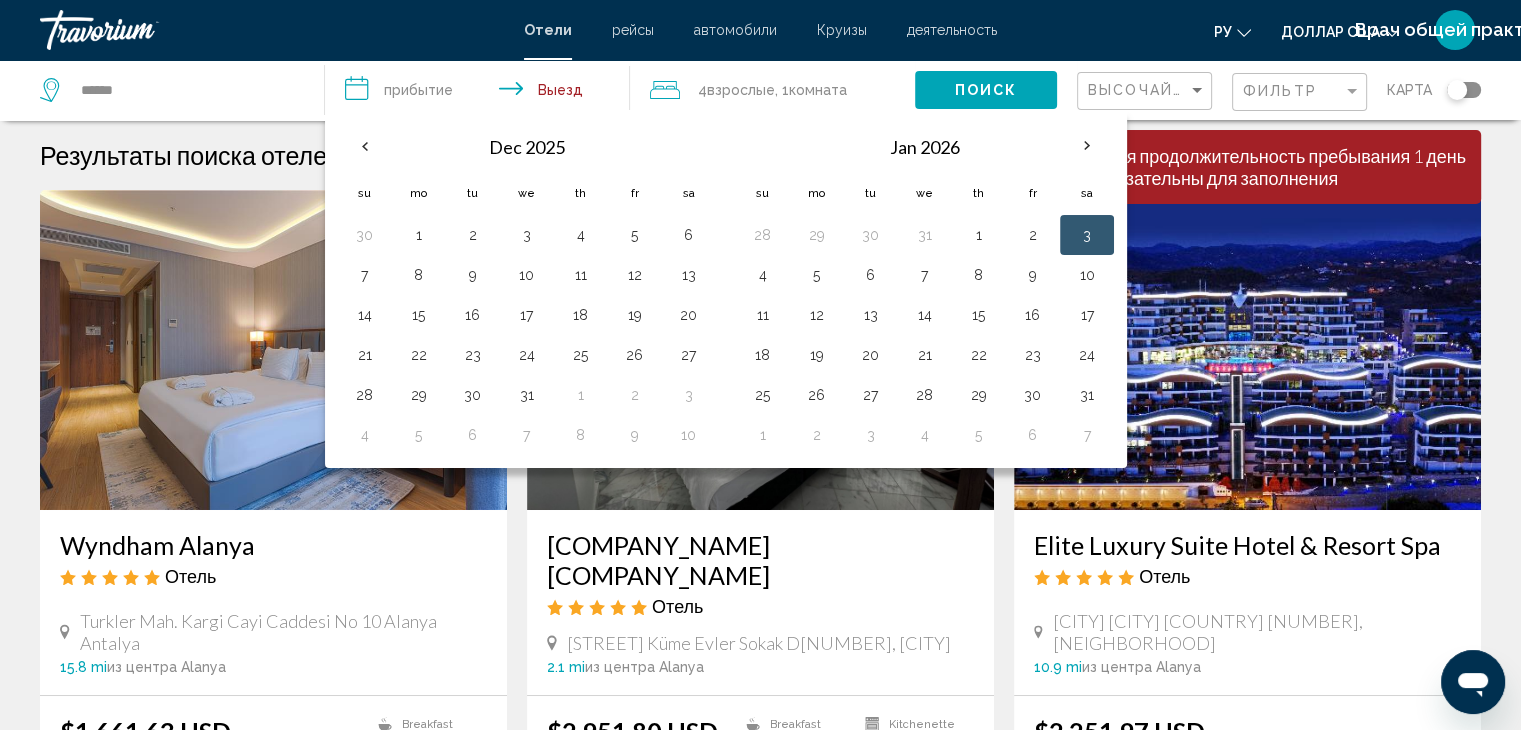 click on "**********" at bounding box center [481, 93] 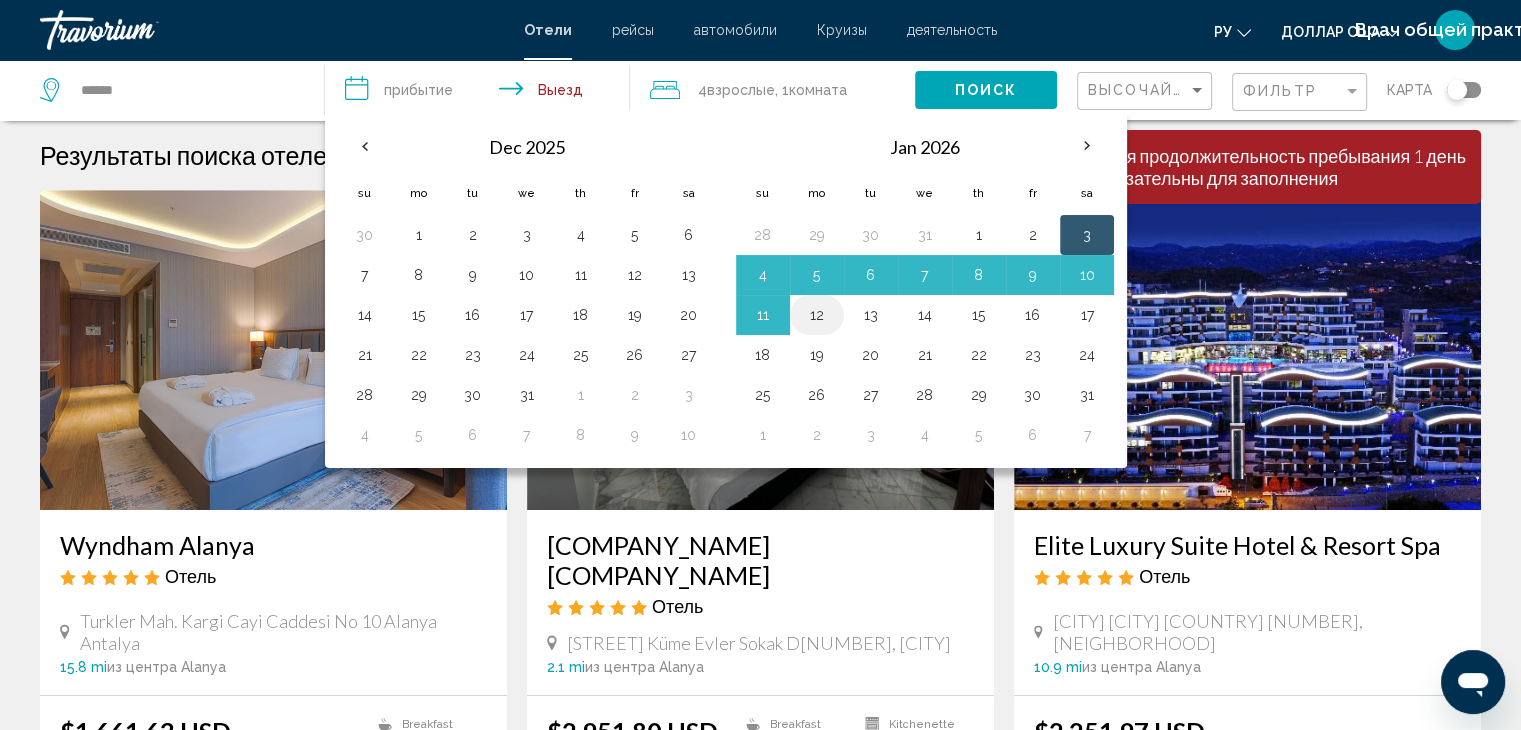 click on "12" at bounding box center [817, 315] 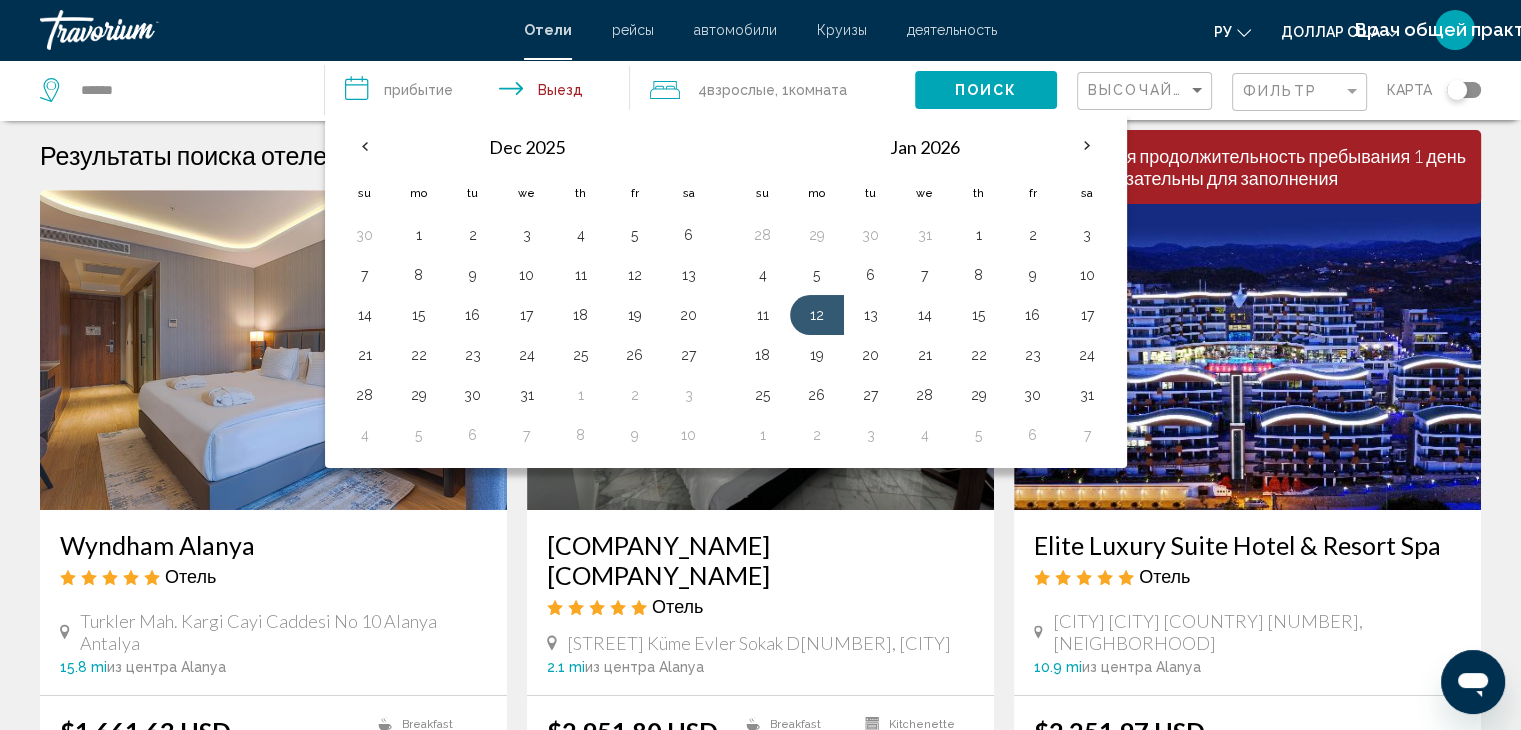 click on "**********" at bounding box center (481, 93) 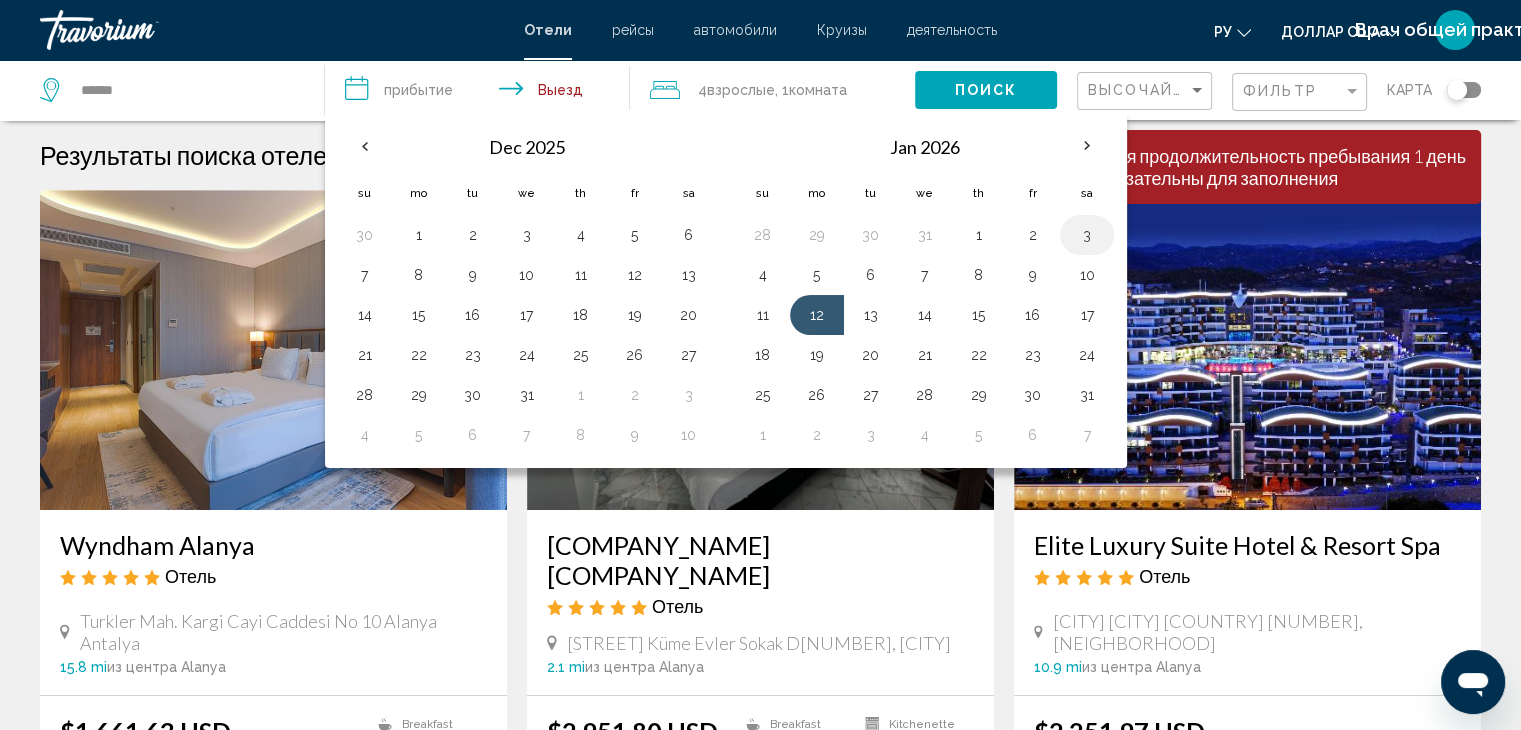 click on "3" at bounding box center [1087, 235] 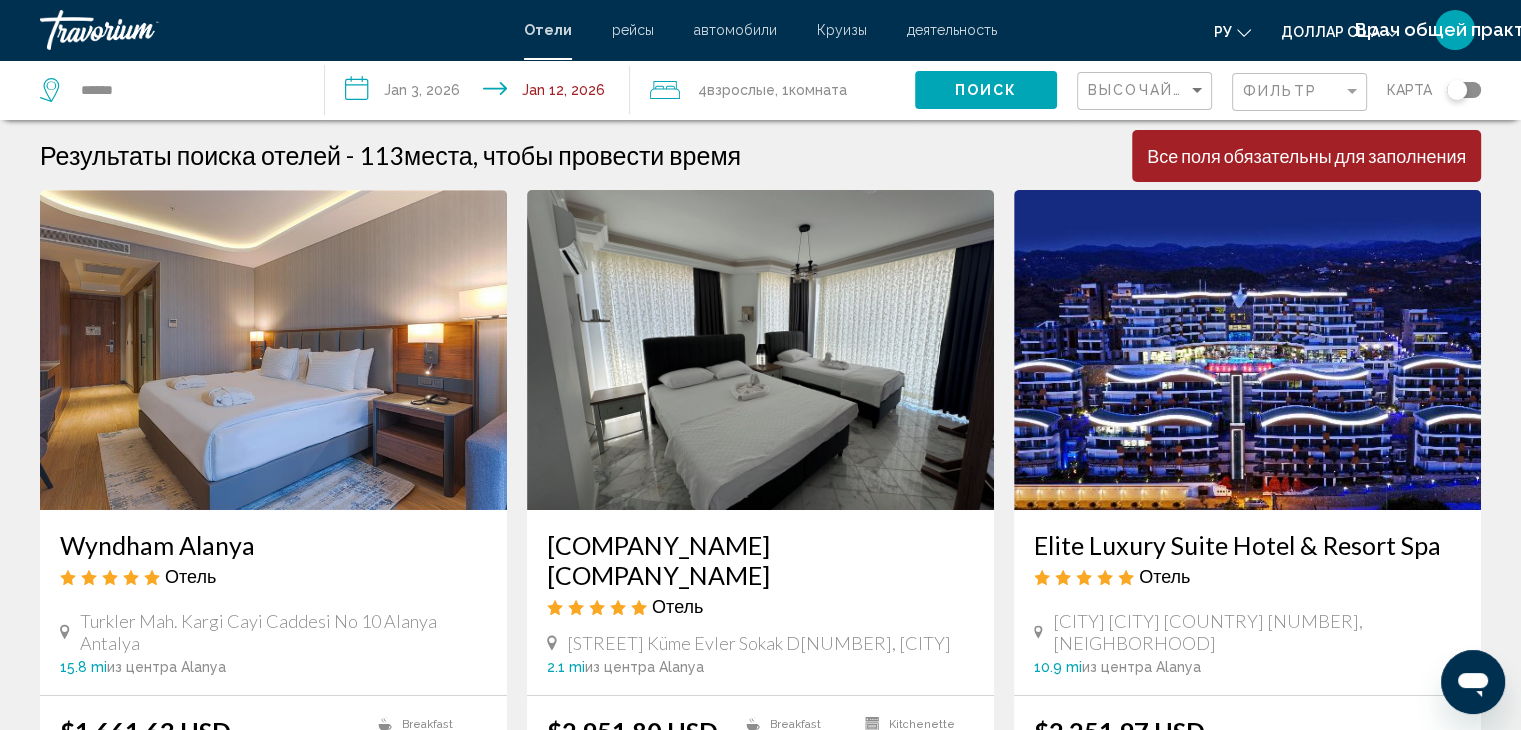click on "Поиск" 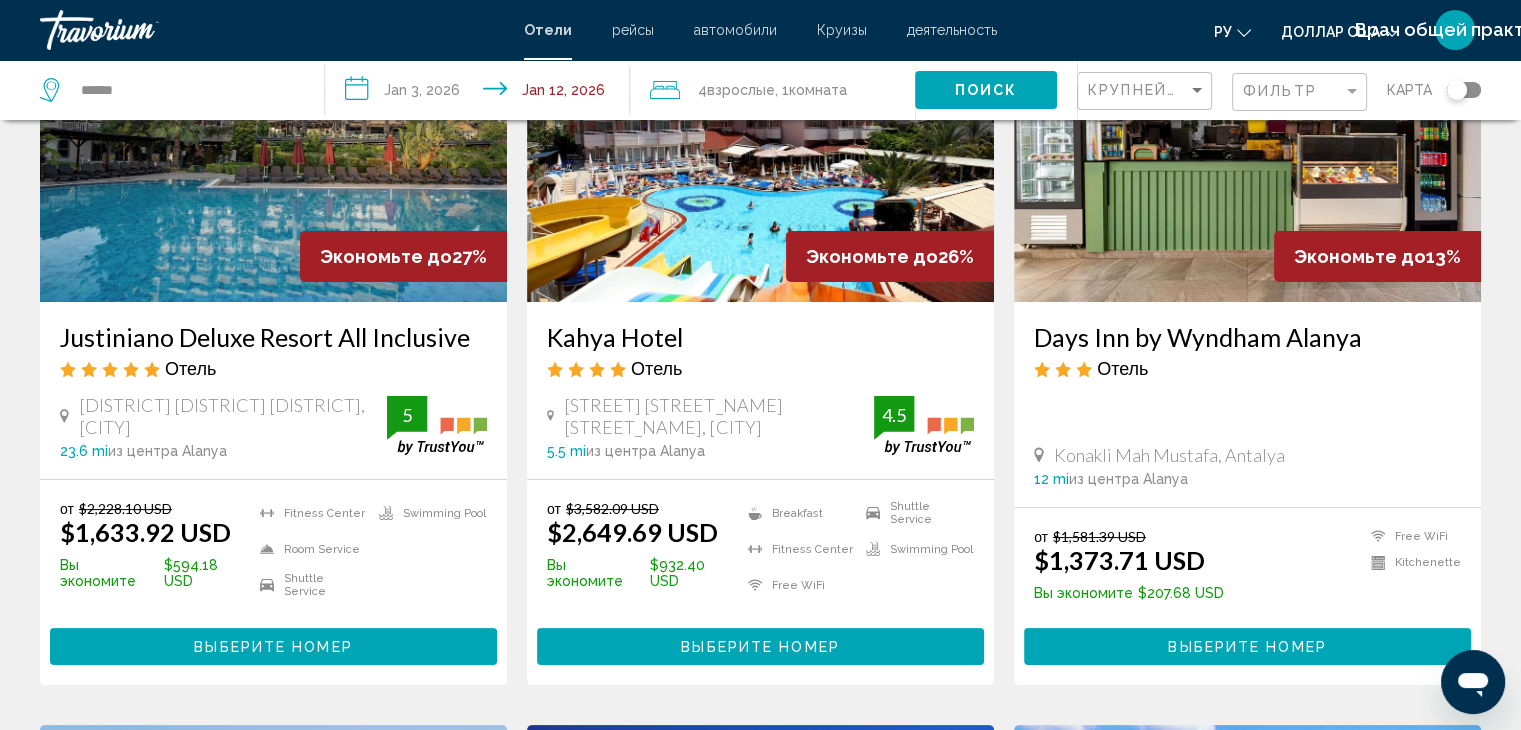 scroll, scrollTop: 0, scrollLeft: 0, axis: both 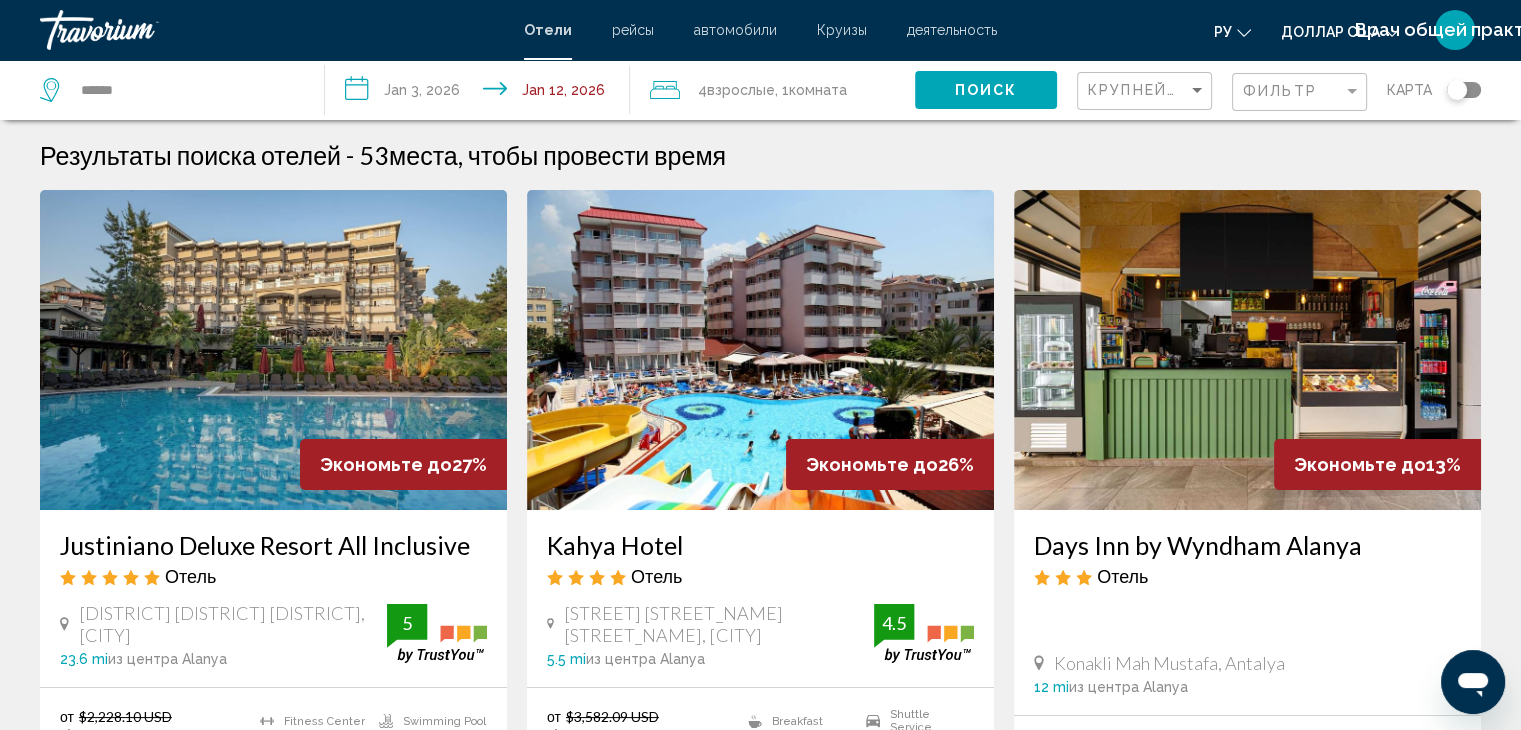 click on "**********" at bounding box center [481, 93] 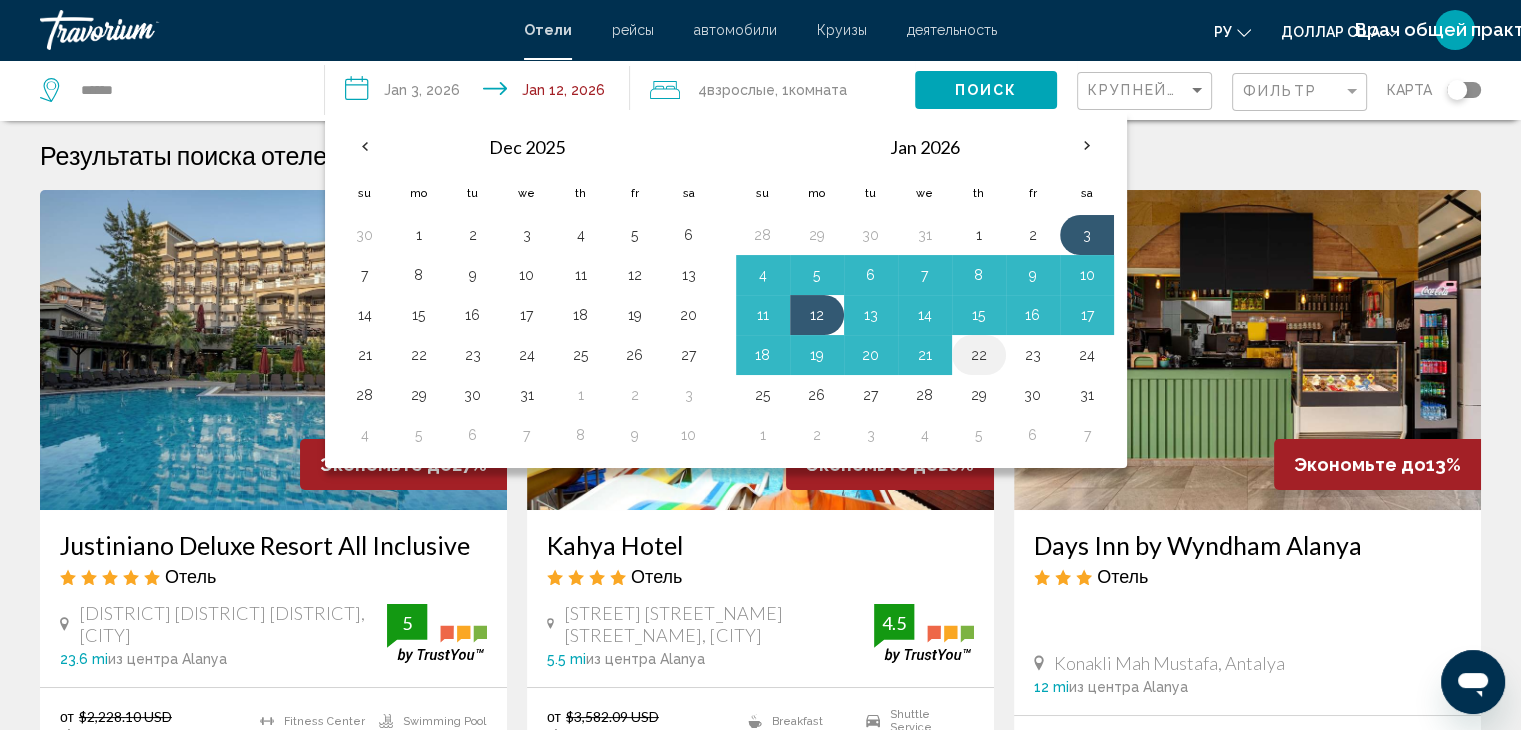 click on "22" at bounding box center [979, 355] 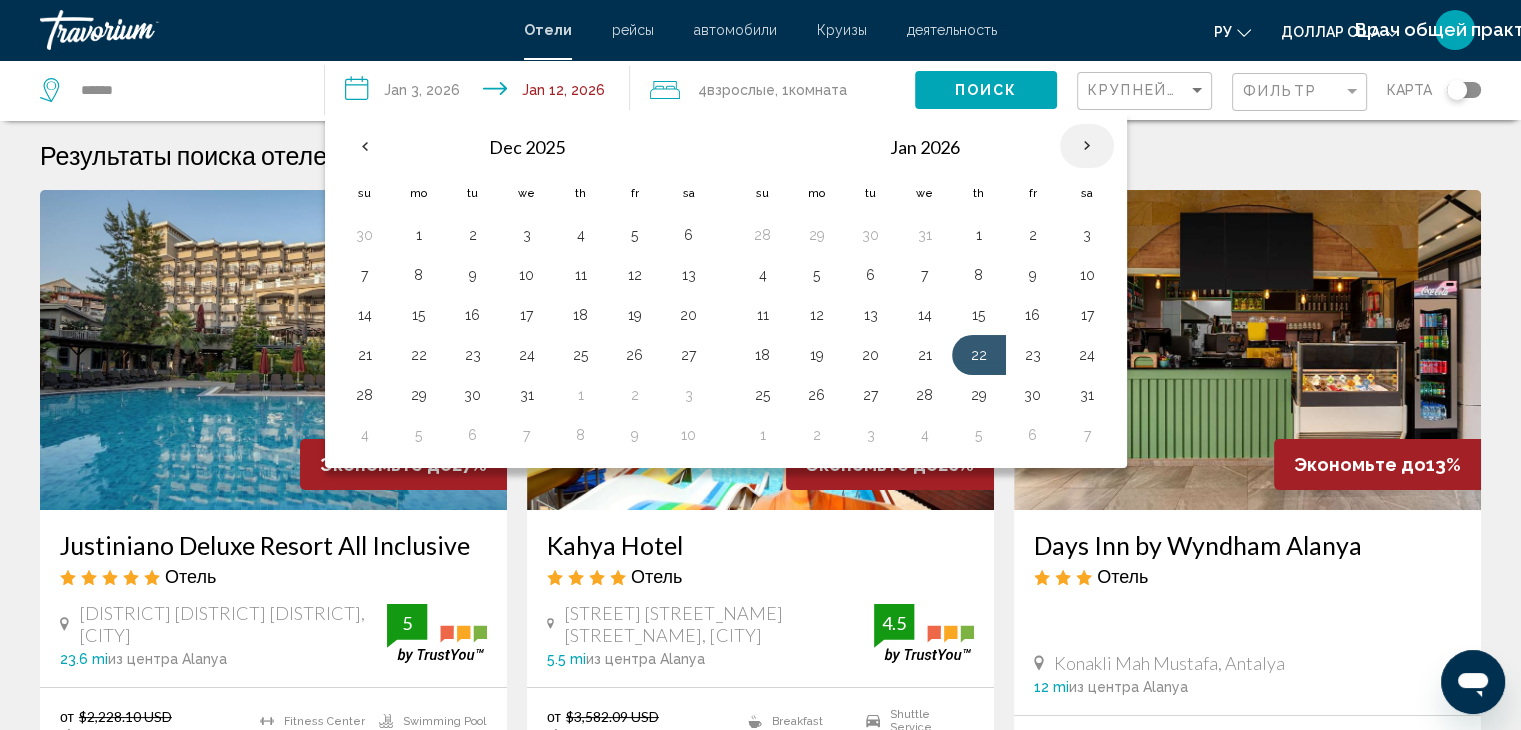click at bounding box center (1087, 146) 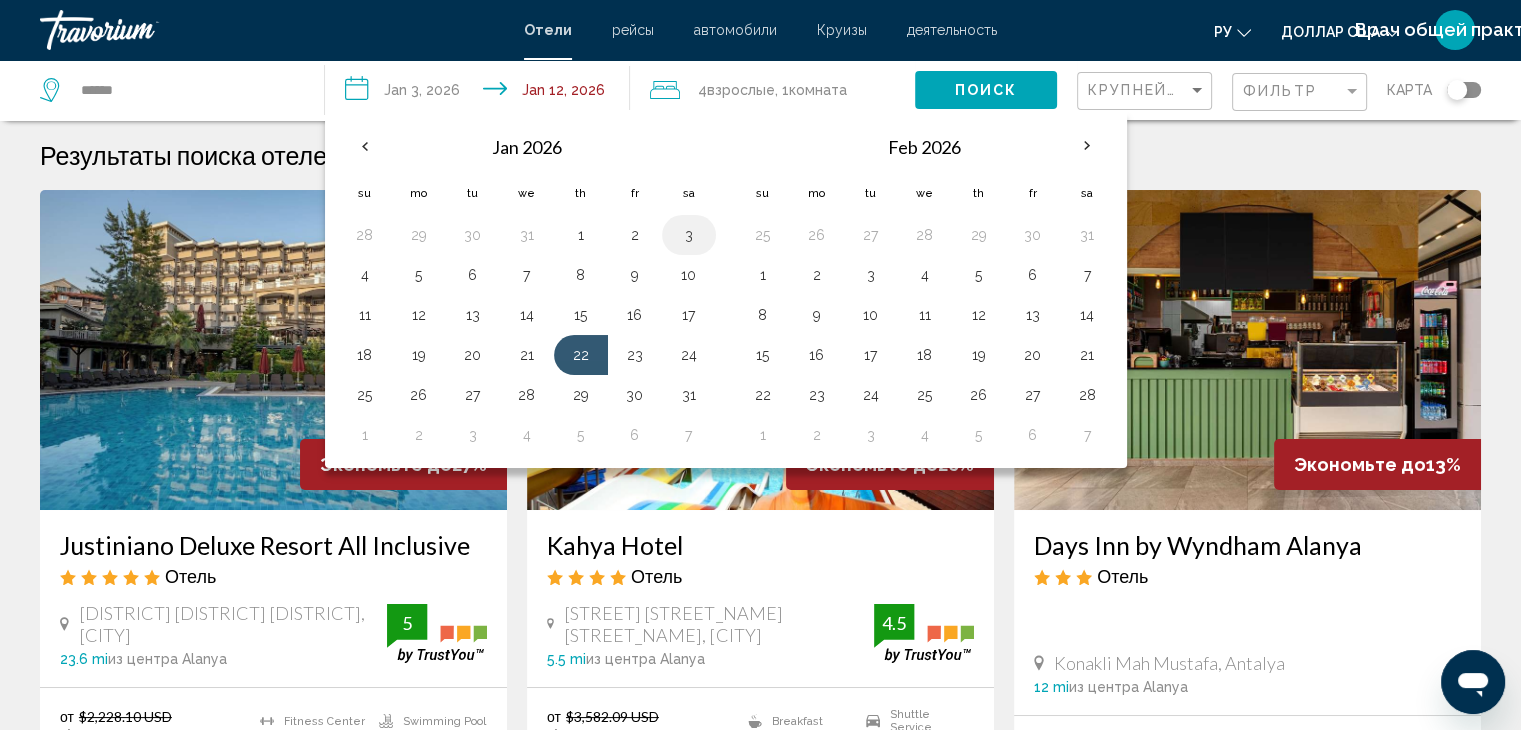 click on "3" at bounding box center [689, 235] 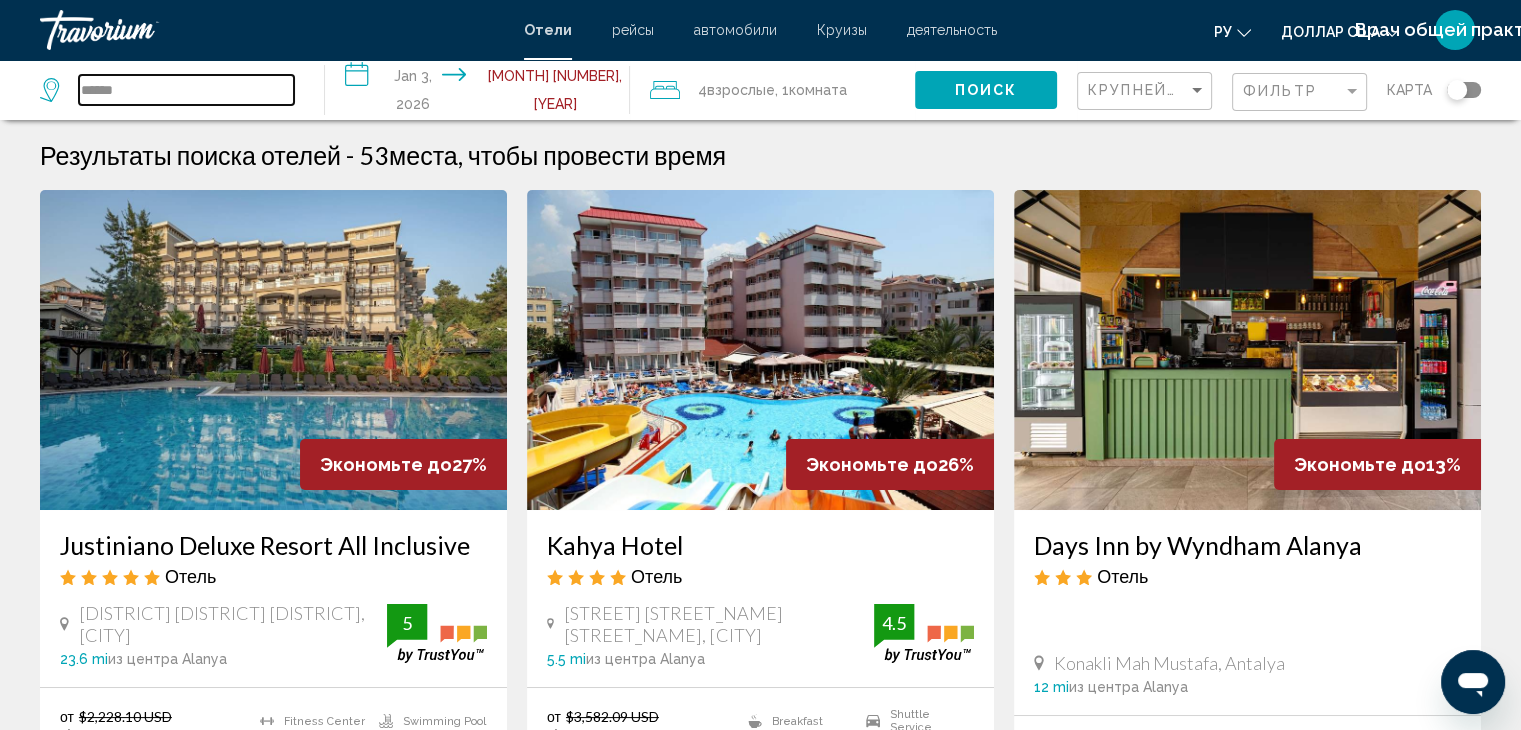 click on "******" at bounding box center [186, 90] 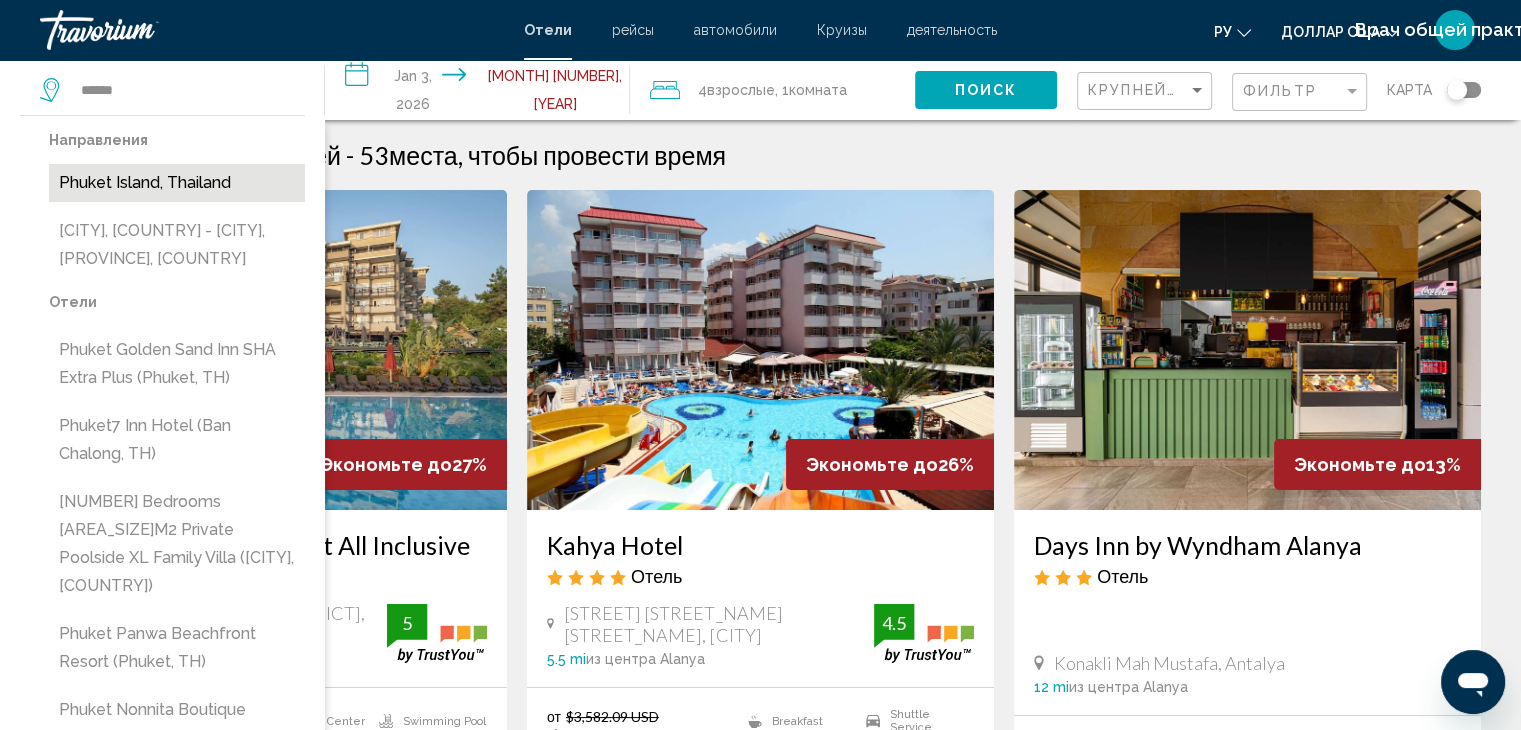 click on "Phuket Island, Thailand" at bounding box center [177, 183] 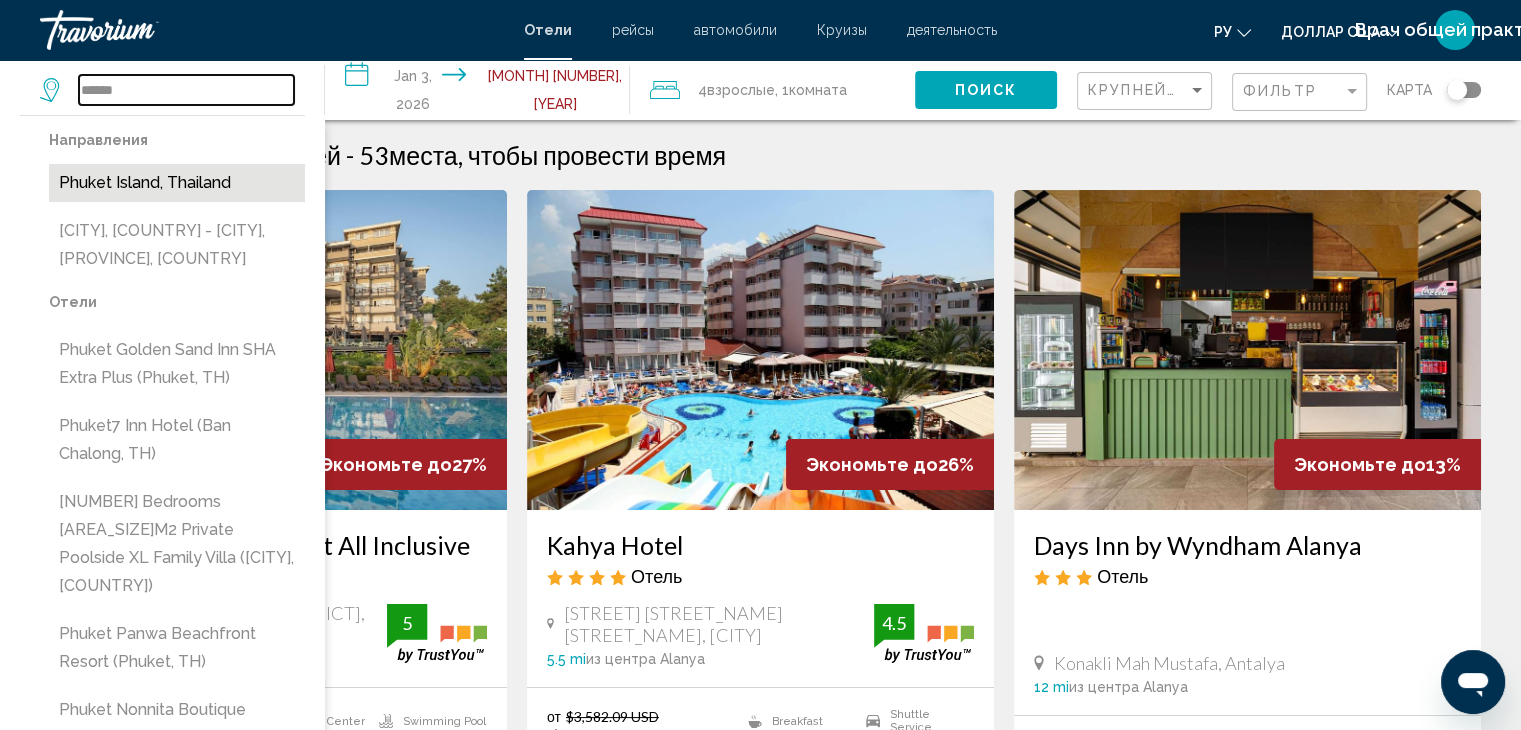 type on "**********" 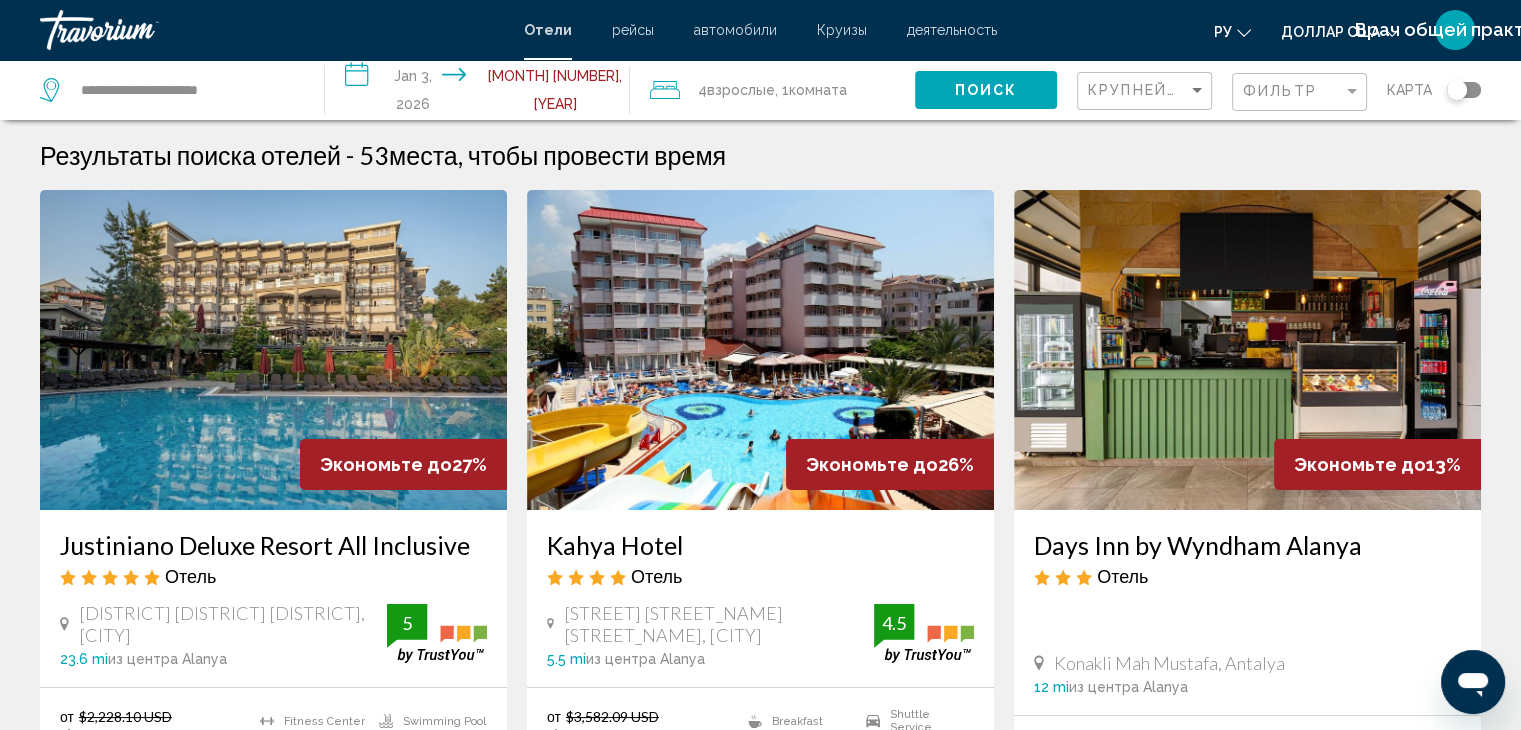 click on "**********" at bounding box center [481, 93] 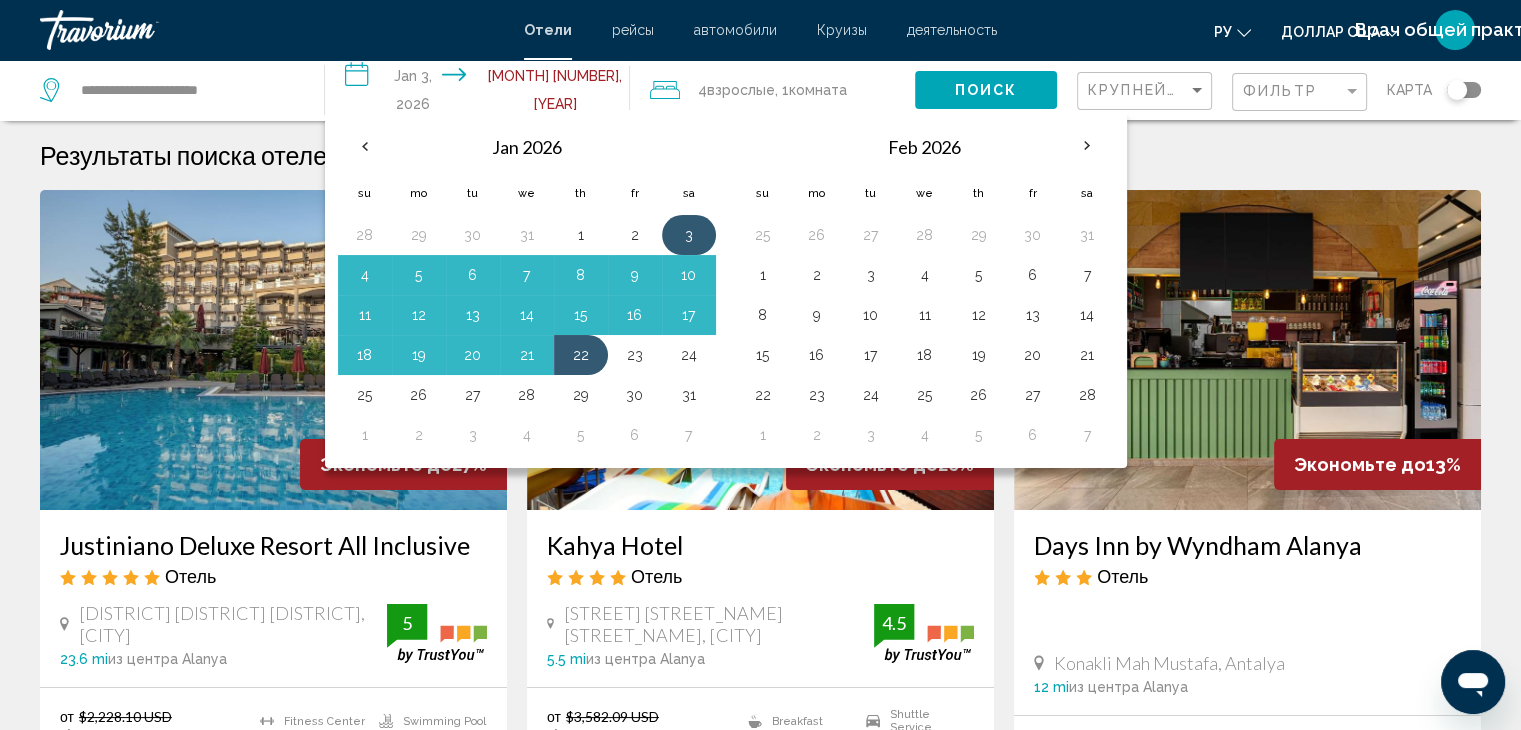 click on "3" at bounding box center (689, 235) 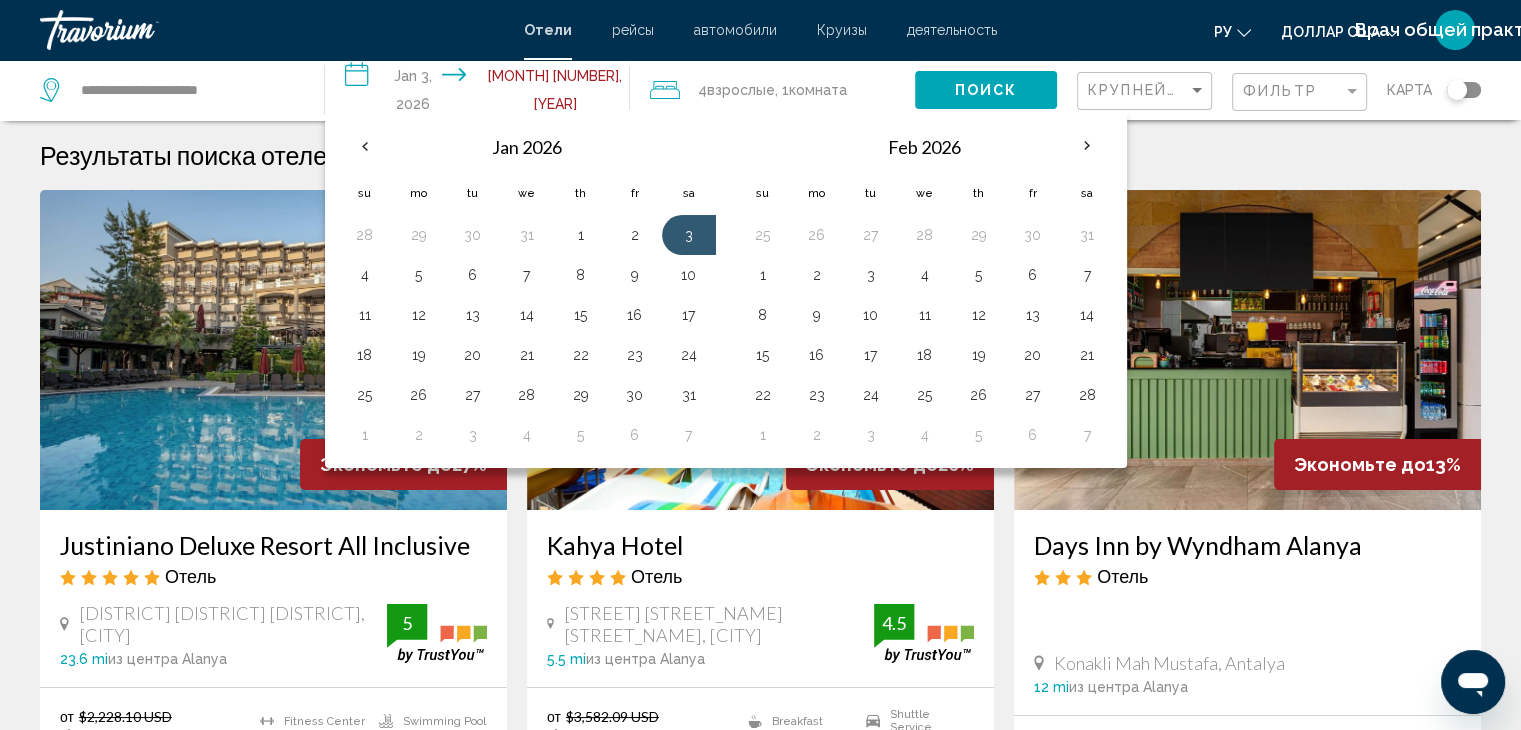click on "**********" at bounding box center (481, 93) 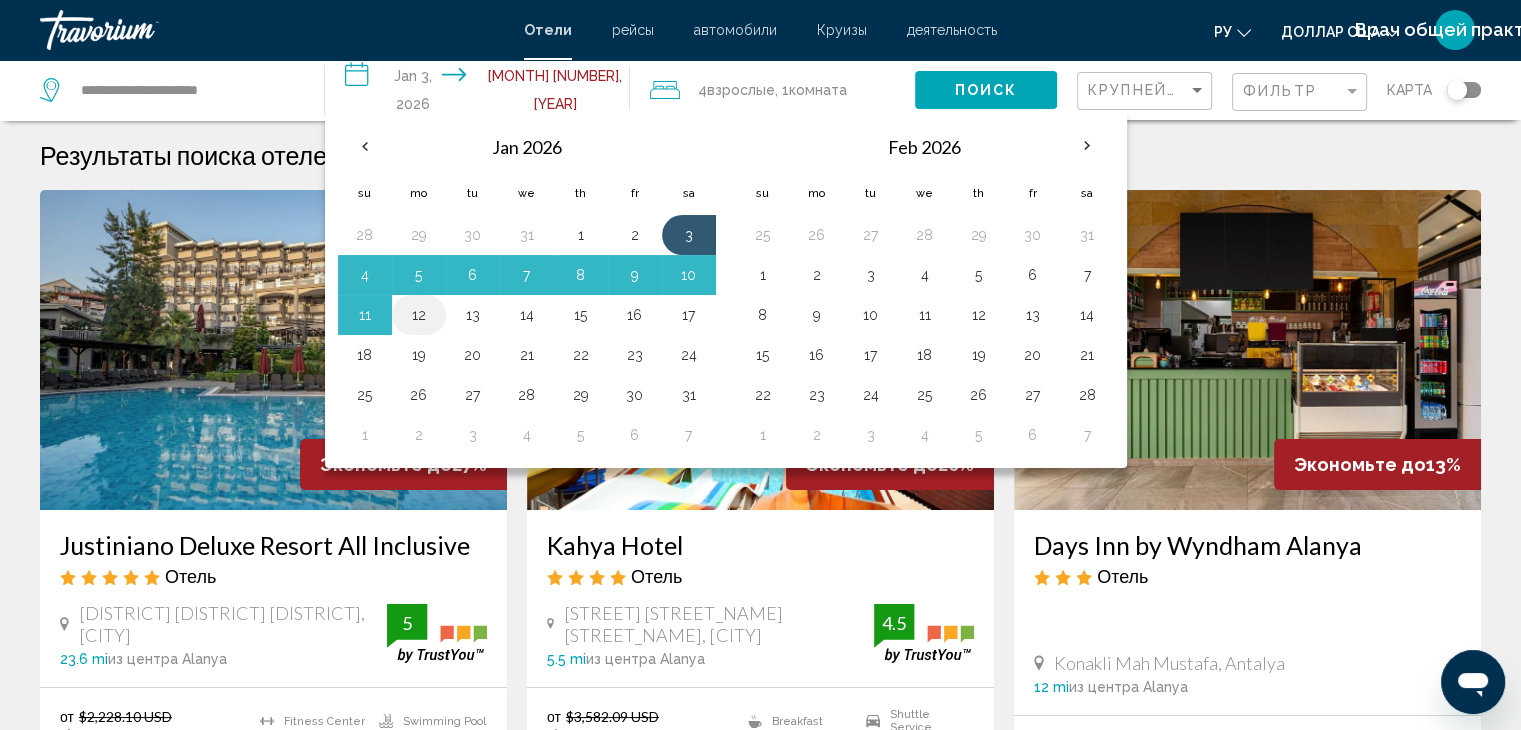 click on "12" at bounding box center [419, 315] 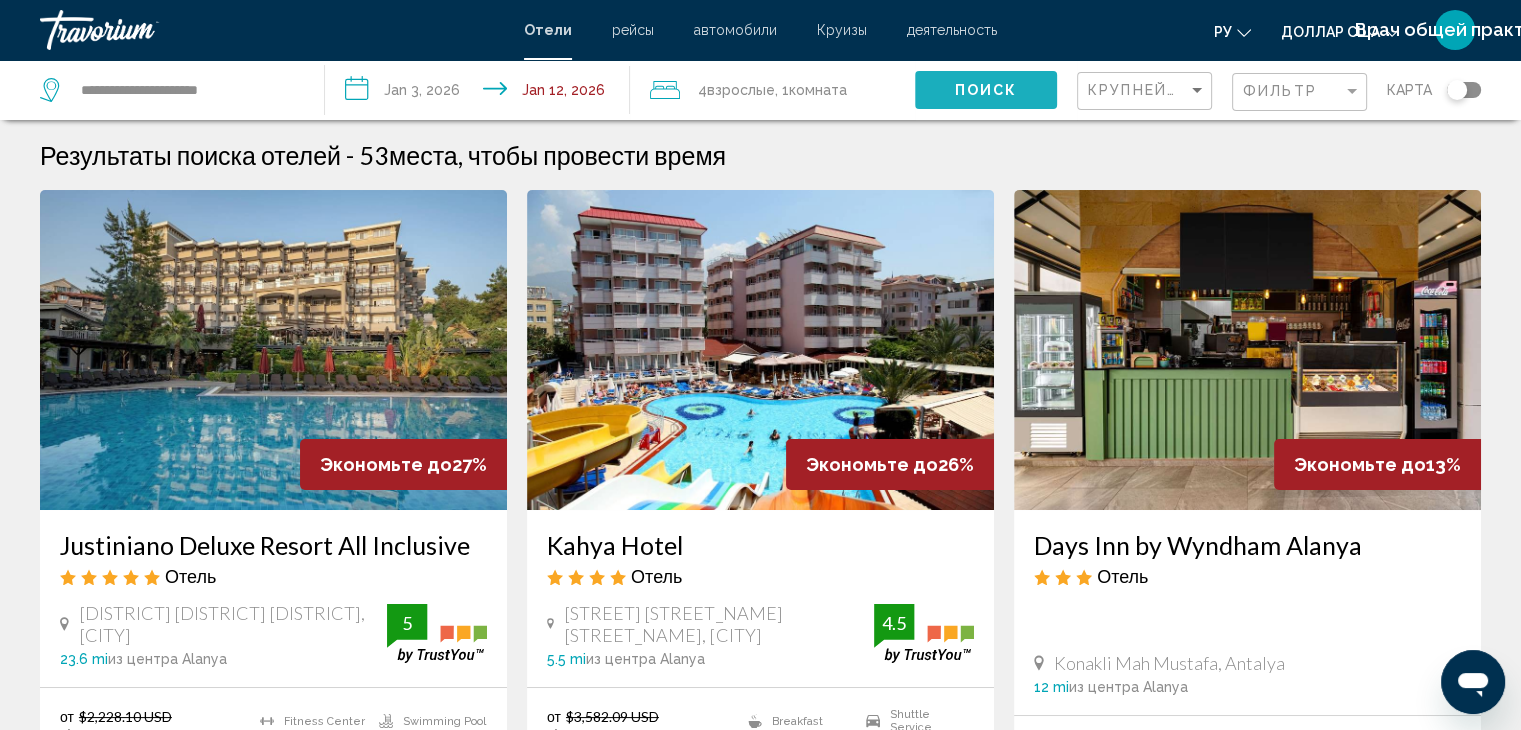 click on "Поиск" 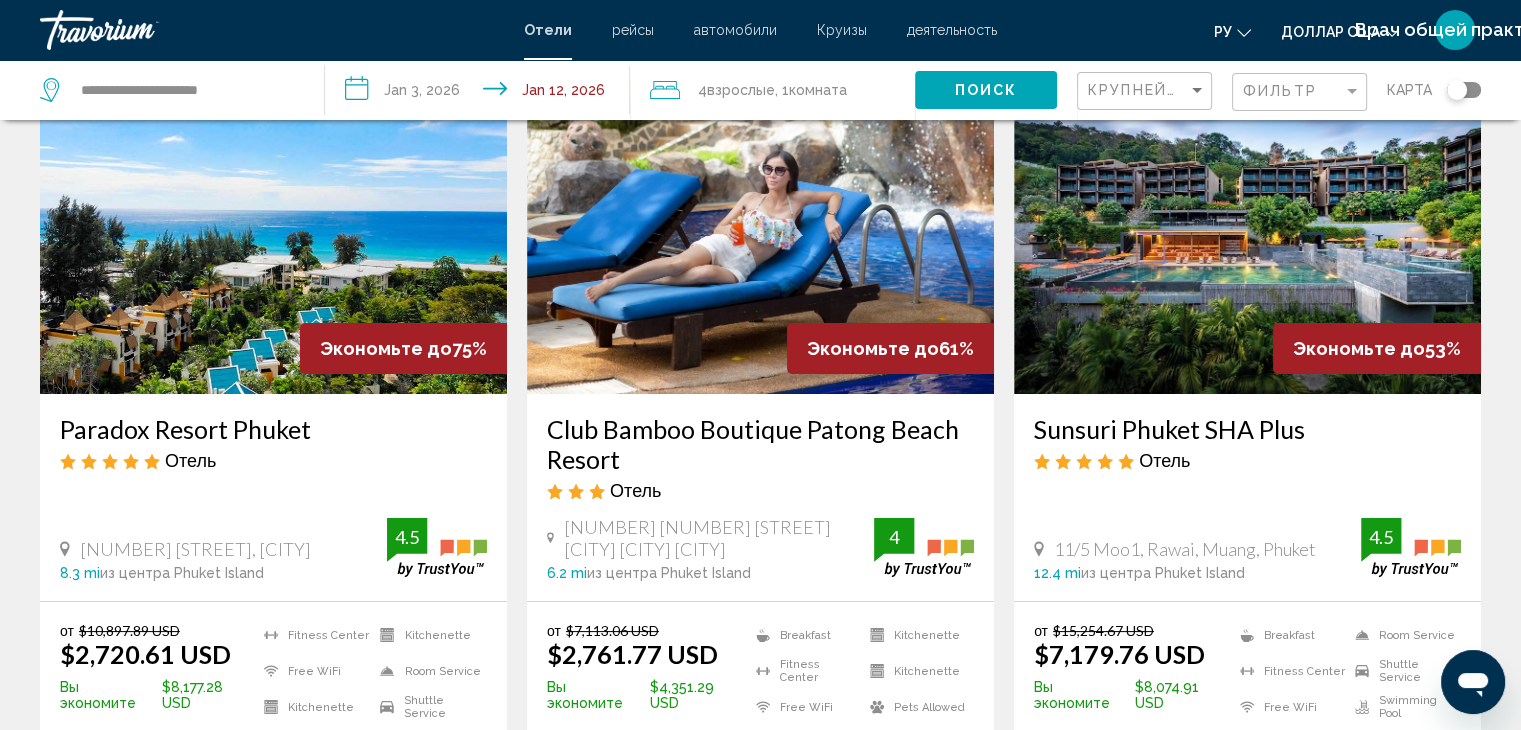 scroll, scrollTop: 100, scrollLeft: 0, axis: vertical 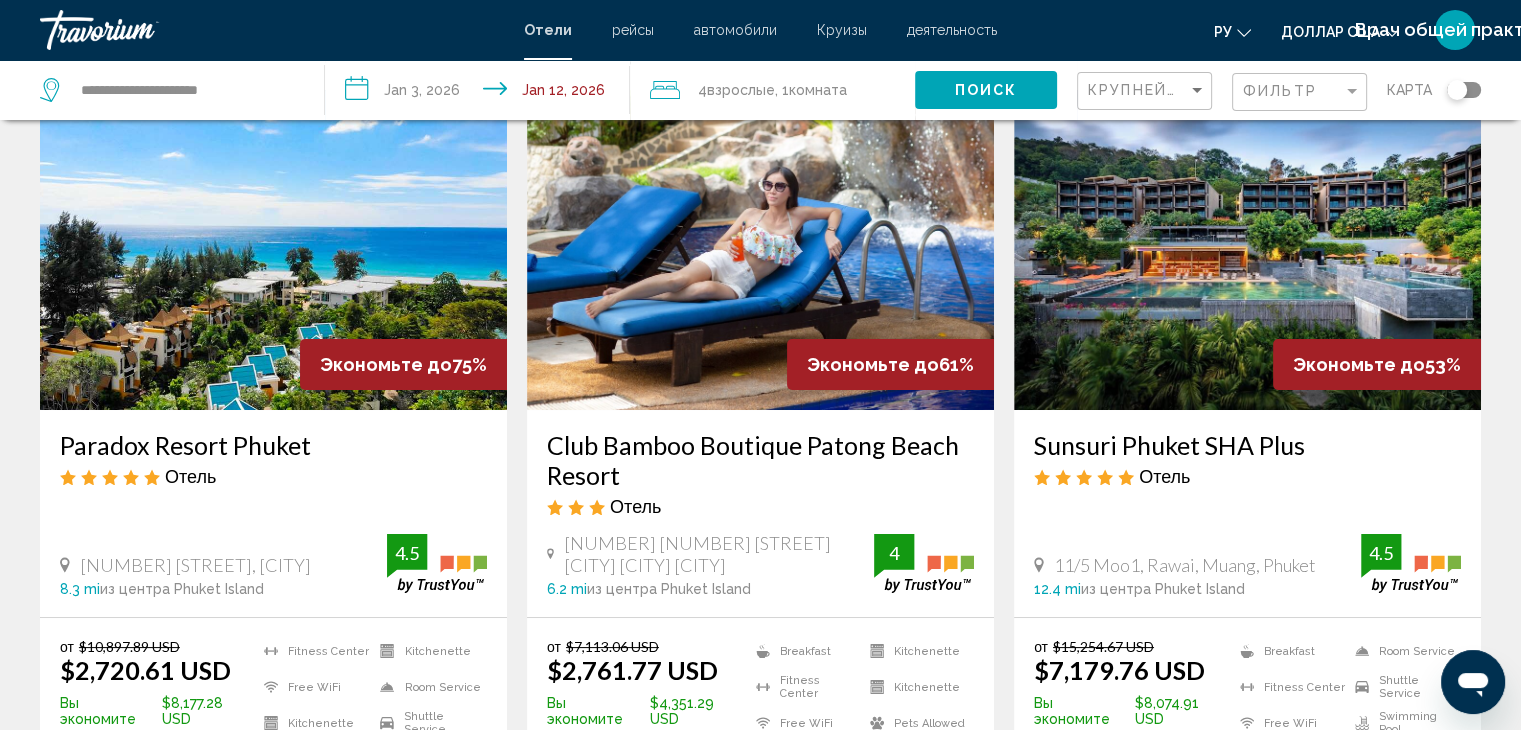 click at bounding box center (273, 250) 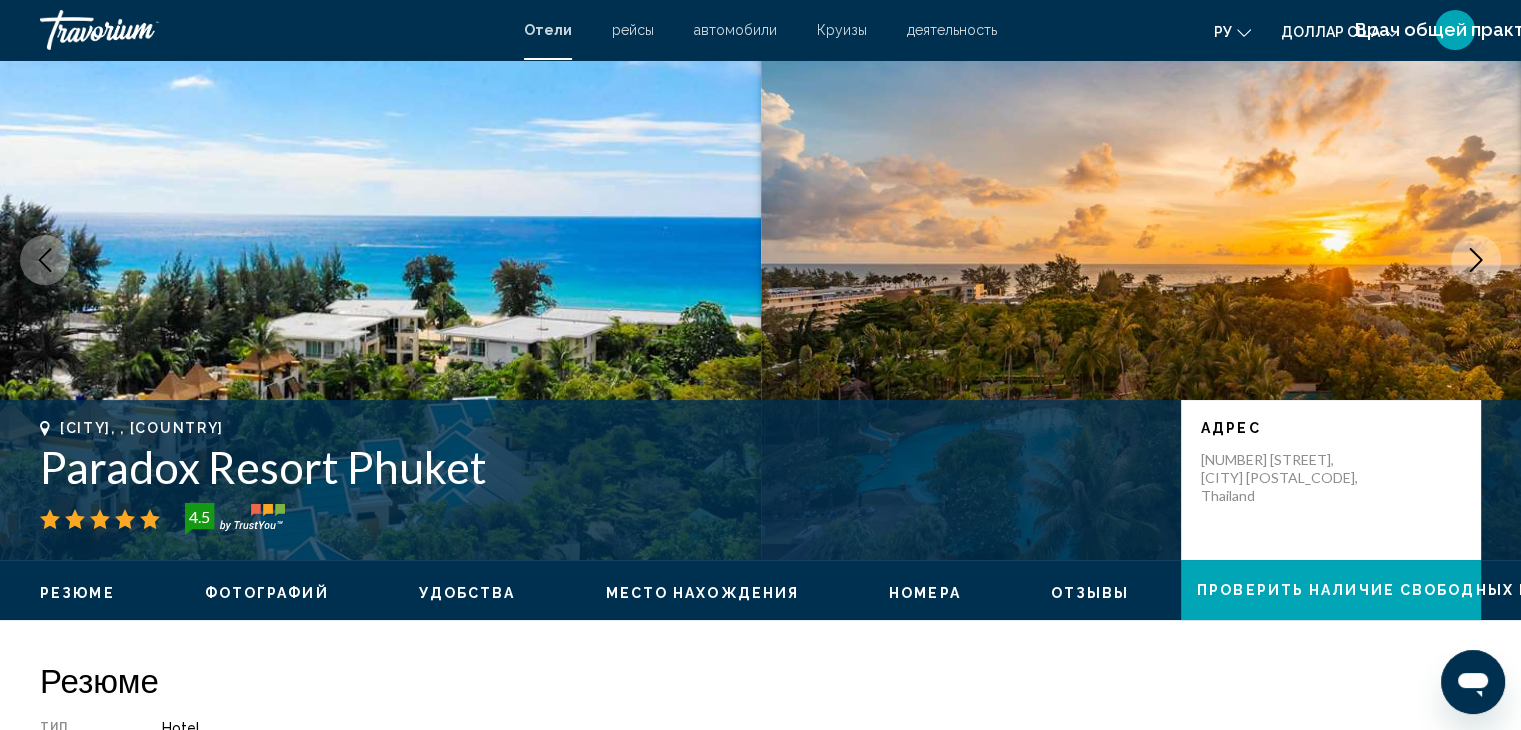 scroll, scrollTop: 0, scrollLeft: 0, axis: both 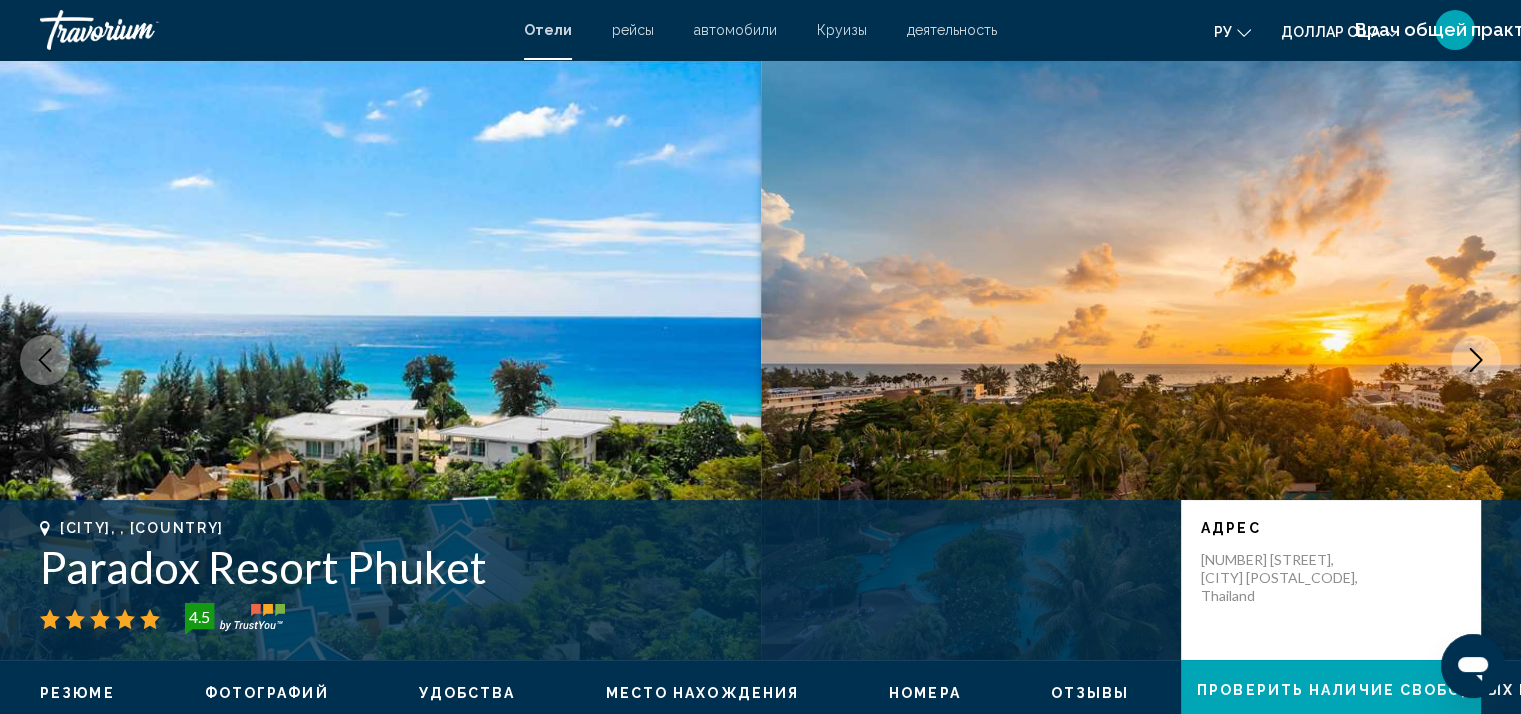click 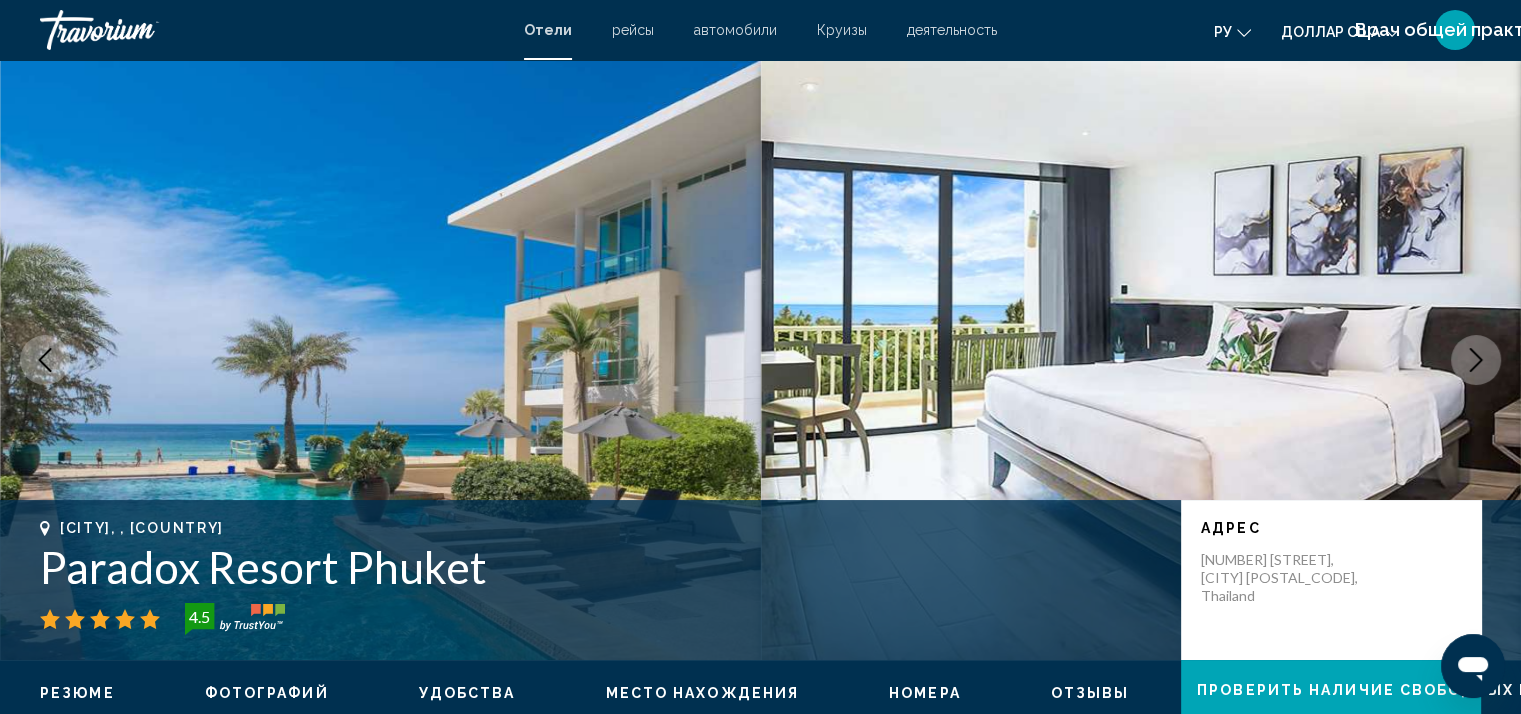 click 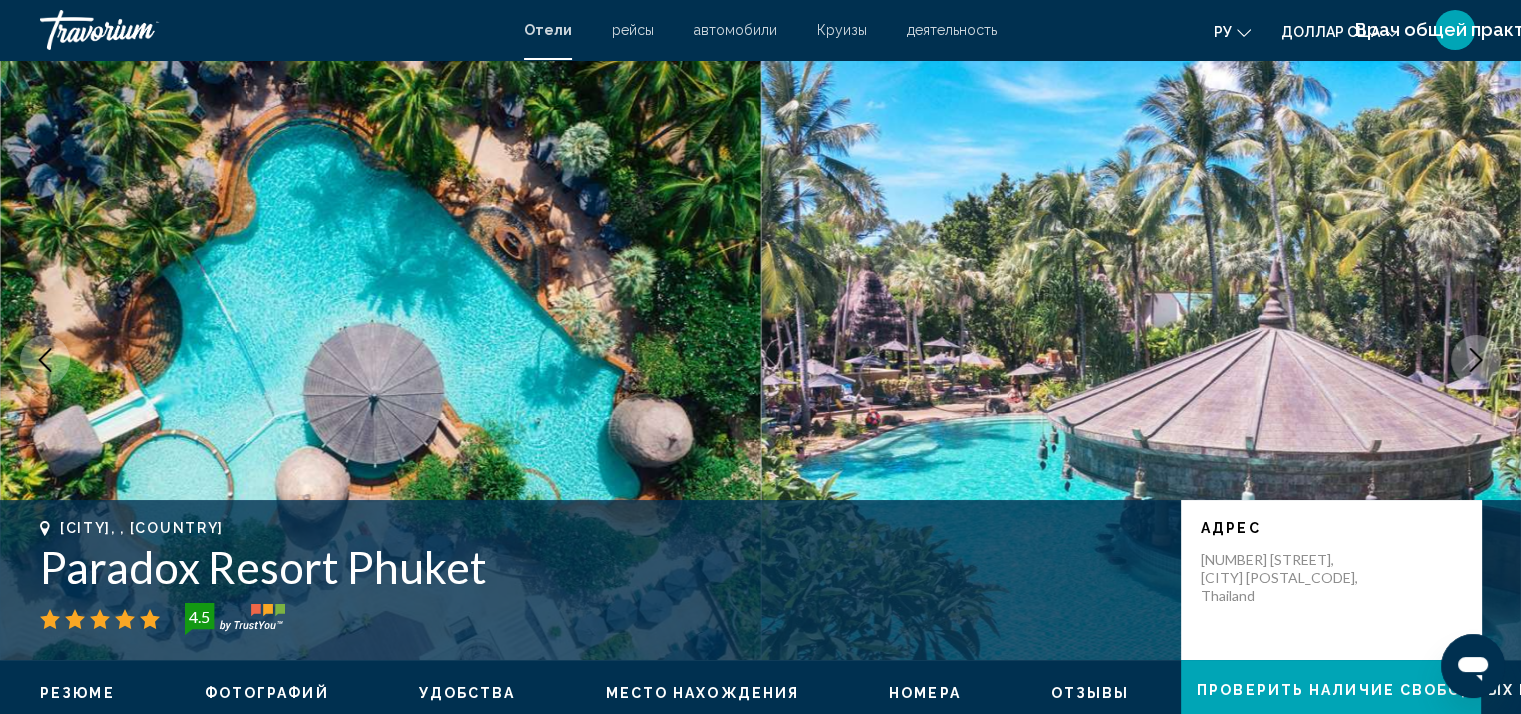 click 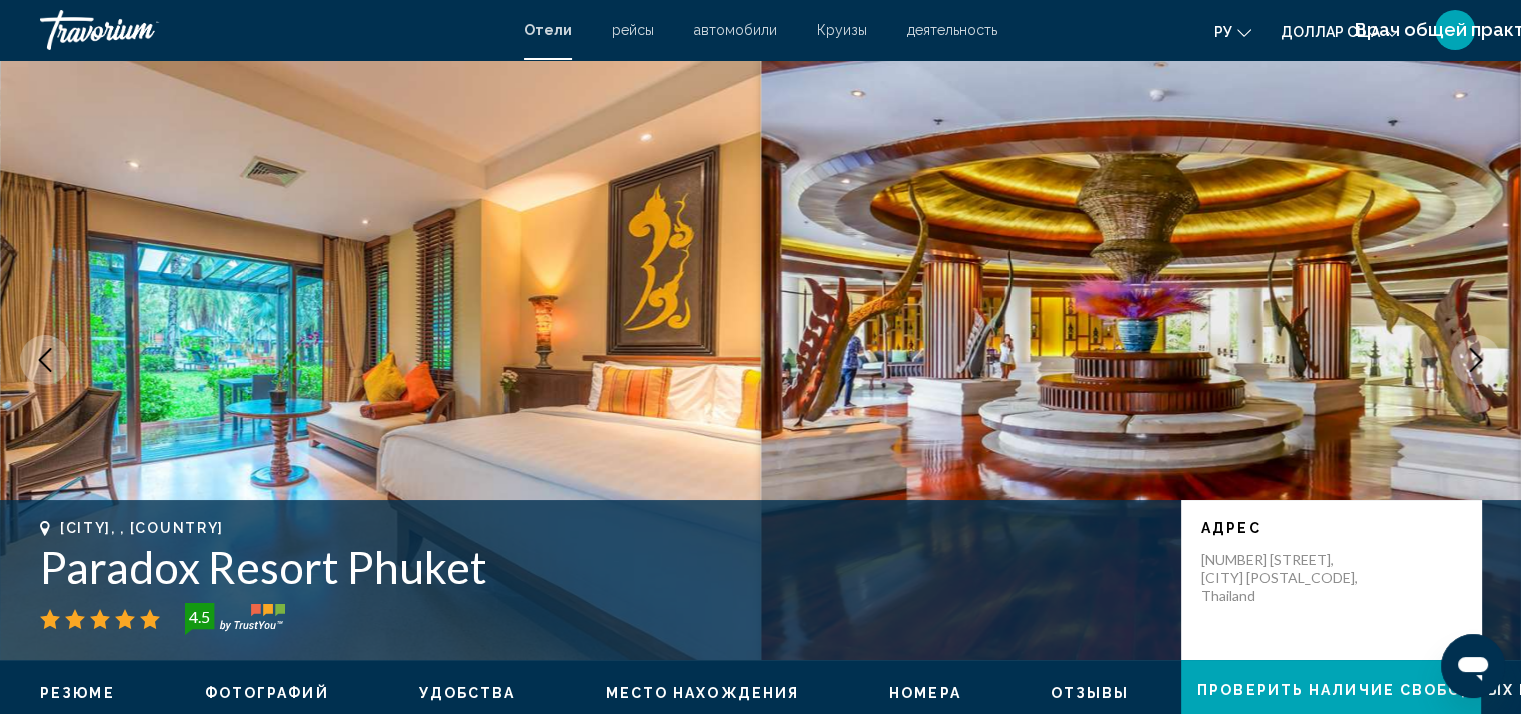 click 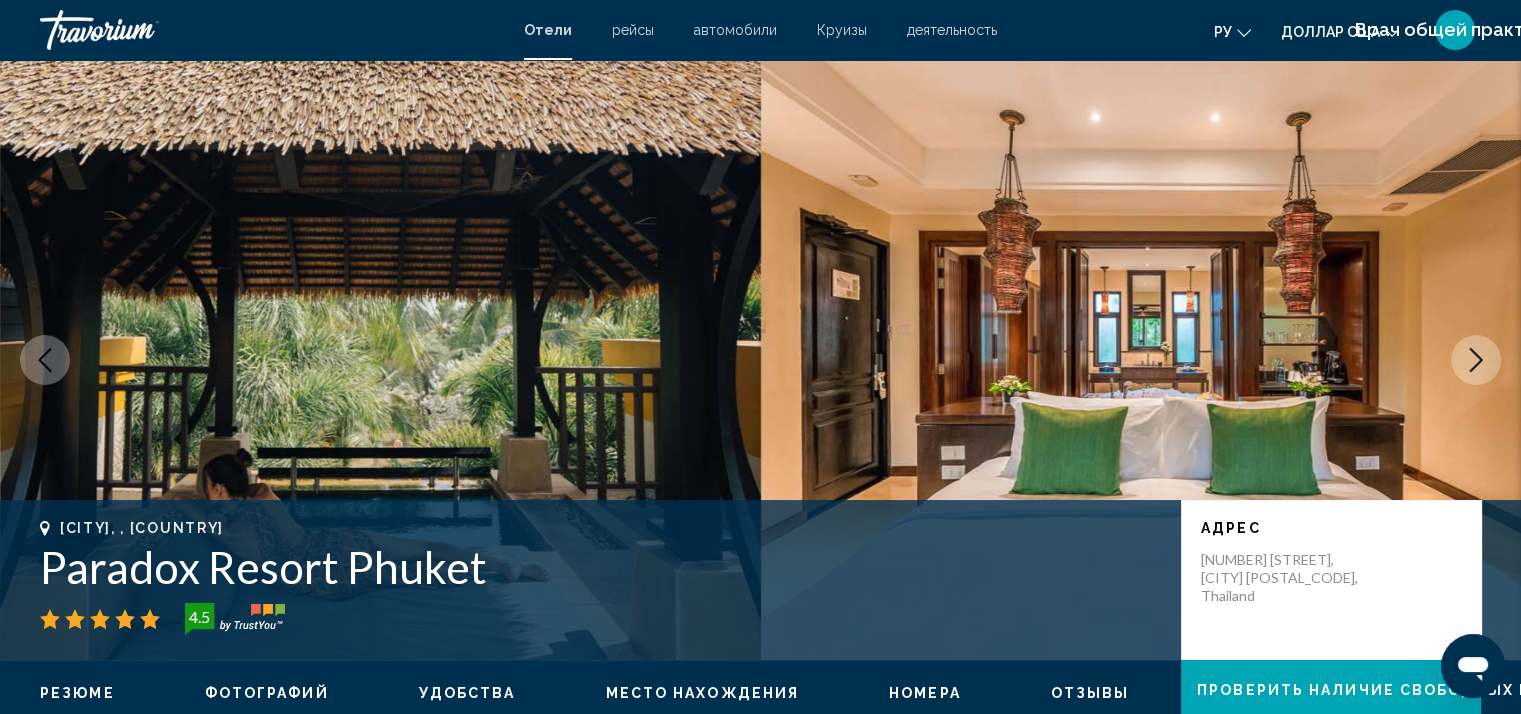 click 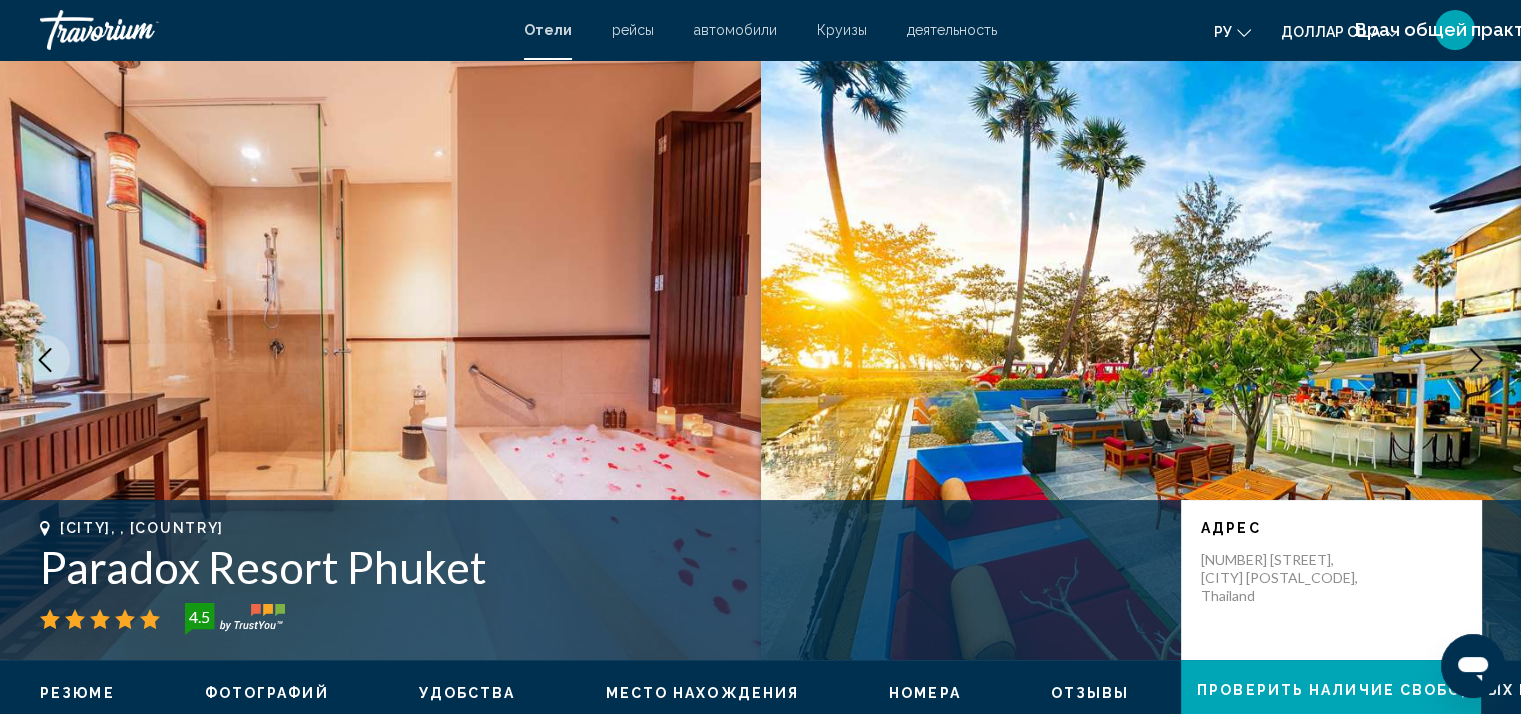 click 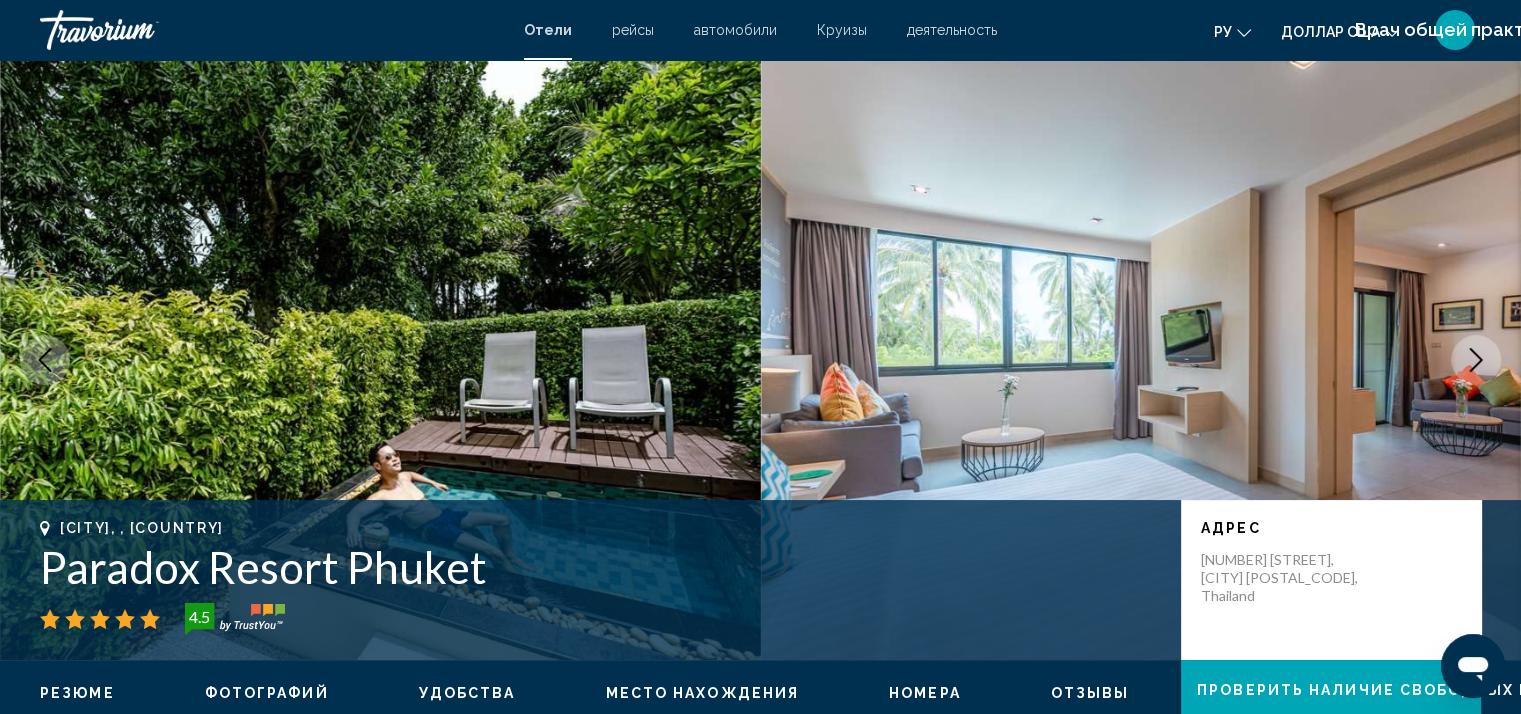 click 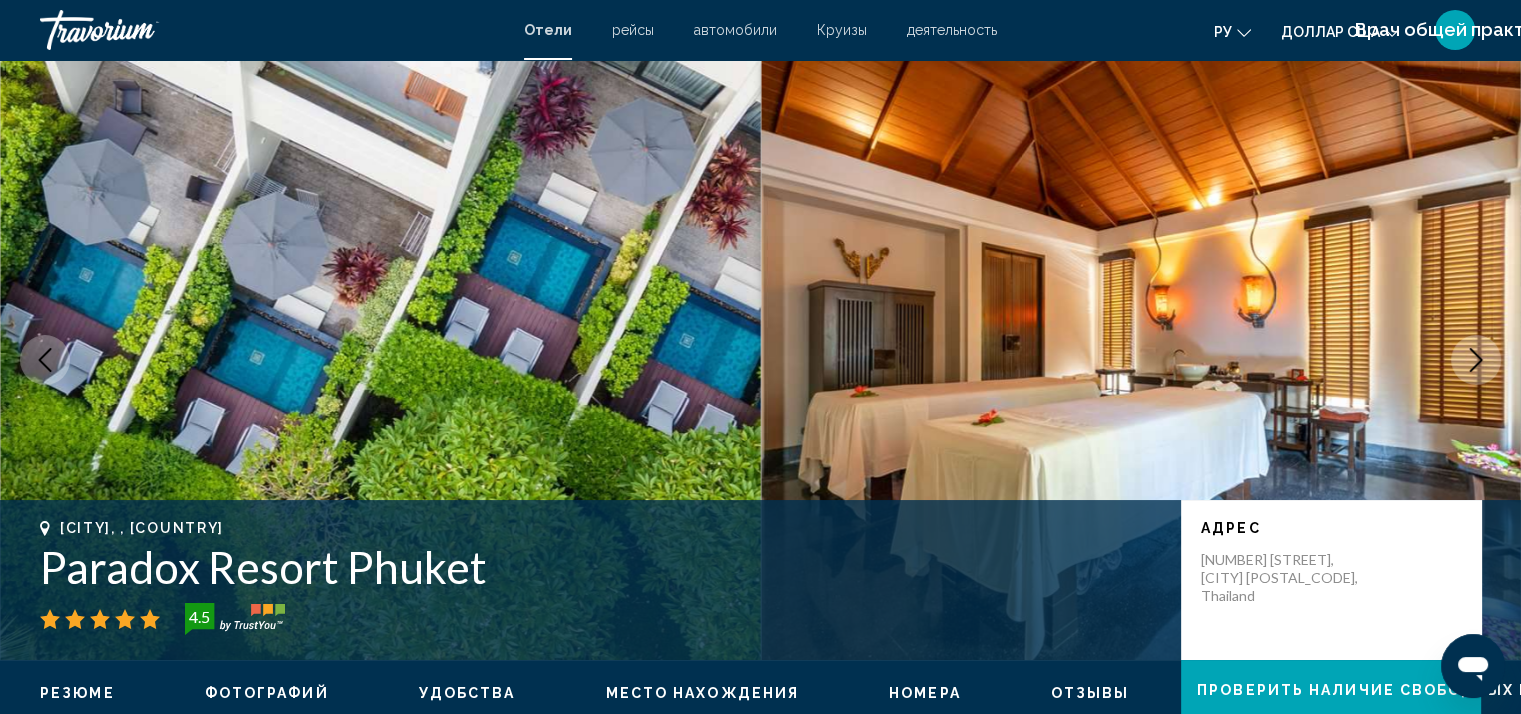 click 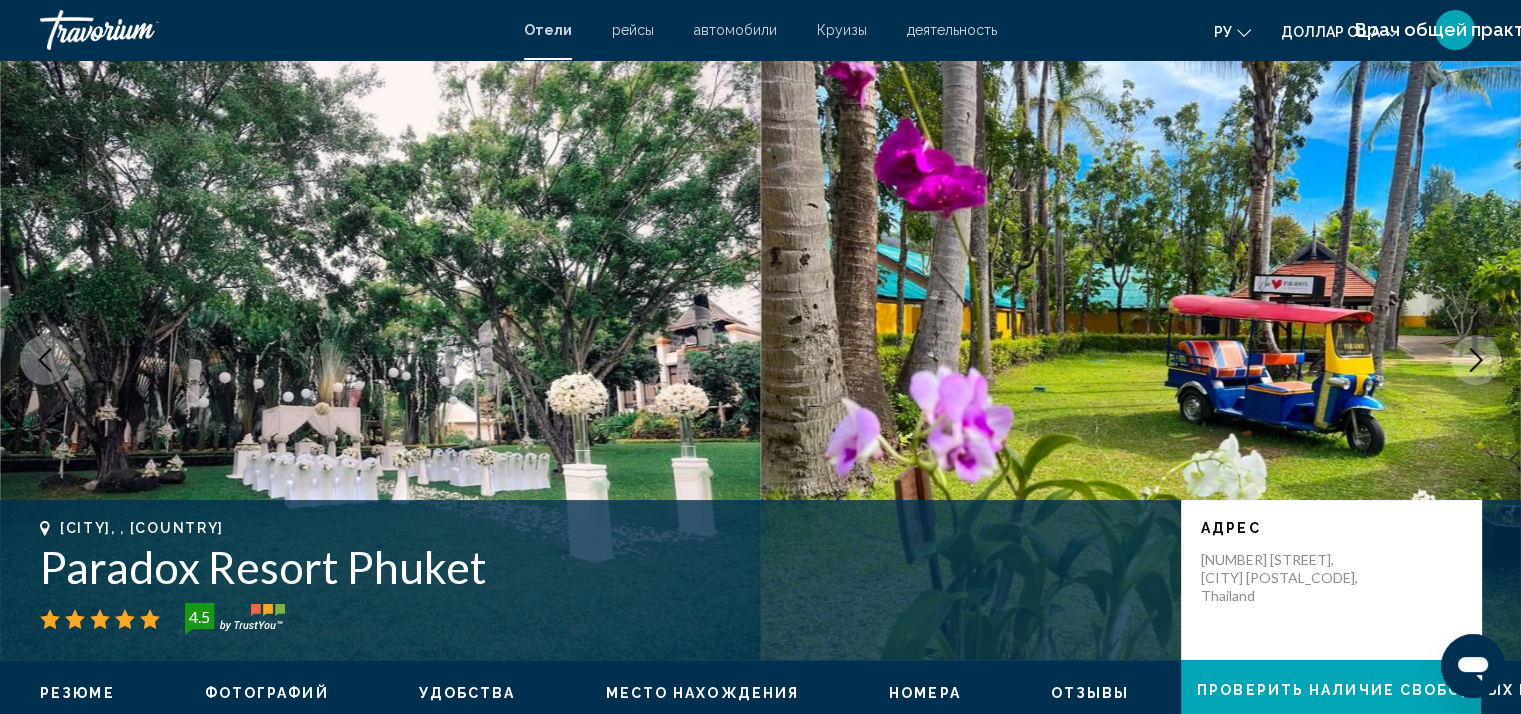click 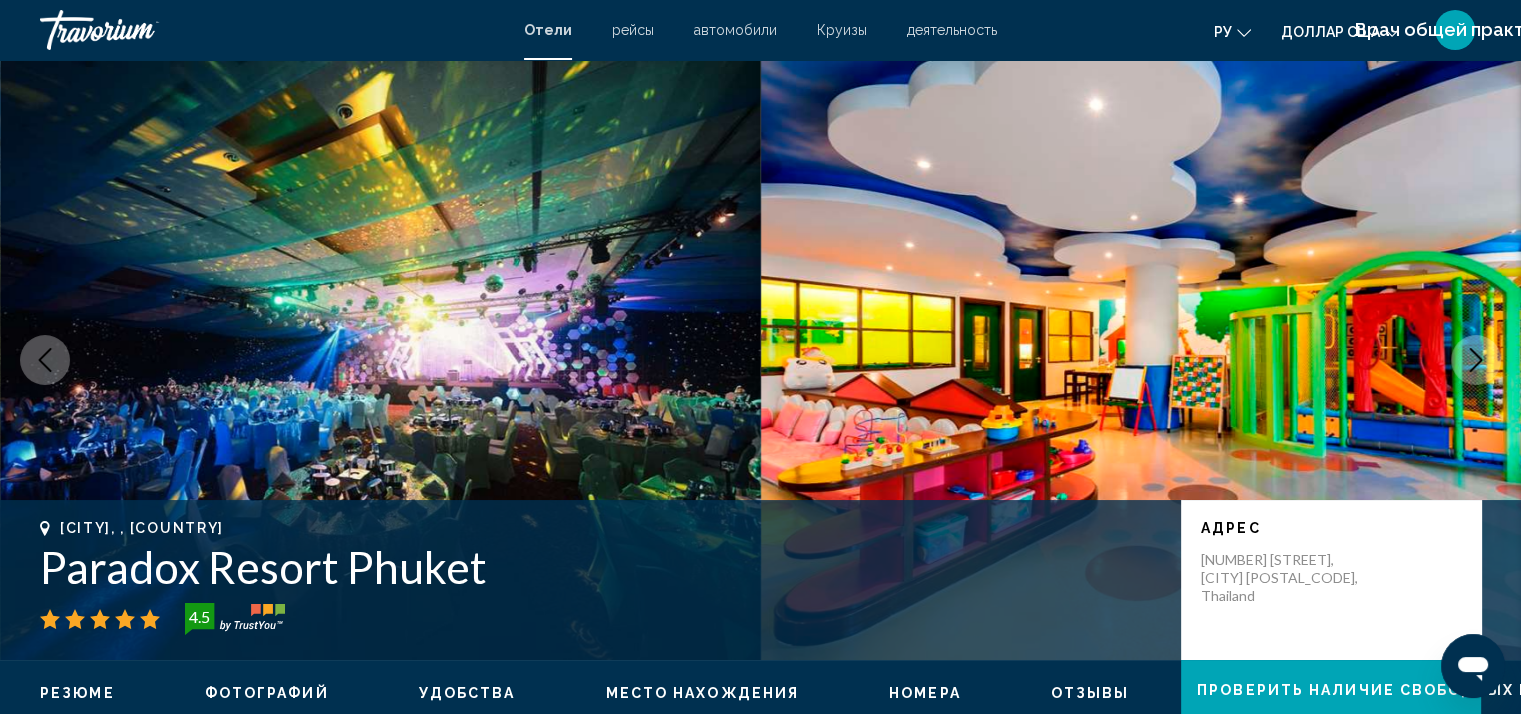 click 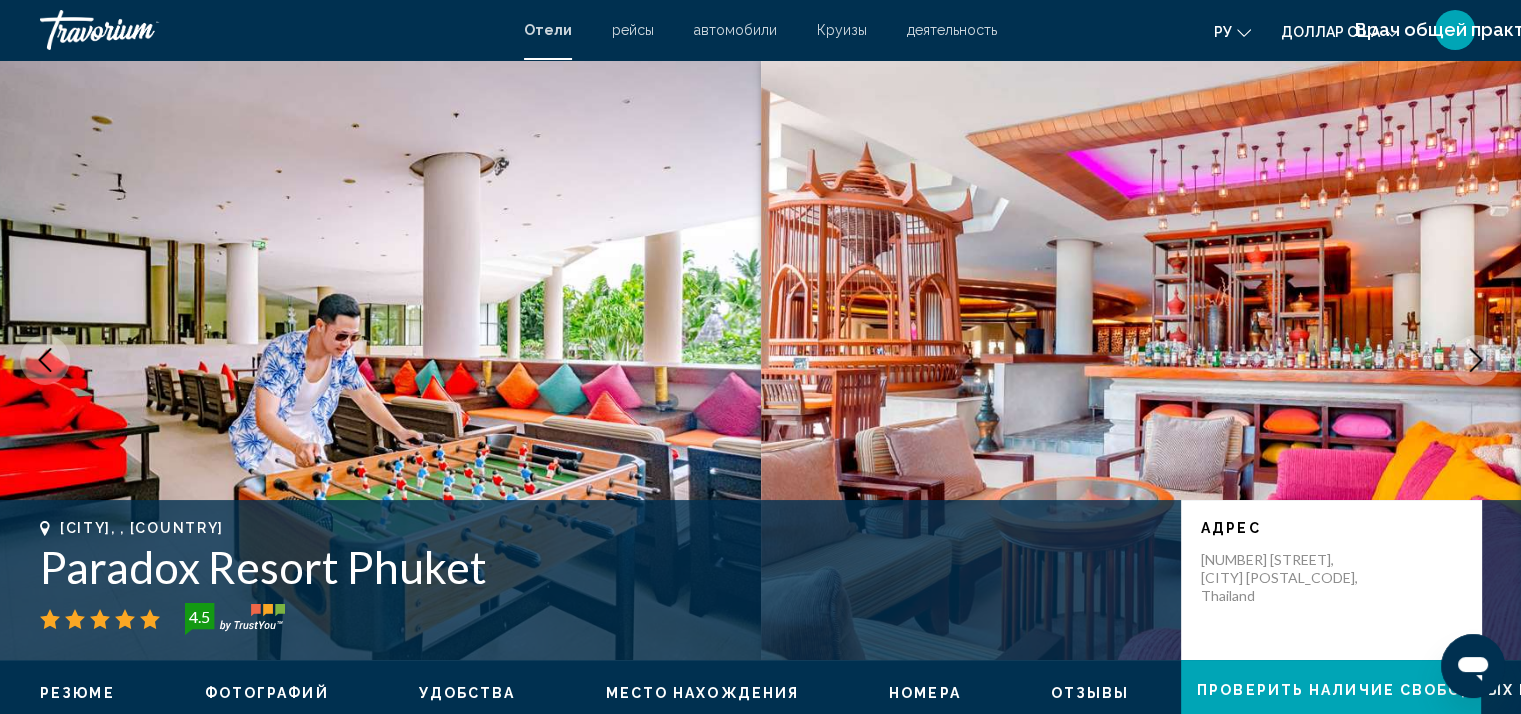 click 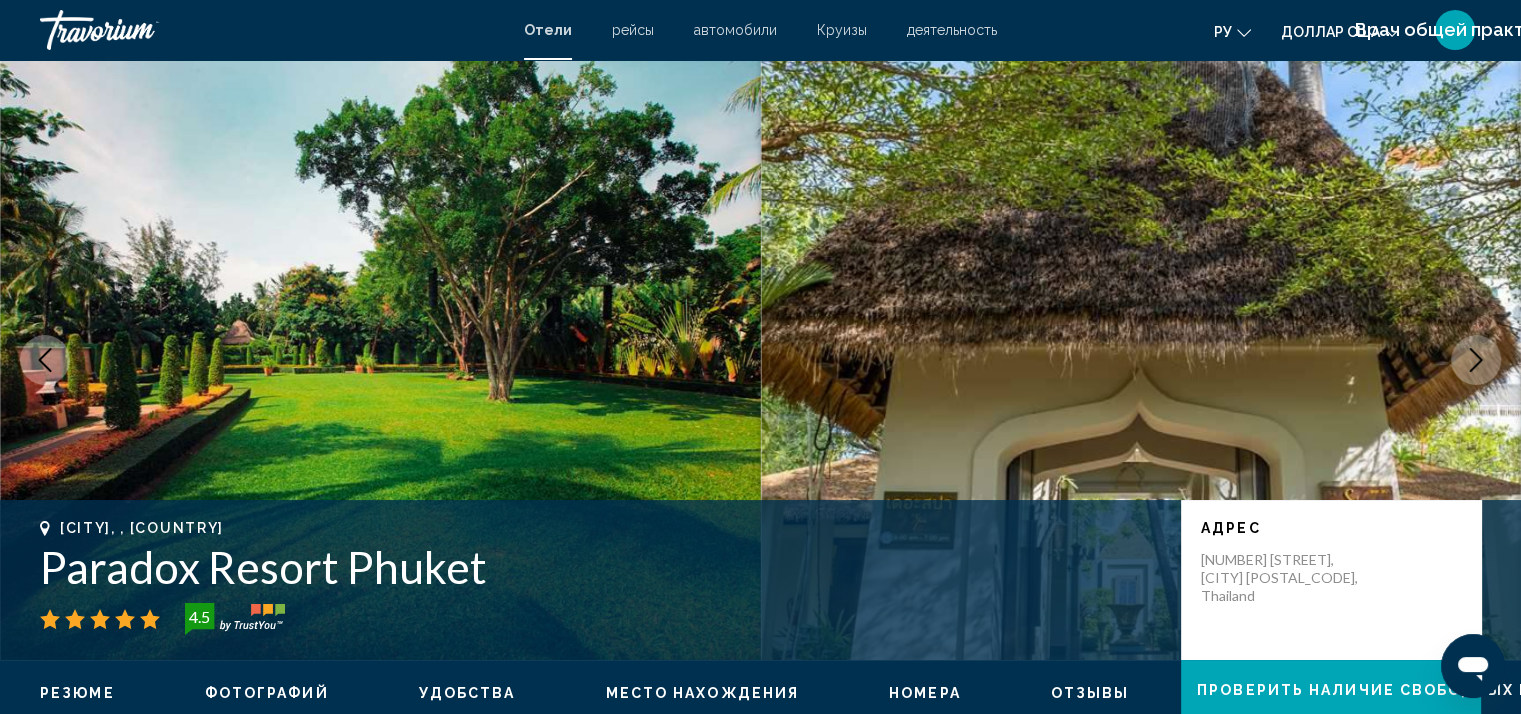 click 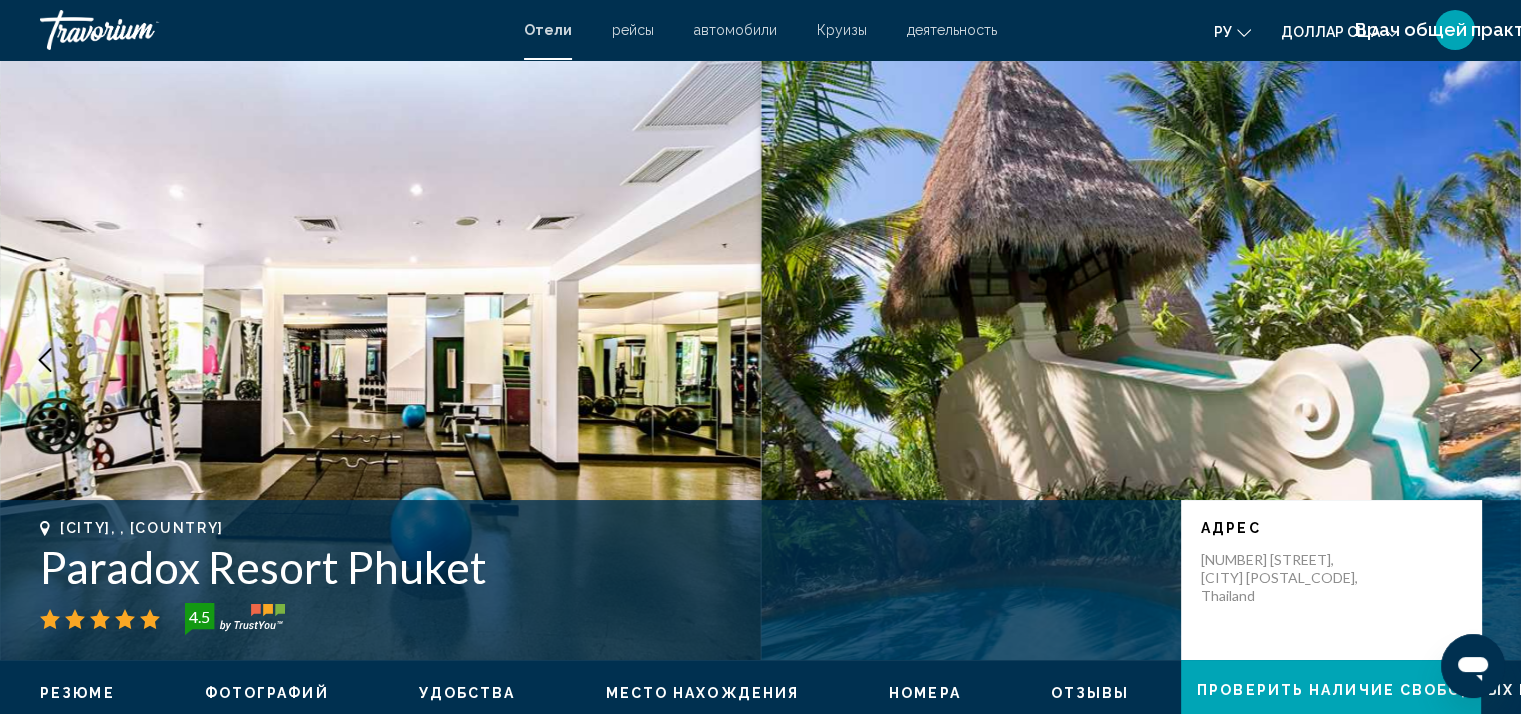 click 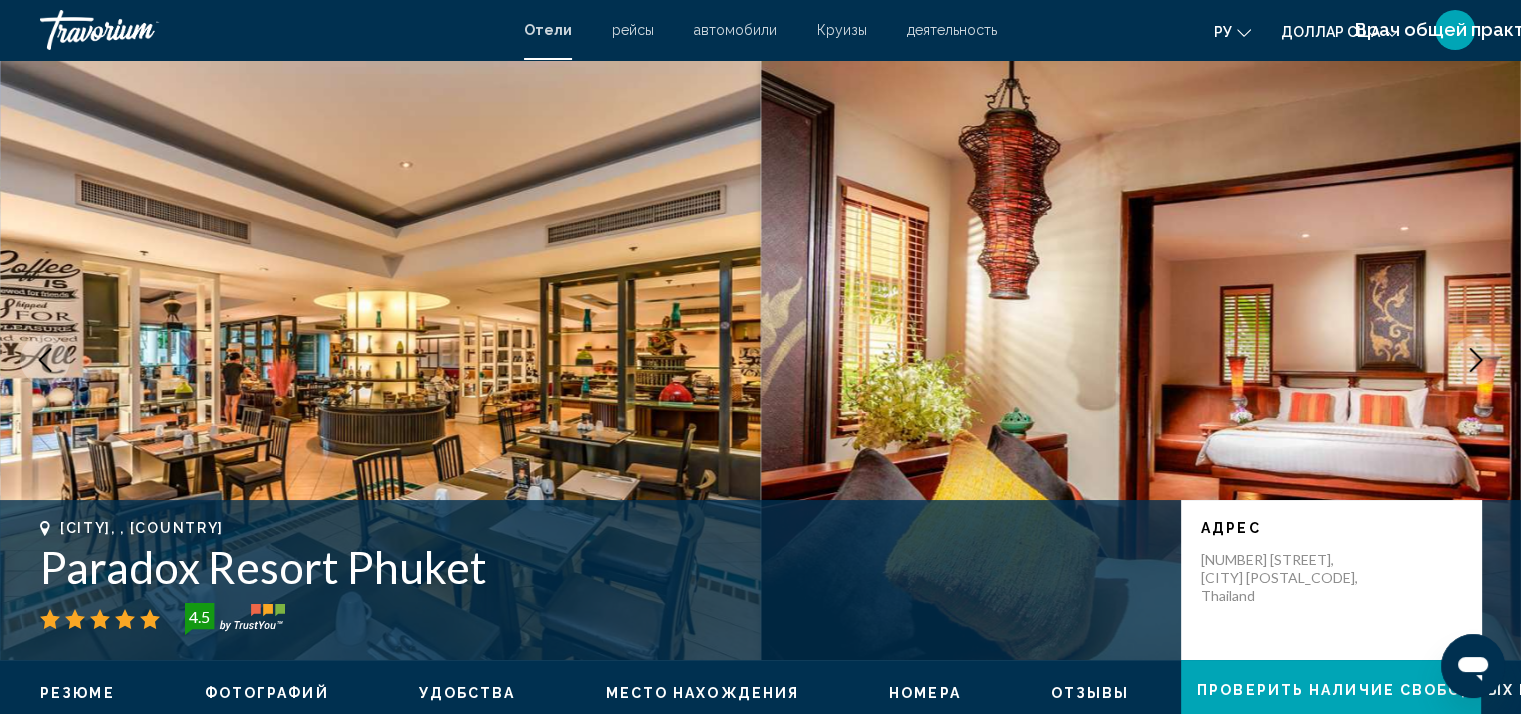 click 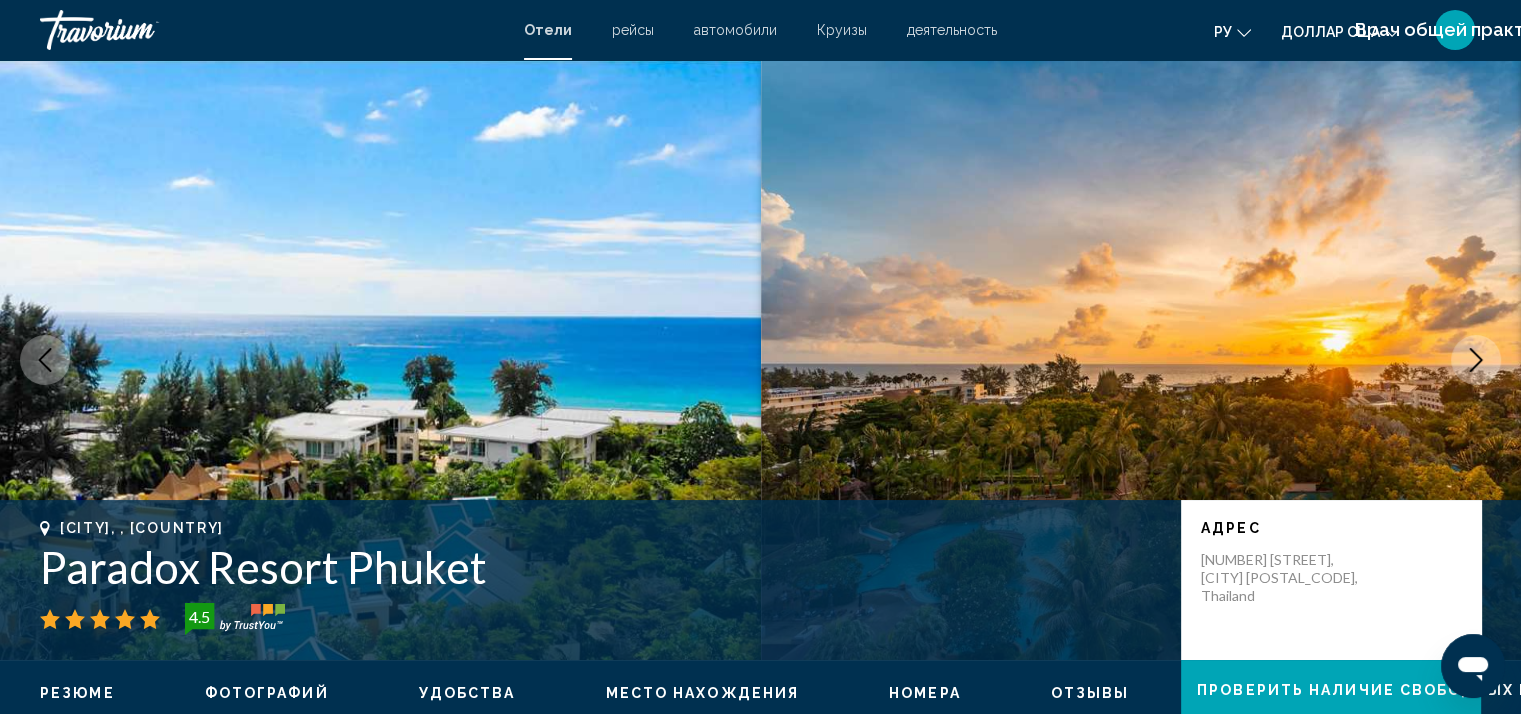 click 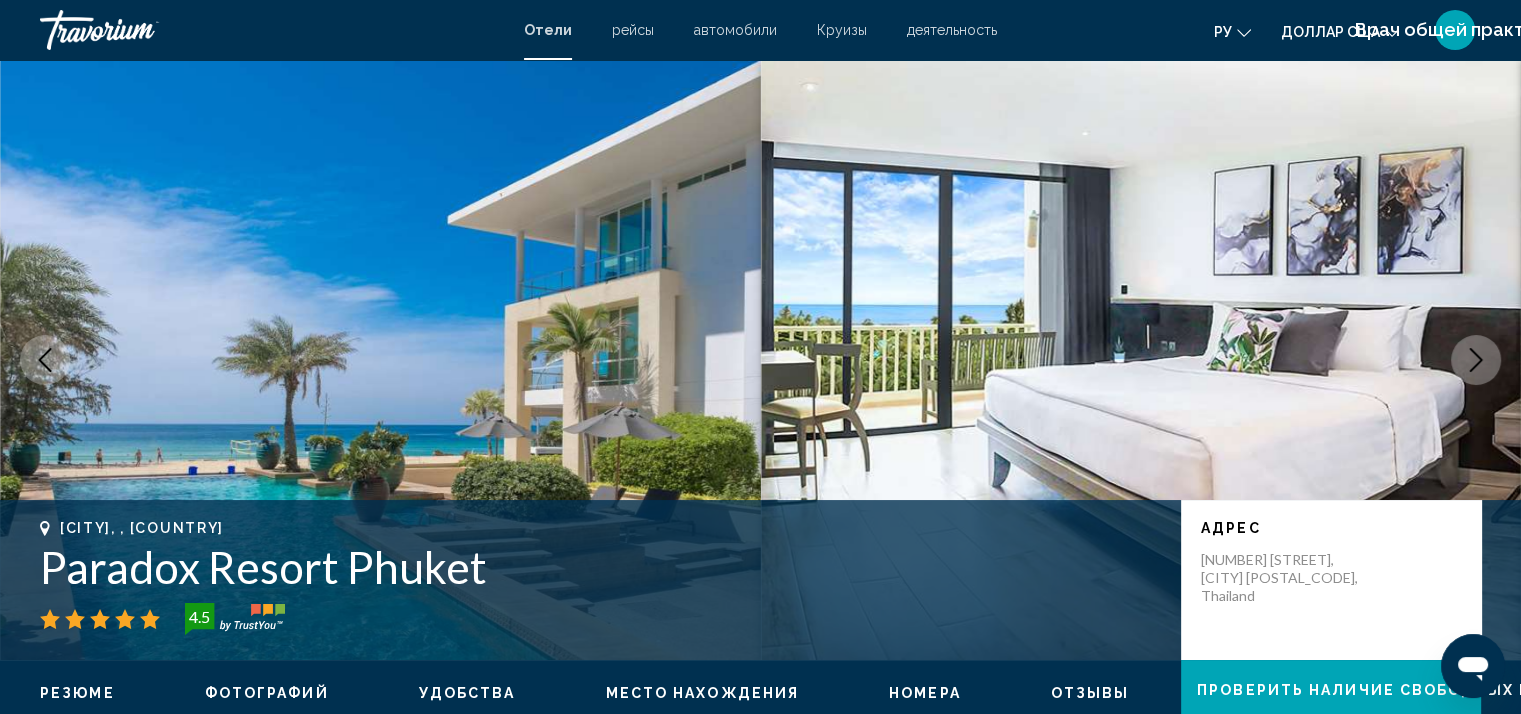 click 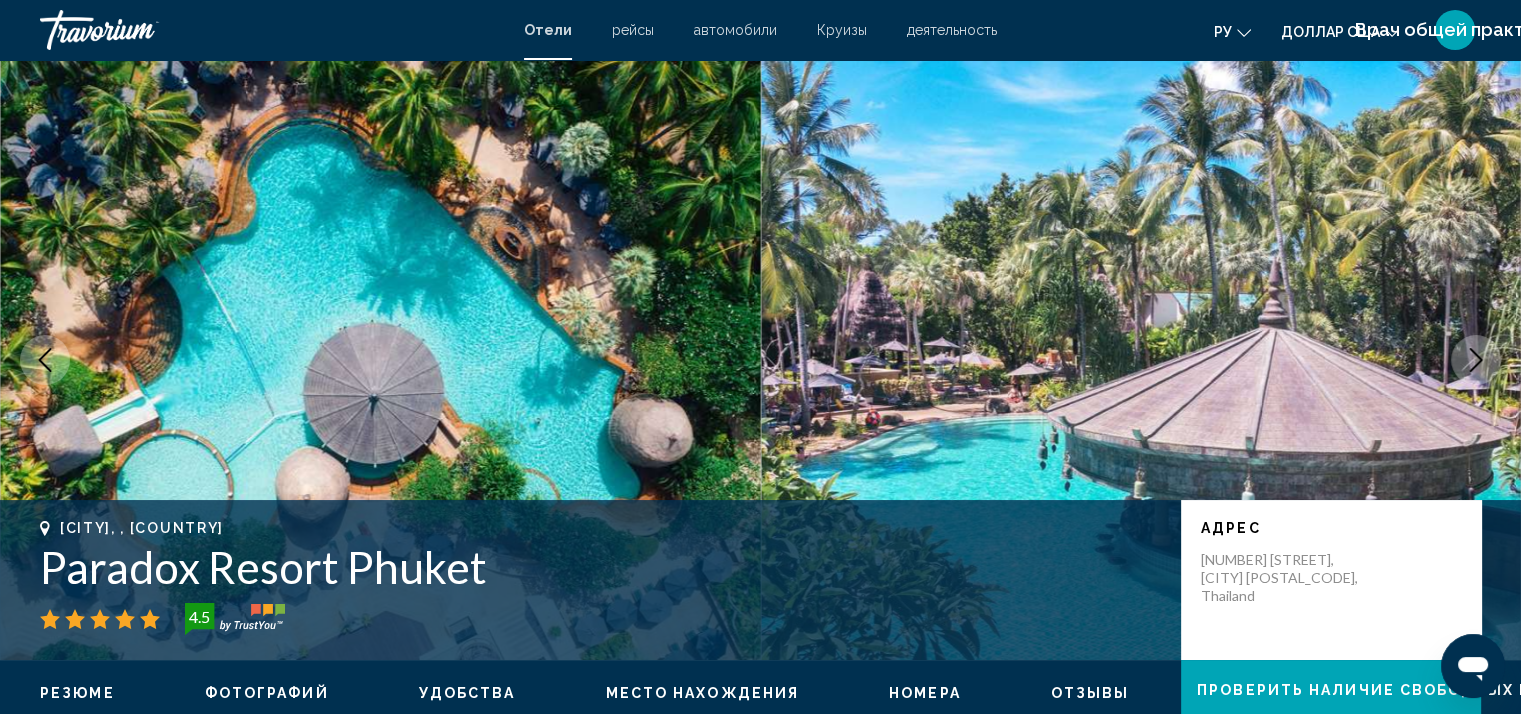 click 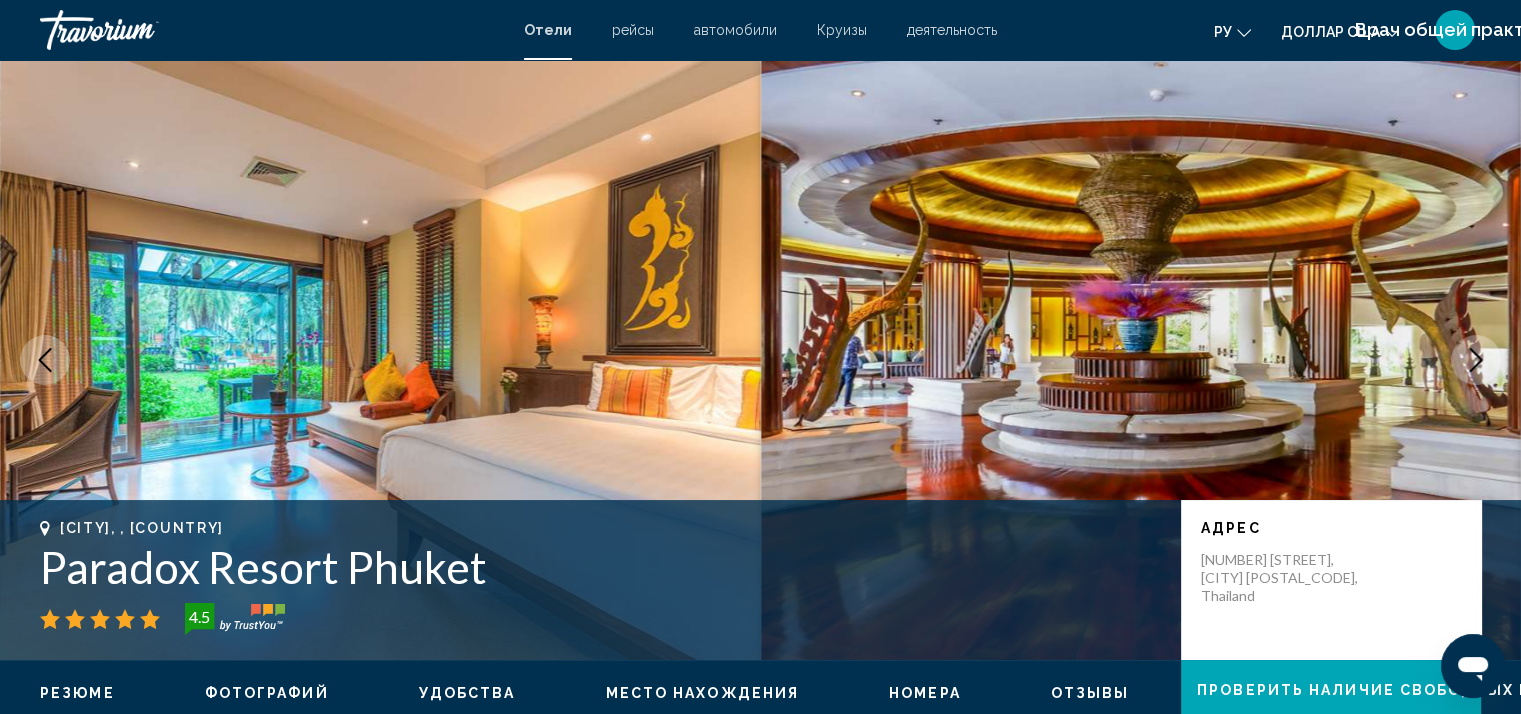 click 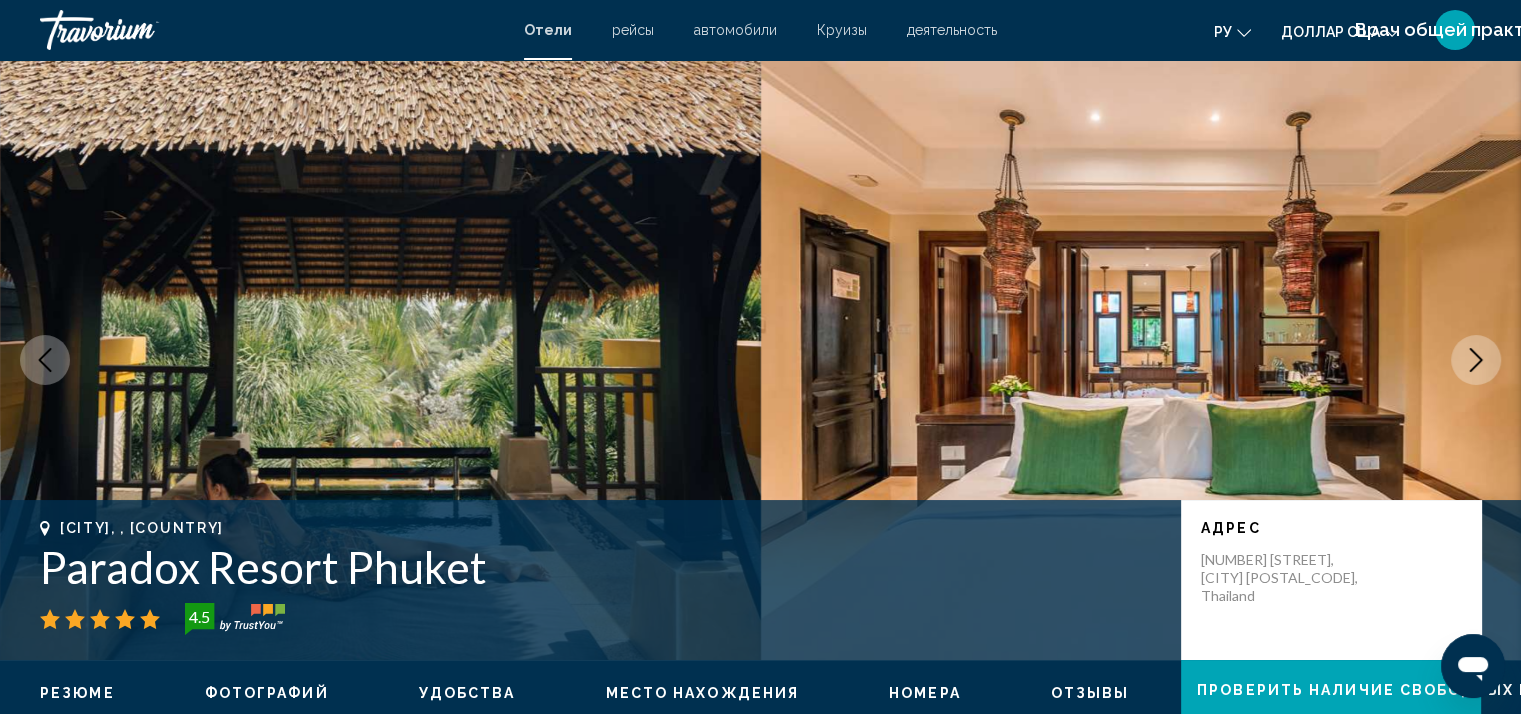 click 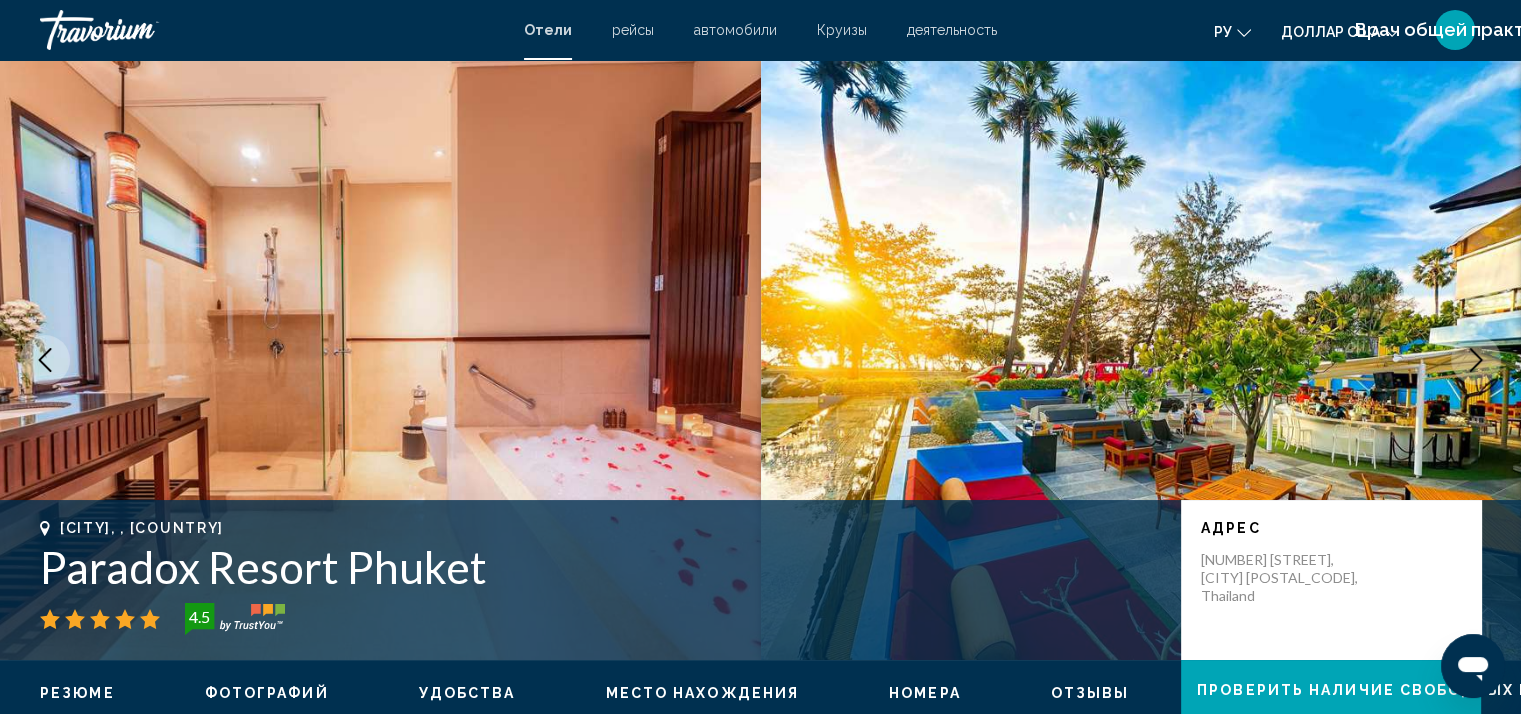click 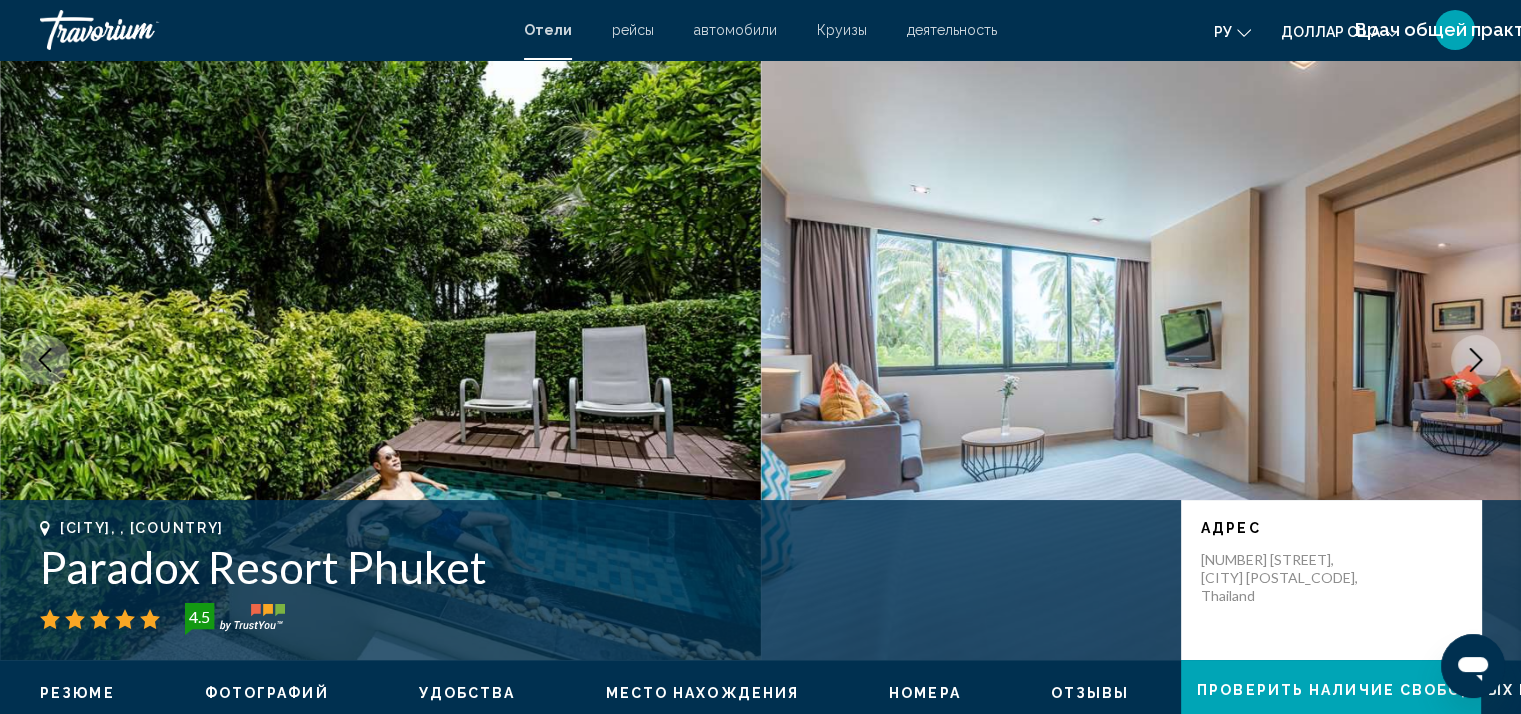 click 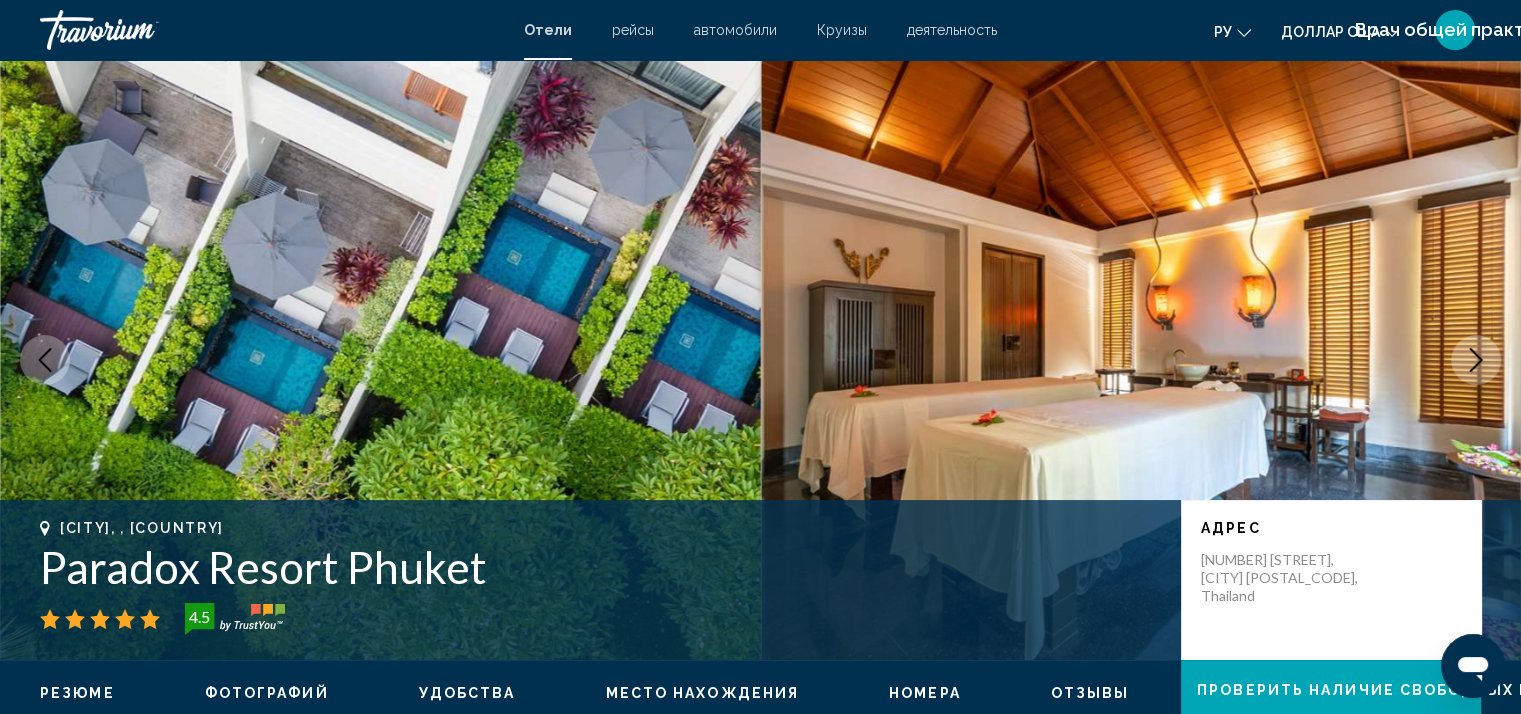 click 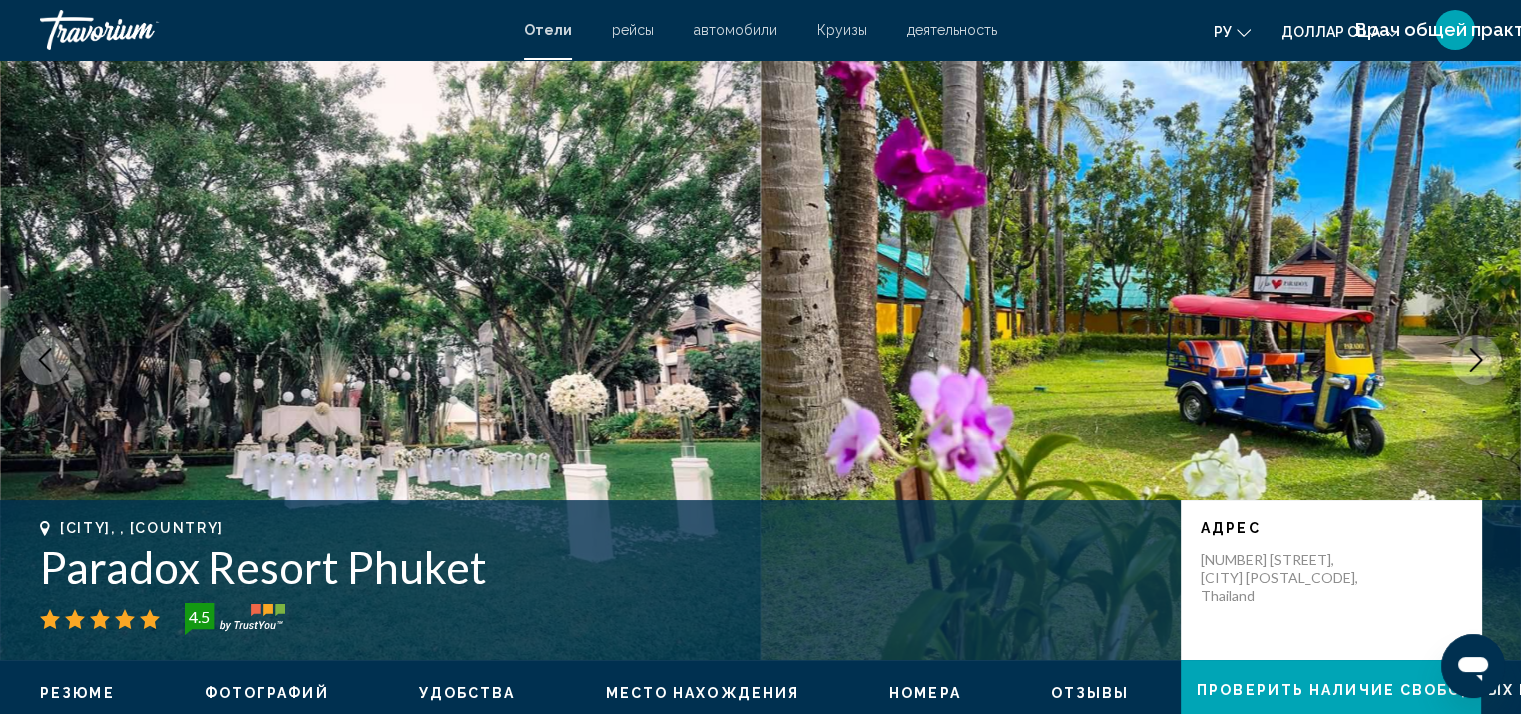 click 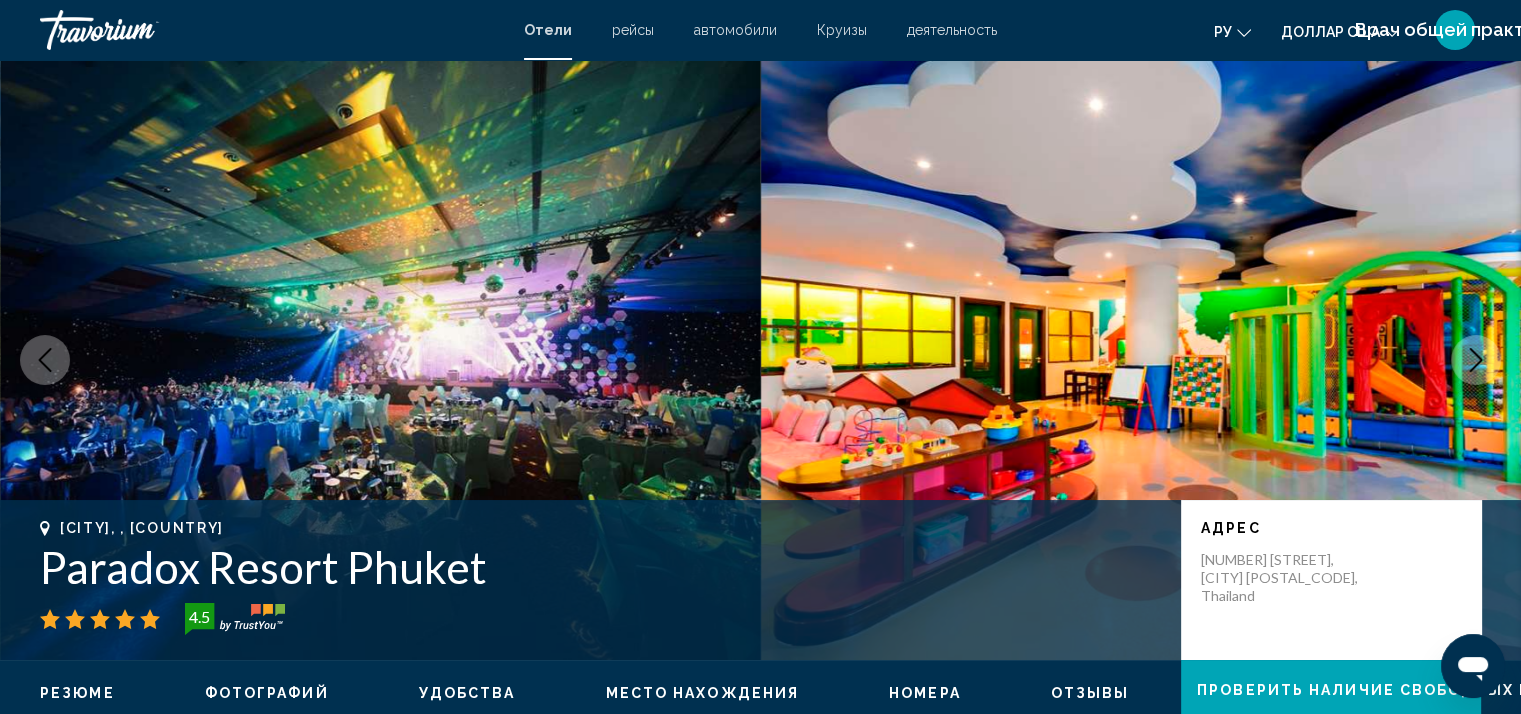 click 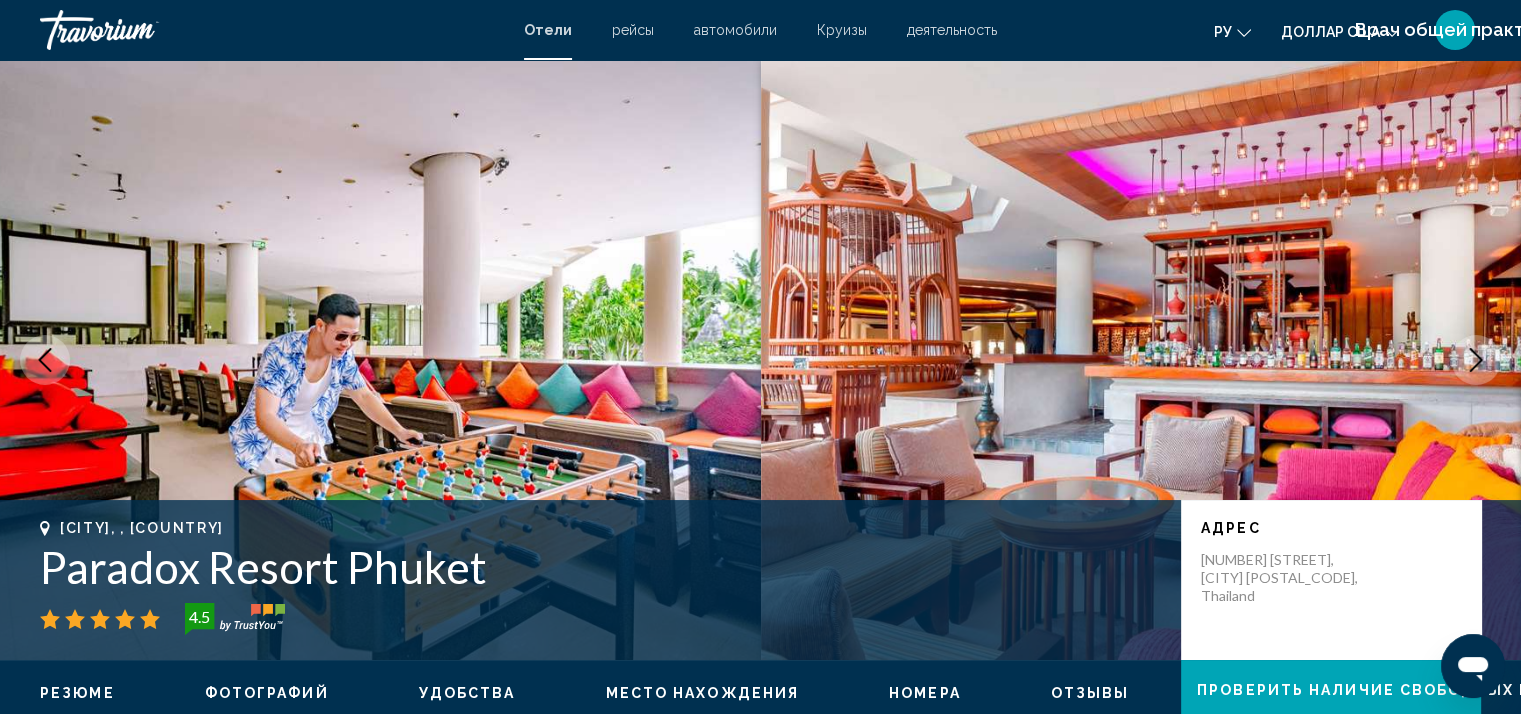 click 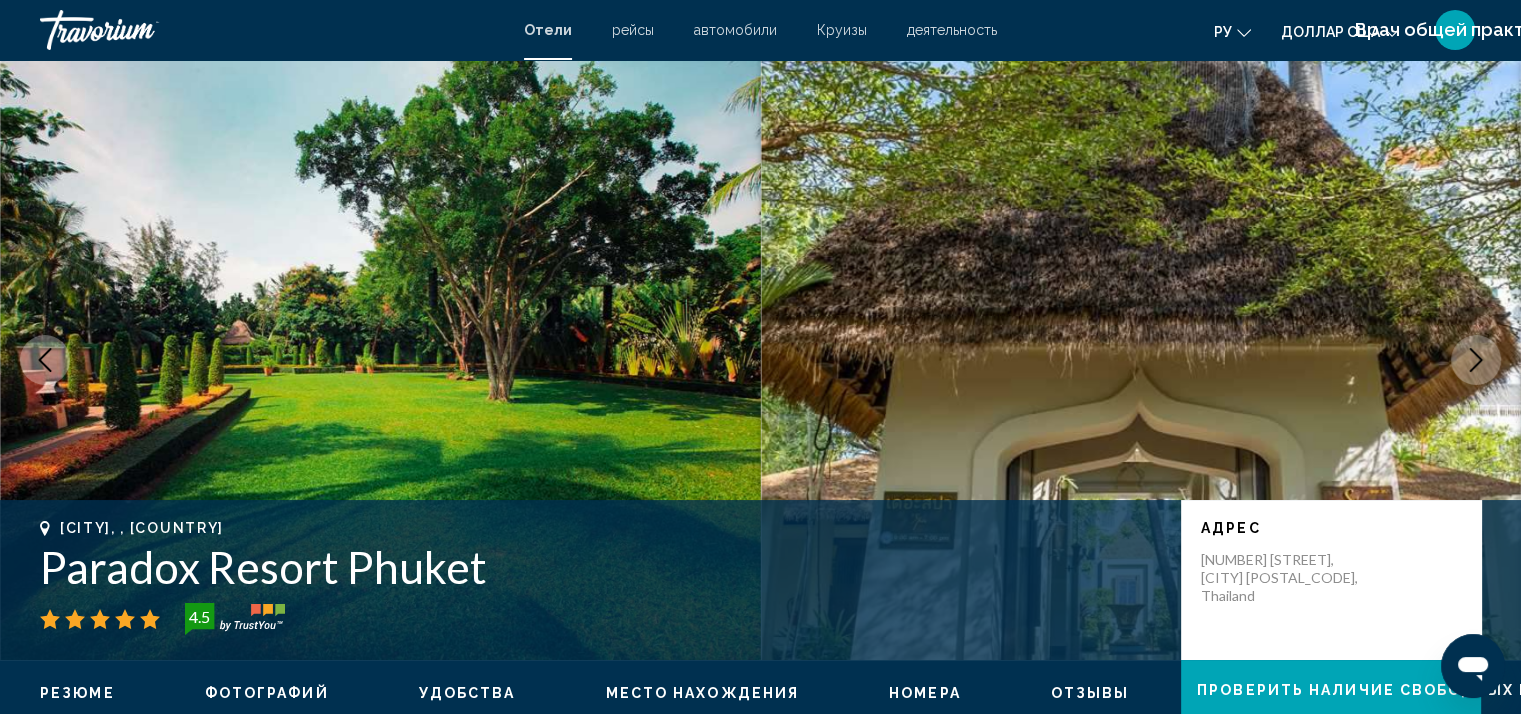 click 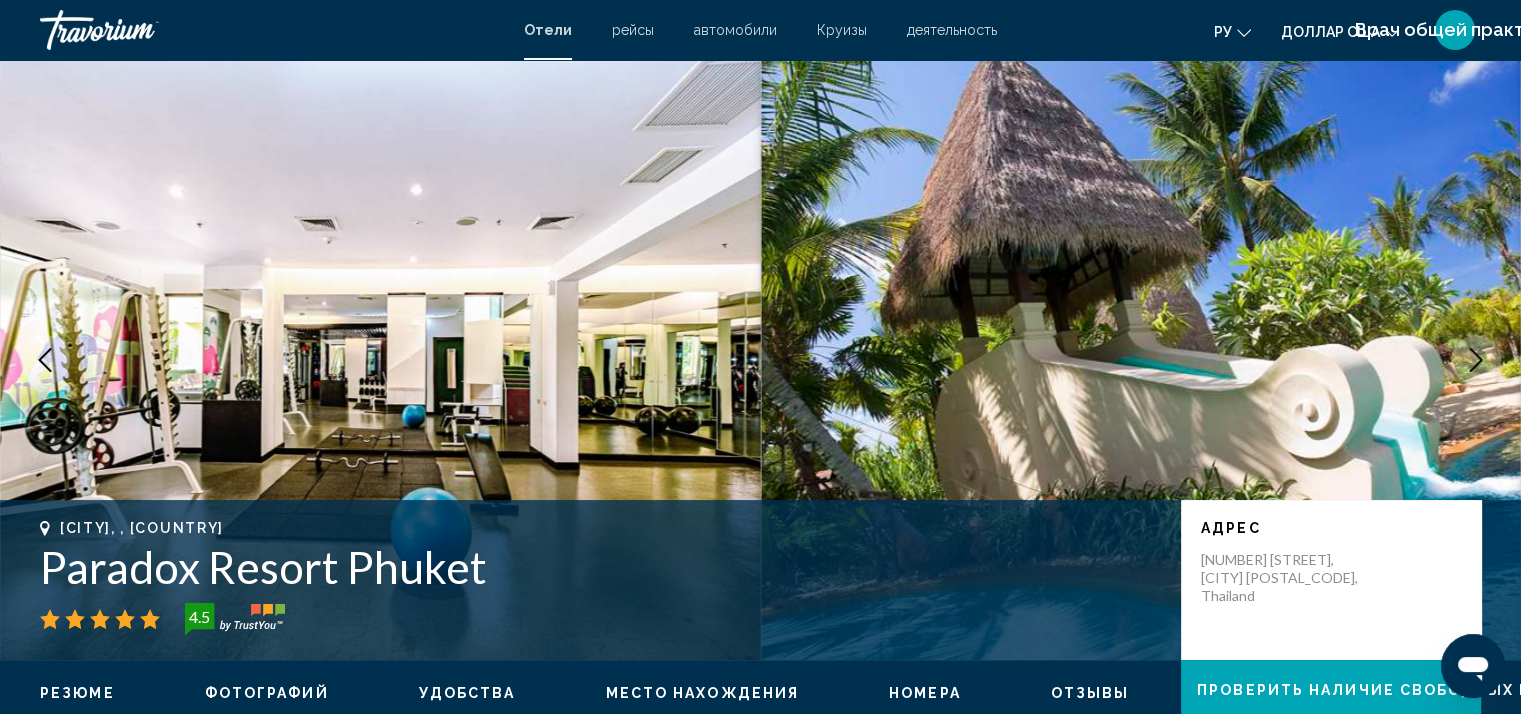 click 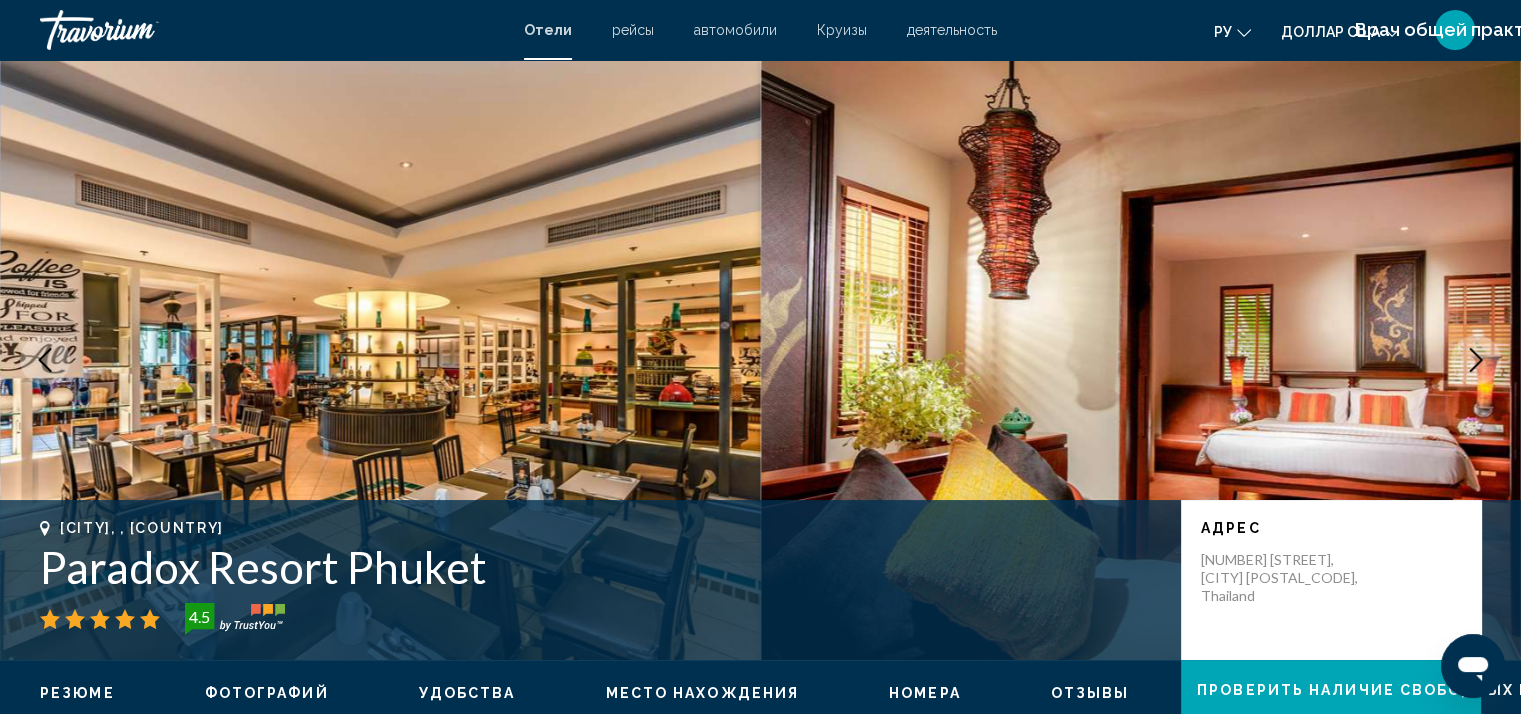 click 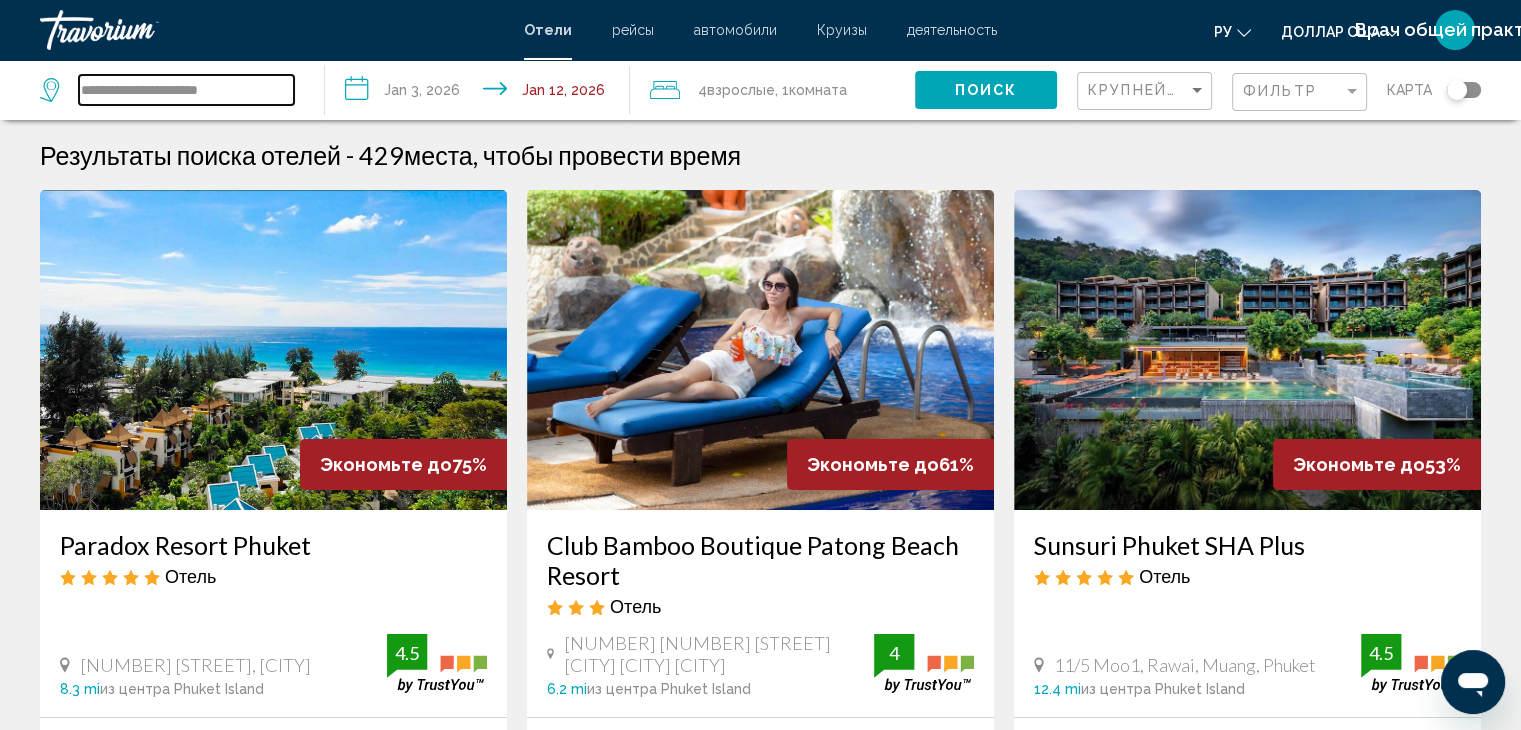 drag, startPoint x: 263, startPoint y: 91, endPoint x: 0, endPoint y: 105, distance: 263.37234 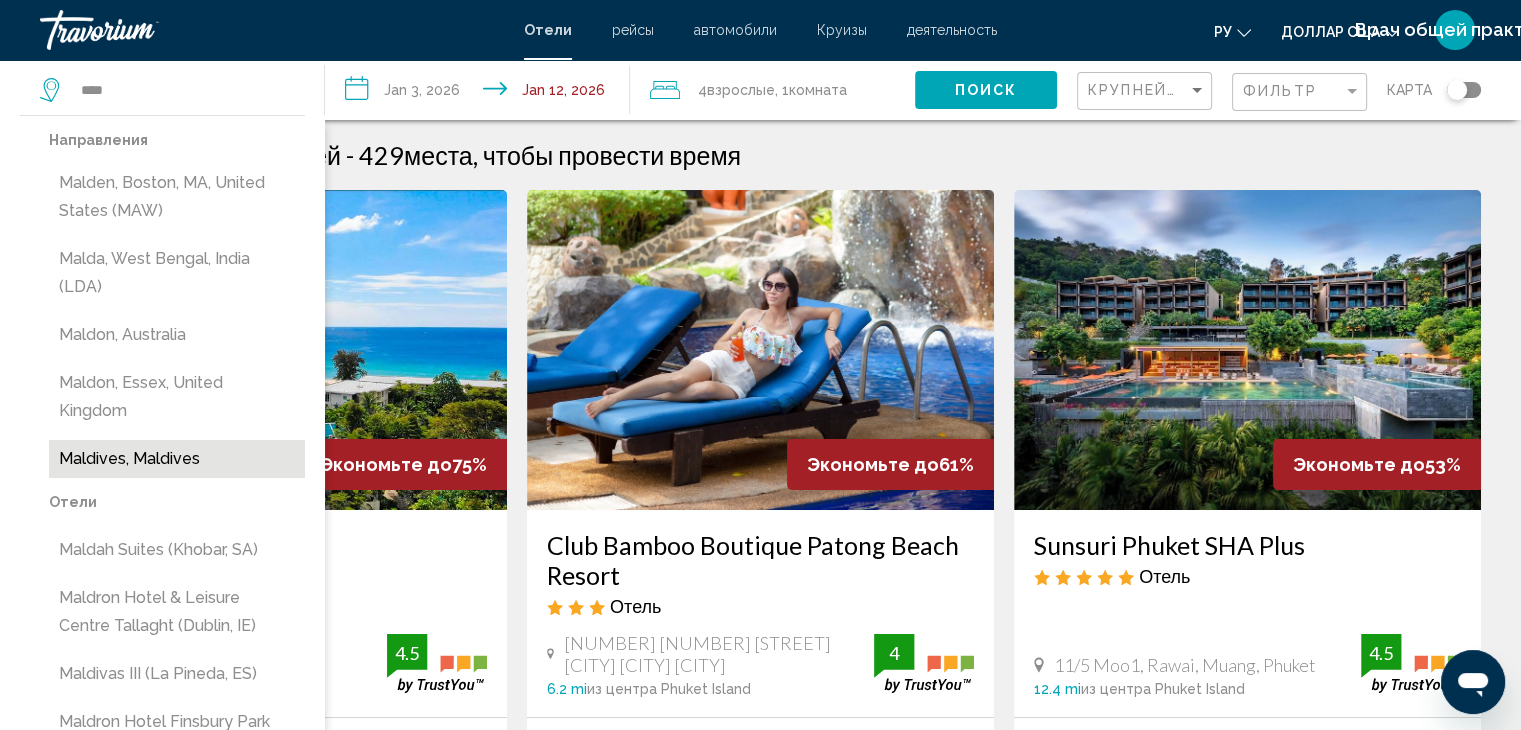 click on "Maldives, Maldives" at bounding box center [177, 459] 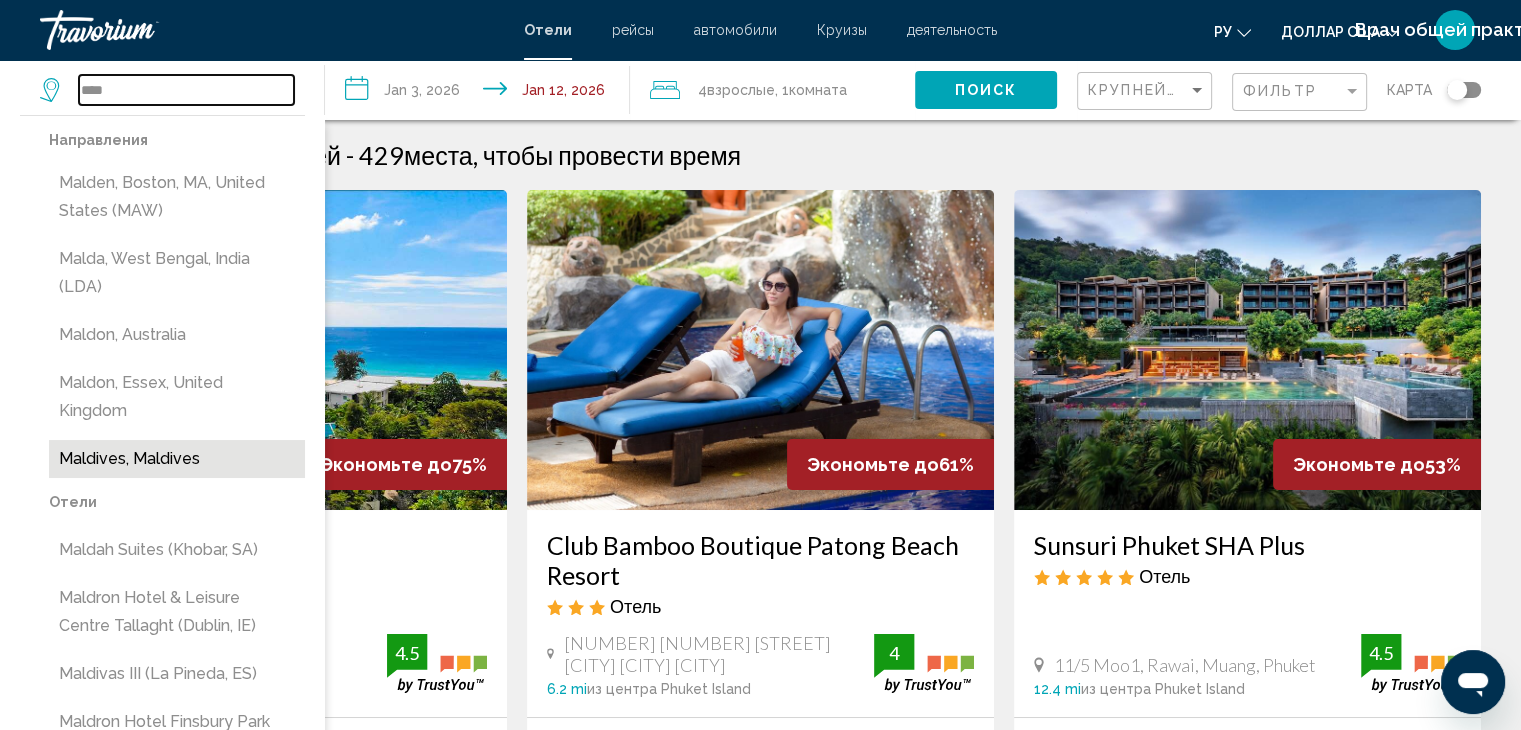 type on "**********" 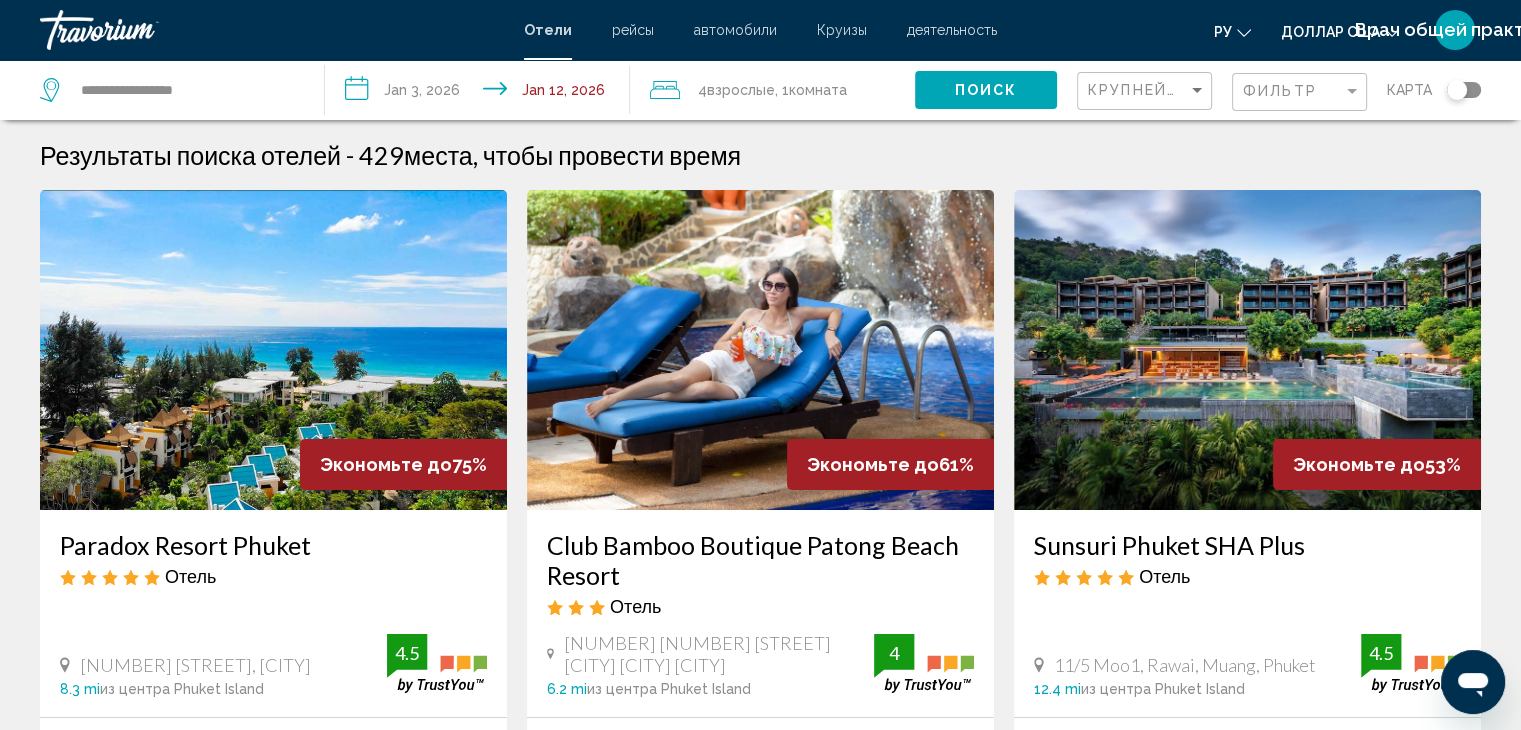 click on "**********" at bounding box center (481, 93) 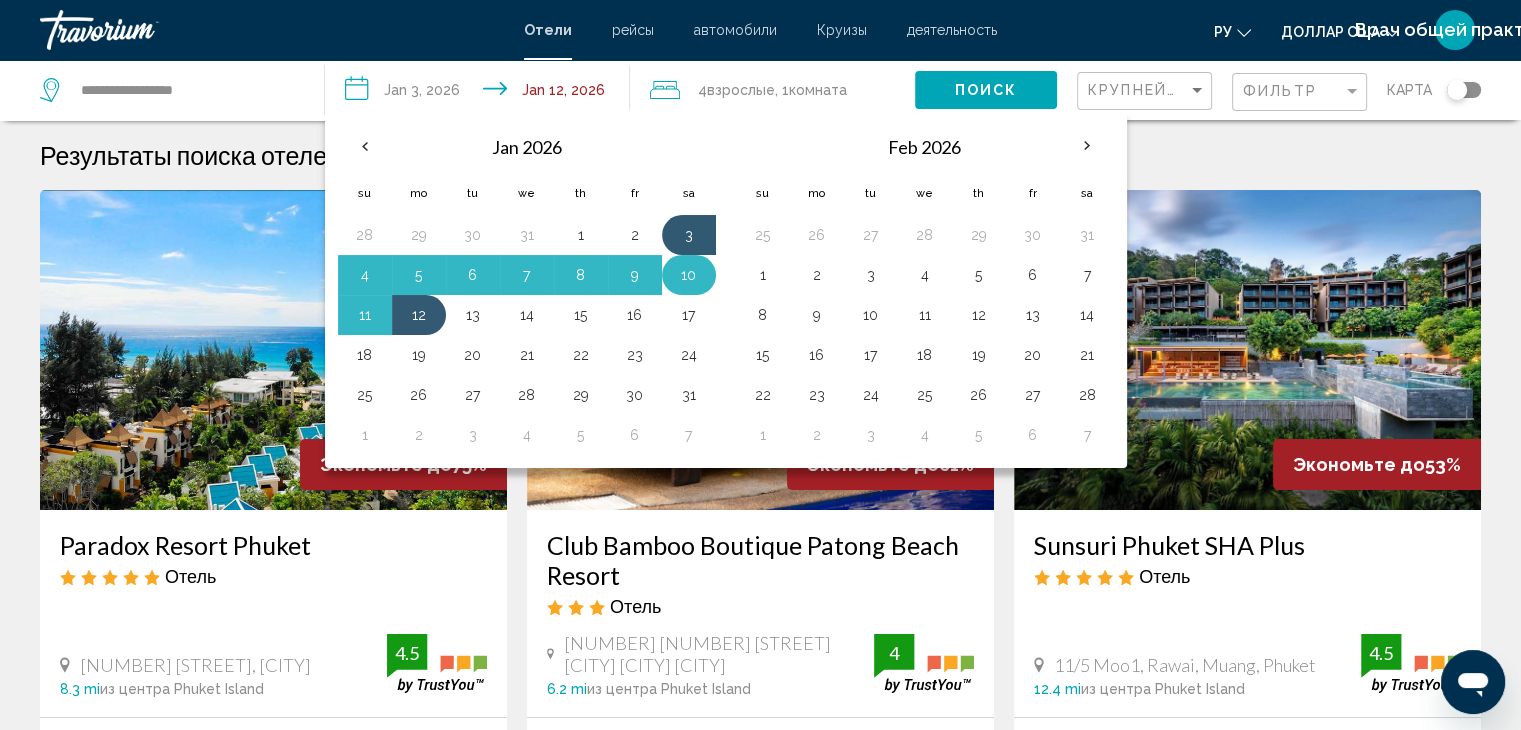 click on "10" at bounding box center (689, 275) 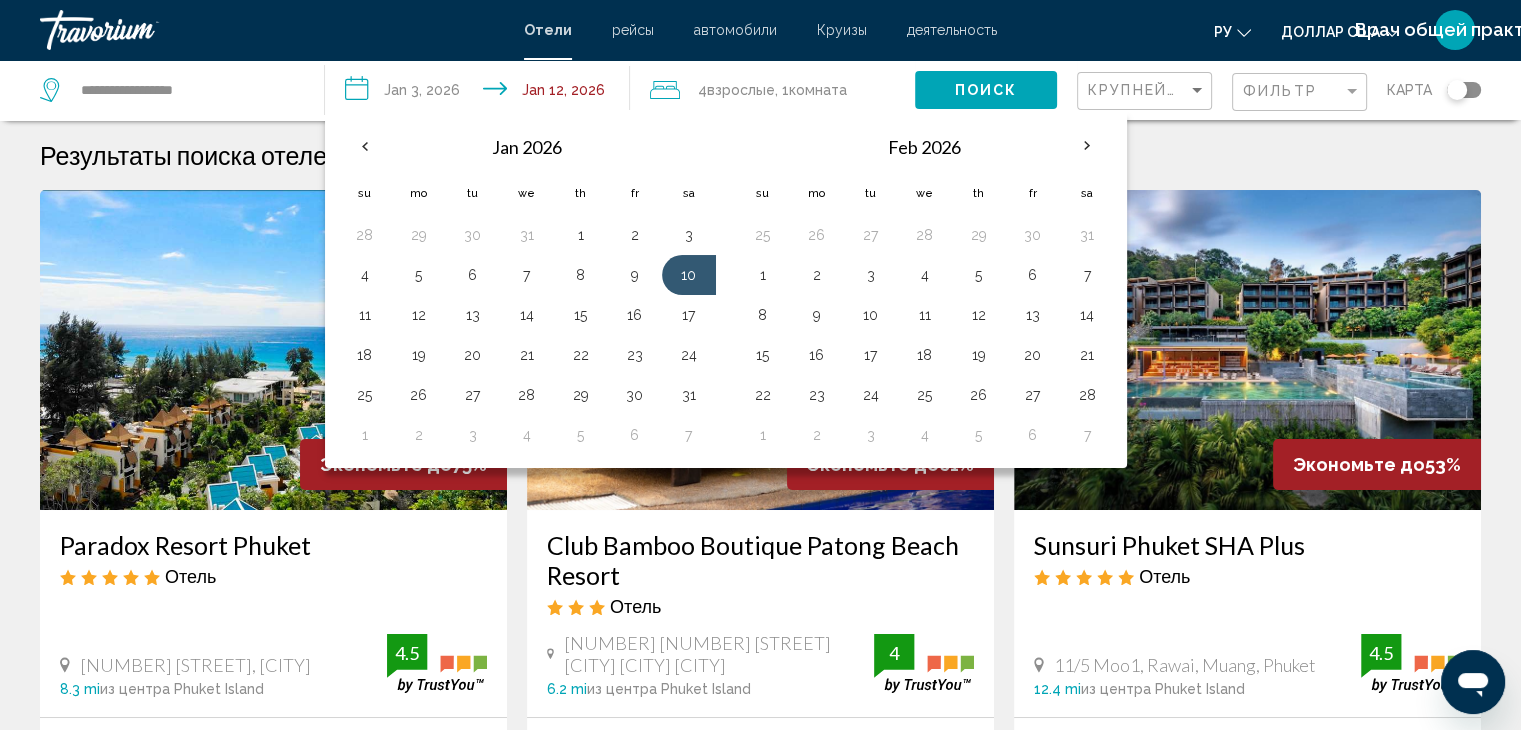 click on "**********" at bounding box center (481, 93) 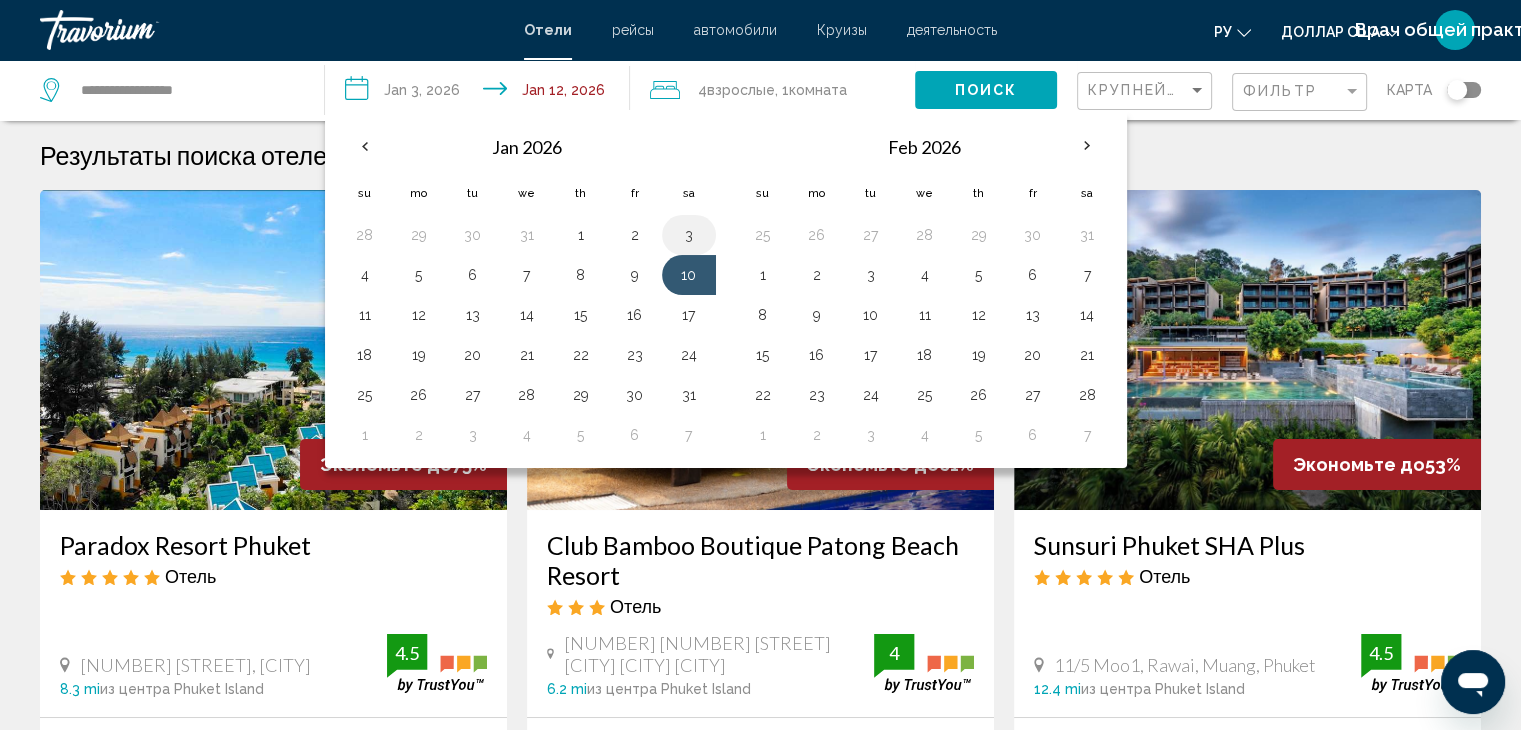 click on "3" at bounding box center [689, 235] 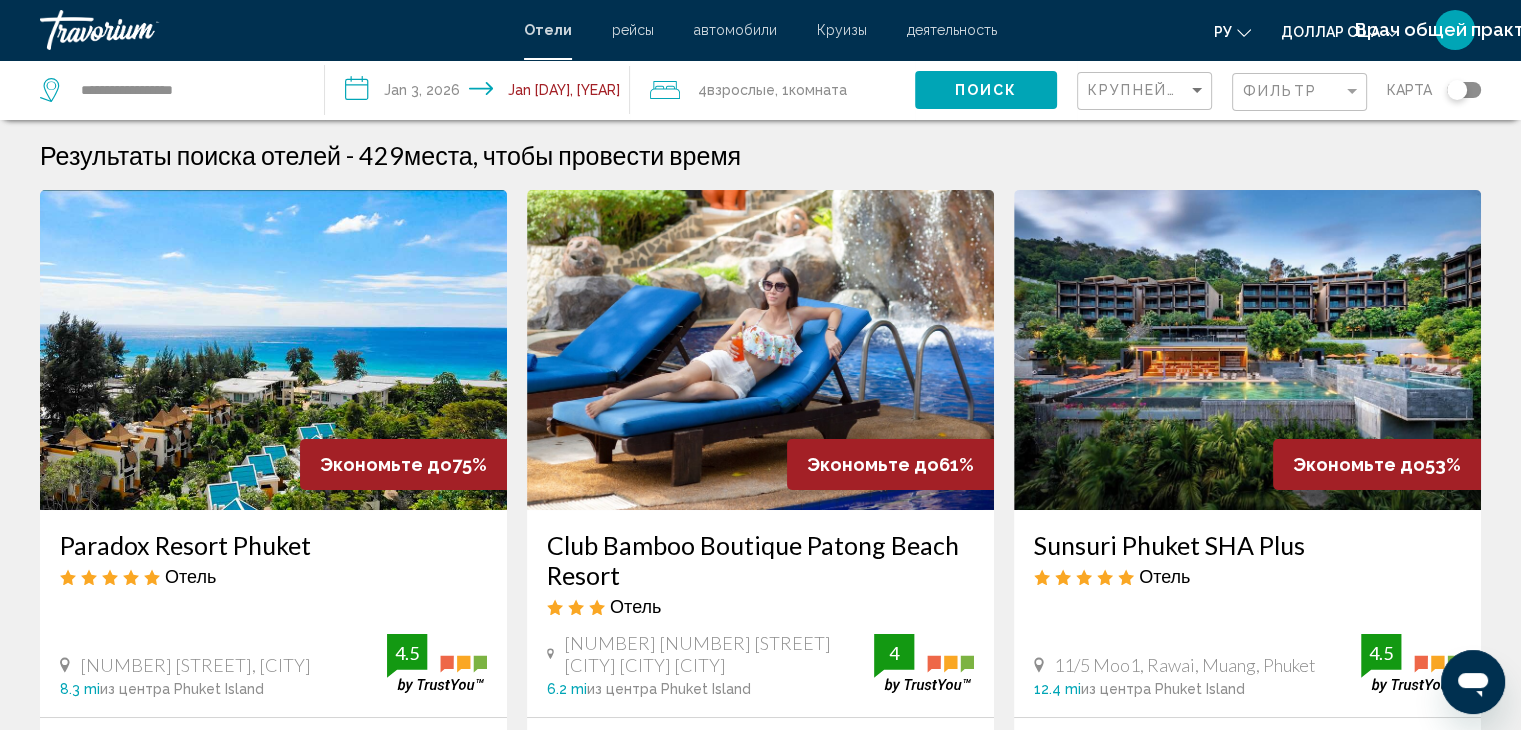 click on "**********" at bounding box center [481, 93] 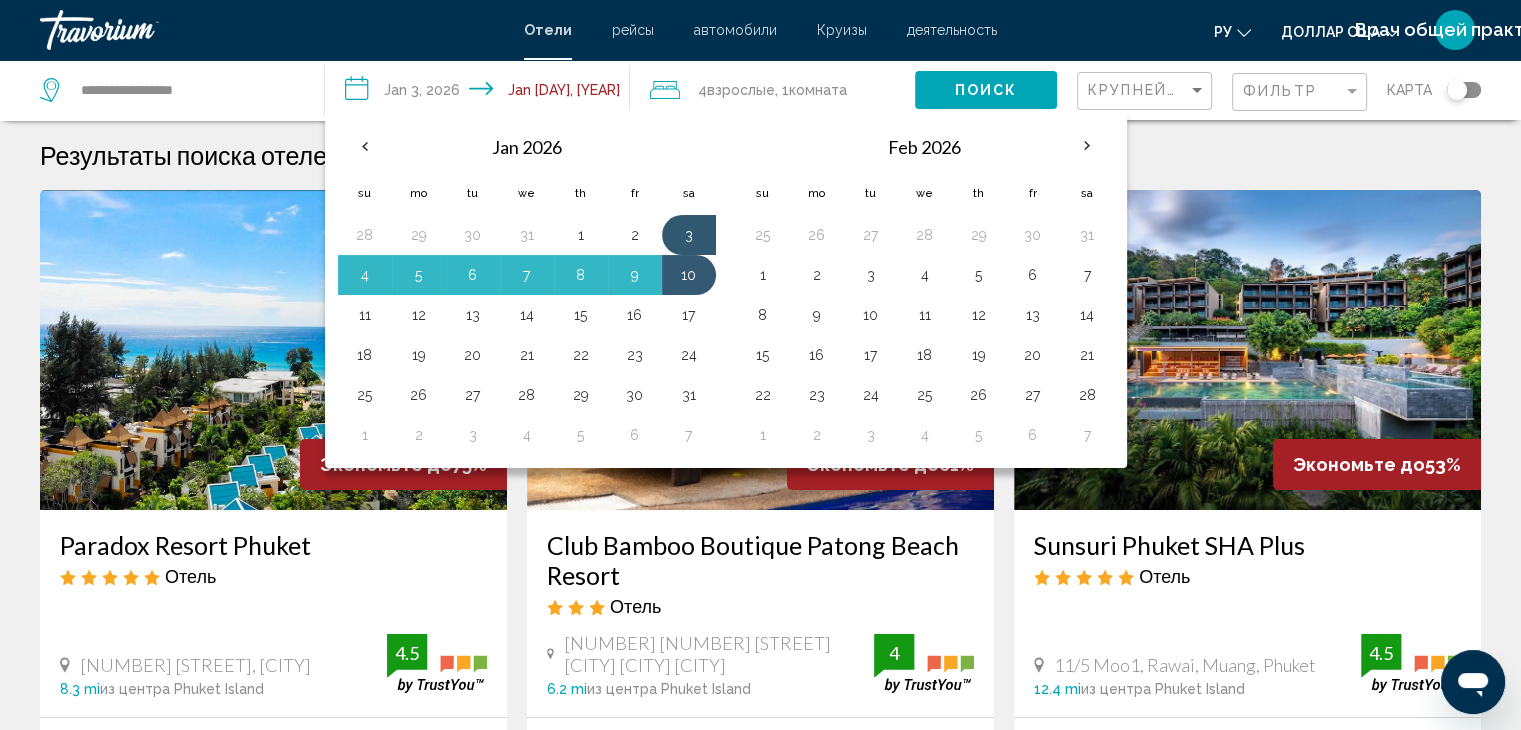 click on "[MONTH] [YEAR] Su Mo Tu We Th Fr Sa 28 29 30 31 1 2 3 4 5 6 7 8 9 10 11 12 13 14 15 16 17 18 19 20 21 22 23 24 25 26 27 28 29 30 31 1 2 3 4 5 6 7 * * * * * * * * * ** ** ** ** ** ** ** ** ** ** ** ** ** ** ** ** ** ** ** ** ** ** ** ** ** ** ** ** ** ** ** ** ** ** ** ** ** ** ** ** ** ** ** ** ** ** ** ** ** ** ** ** ** ** ** ** ** ** ** ** ** ** ** ** **  [MONTH]  [YEAR]  Su Mo Tu We Th Fr Sa 25 26 27 28 29 30 31 1 2 3 4 5 6 7 8 9 10 11 12 13 14 15 16 17 18 19 20 21 22 23 24 25 26 27 28 1 2 3 4 5 6 7 * * * * * * * * * ** ** ** ** ** ** ** ** ** ** ** ** ** ** ** ** ** ** ** ** ** ** ** ** ** ** ** ** ** ** ** ** ** ** ** ** ** ** ** ** ** ** ** ** ** ** ** ** ** ** ** ** ** ** ** ** ** ** ** ** ** ** ** ** **" at bounding box center (726, 289) 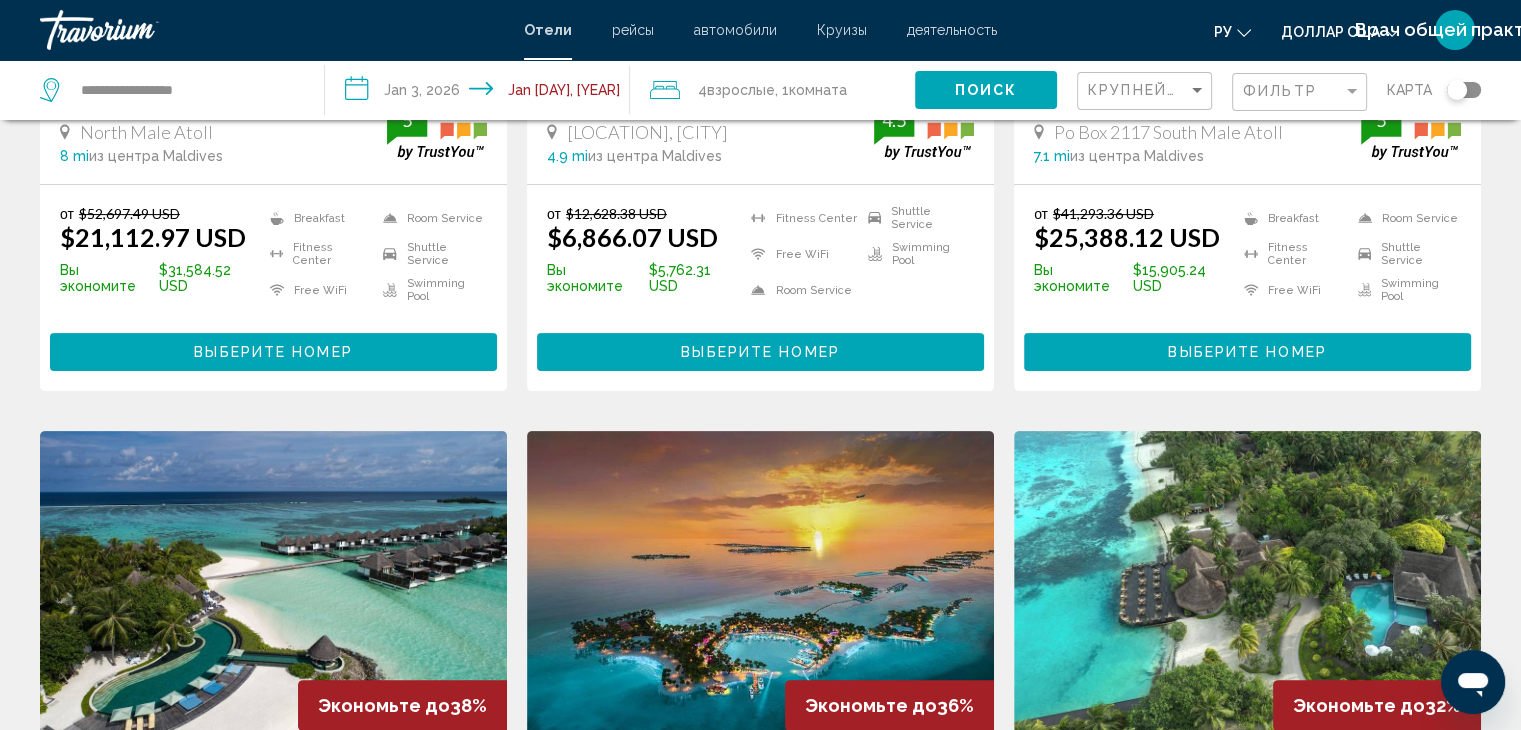 scroll, scrollTop: 500, scrollLeft: 0, axis: vertical 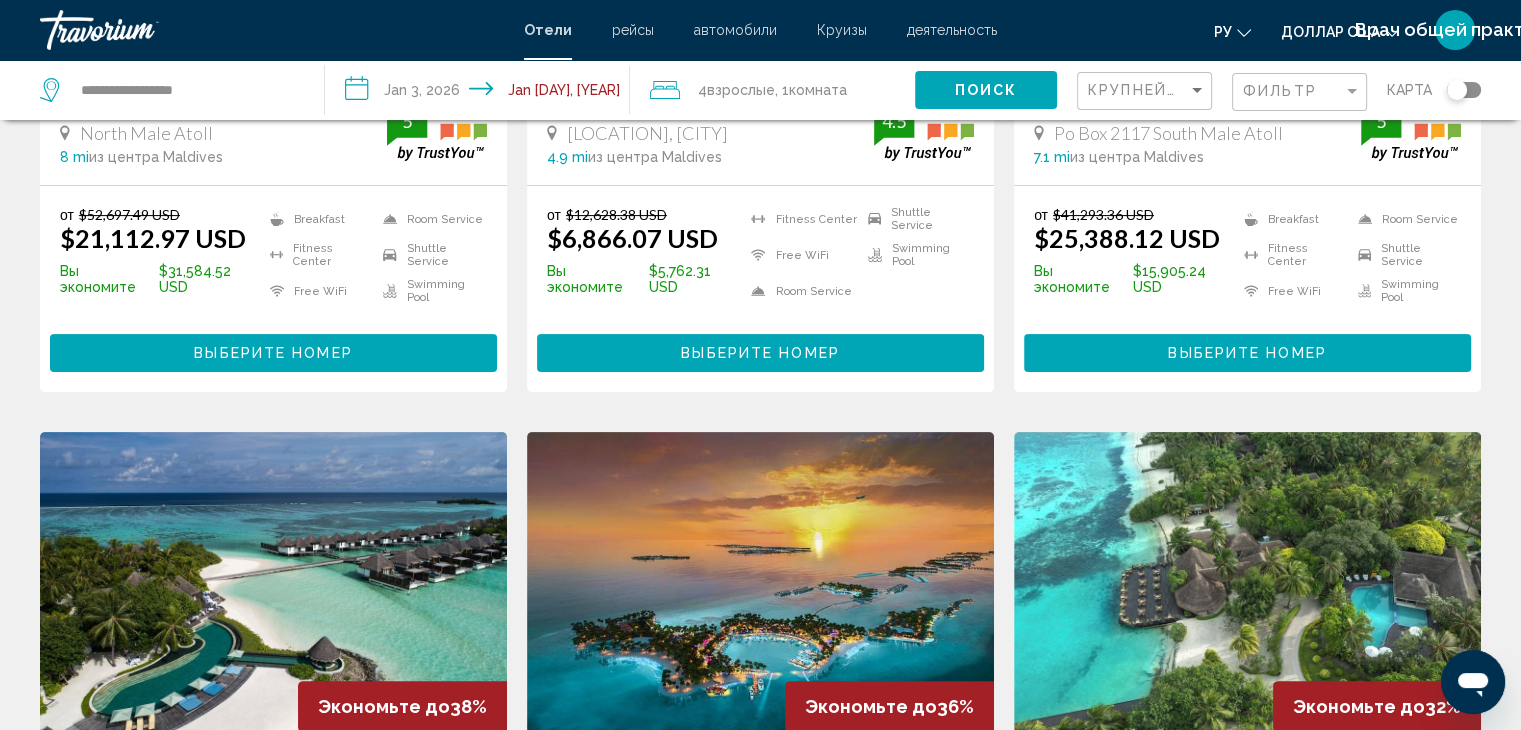 click on "Крупнейшие сбережения" 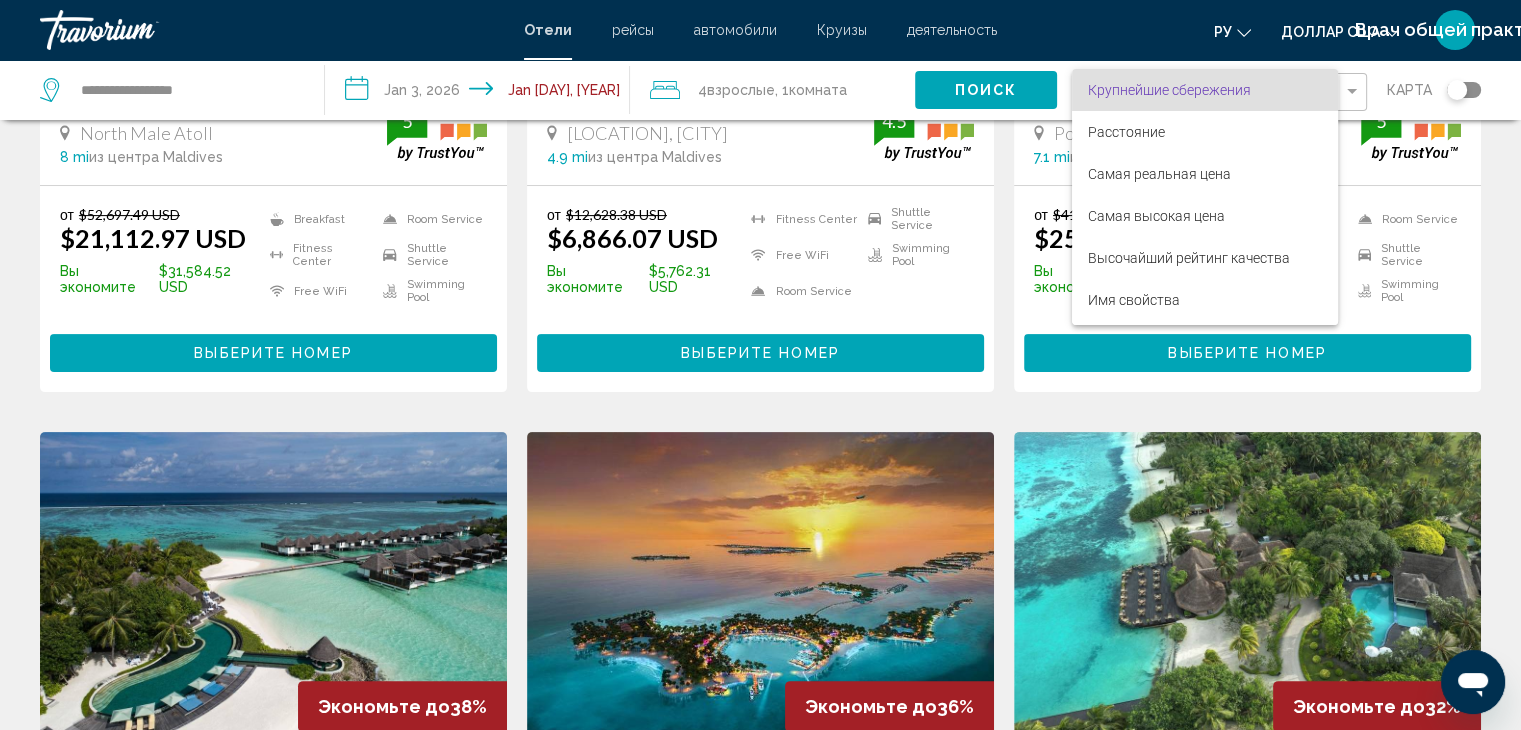 click on "Крупнейшие сбережения" at bounding box center (1205, 90) 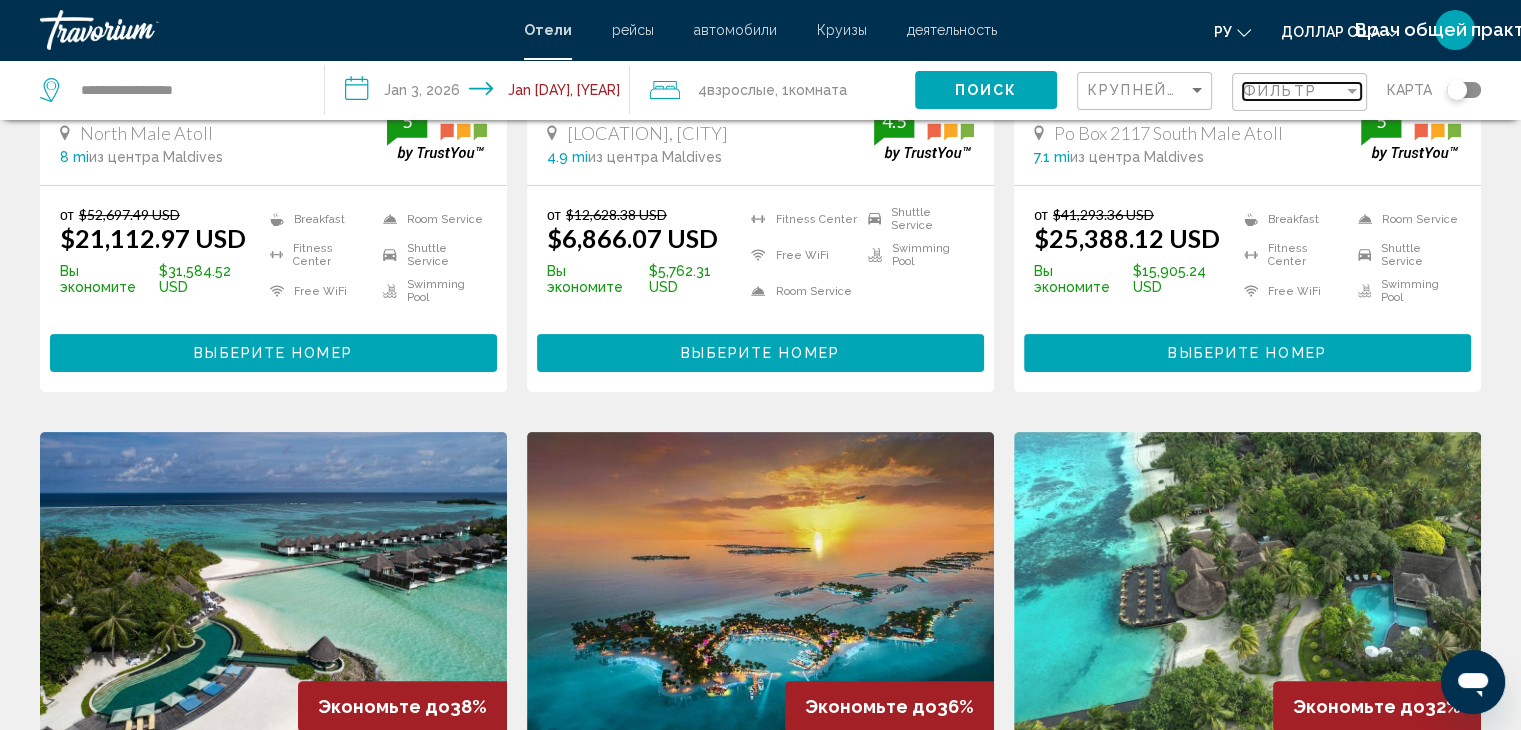 click on "Фильтр" at bounding box center [1293, 91] 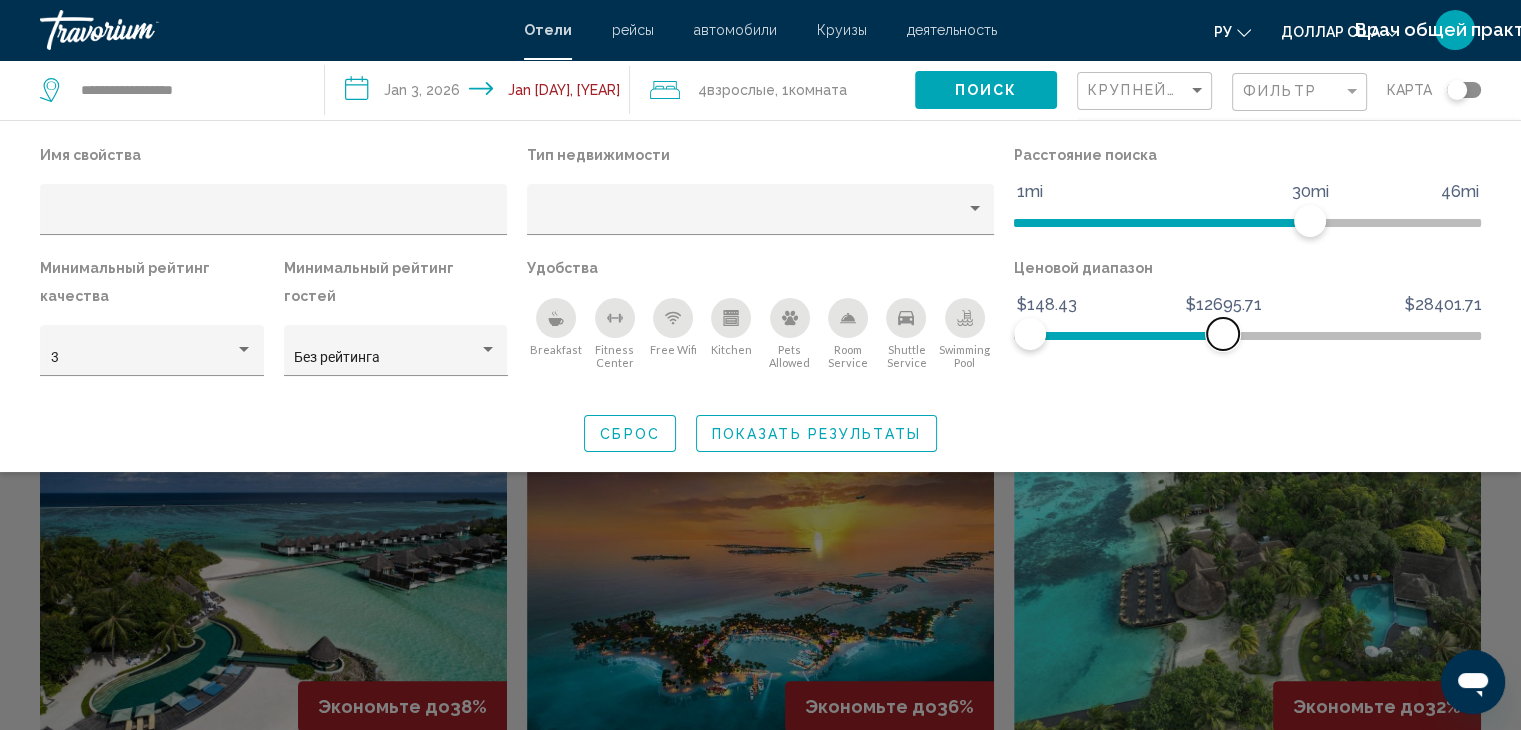 drag, startPoint x: 1469, startPoint y: 338, endPoint x: 1223, endPoint y: 348, distance: 246.20317 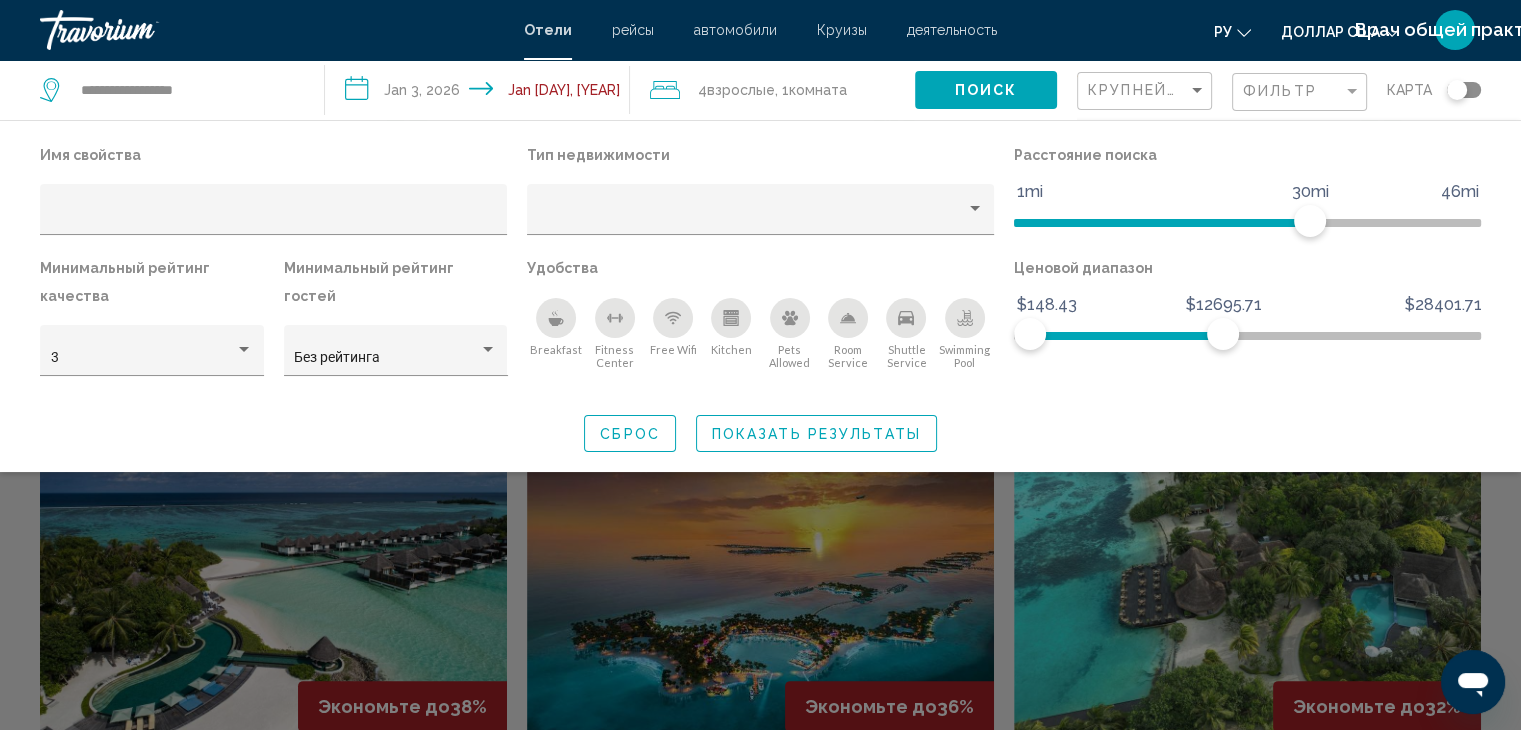 click on "Ценовой диапазон $148.43 $28401.71 $148.43 $12695.71" 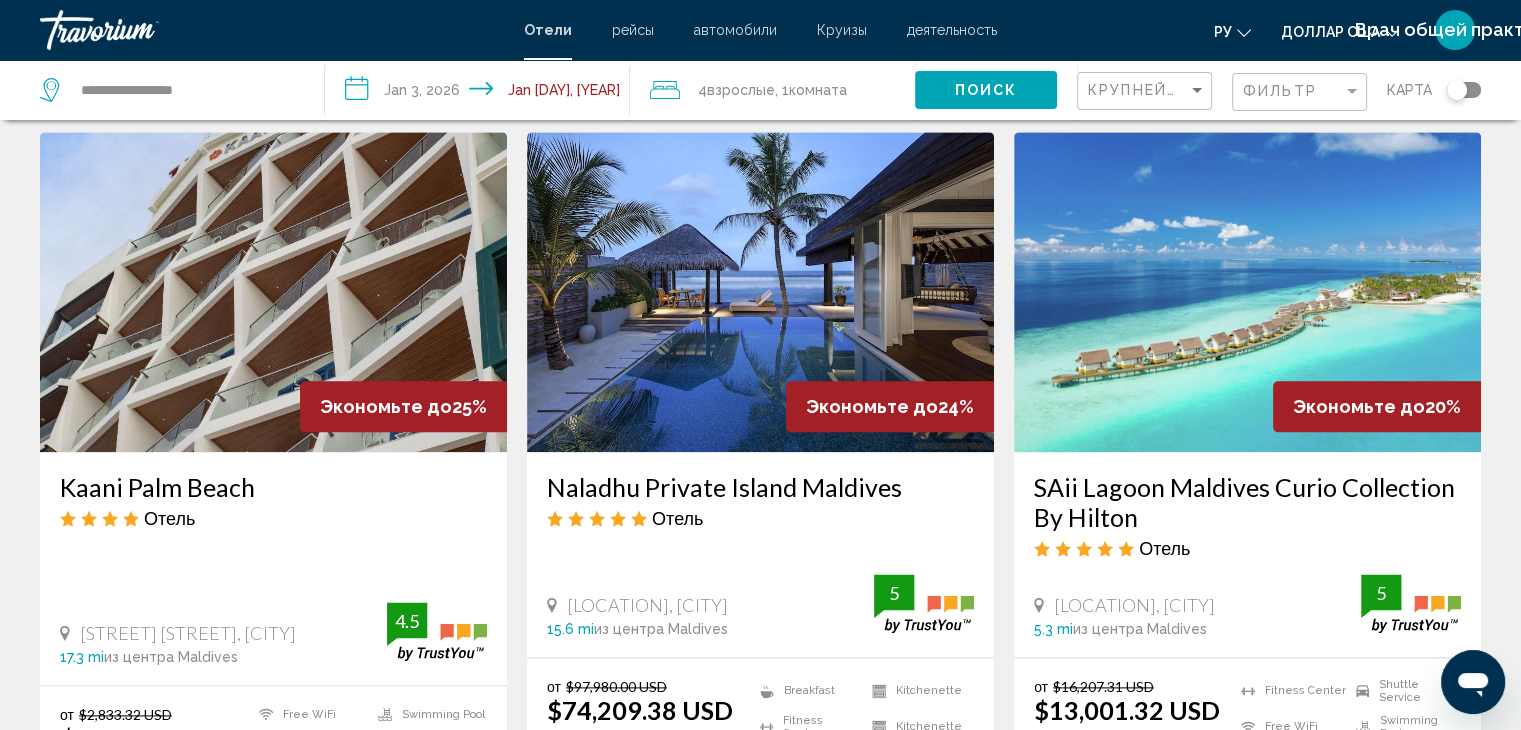 scroll, scrollTop: 2500, scrollLeft: 0, axis: vertical 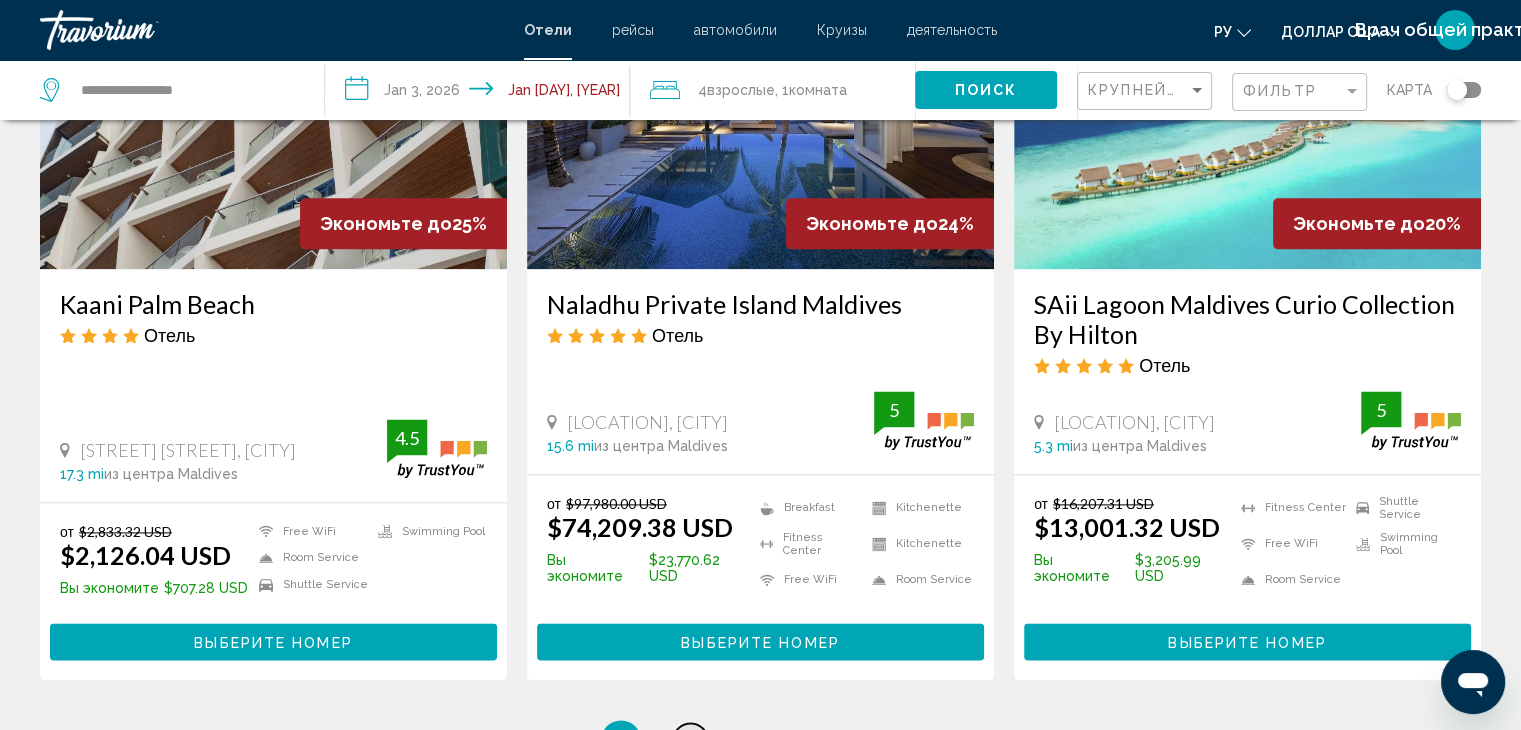 click on "2" at bounding box center [691, 740] 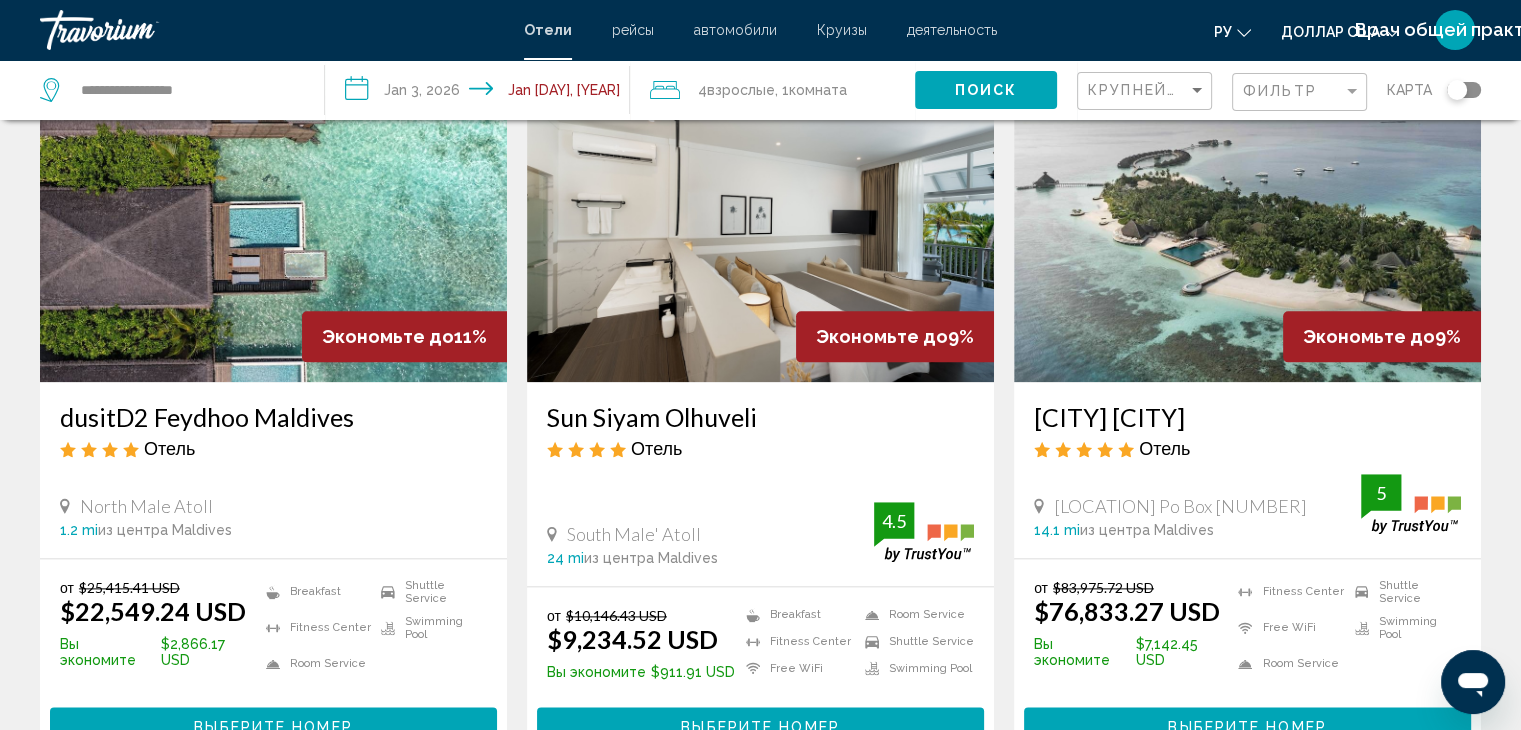 scroll, scrollTop: 2600, scrollLeft: 0, axis: vertical 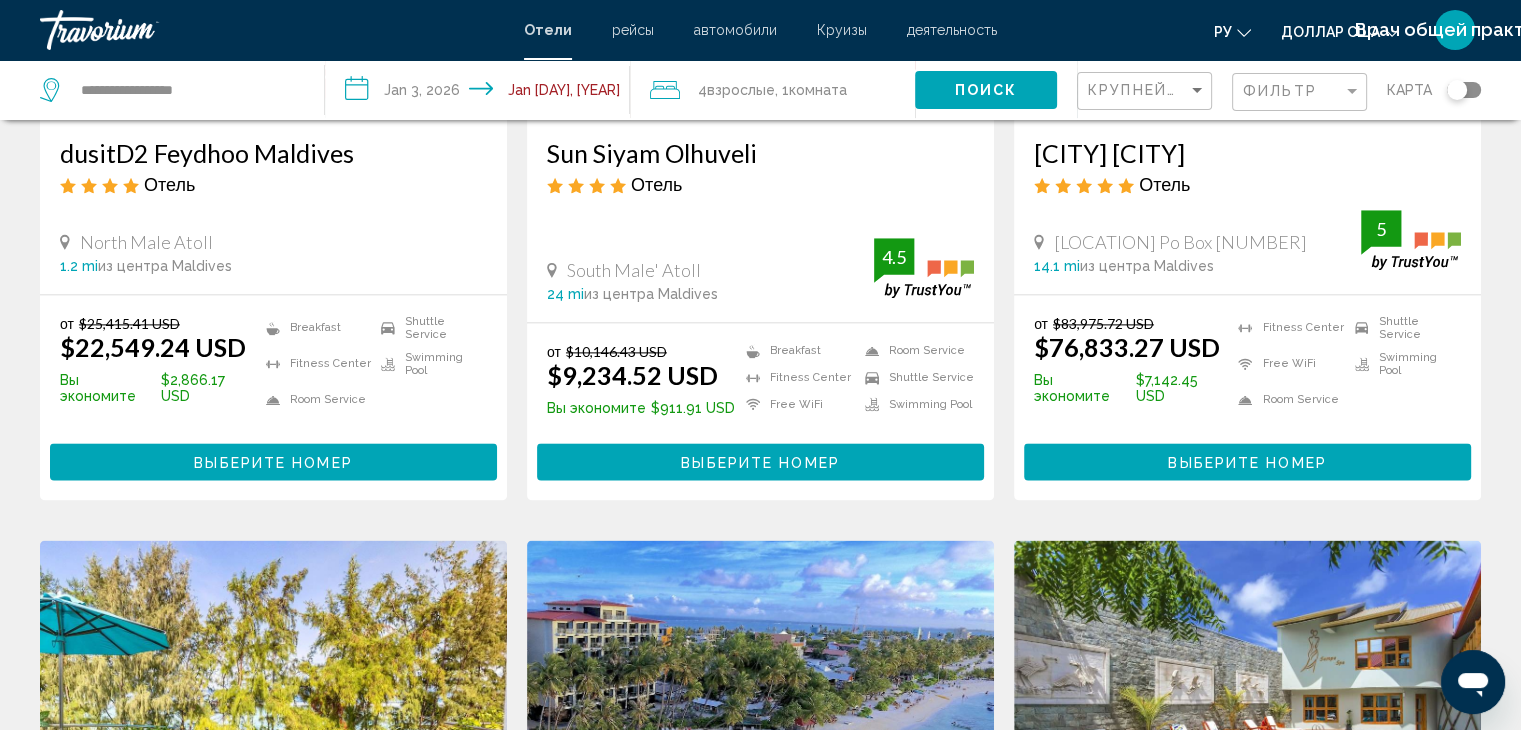 click on "3" at bounding box center (761, 1302) 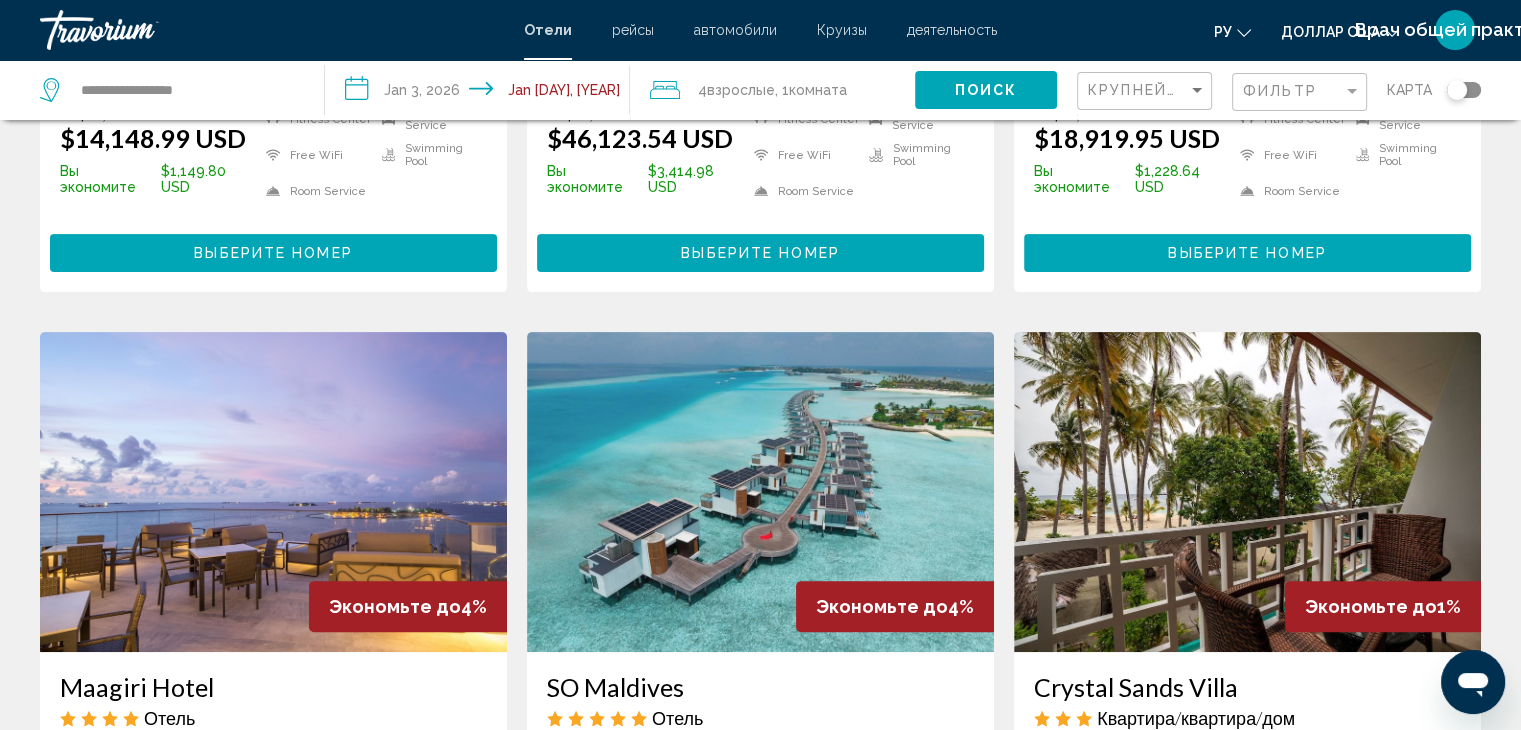 scroll, scrollTop: 0, scrollLeft: 0, axis: both 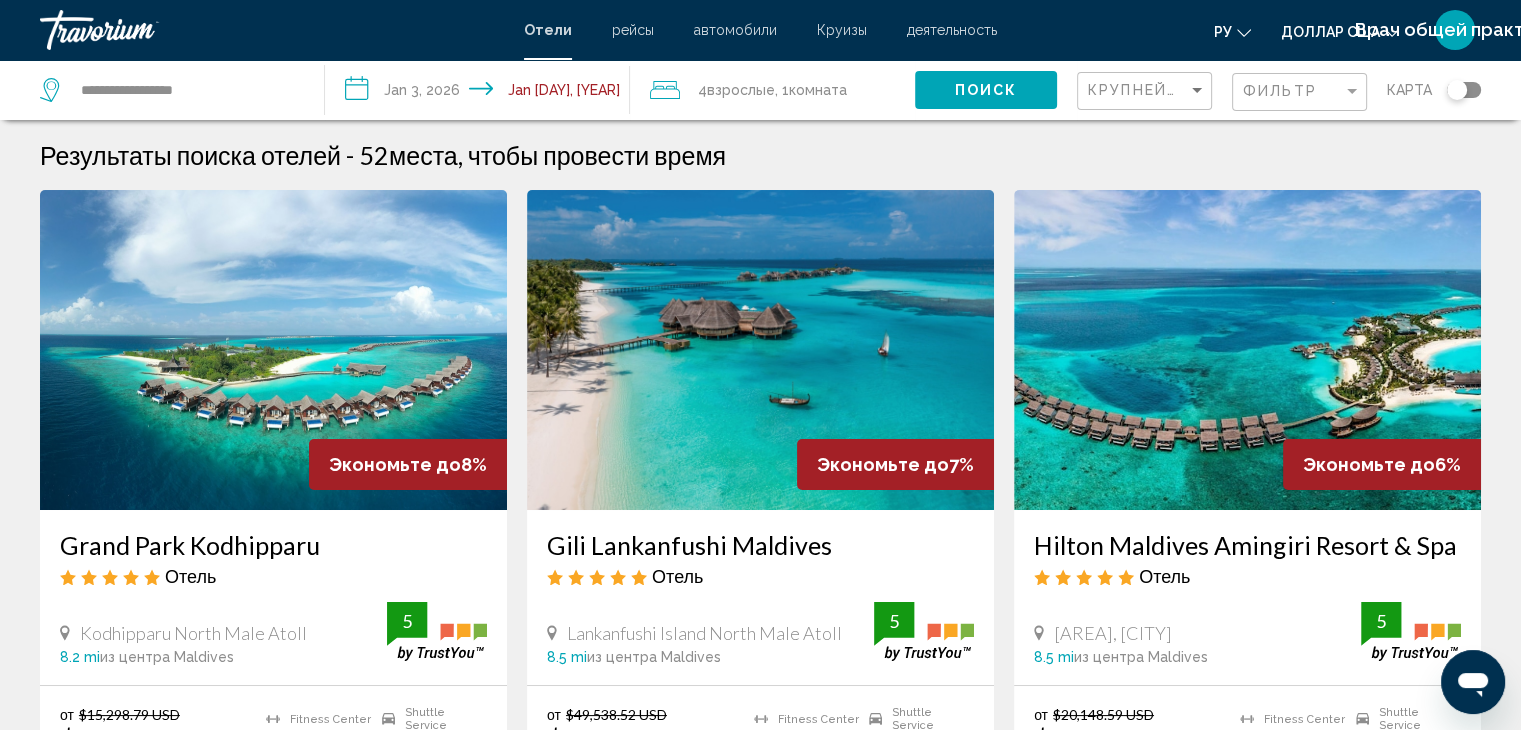click on "**********" at bounding box center (481, 93) 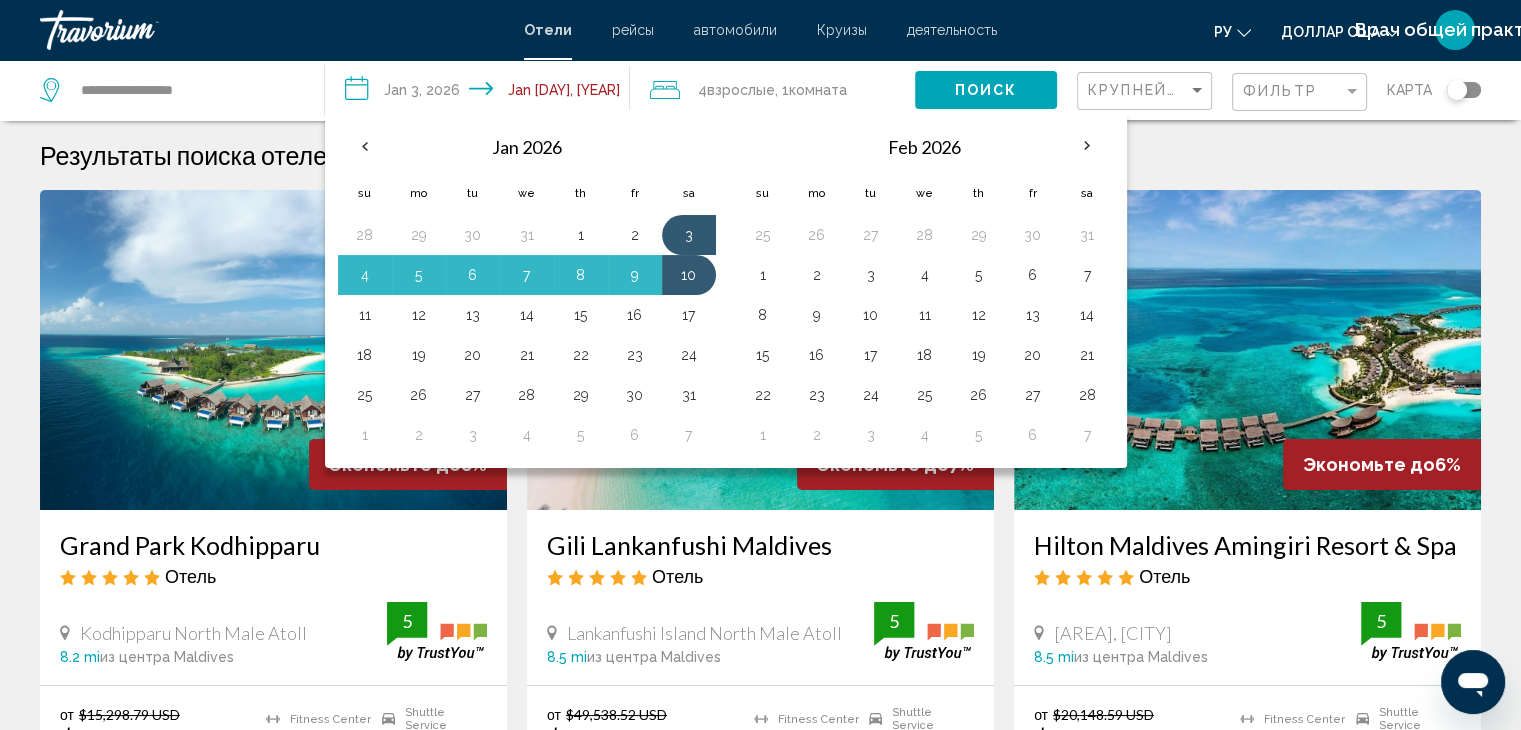 click on "**********" at bounding box center [481, 93] 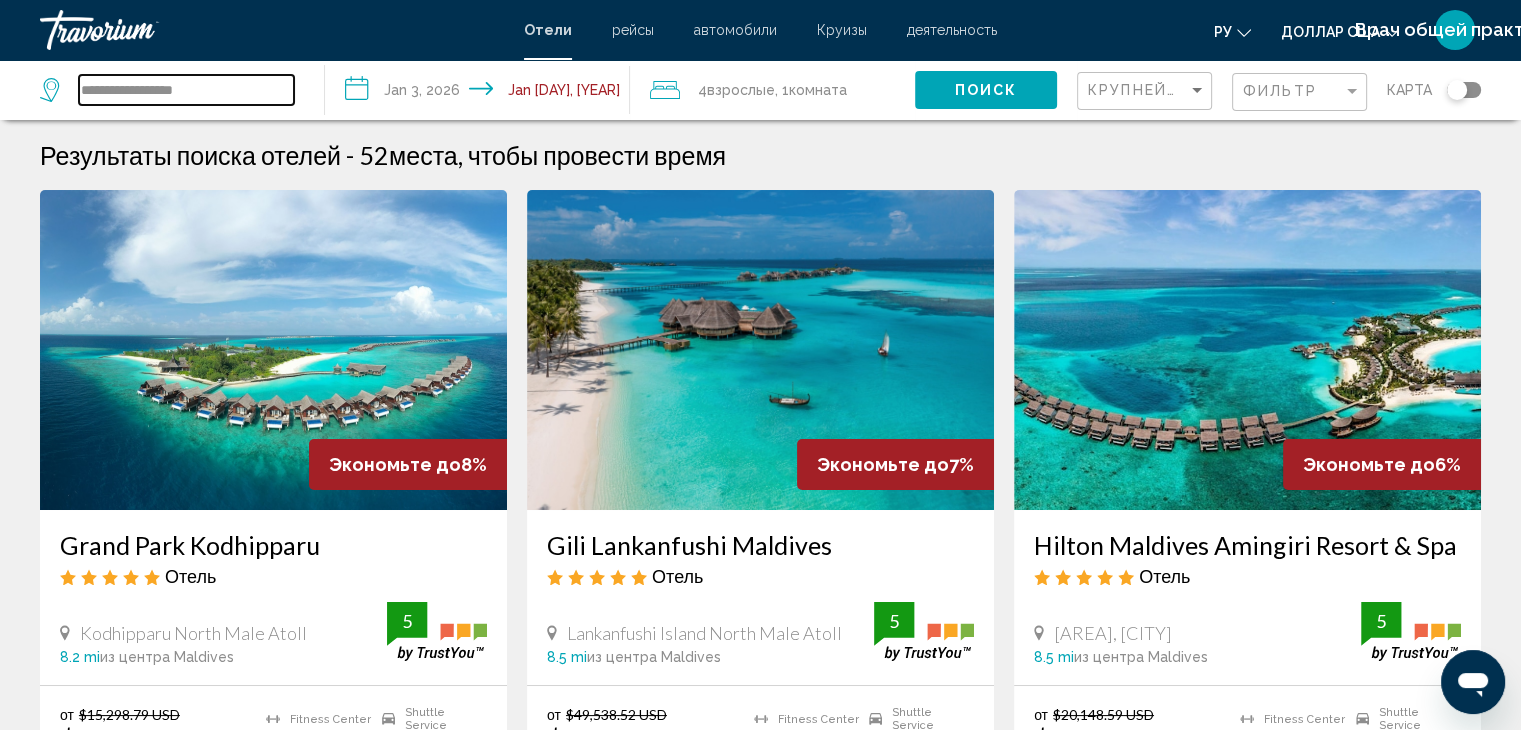 drag, startPoint x: 224, startPoint y: 82, endPoint x: 0, endPoint y: 136, distance: 230.417 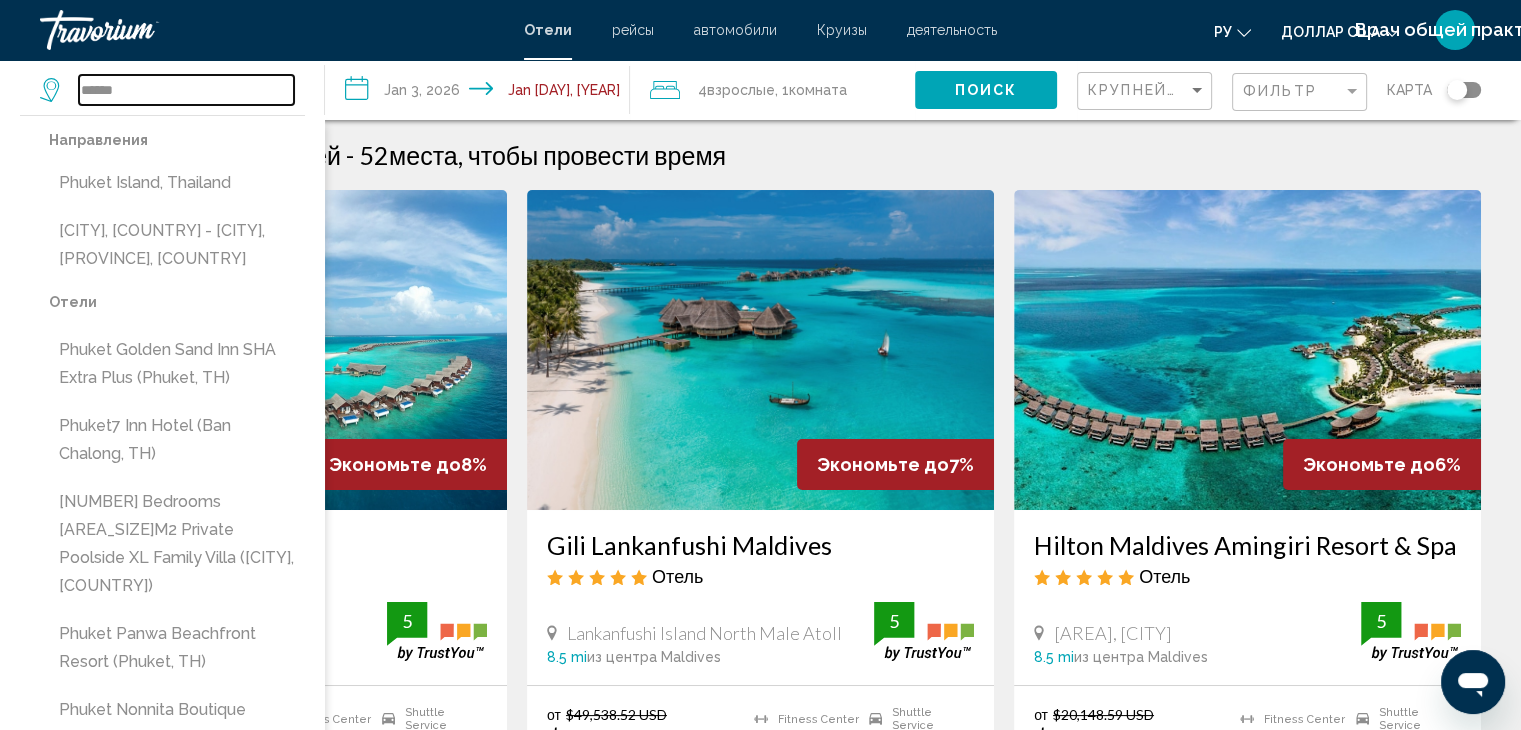 type on "******" 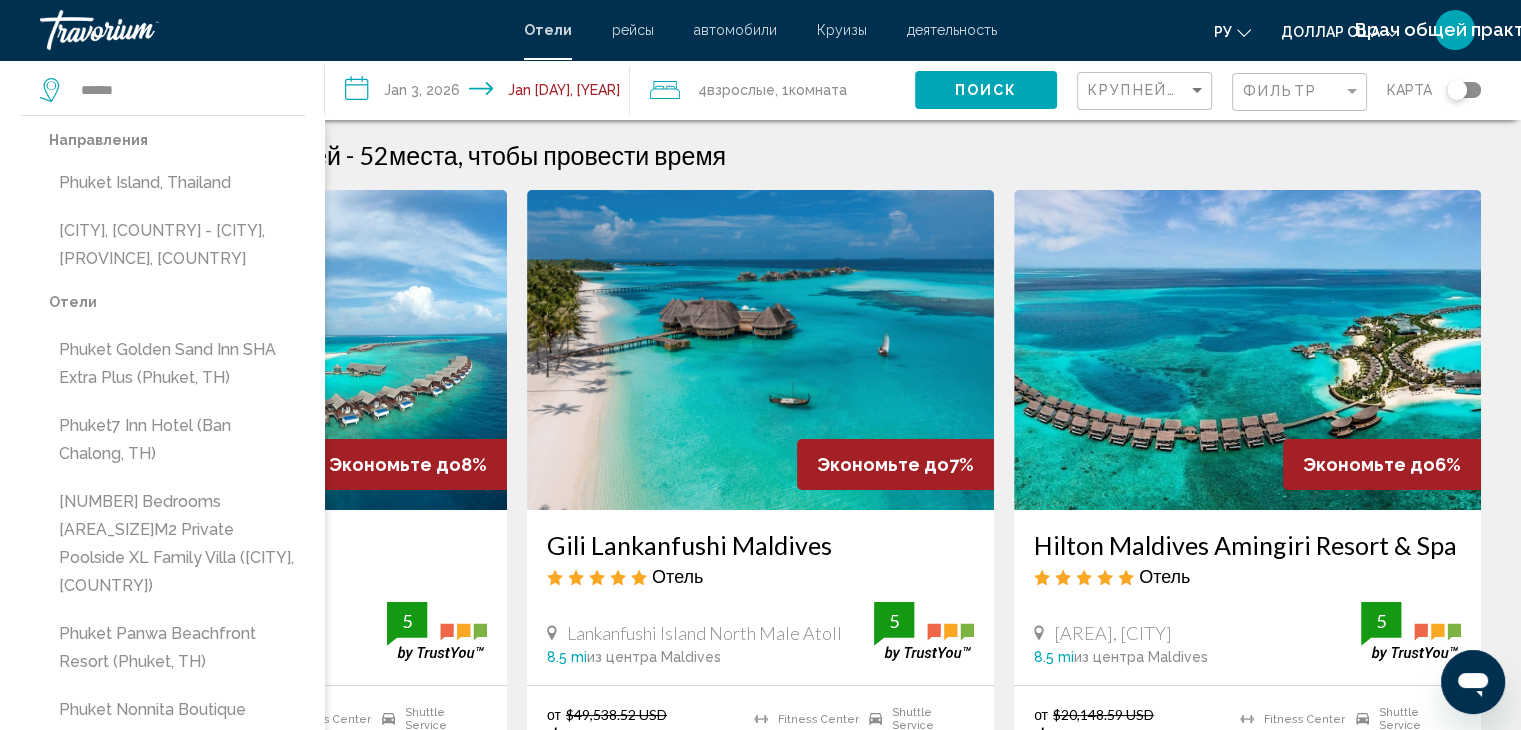 click on "**********" at bounding box center (481, 93) 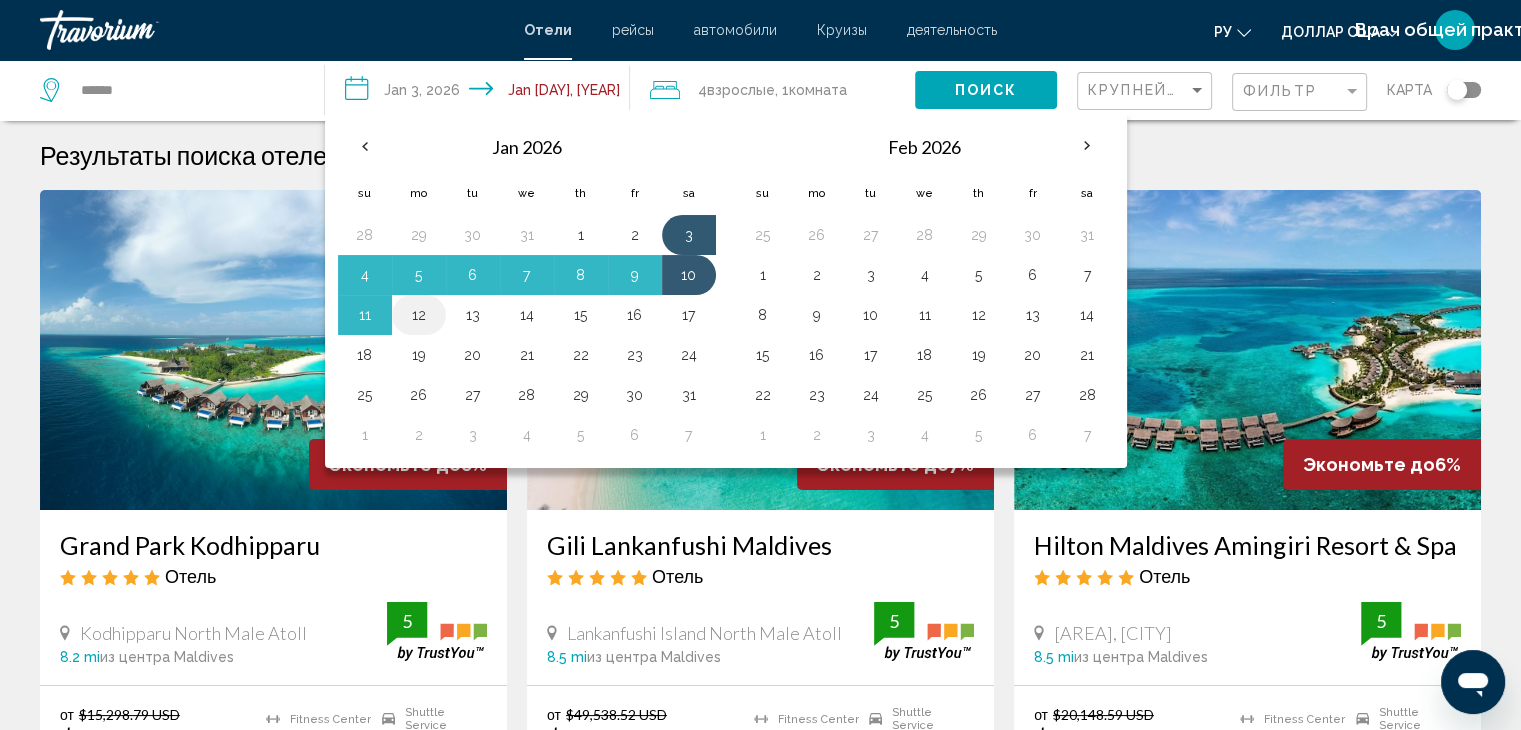 click on "12" at bounding box center [419, 315] 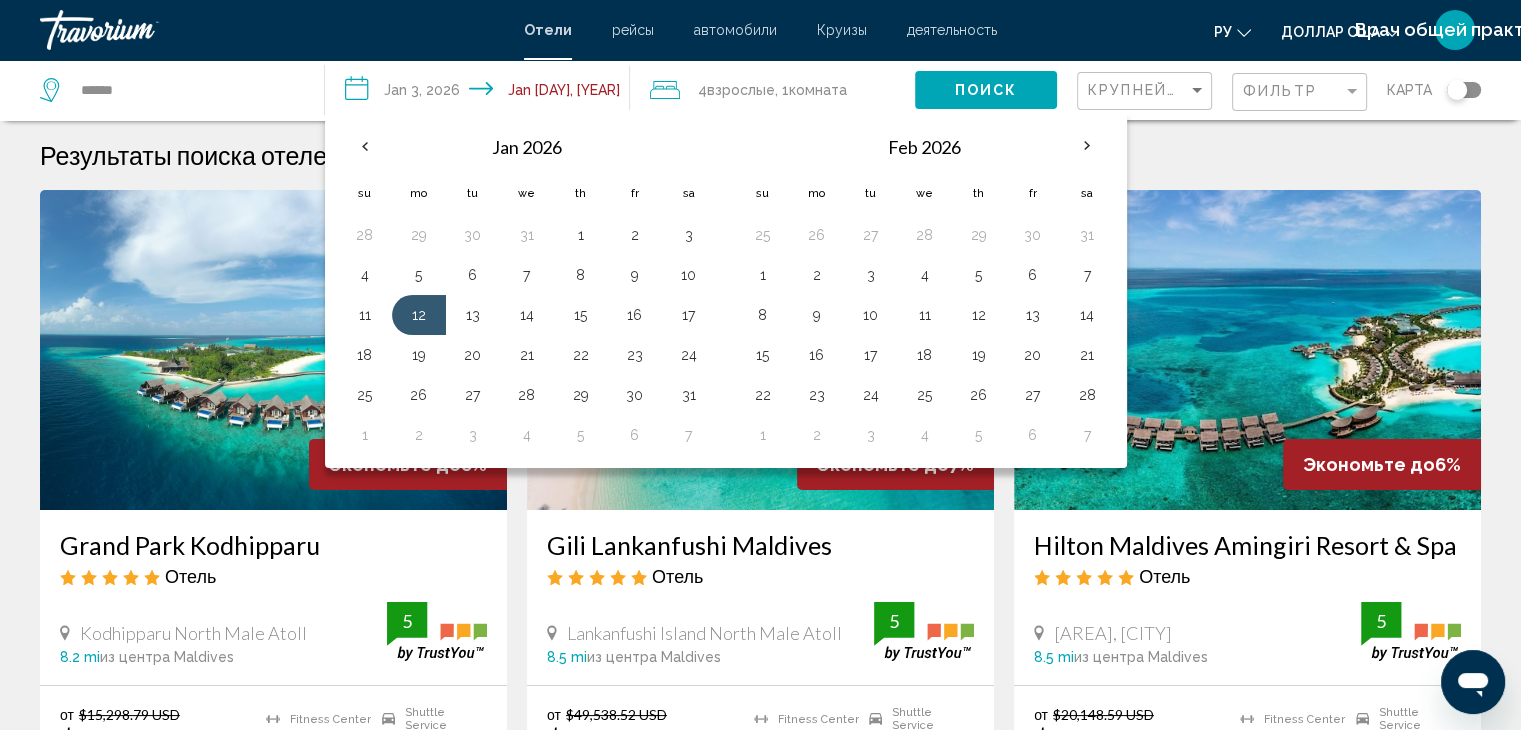 click on "**********" at bounding box center [481, 93] 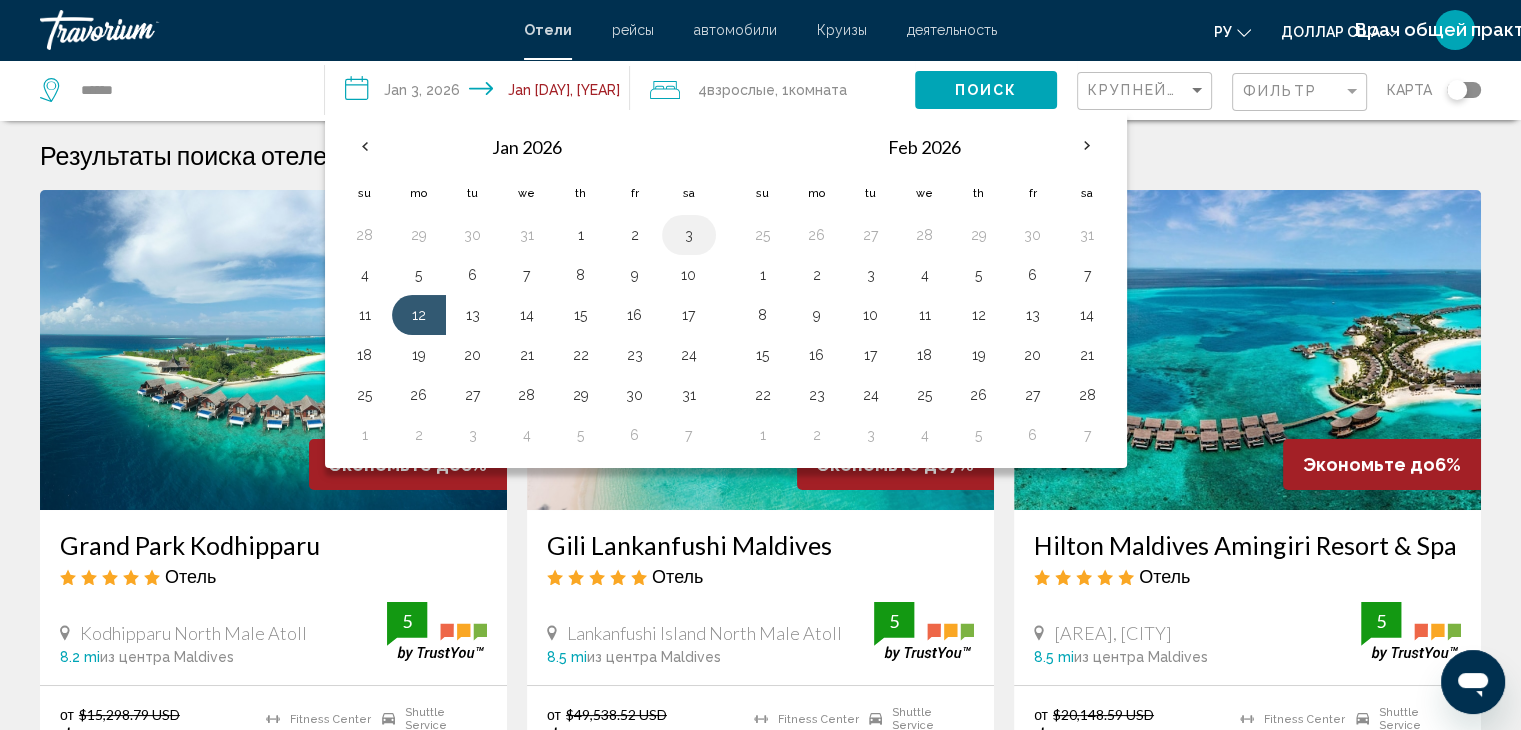 click on "3" at bounding box center [689, 235] 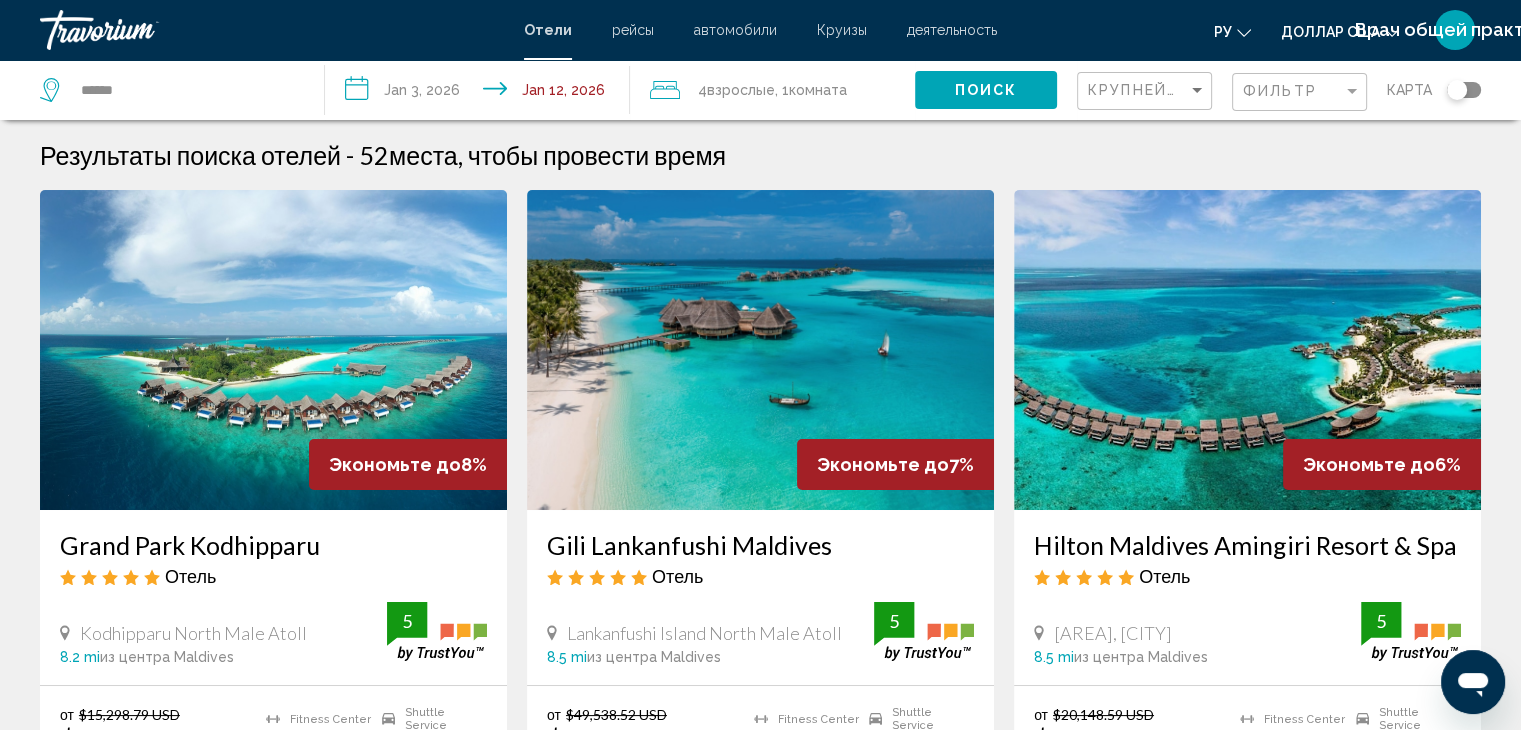 click on "Поиск" 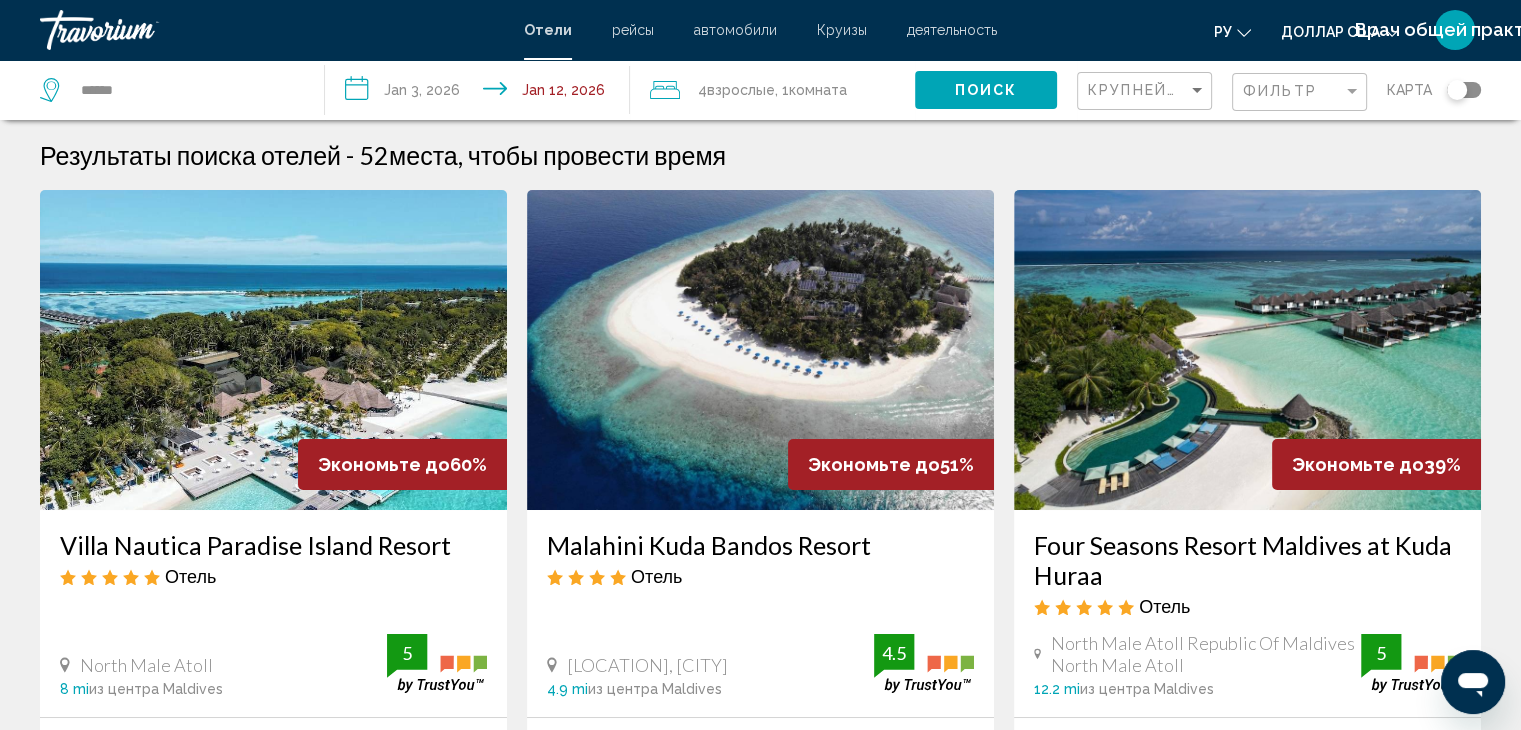 scroll, scrollTop: 0, scrollLeft: 0, axis: both 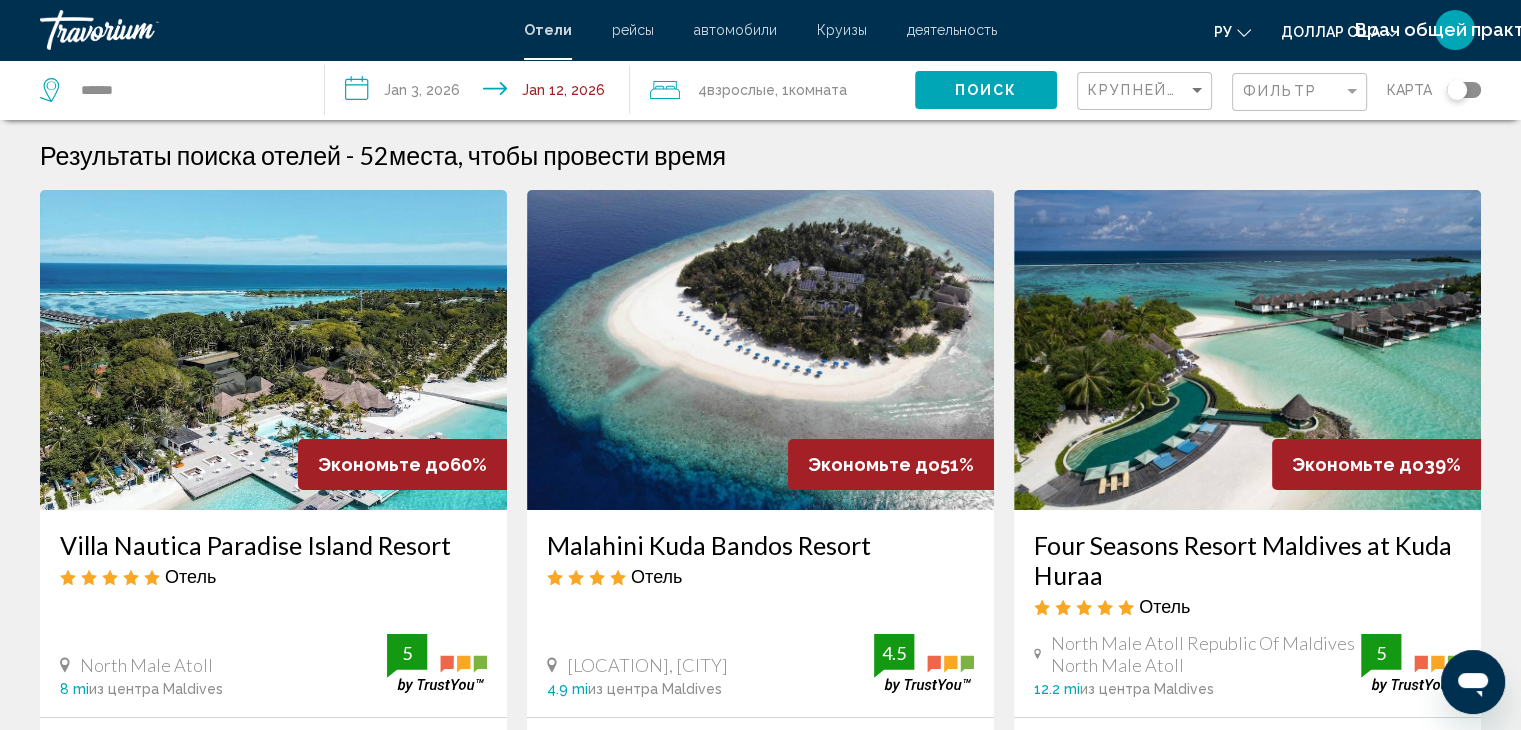 click on "Поиск" 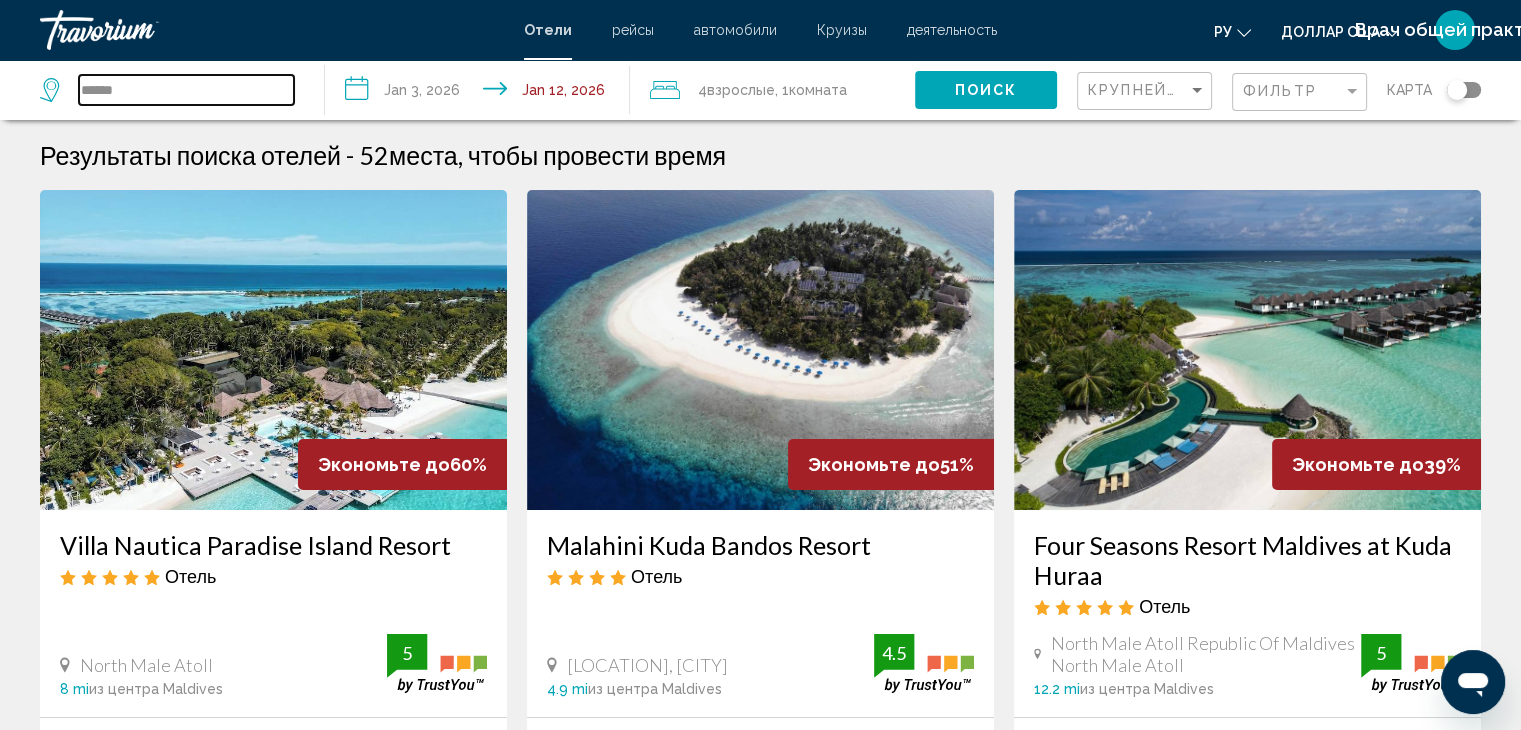 click on "******" at bounding box center [186, 90] 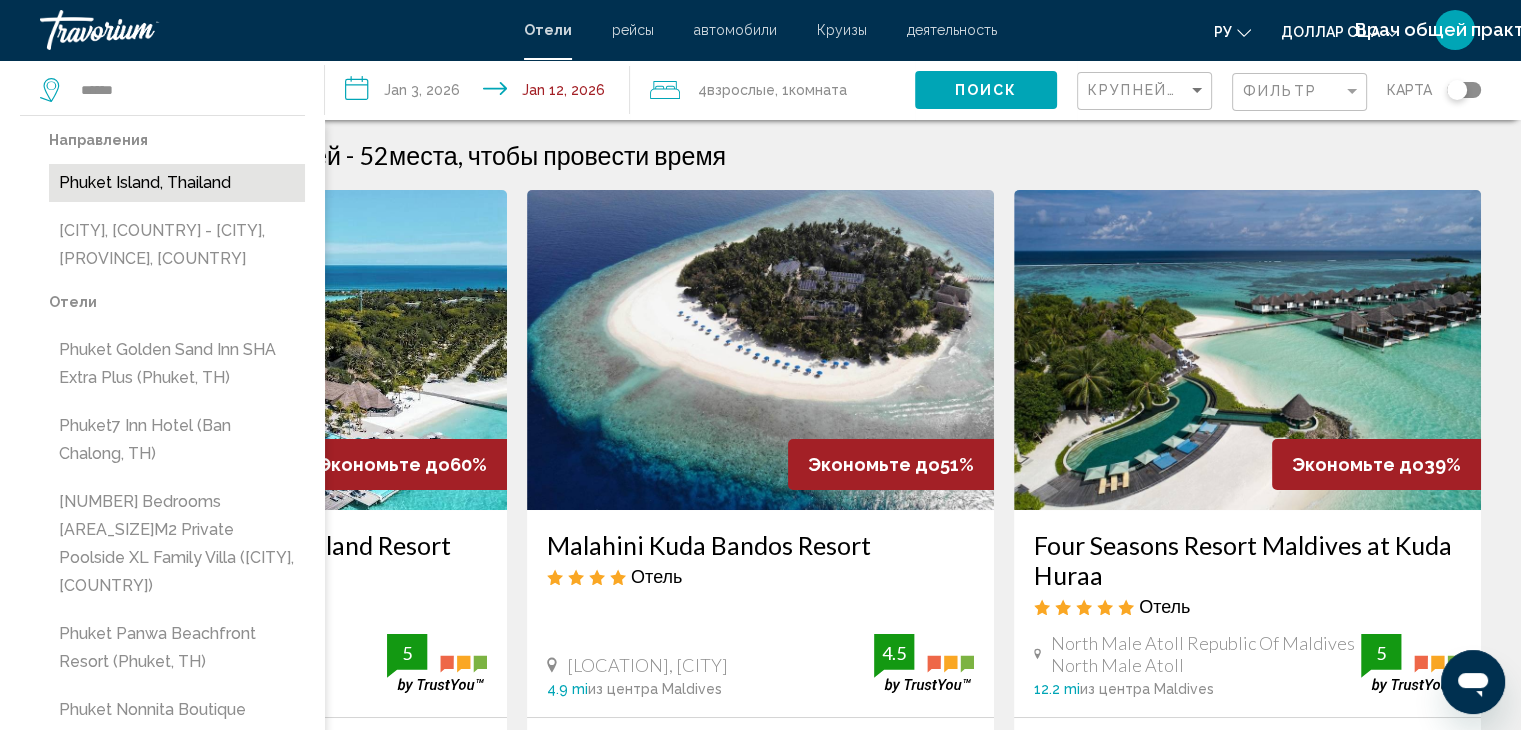 click on "Phuket Island, Thailand" at bounding box center (177, 183) 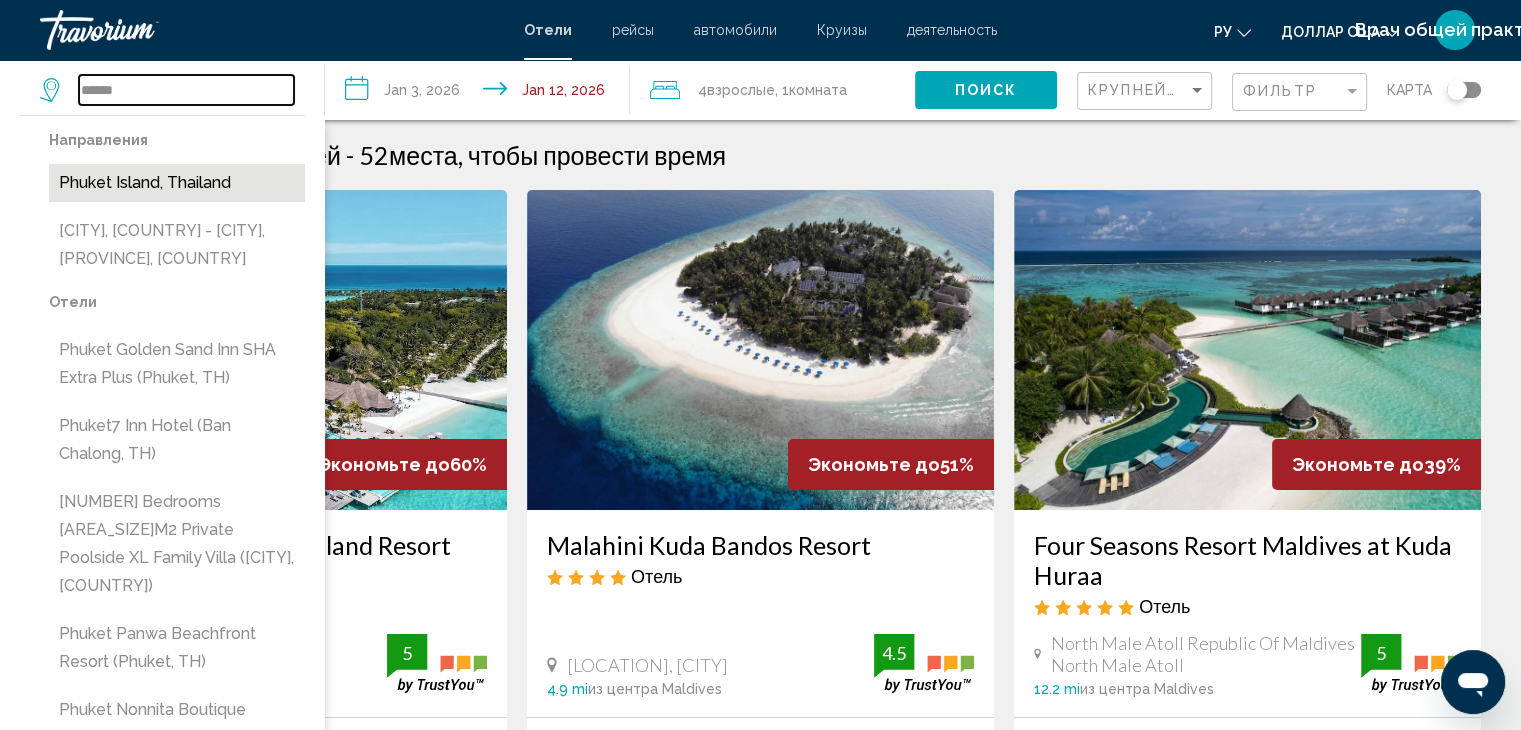 type on "**********" 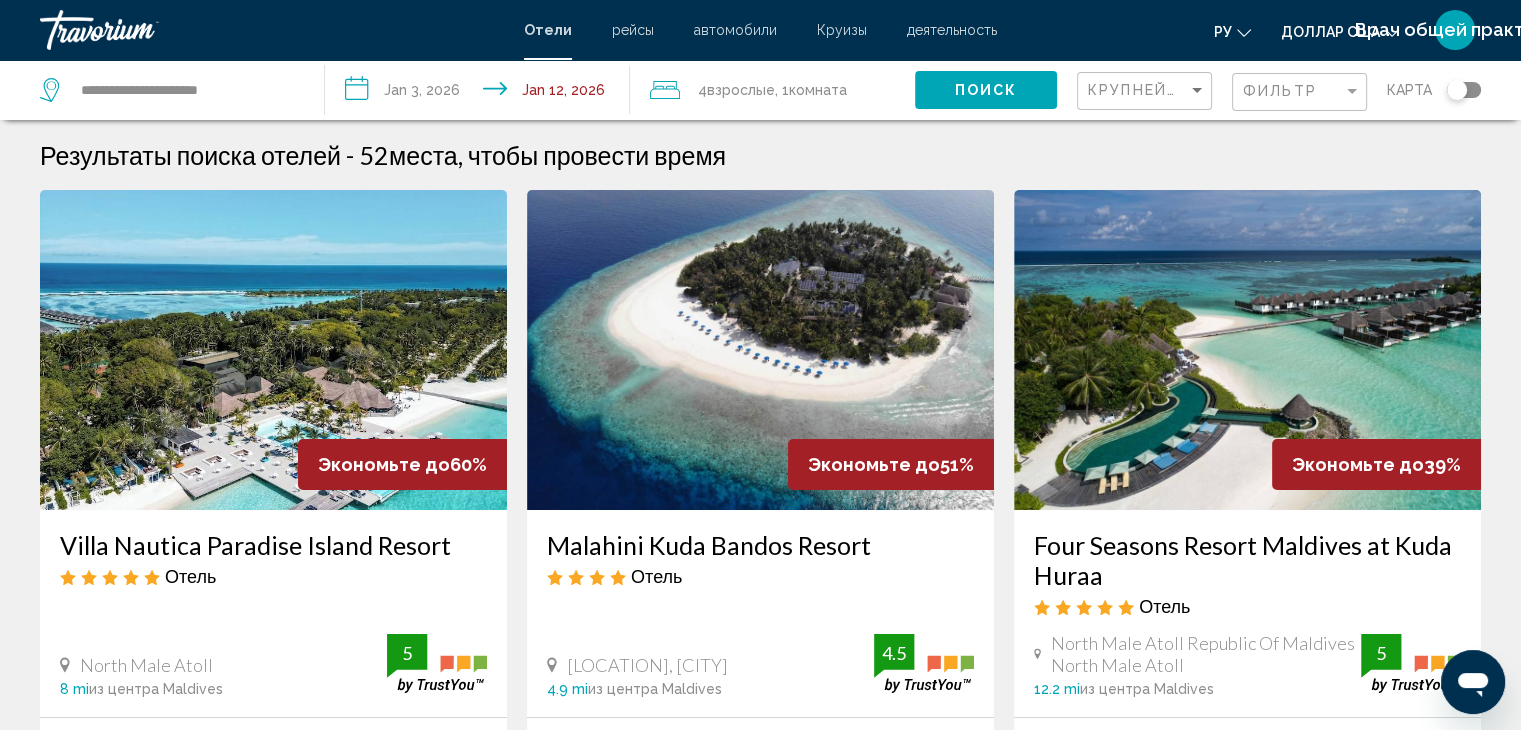 click on "Поиск" 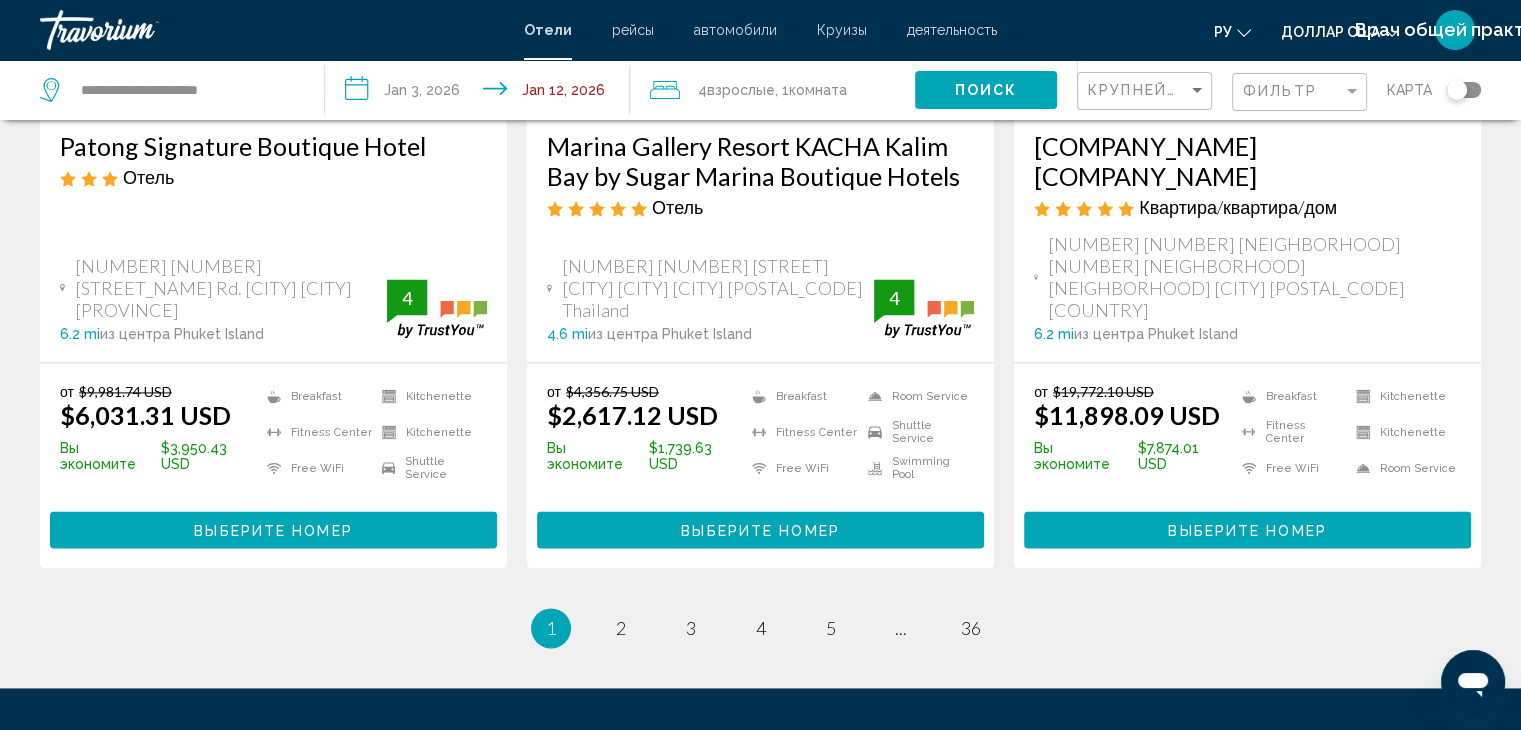 scroll, scrollTop: 2760, scrollLeft: 0, axis: vertical 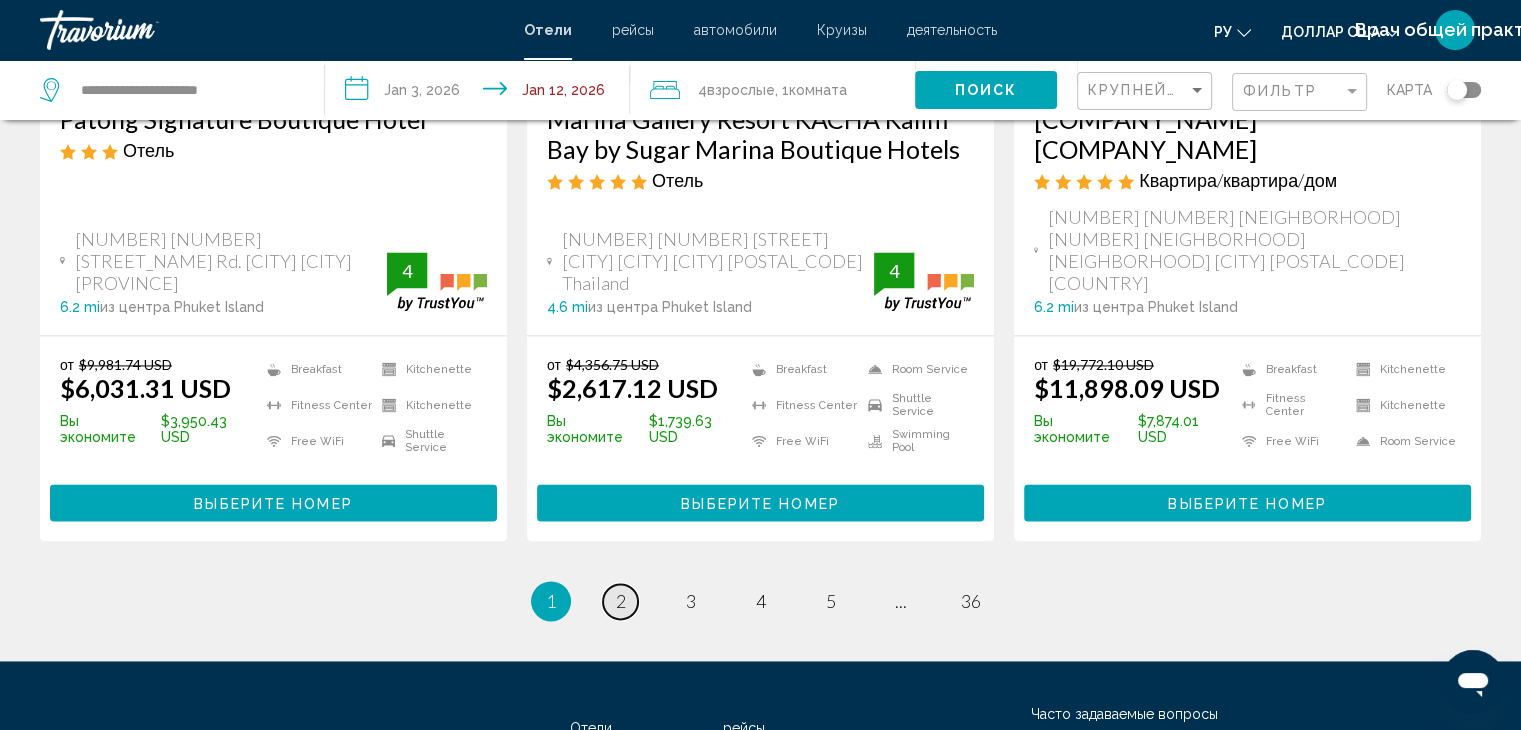 click on "2" at bounding box center [621, 601] 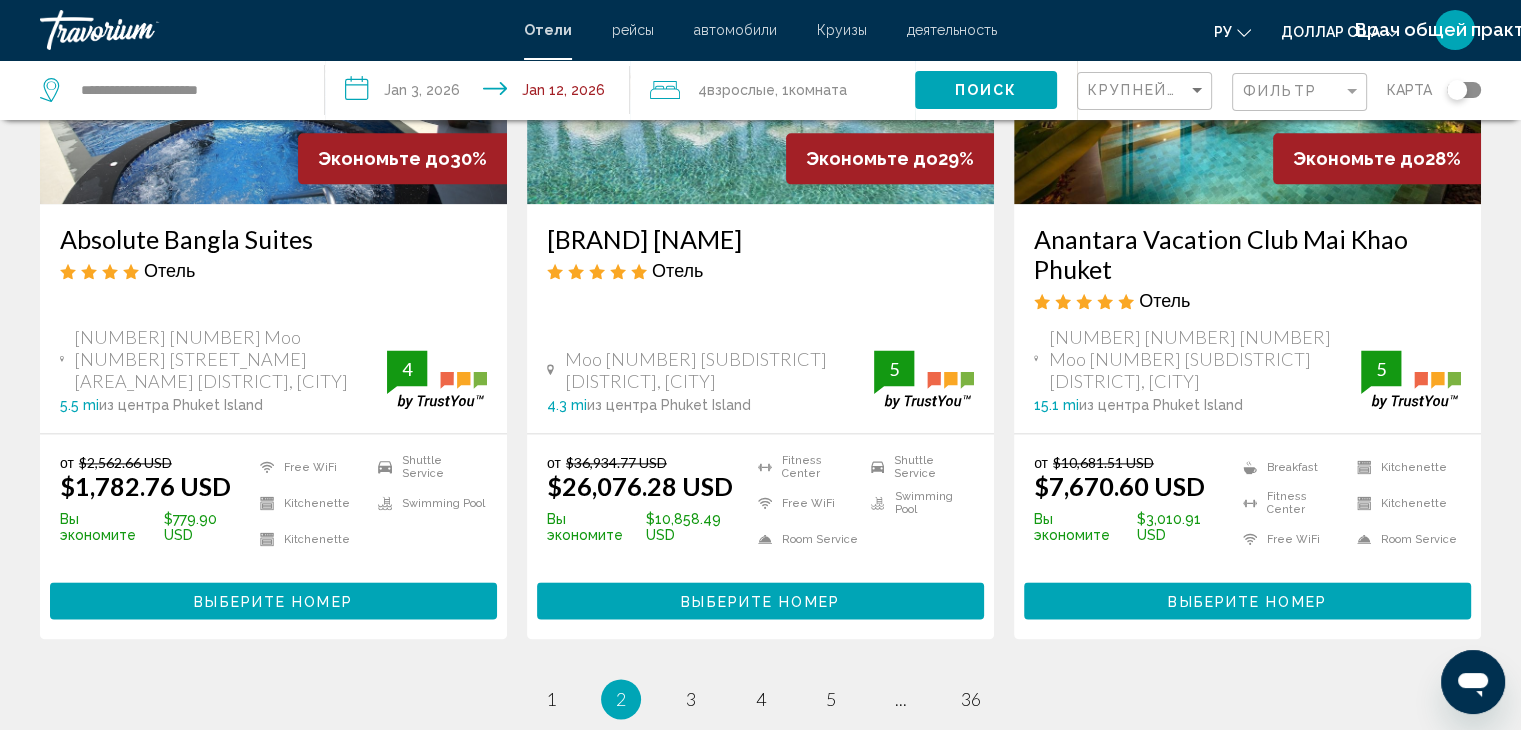 scroll, scrollTop: 2600, scrollLeft: 0, axis: vertical 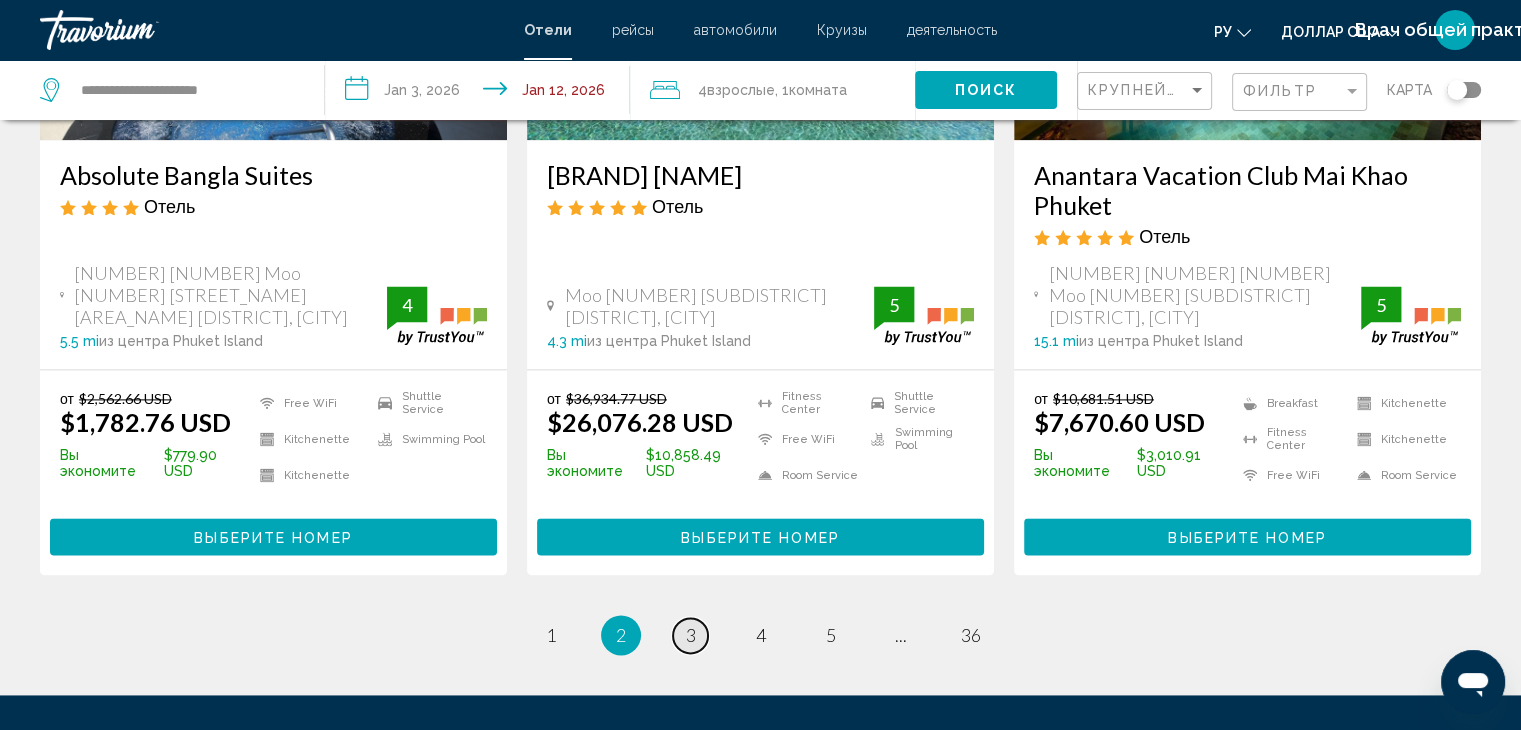 click on "3" at bounding box center (691, 635) 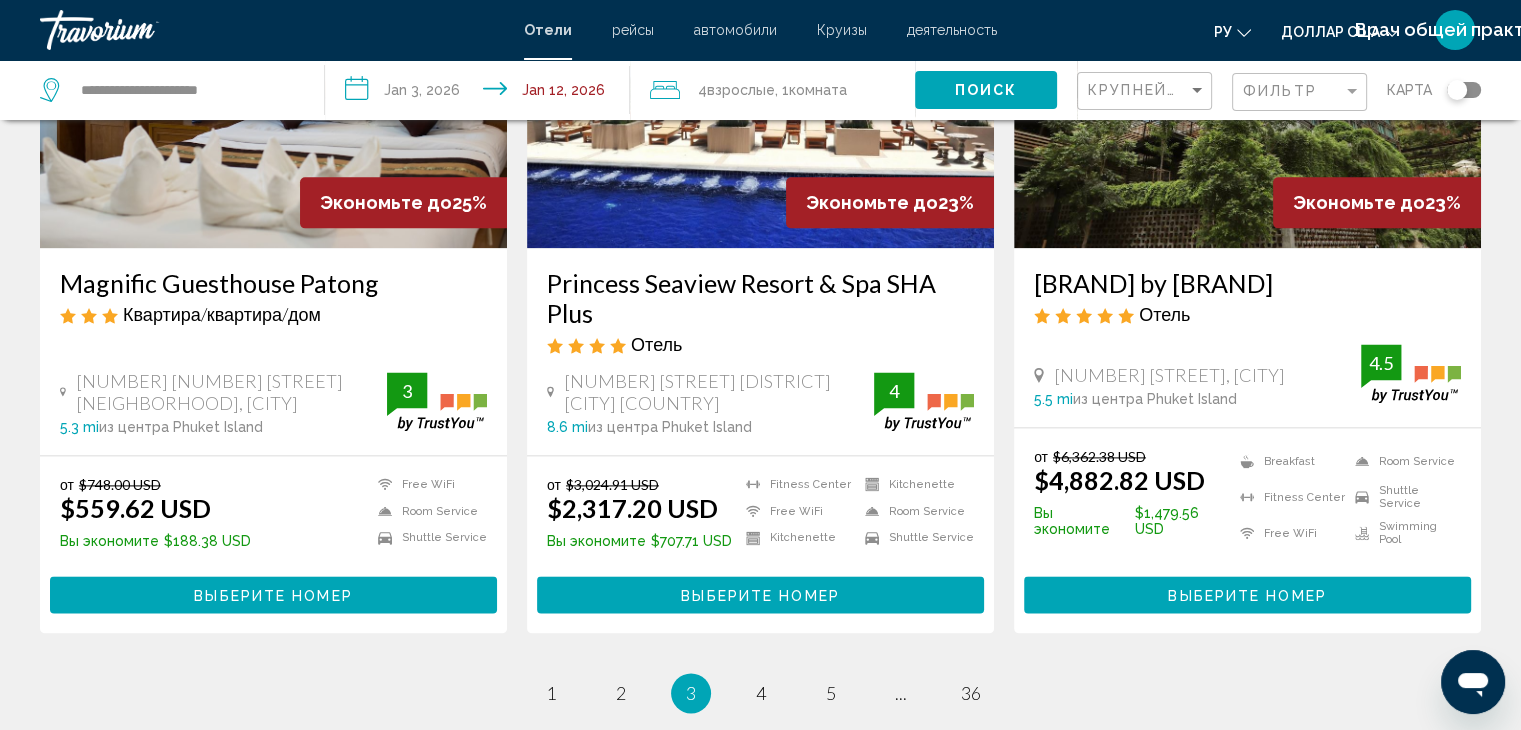 scroll, scrollTop: 2600, scrollLeft: 0, axis: vertical 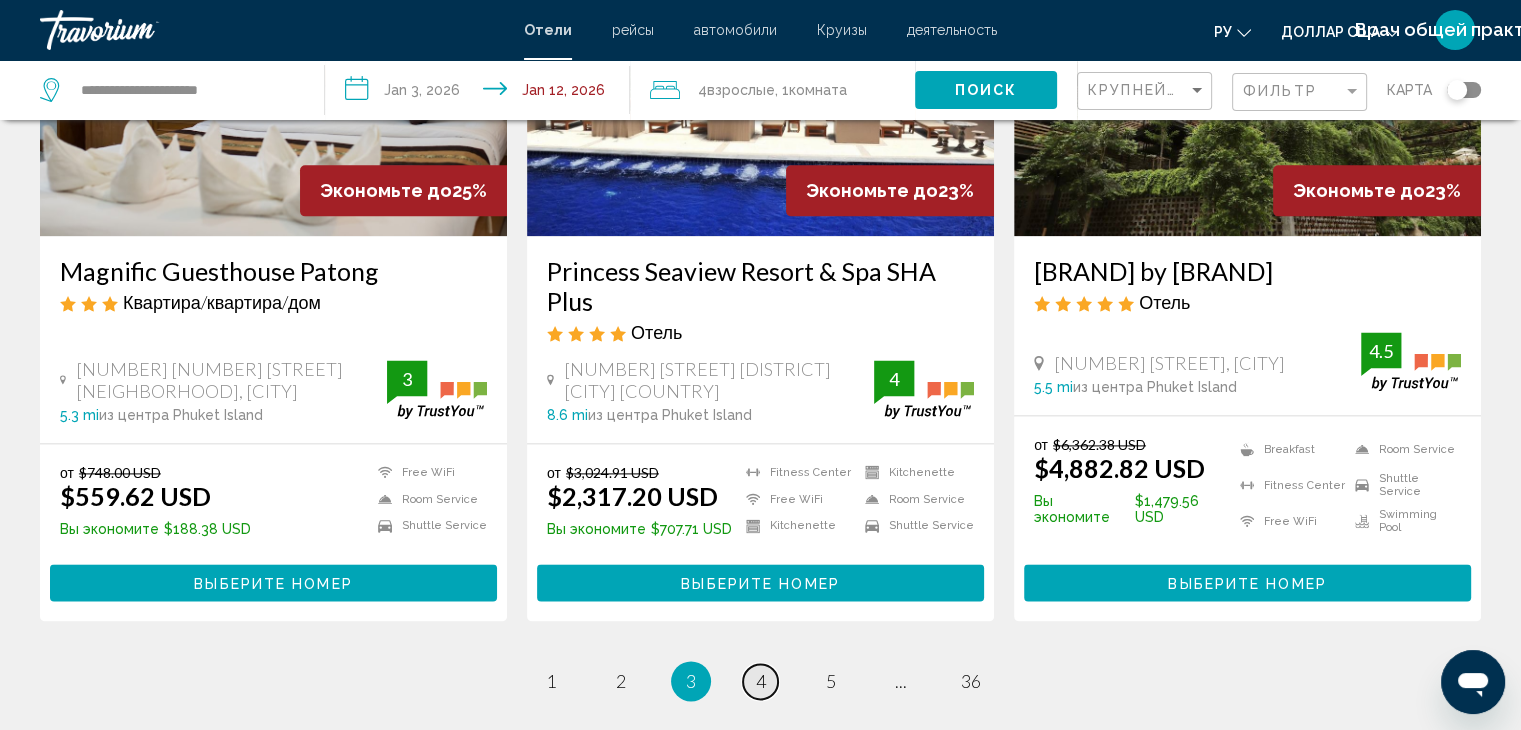 click on "4" at bounding box center (761, 681) 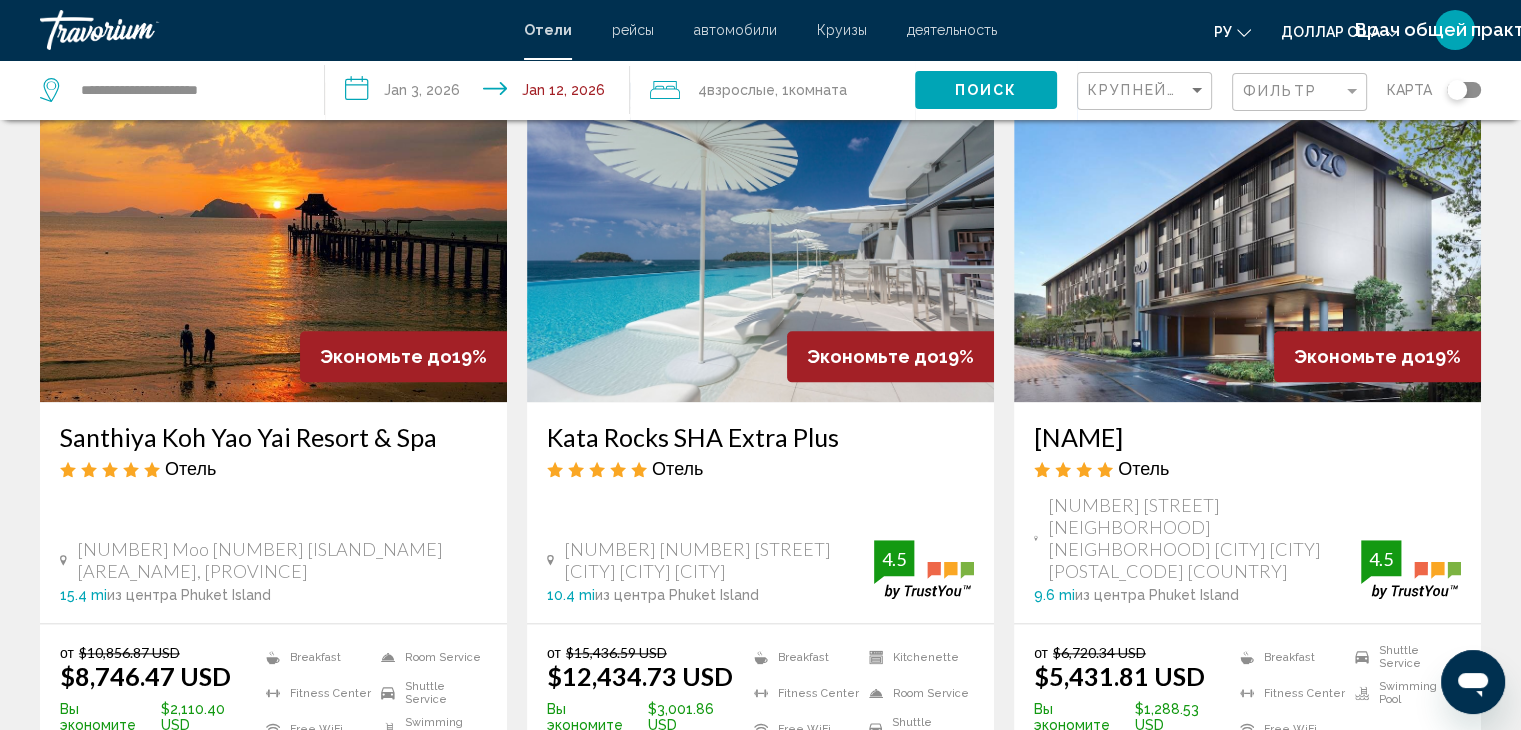 scroll, scrollTop: 2600, scrollLeft: 0, axis: vertical 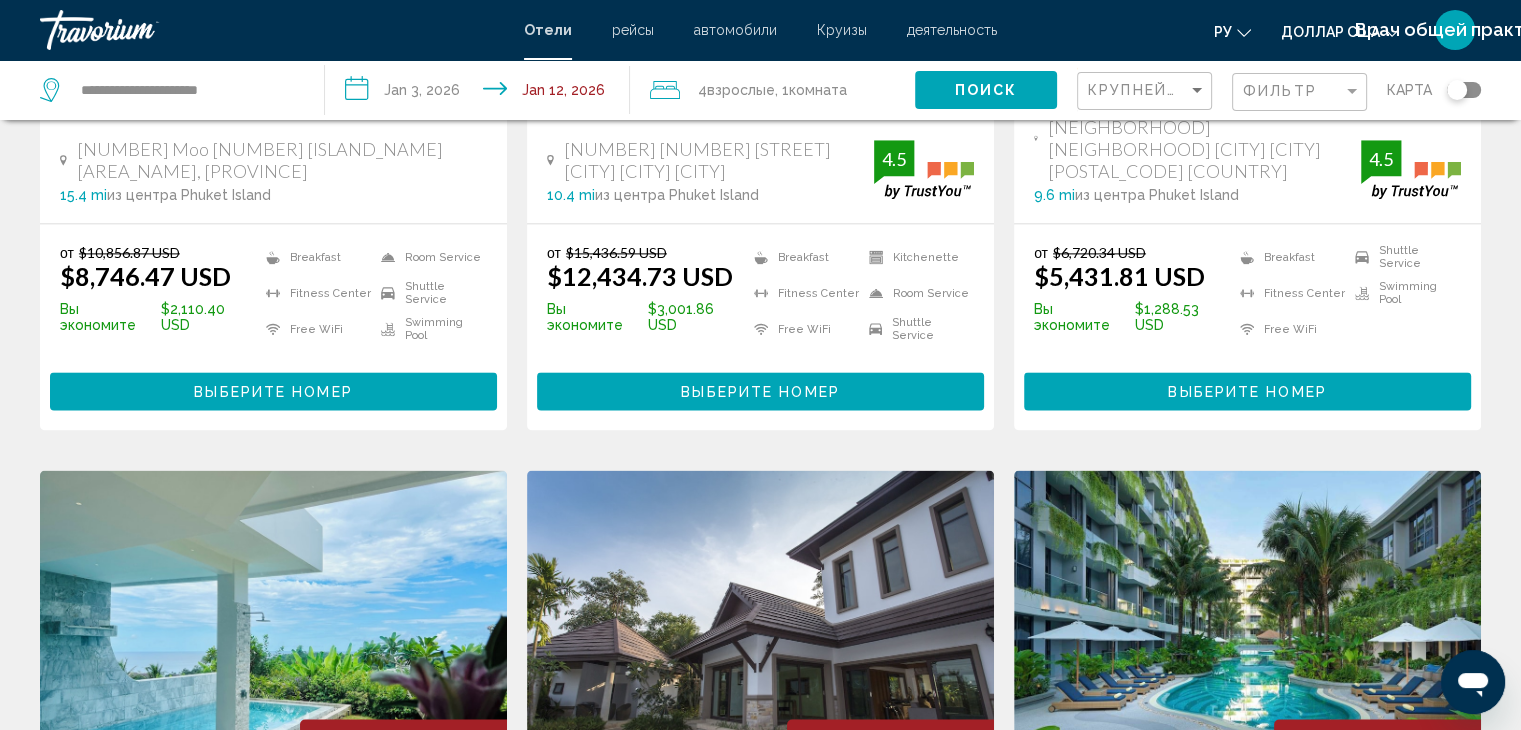 click on "page  5" at bounding box center [830, 1240] 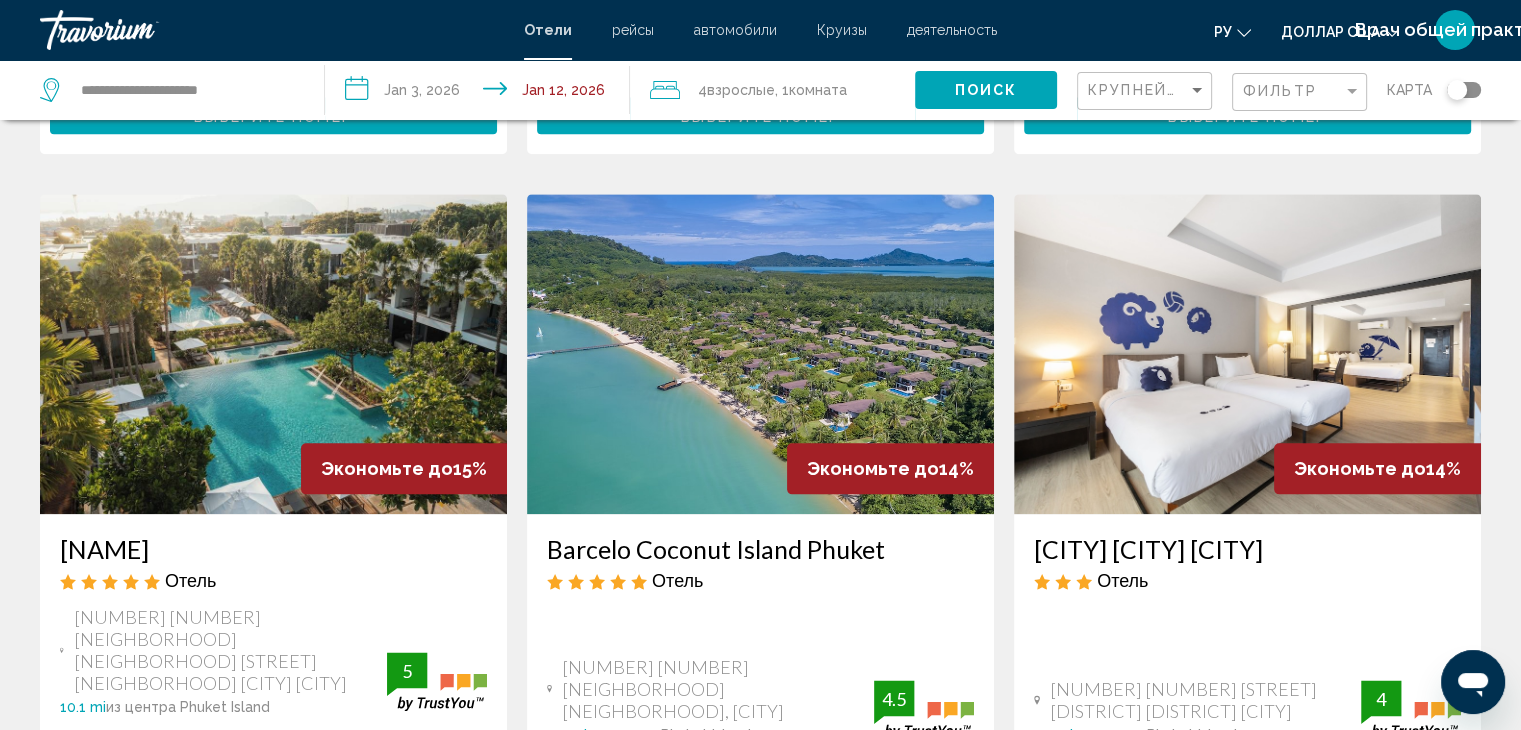 scroll, scrollTop: 2600, scrollLeft: 0, axis: vertical 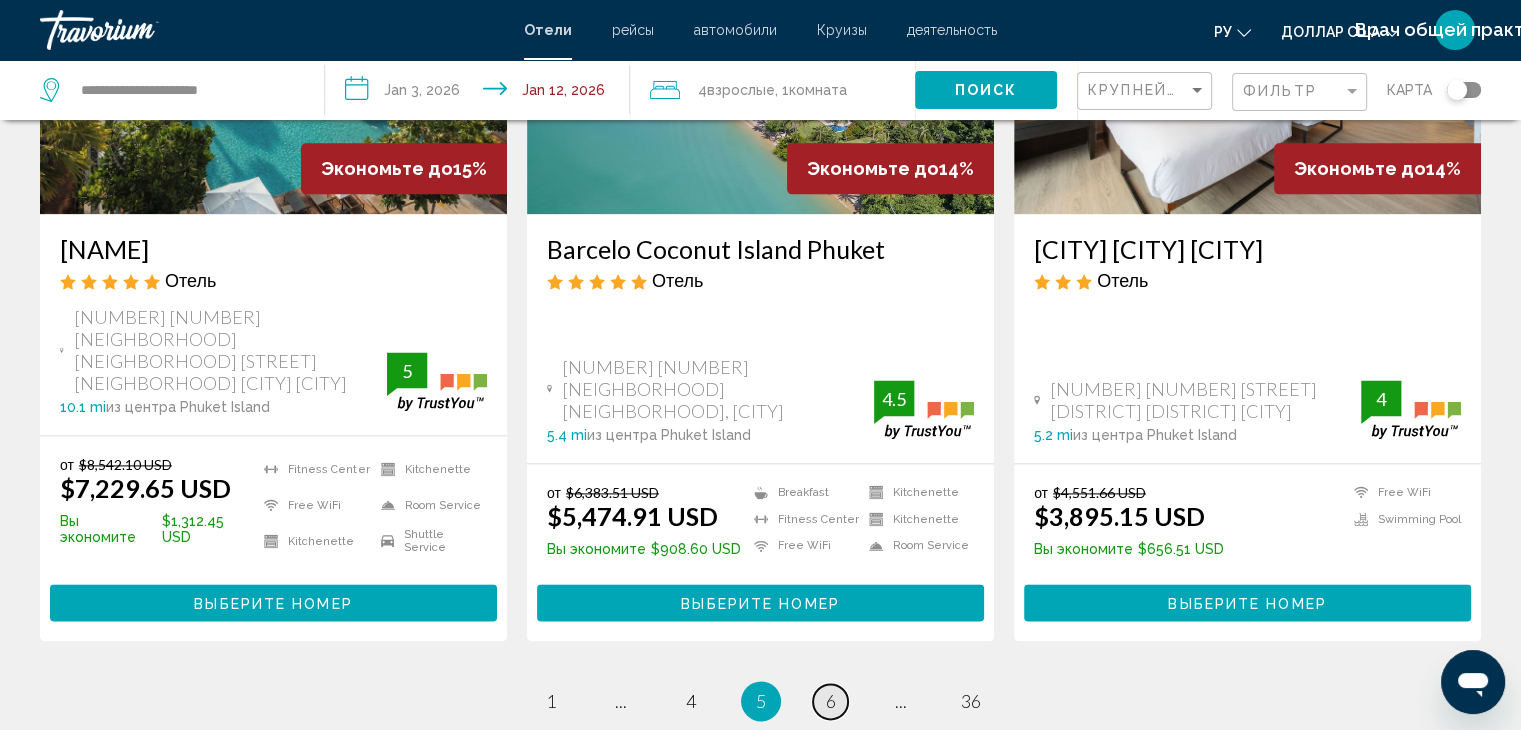 click on "6" at bounding box center (831, 701) 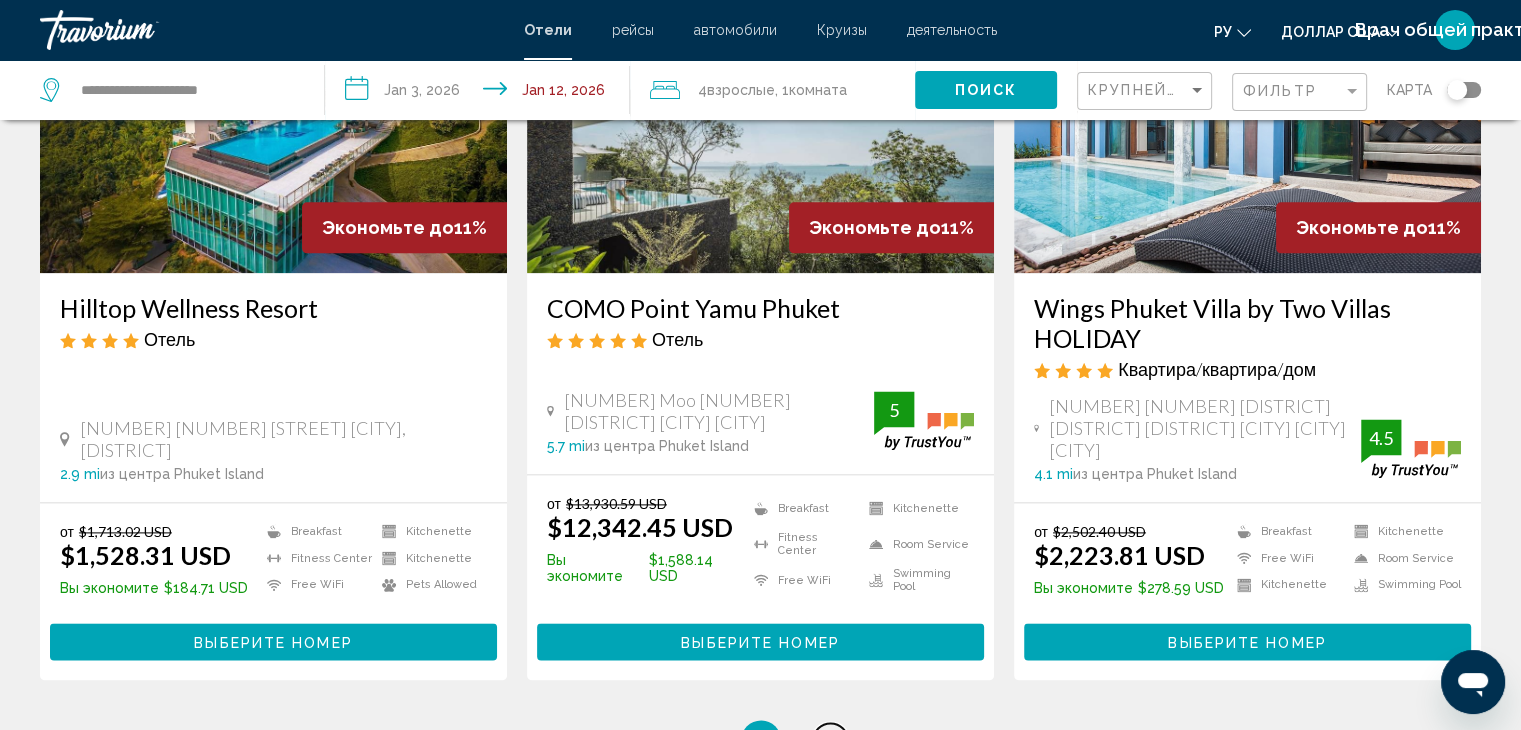 scroll, scrollTop: 2500, scrollLeft: 0, axis: vertical 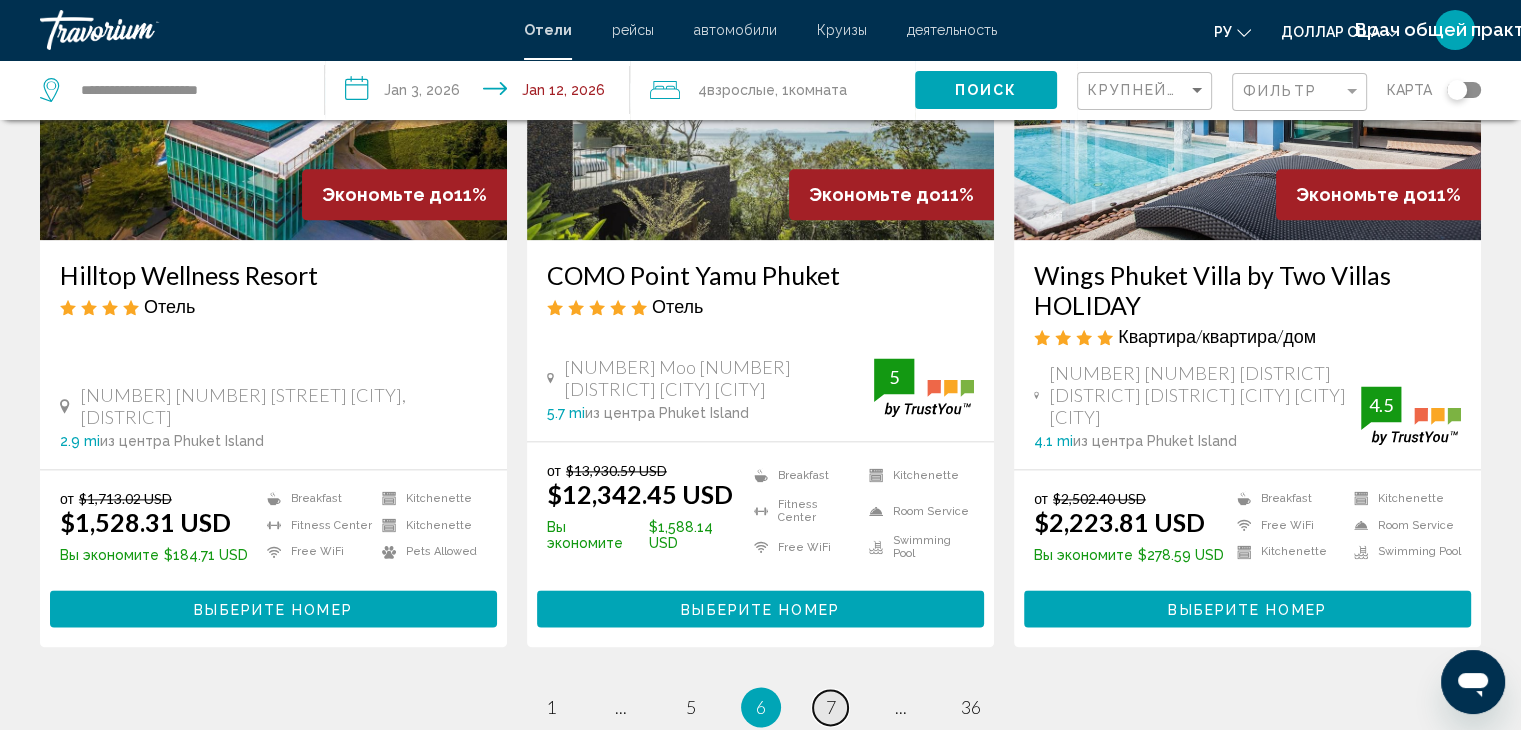 click on "page  7" at bounding box center [830, 707] 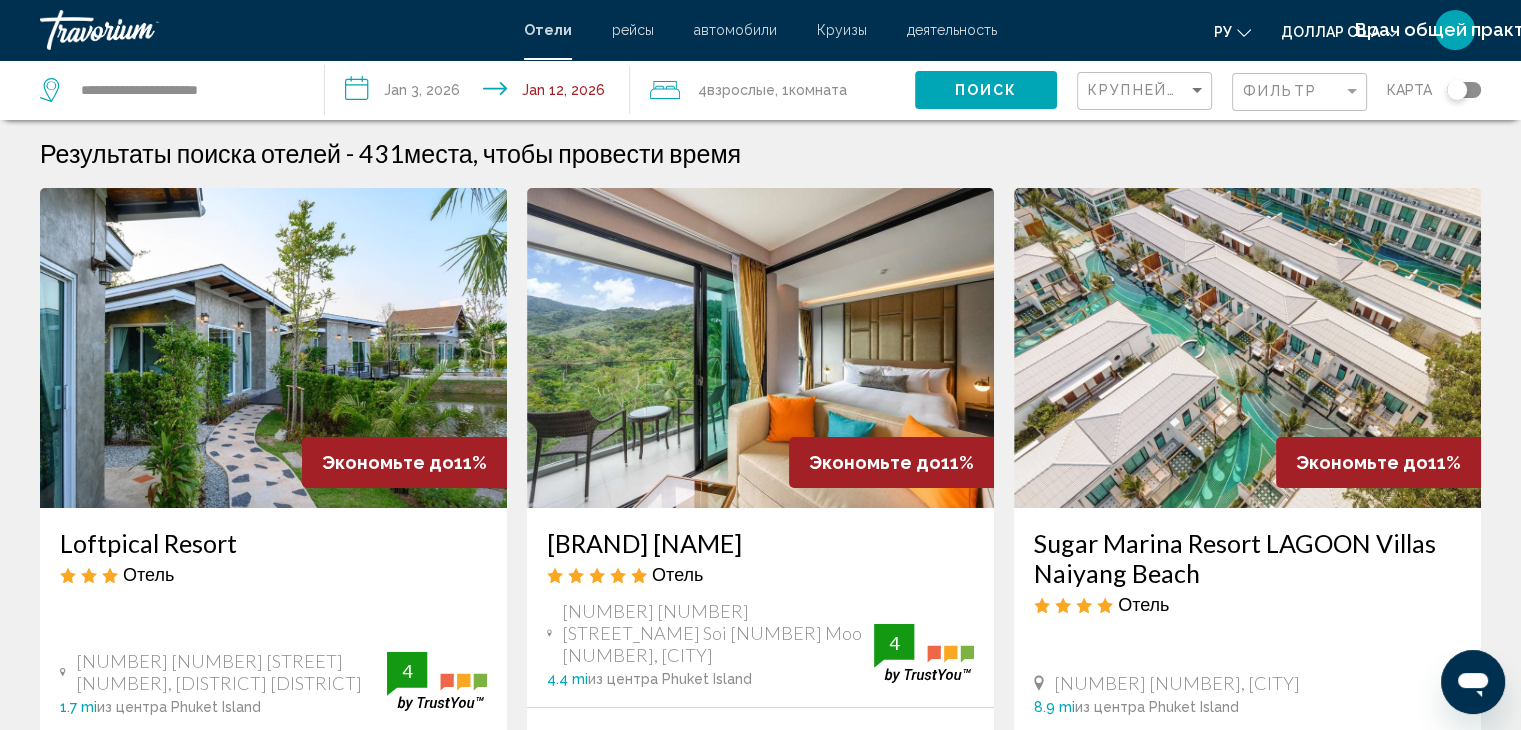 scroll, scrollTop: 0, scrollLeft: 0, axis: both 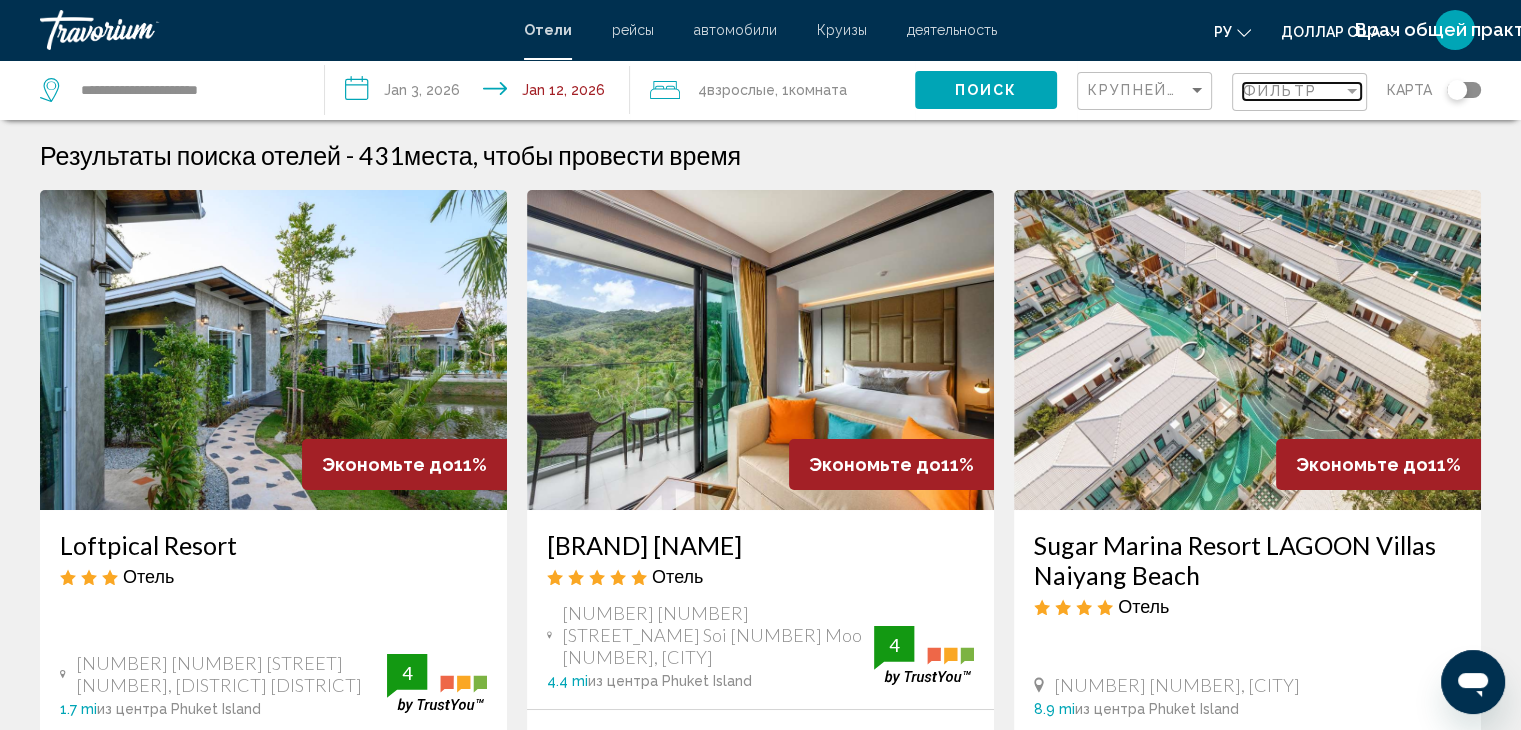 click on "Фильтр" at bounding box center [1293, 91] 